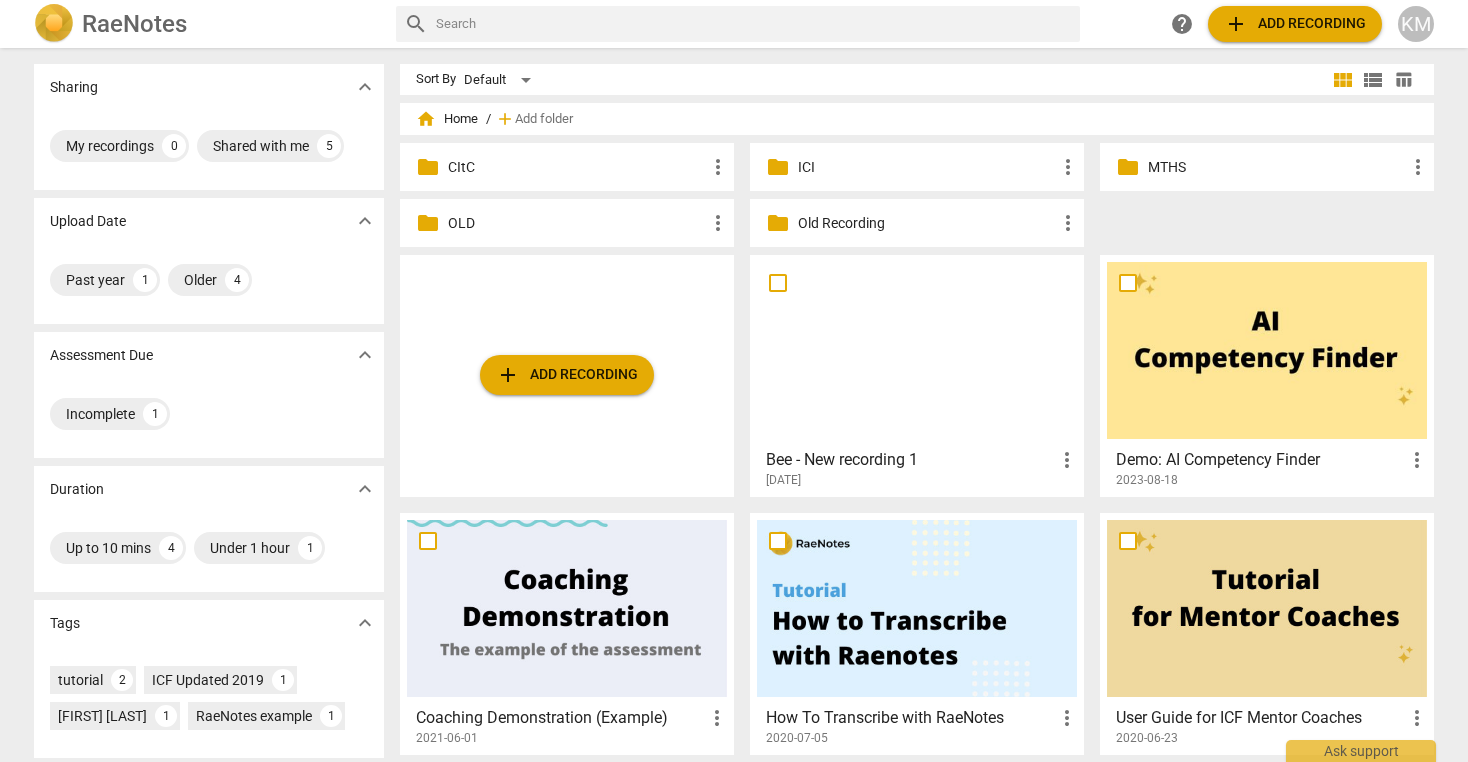 scroll, scrollTop: 0, scrollLeft: 0, axis: both 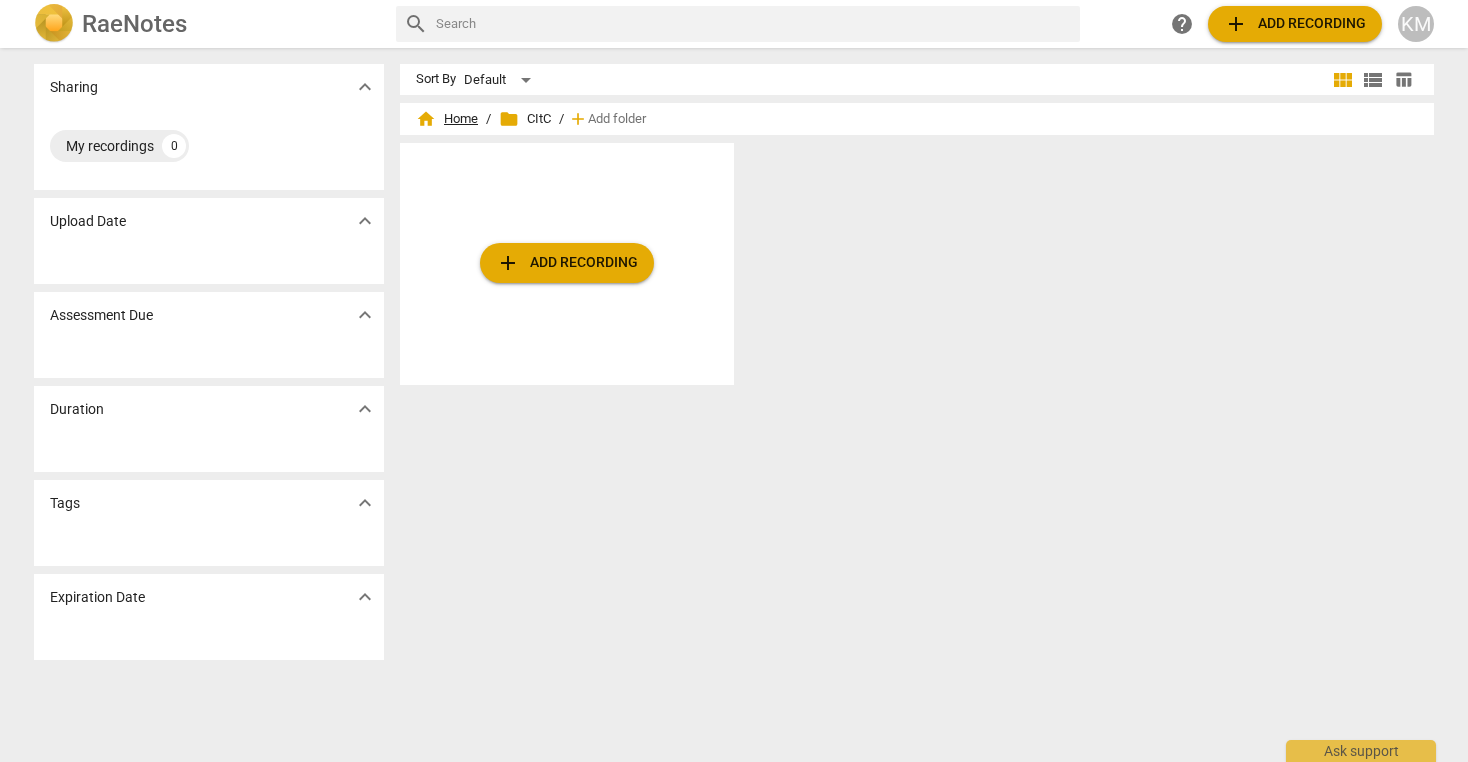 click on "home Home" at bounding box center (447, 119) 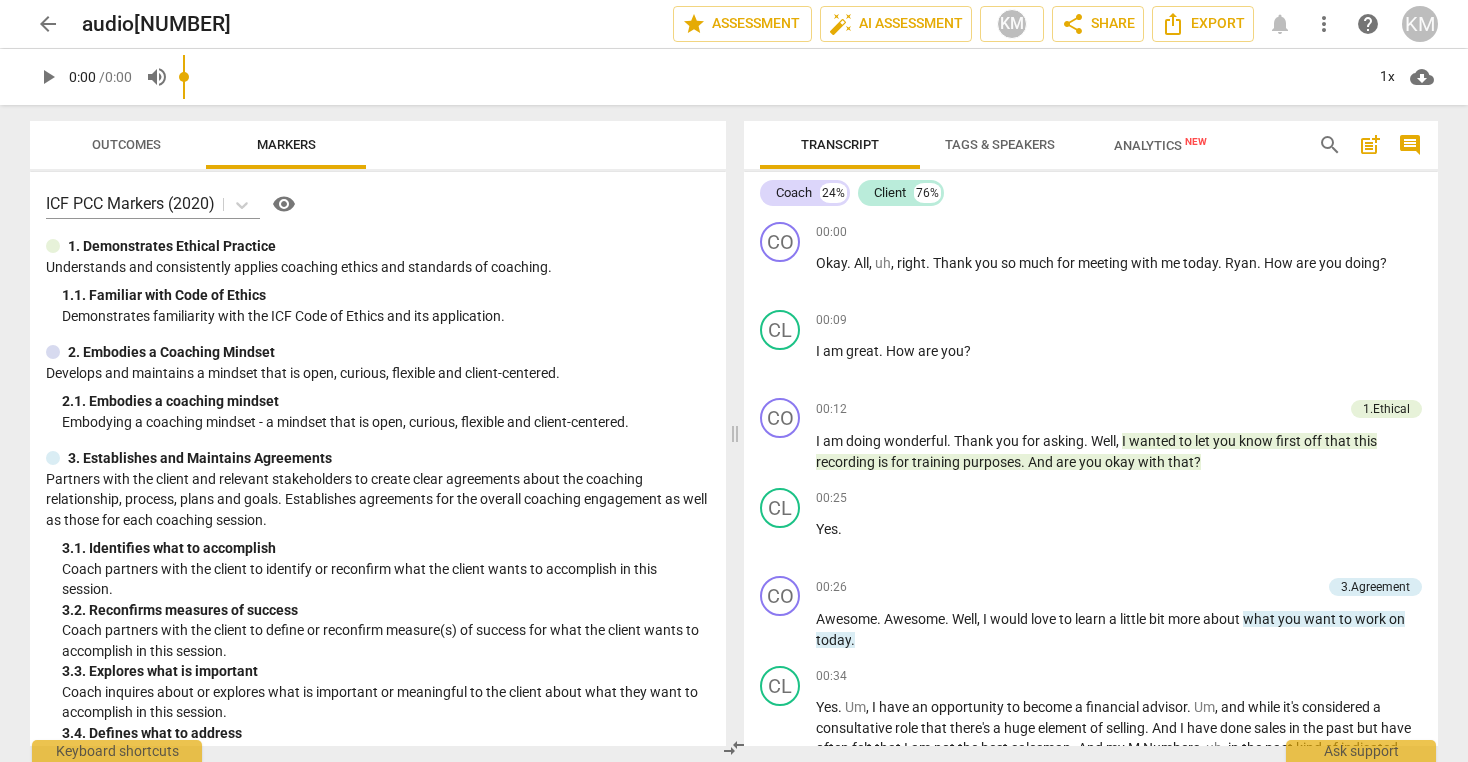 scroll, scrollTop: 0, scrollLeft: 0, axis: both 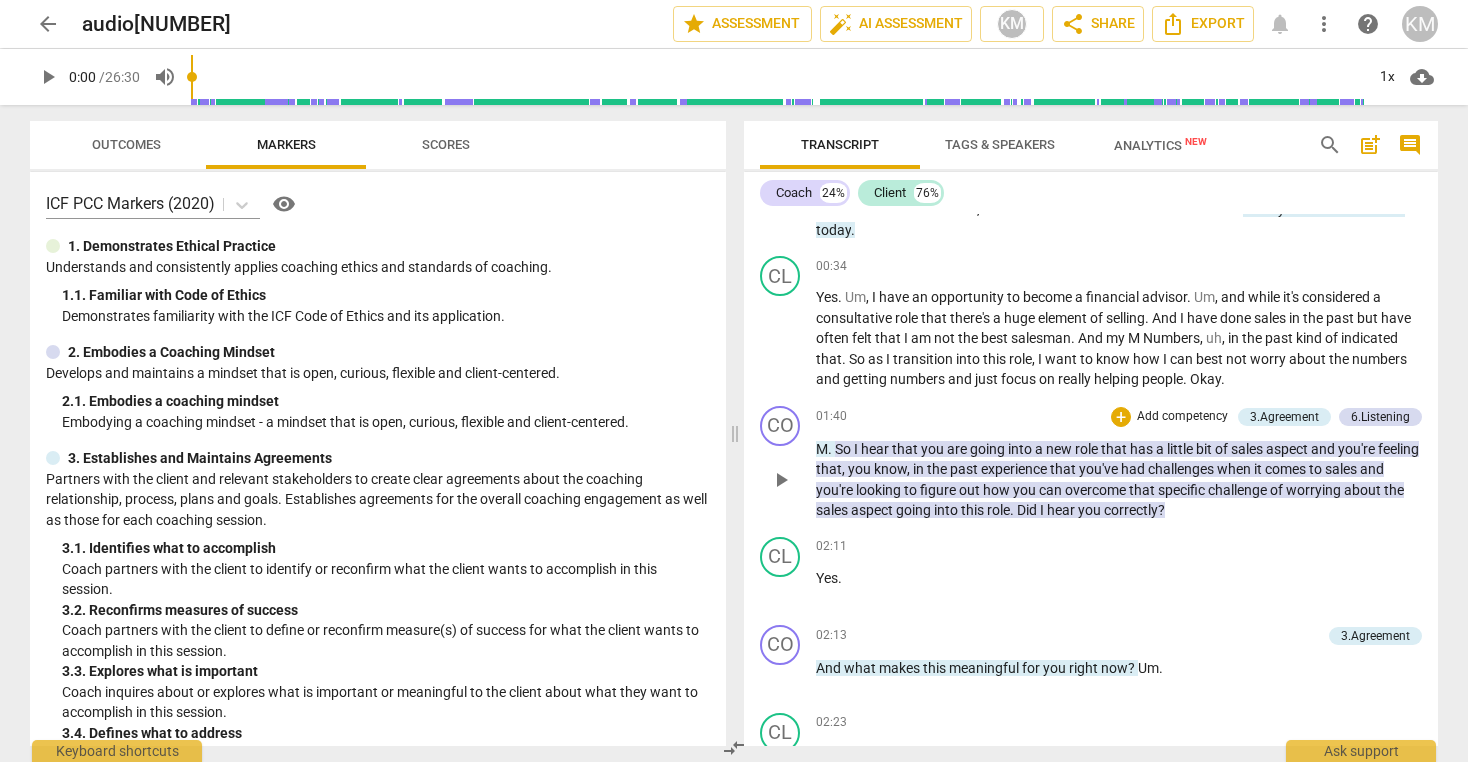 click on "play_arrow" at bounding box center [781, 480] 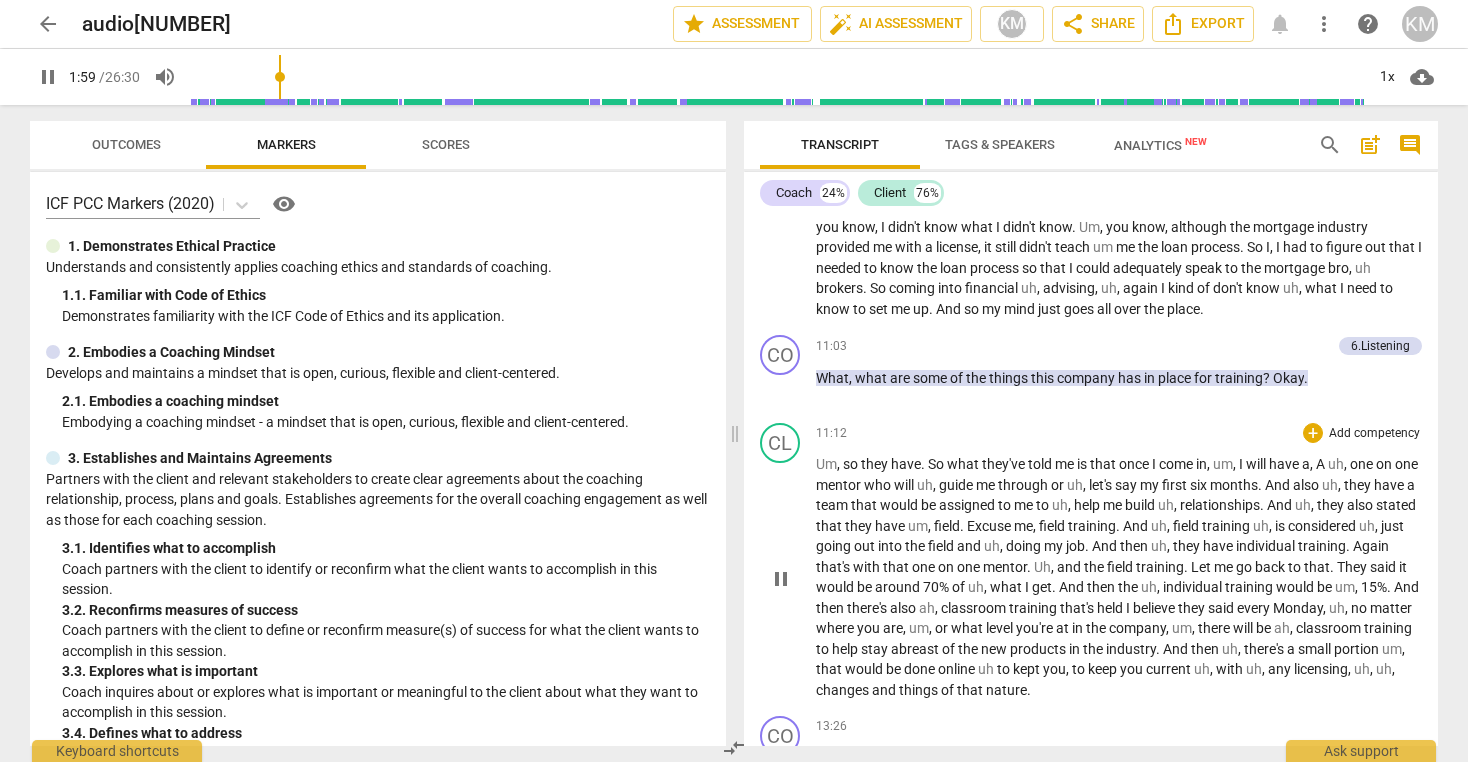 scroll, scrollTop: 2670, scrollLeft: 0, axis: vertical 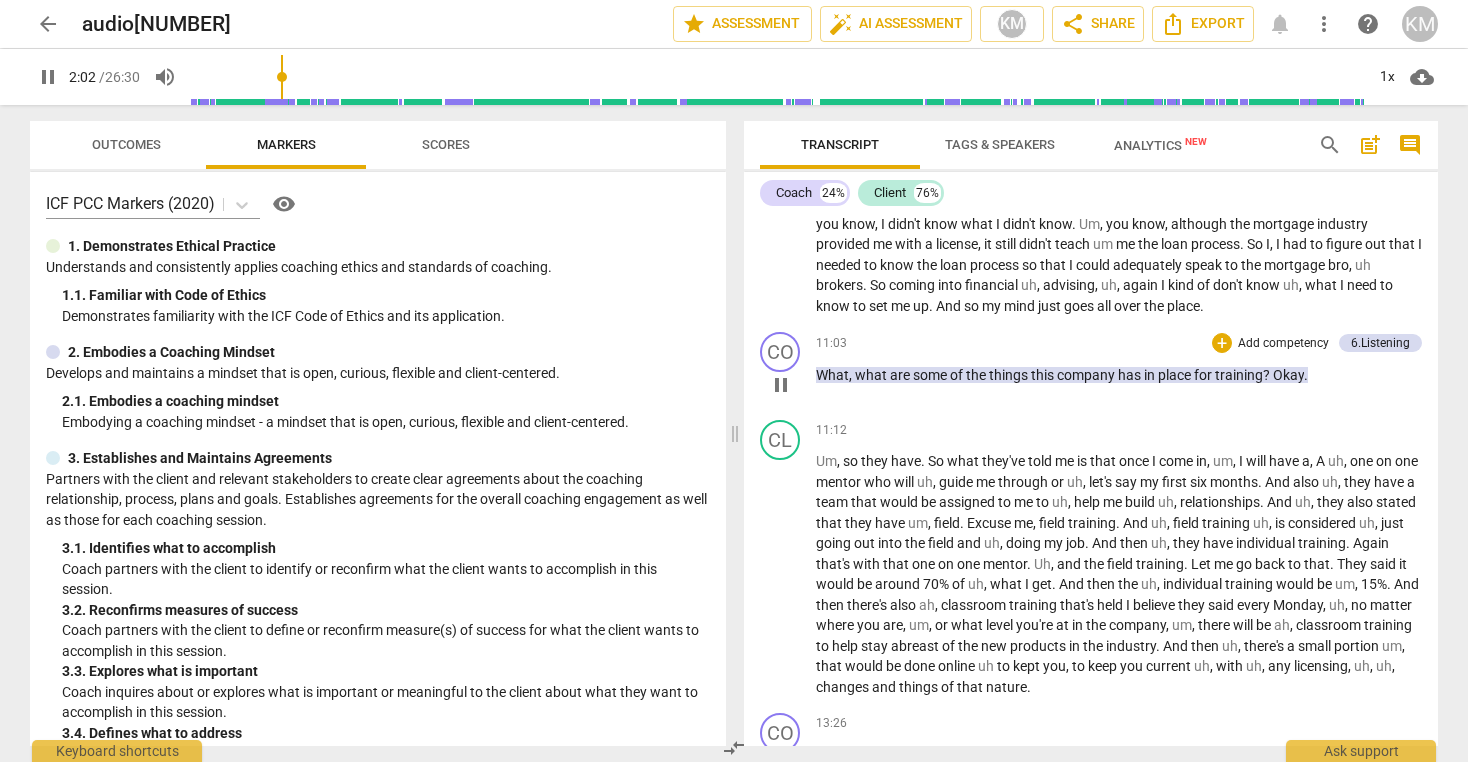 click on "pause" at bounding box center (781, 385) 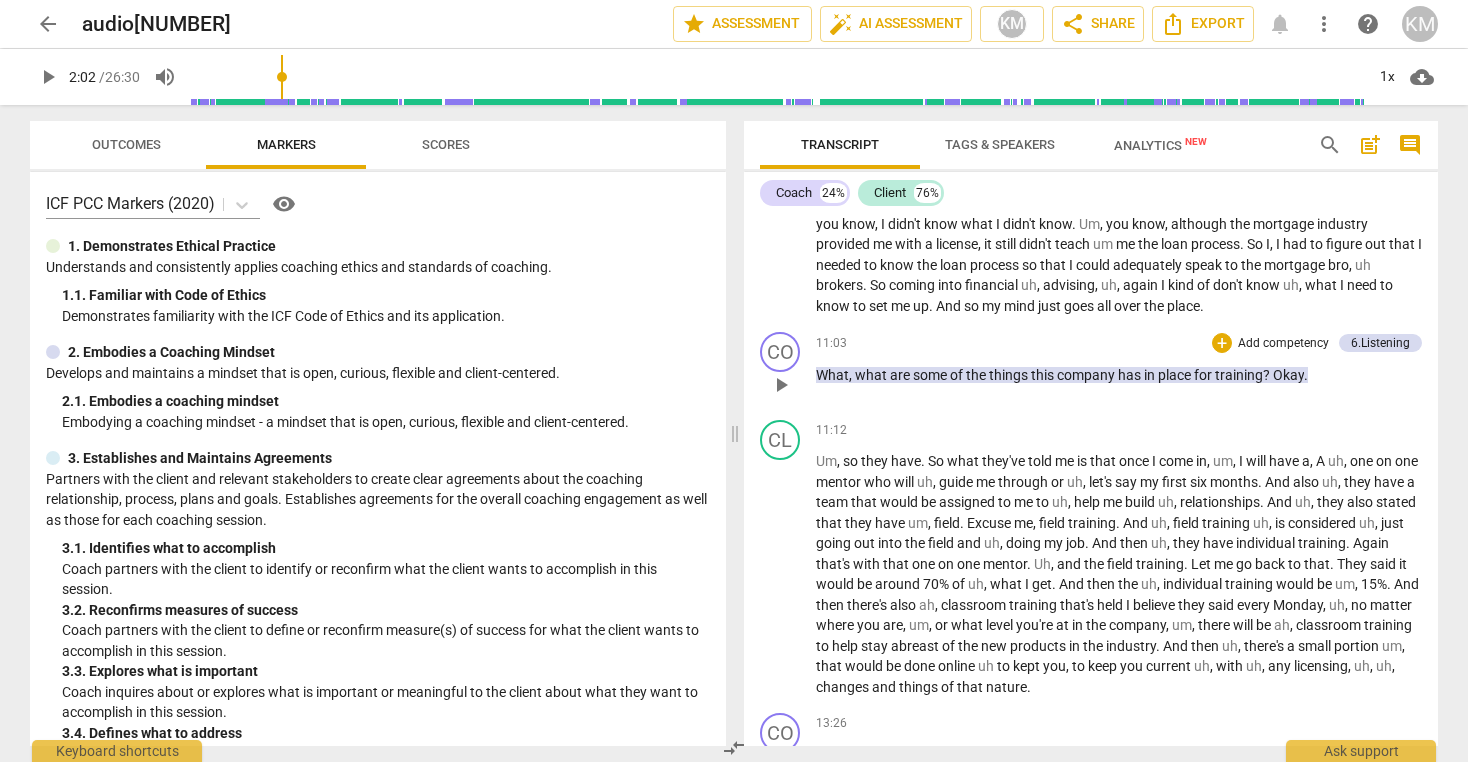 click on "play_arrow" at bounding box center [781, 385] 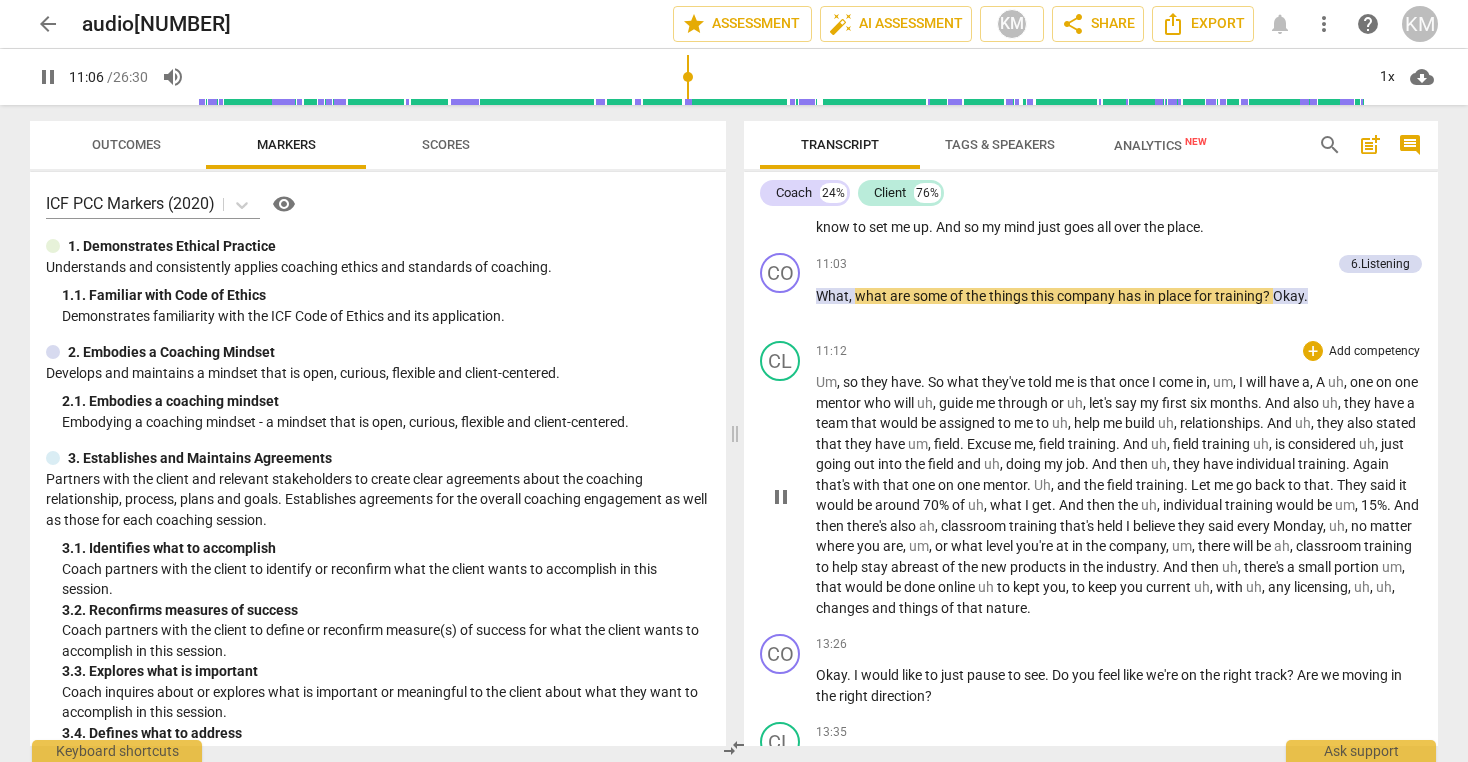 scroll, scrollTop: 2785, scrollLeft: 0, axis: vertical 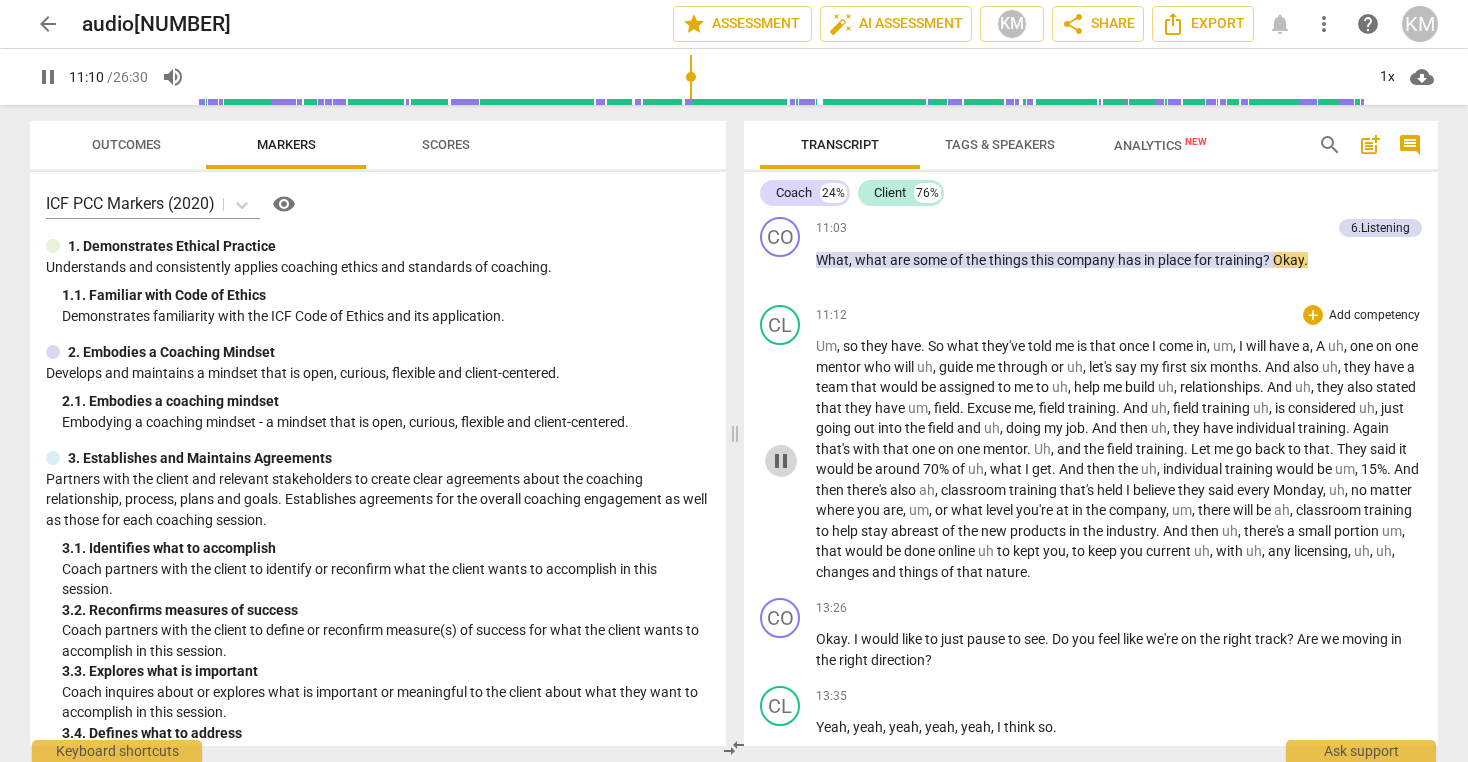 click on "pause" at bounding box center (781, 461) 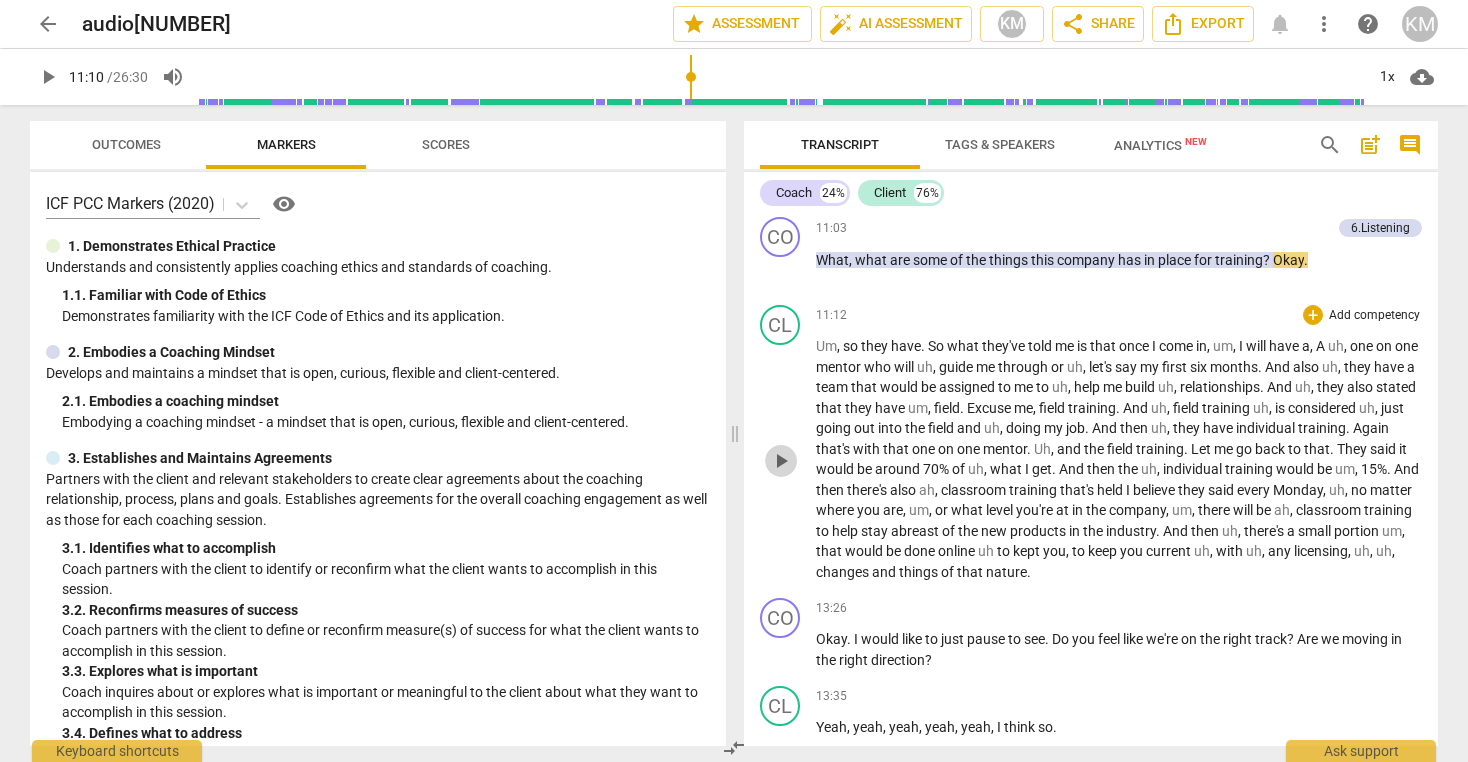 drag, startPoint x: 785, startPoint y: 459, endPoint x: 852, endPoint y: 476, distance: 69.12308 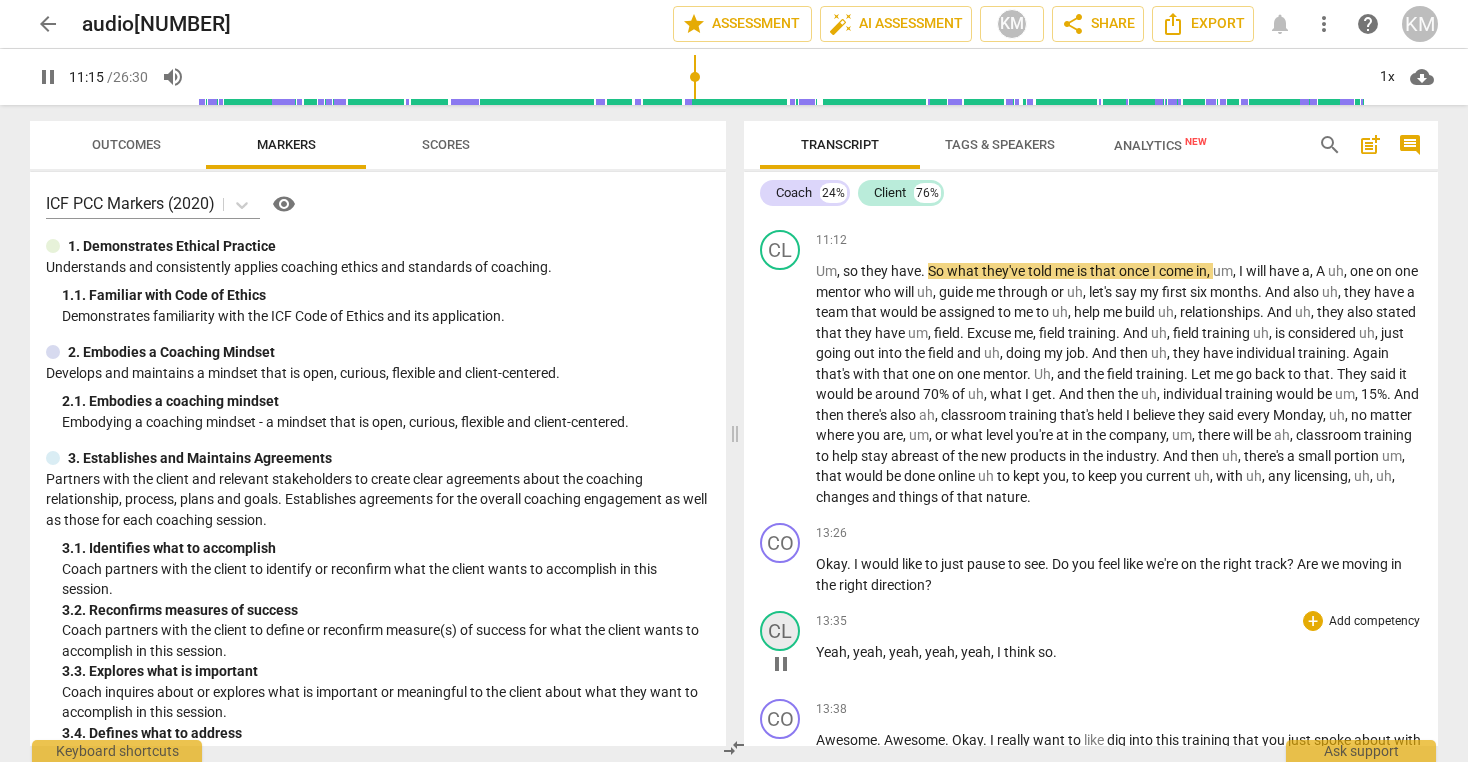scroll, scrollTop: 2877, scrollLeft: 0, axis: vertical 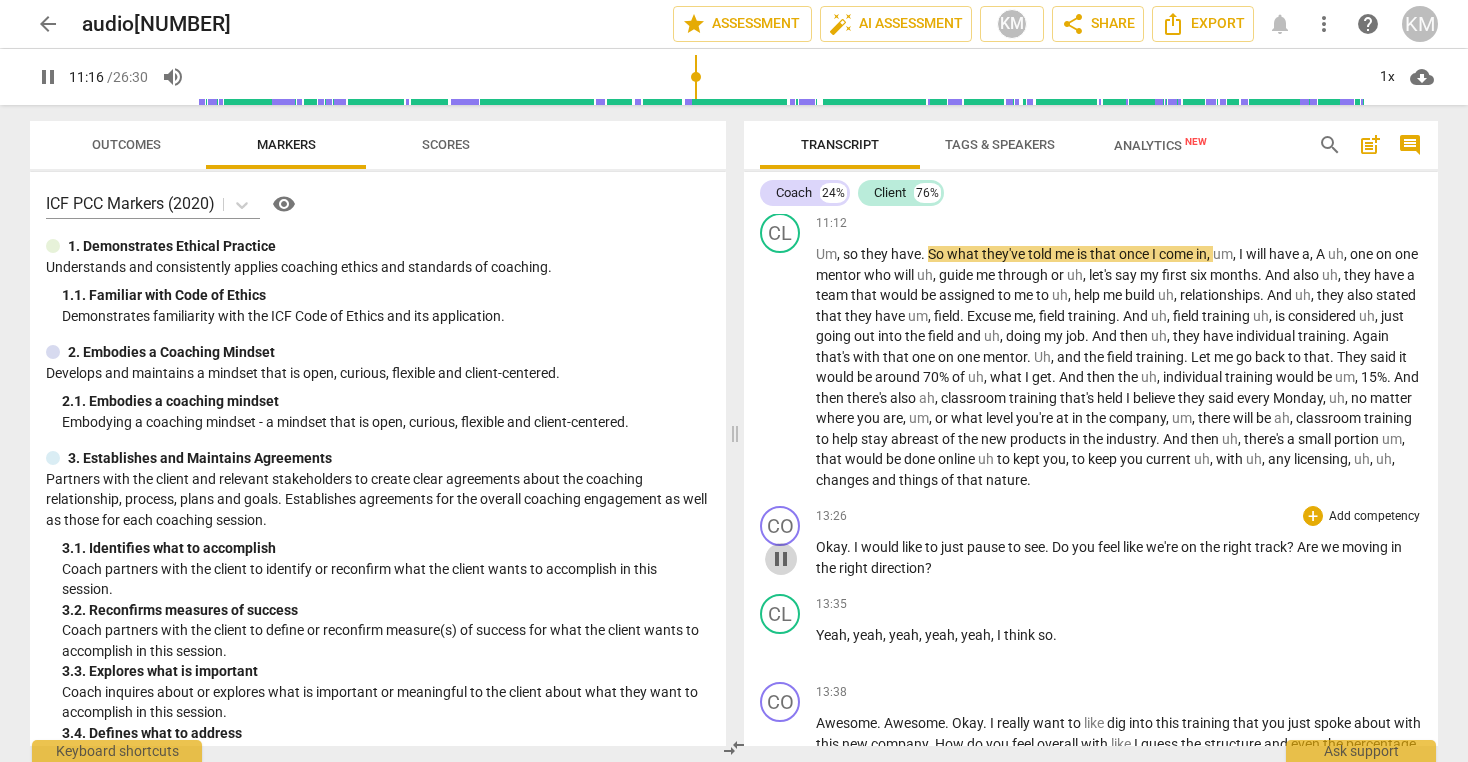 click on "pause" at bounding box center [781, 559] 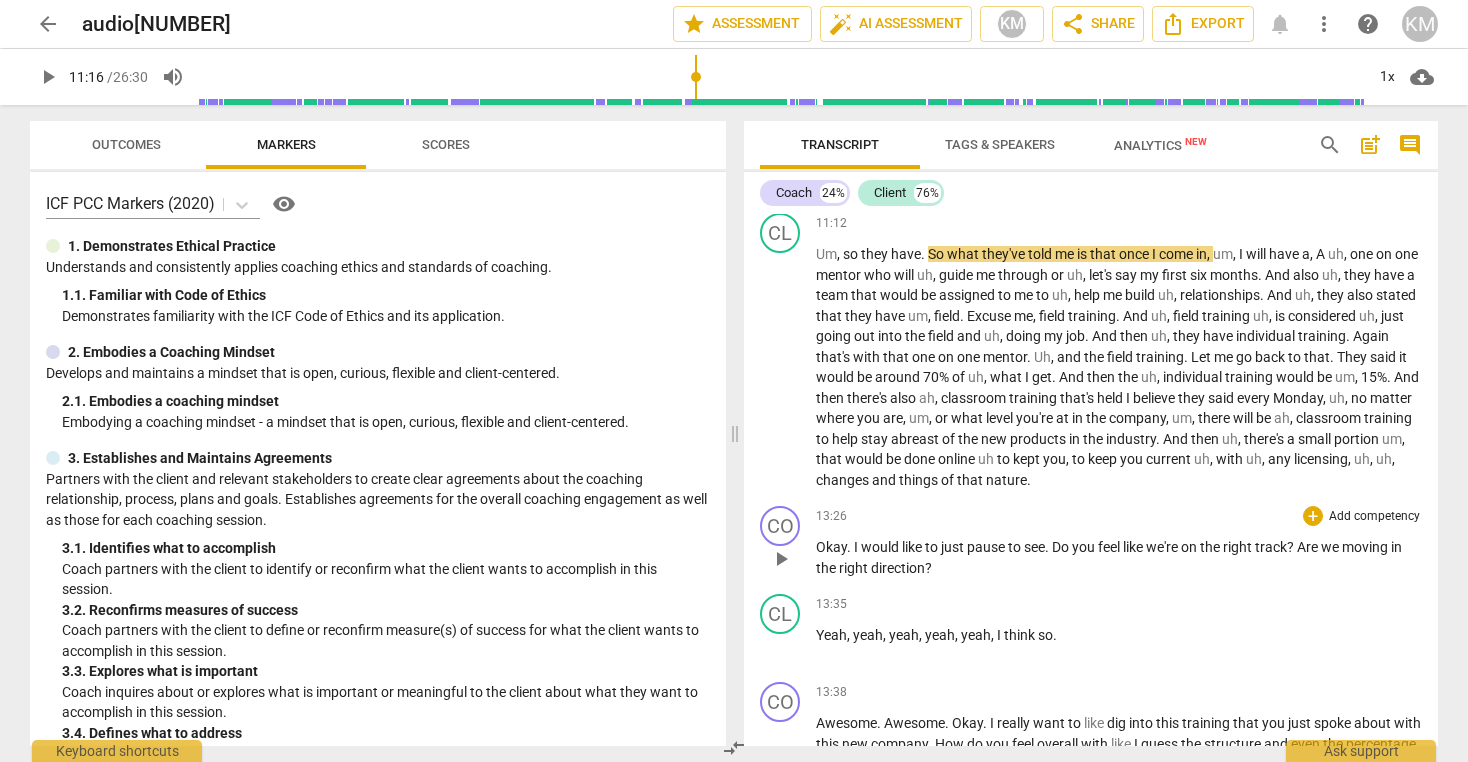 click on "play_arrow" at bounding box center (781, 559) 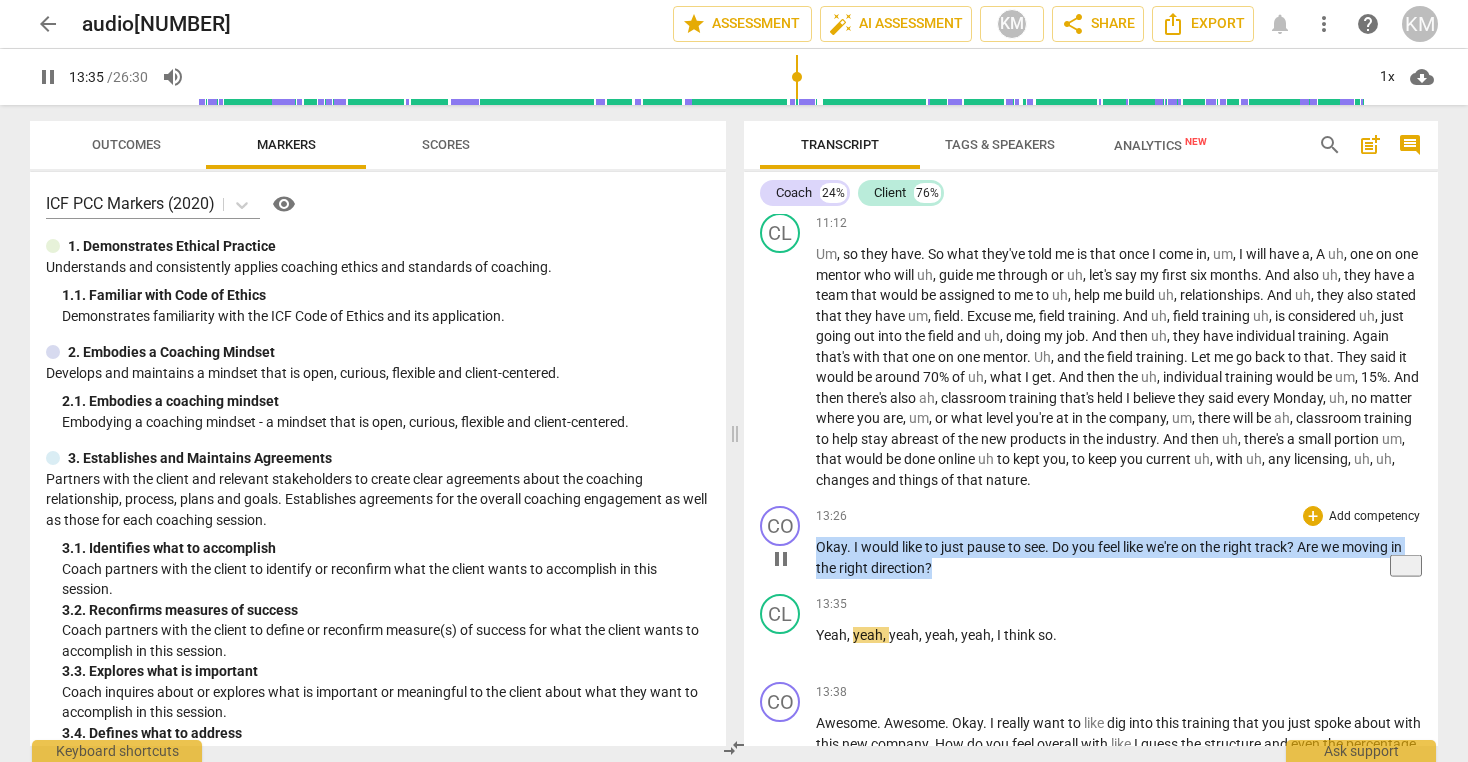 drag, startPoint x: 819, startPoint y: 549, endPoint x: 938, endPoint y: 568, distance: 120.50726 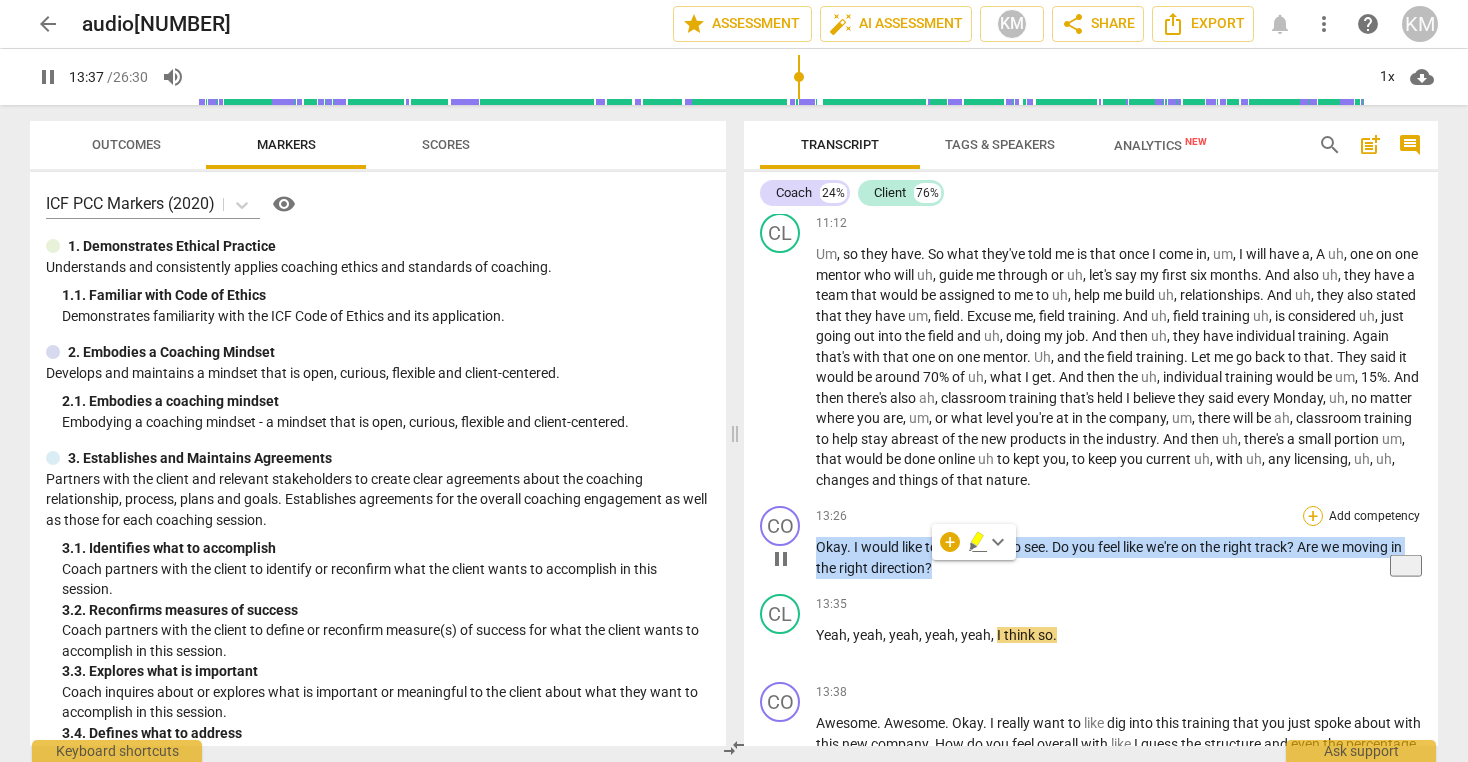 click on "+" at bounding box center [1313, 516] 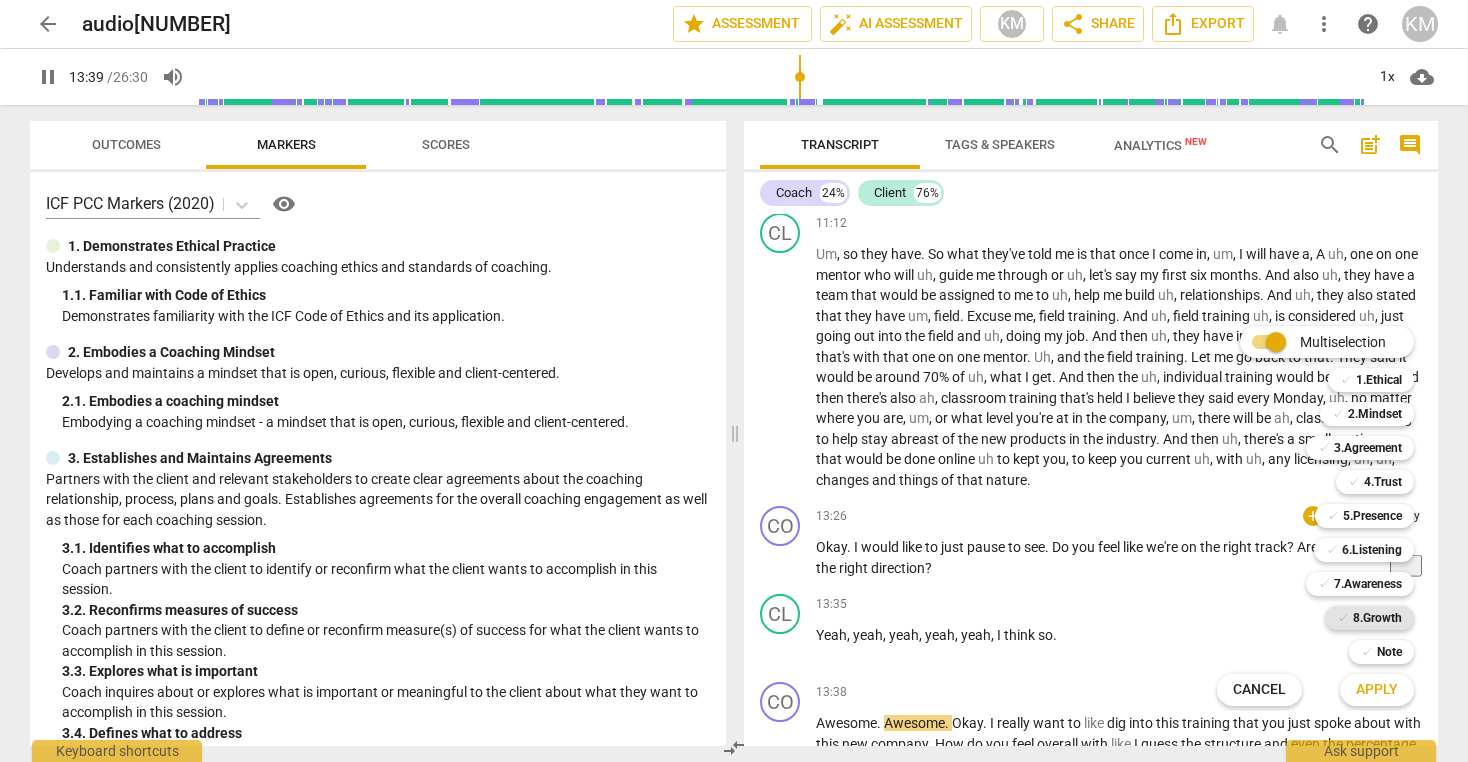 click on "8.Growth" at bounding box center (1377, 618) 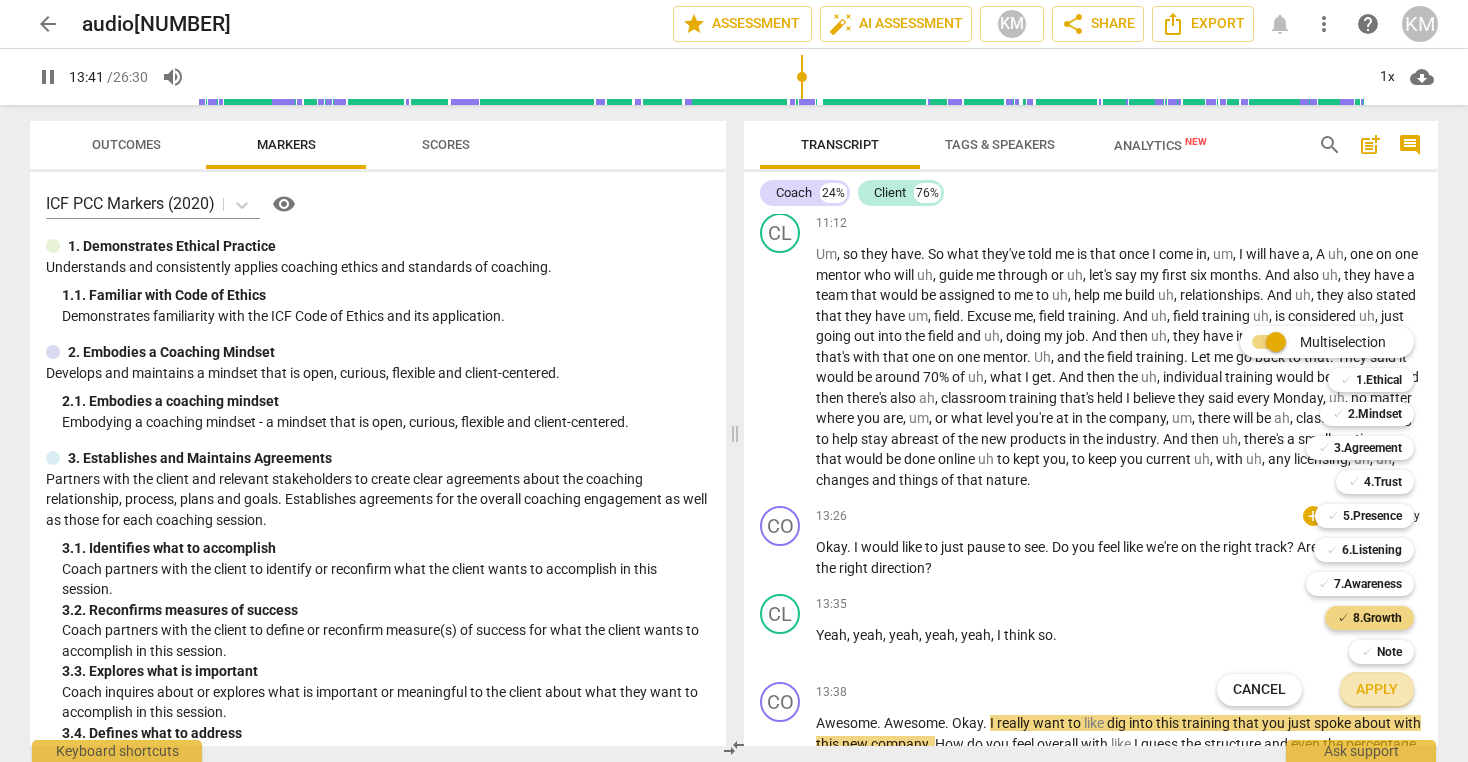 click on "Apply" at bounding box center (1377, 690) 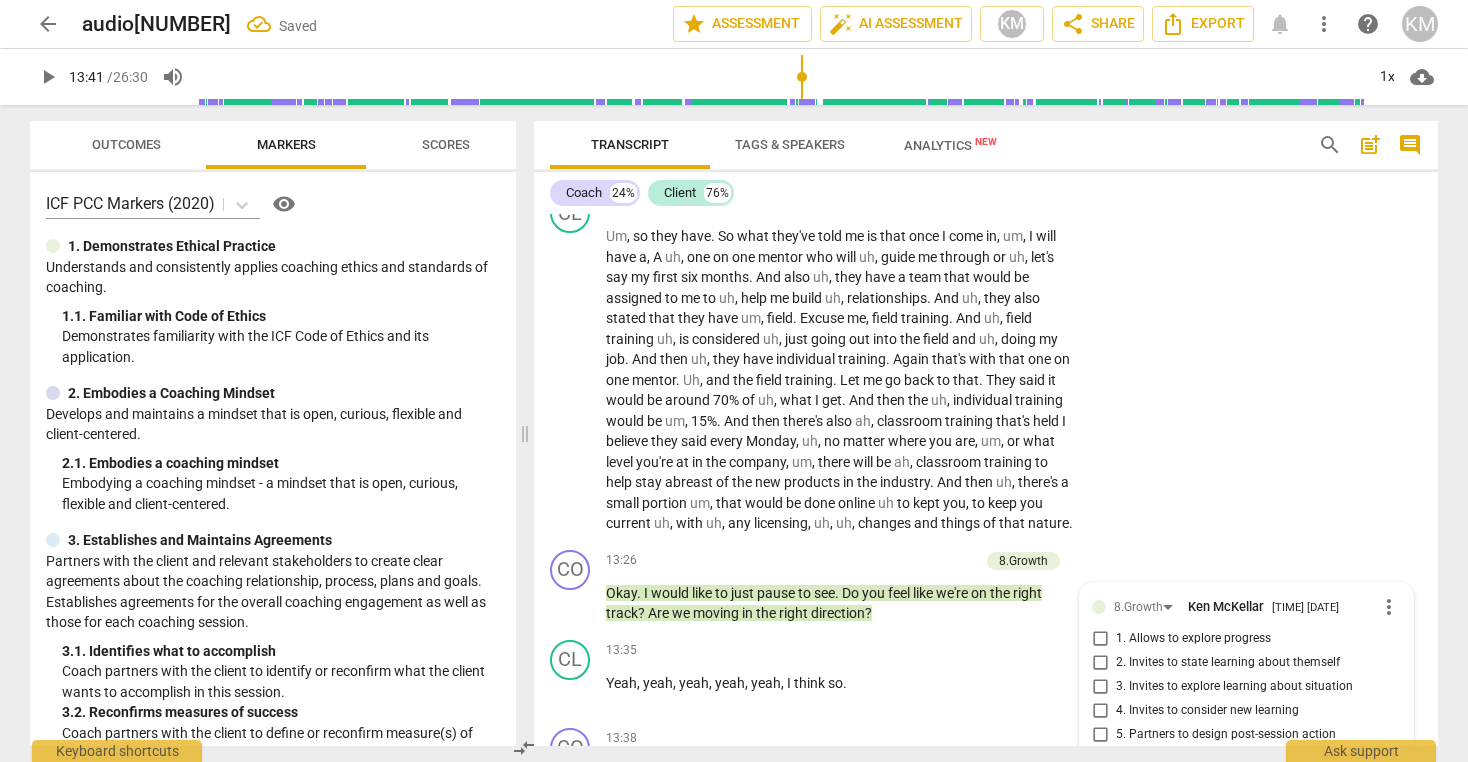 scroll, scrollTop: 3622, scrollLeft: 0, axis: vertical 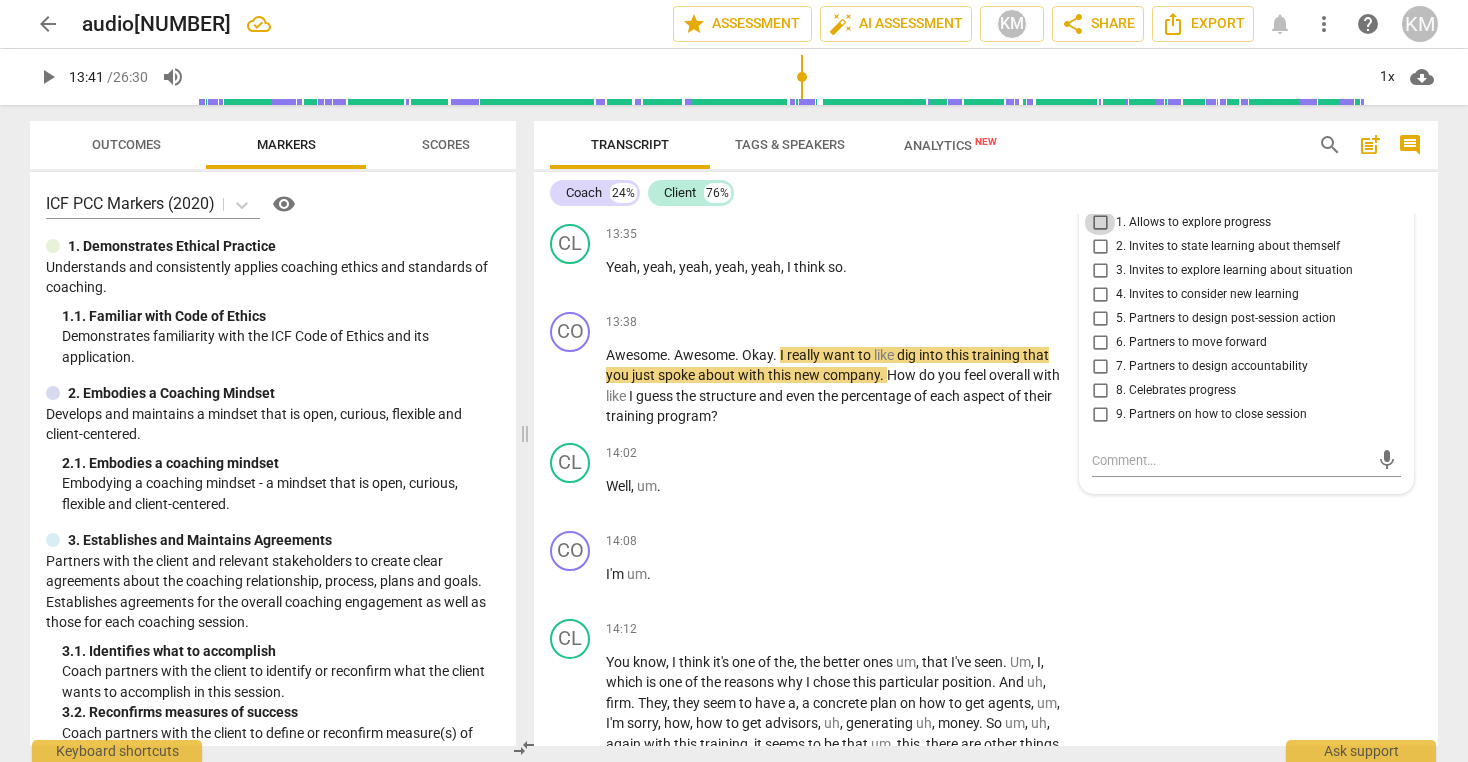 click on "1. Allows to explore progress" at bounding box center (1100, 223) 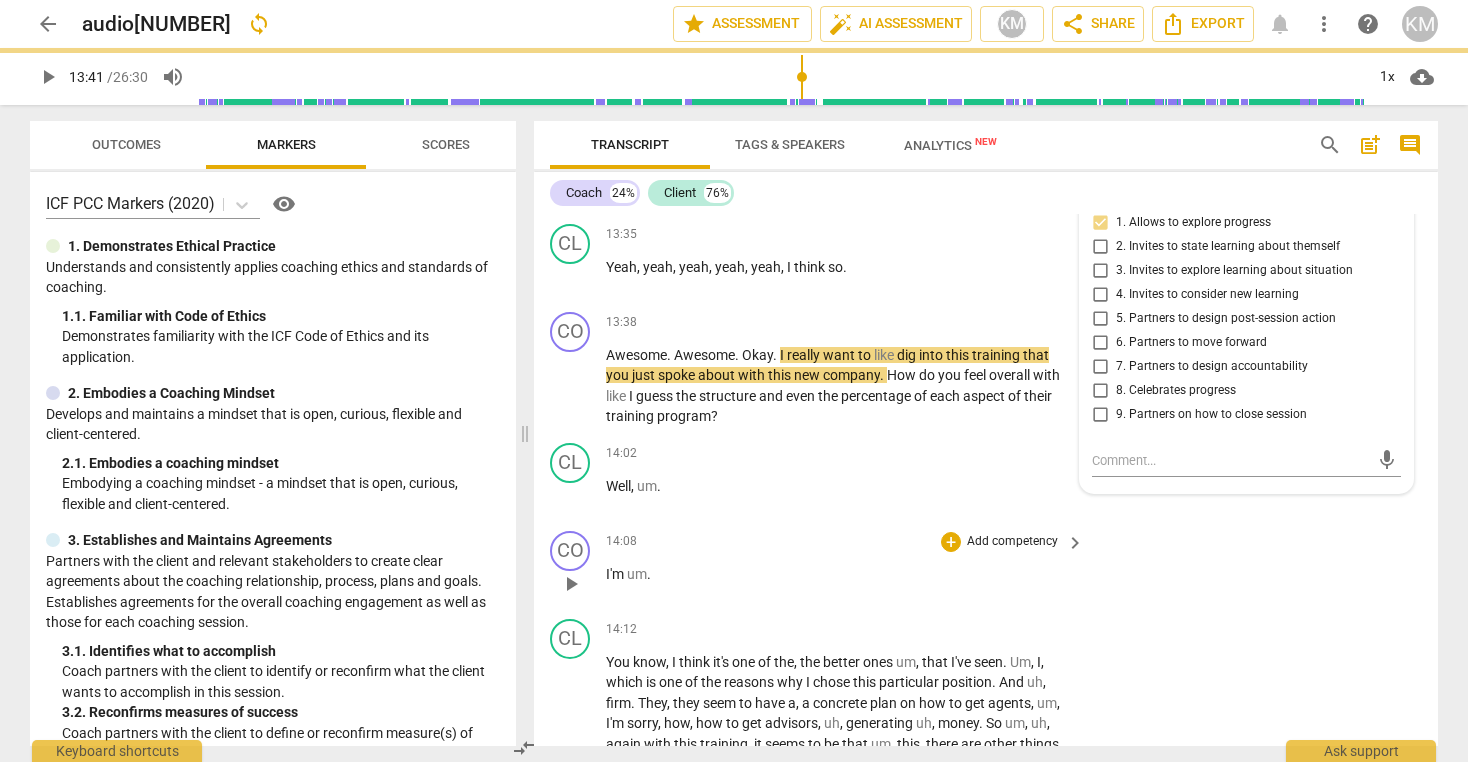 click on "CO play_arrow pause [TIME] + Add competency keyboard_arrow_right I'm um ." at bounding box center (986, 567) 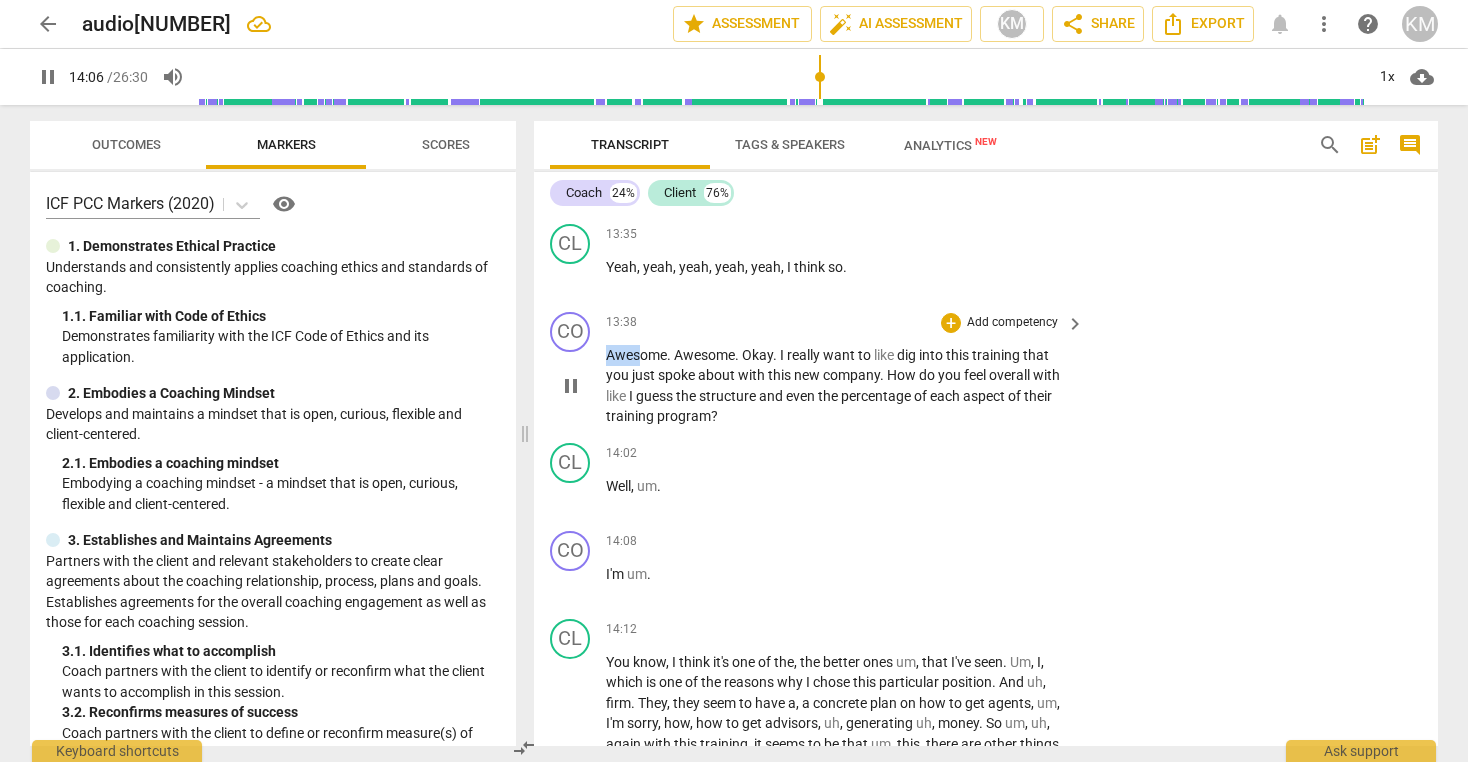 scroll, scrollTop: 3622, scrollLeft: 0, axis: vertical 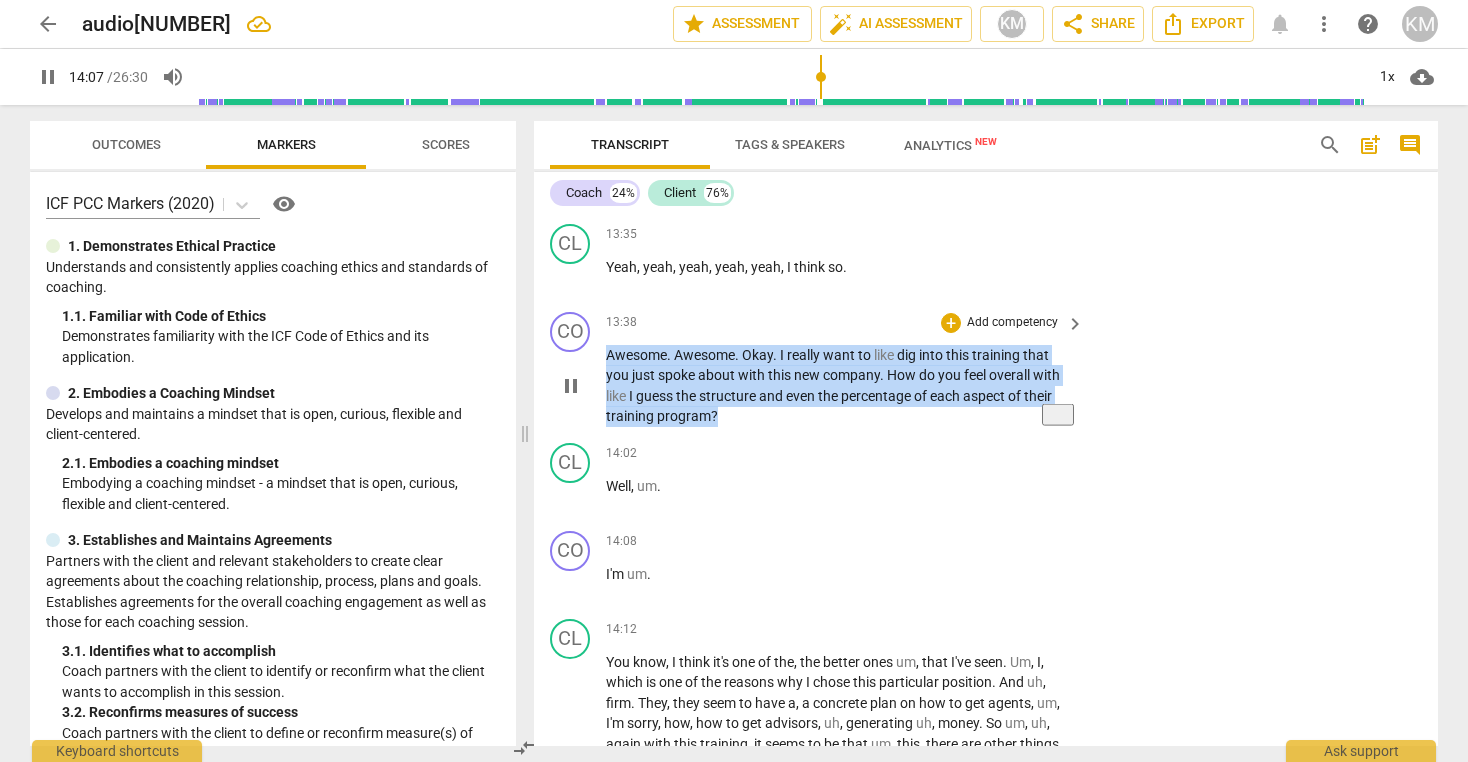 drag, startPoint x: 609, startPoint y: 377, endPoint x: 734, endPoint y: 435, distance: 137.80058 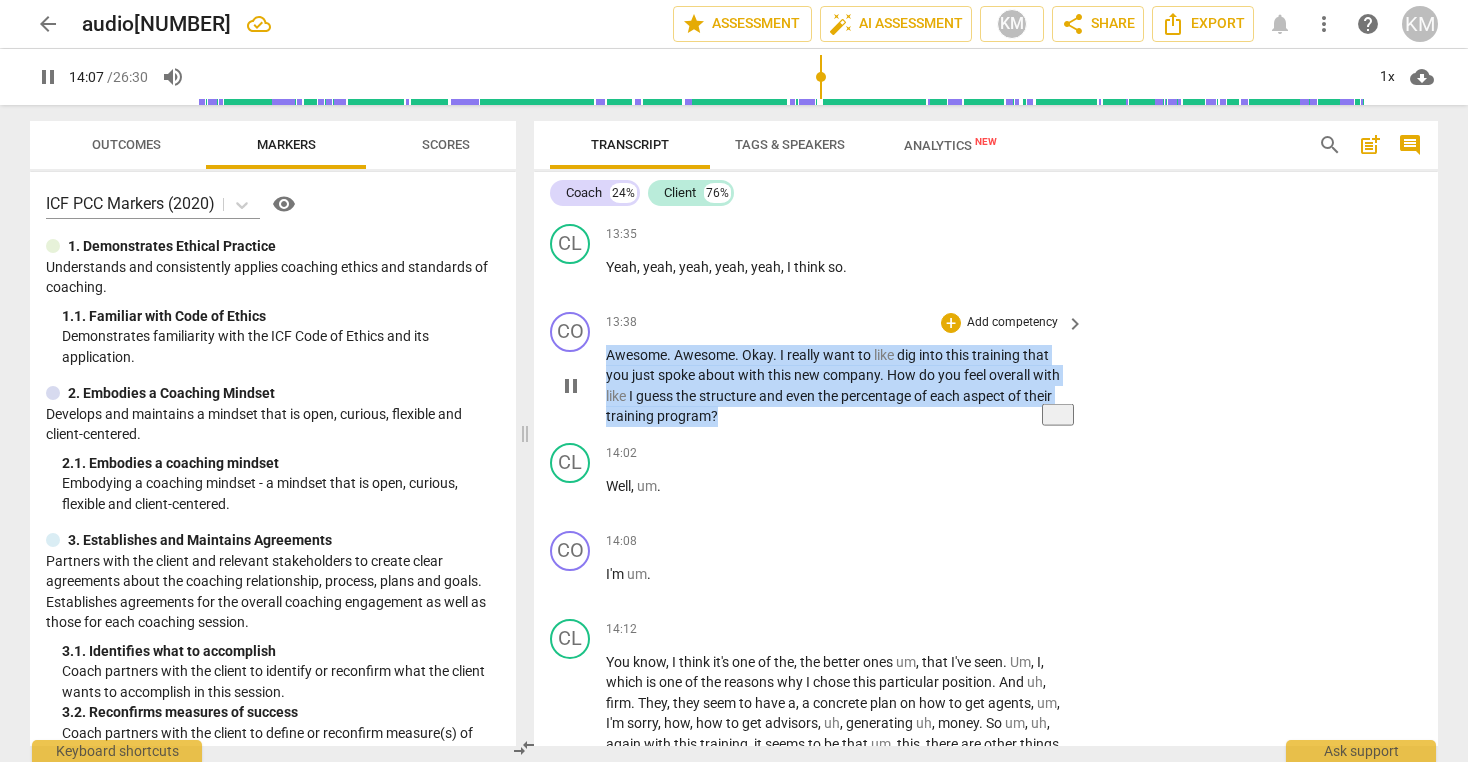 click on "Awesome .   Awesome .   Okay .   I   really   want   to   like   dig   into   this   training   that   you   just   spoke   about   with   this   new   company .   How   do   you   feel   overall   with   like   I   guess   the   structure   and   even   the   percentage   of   each   aspect   of   their   training   program ?" at bounding box center (840, 386) 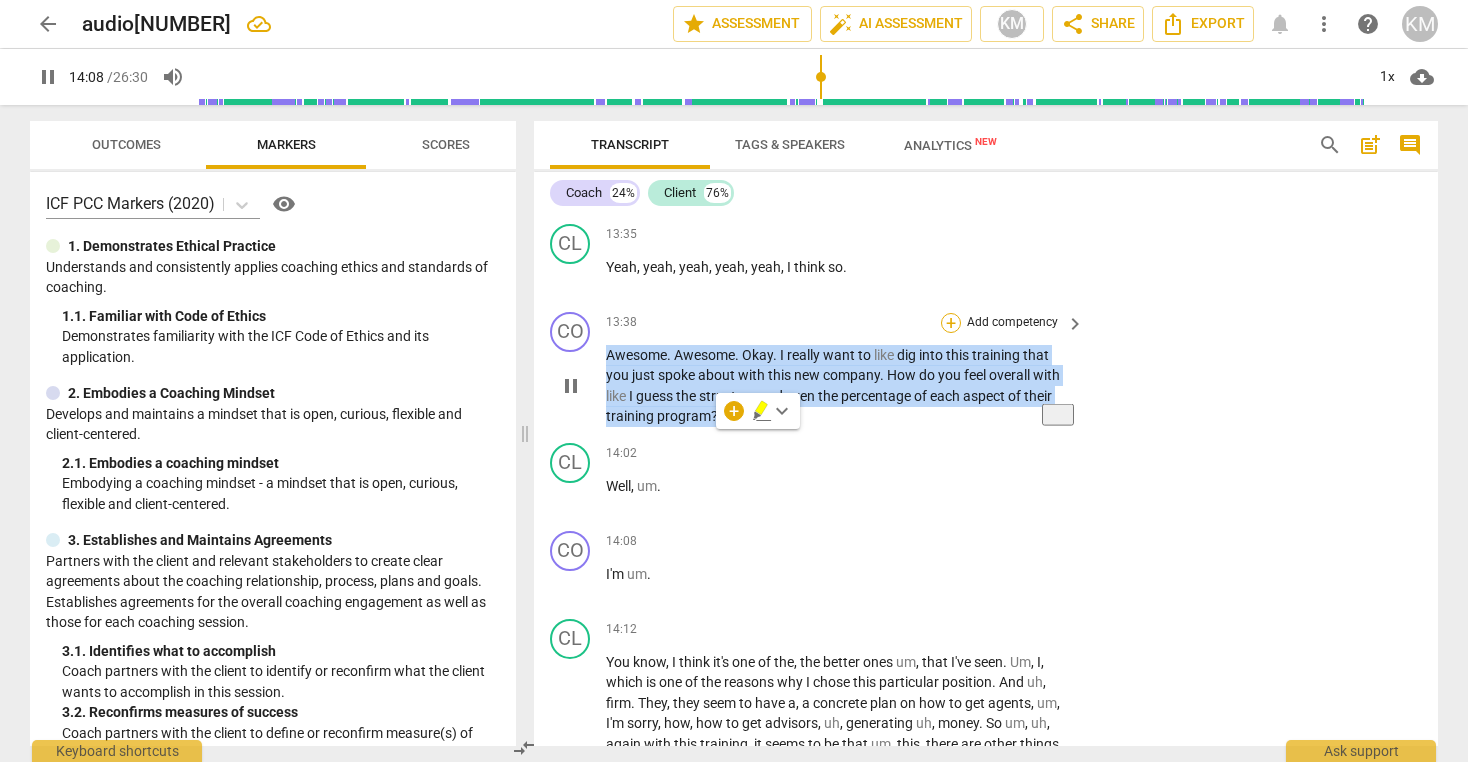 click on "+" at bounding box center (951, 323) 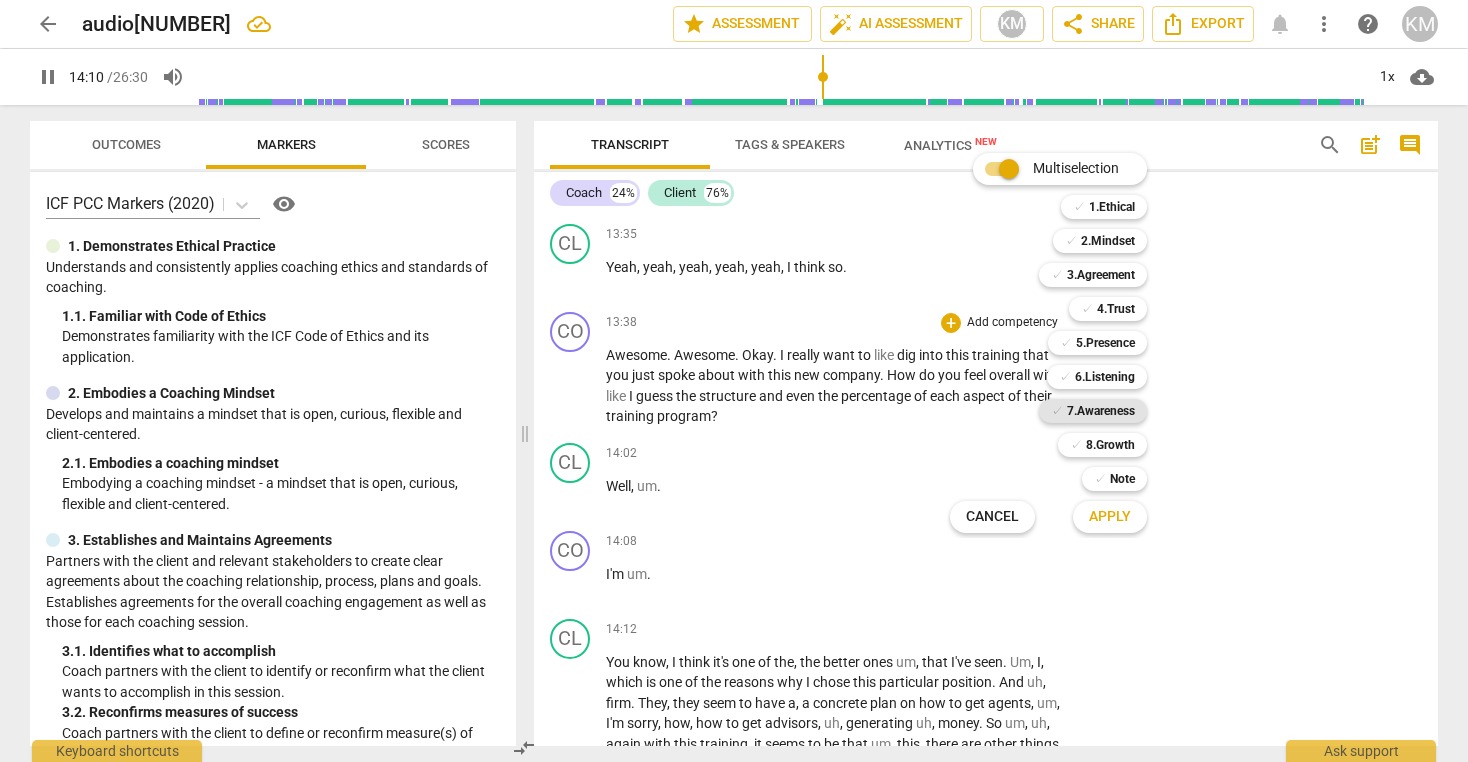 scroll, scrollTop: 3622, scrollLeft: 0, axis: vertical 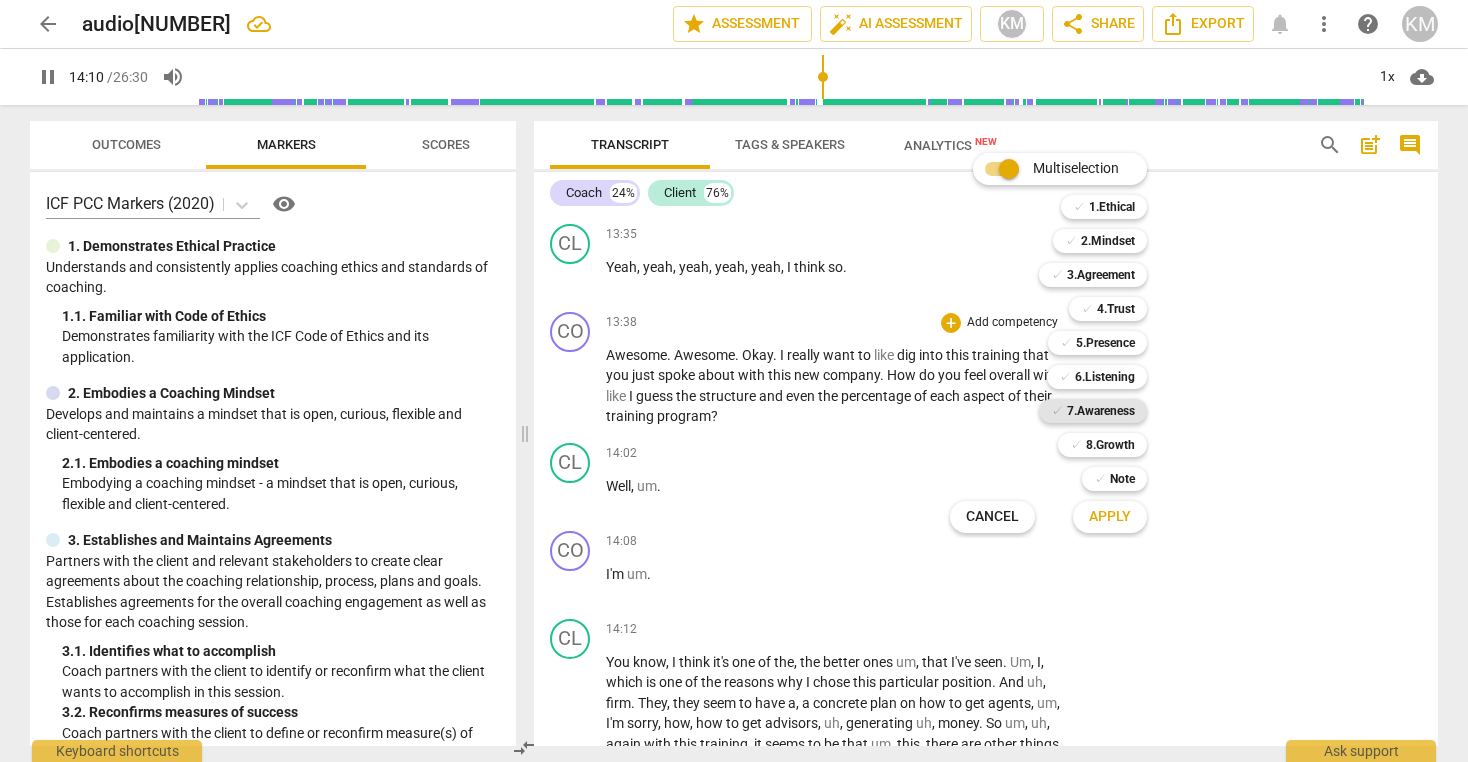 click on "7.Awareness" at bounding box center (1101, 411) 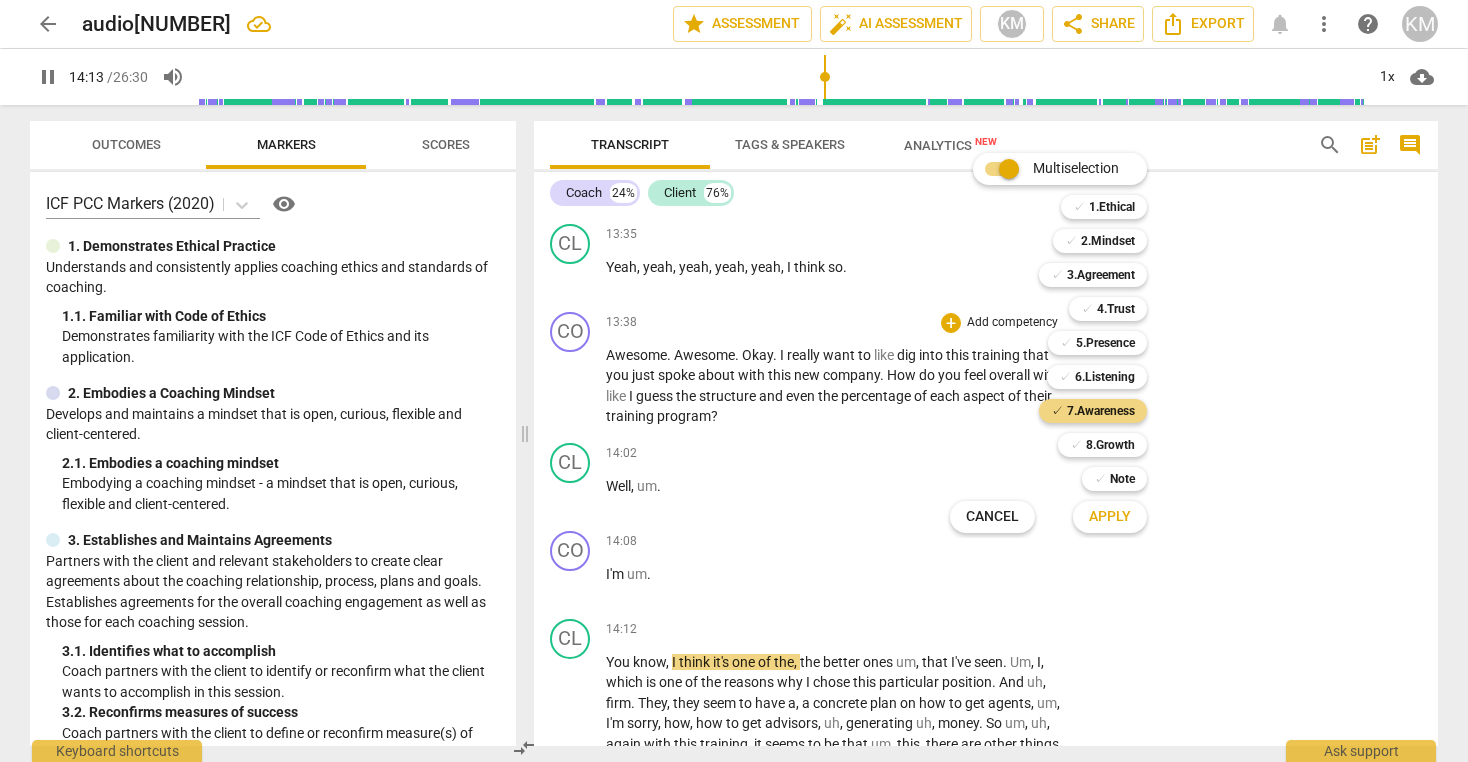 click on "Apply" at bounding box center (1110, 517) 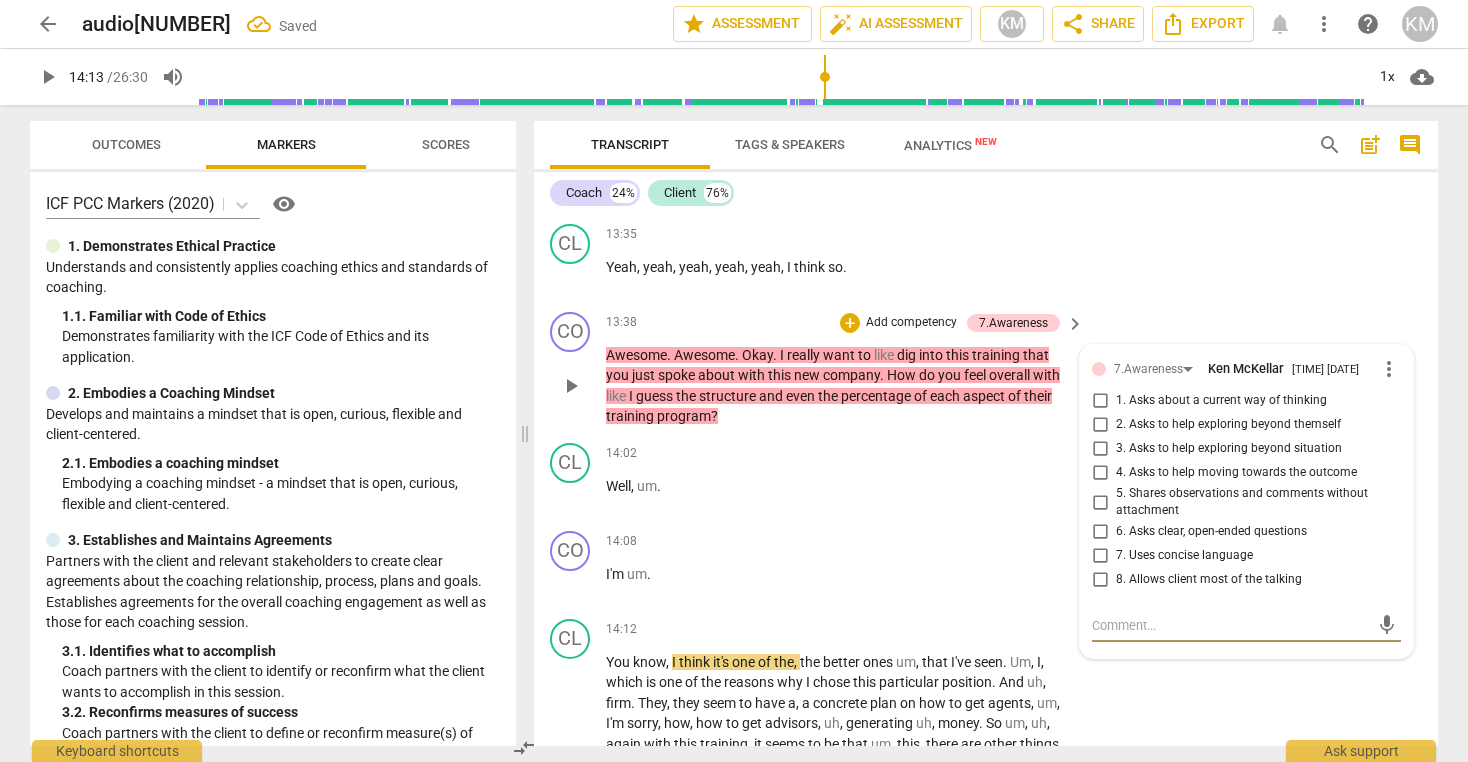 click on "4. Asks to help moving towards the outcome" at bounding box center [1100, 473] 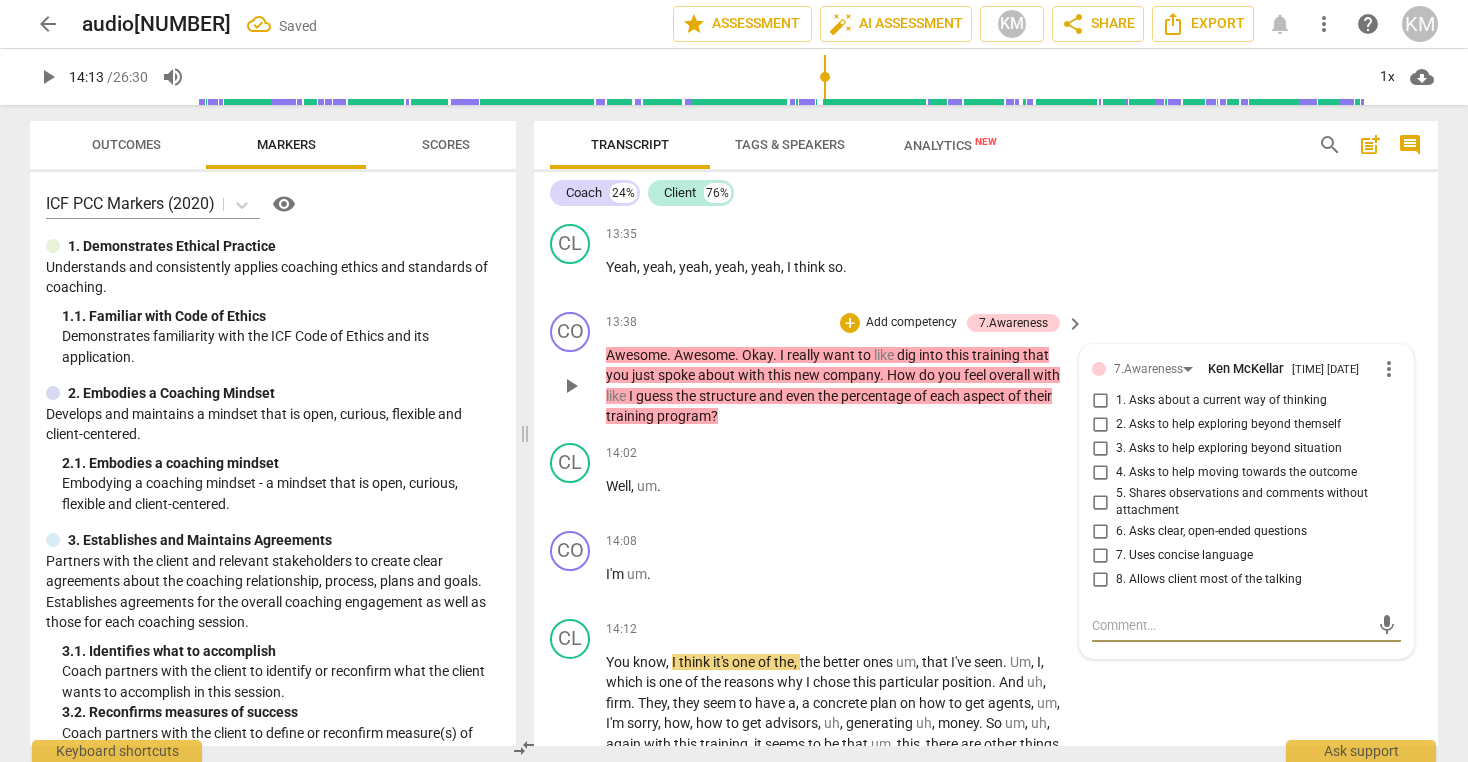 checkbox on "true" 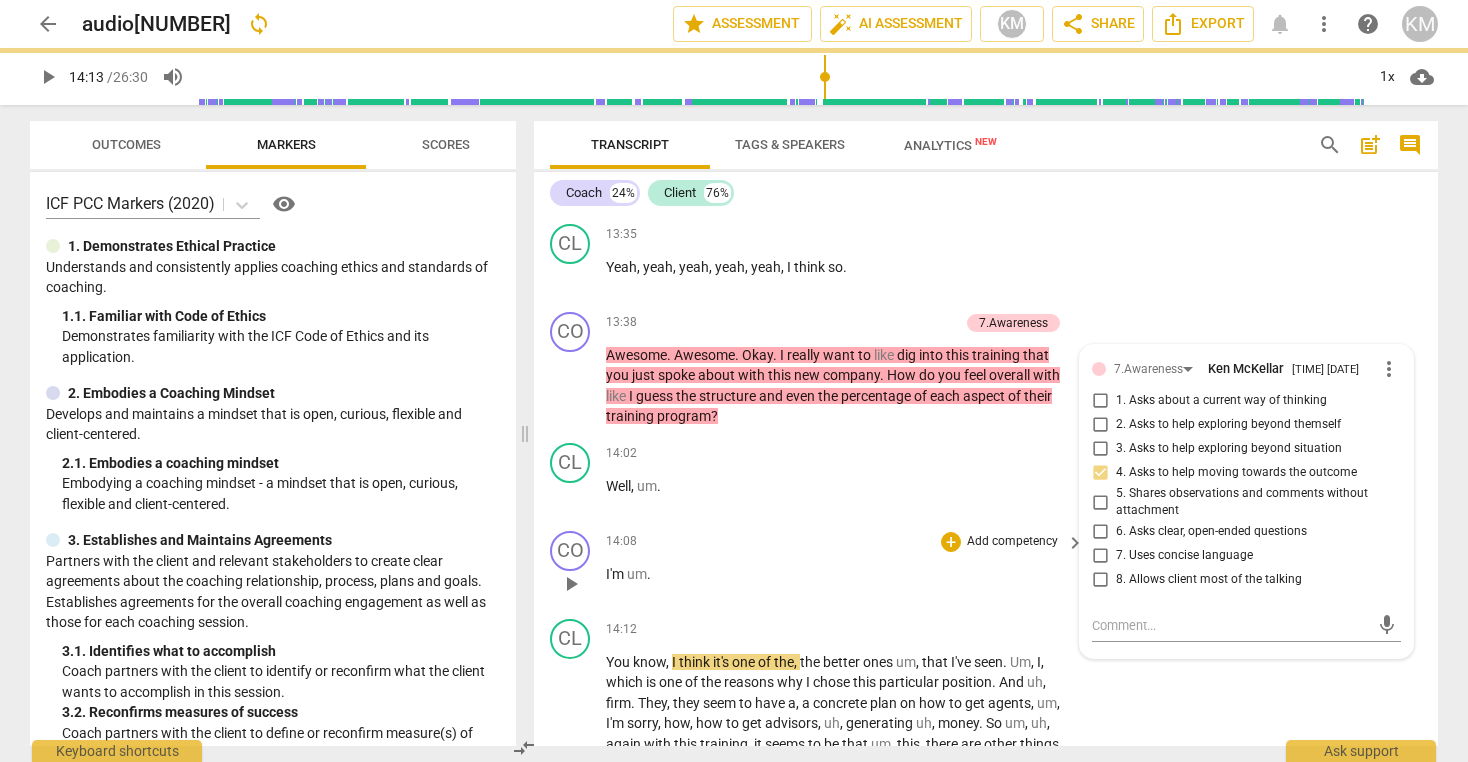 click on "CO play_arrow pause [TIME] + Add competency keyboard_arrow_right I'm um ." at bounding box center (986, 567) 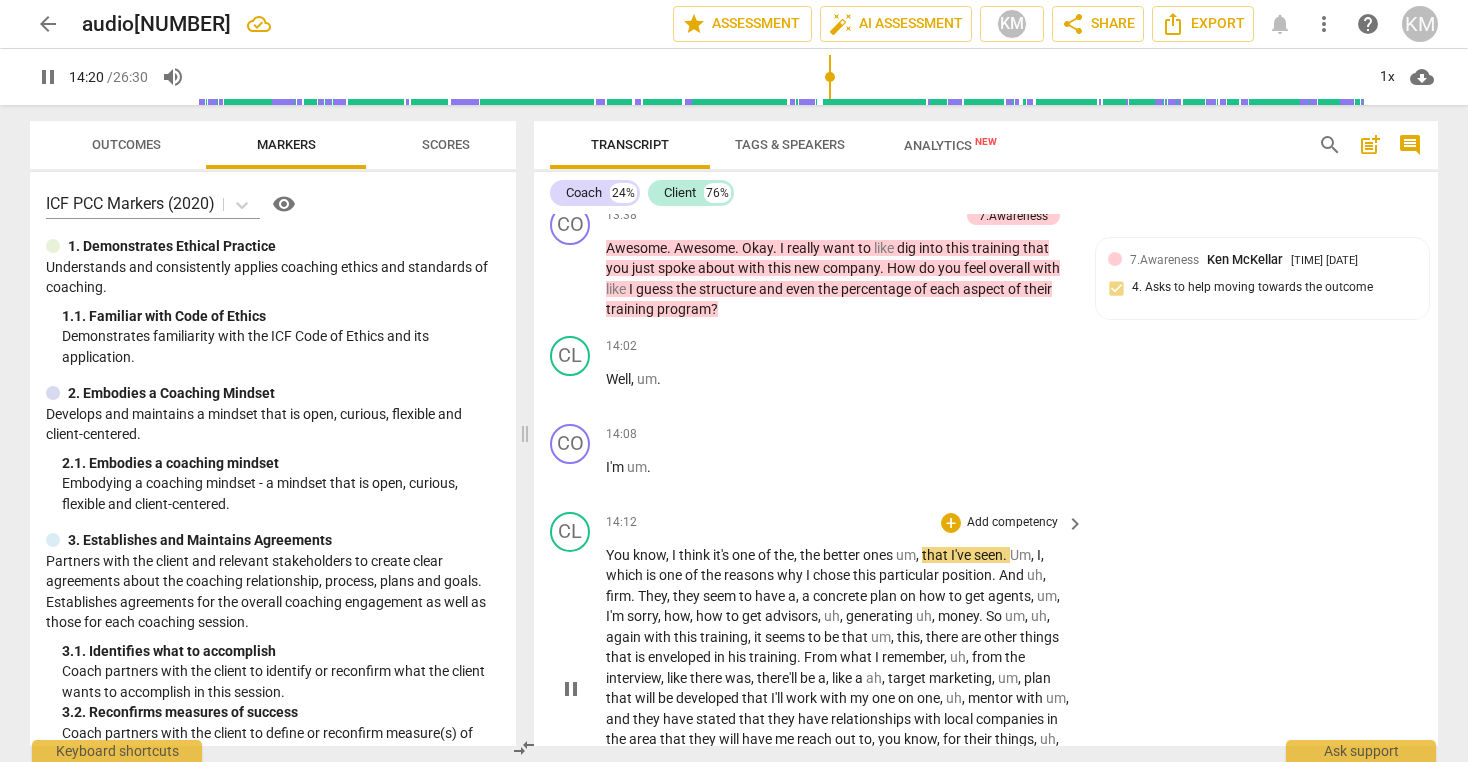 scroll, scrollTop: 3728, scrollLeft: 0, axis: vertical 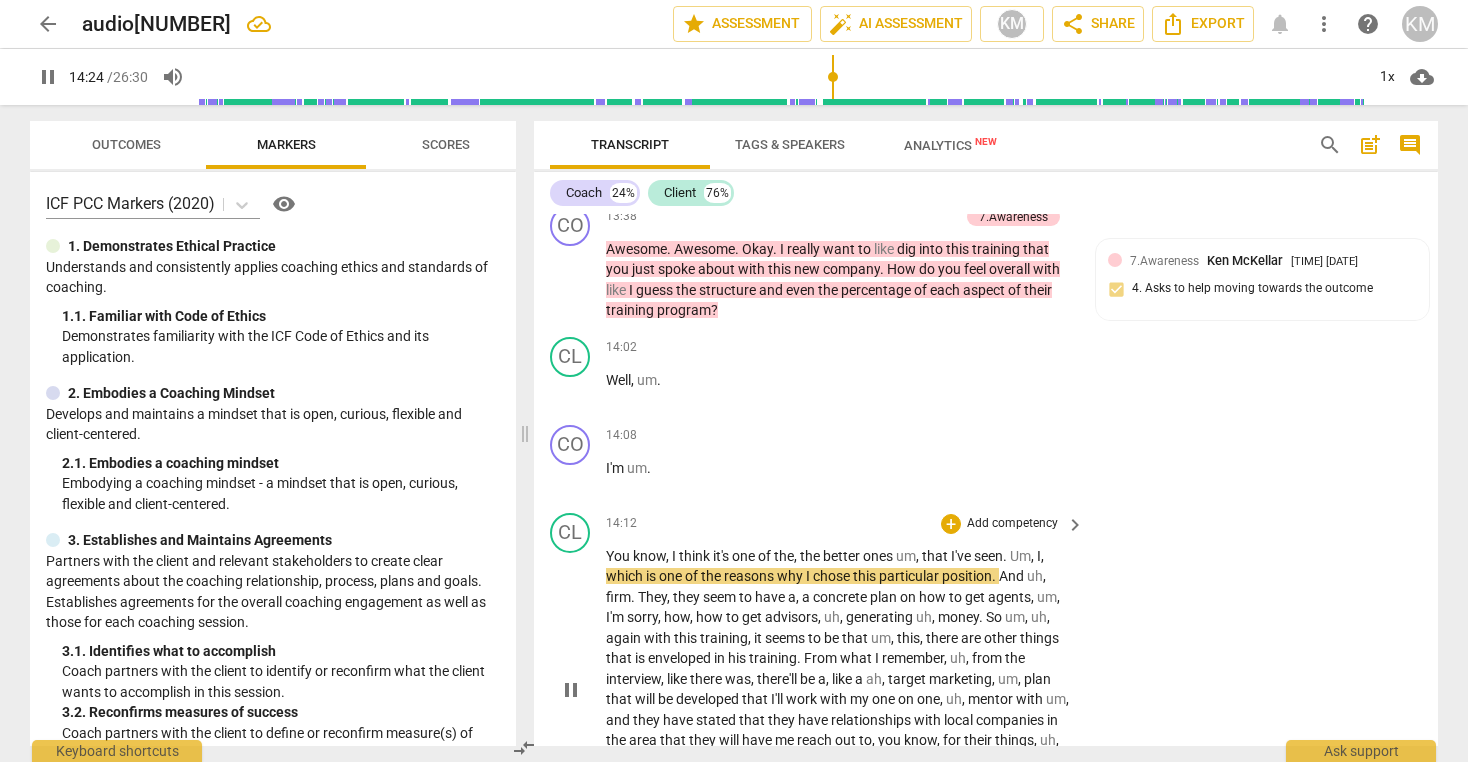 click on "You" at bounding box center [619, 556] 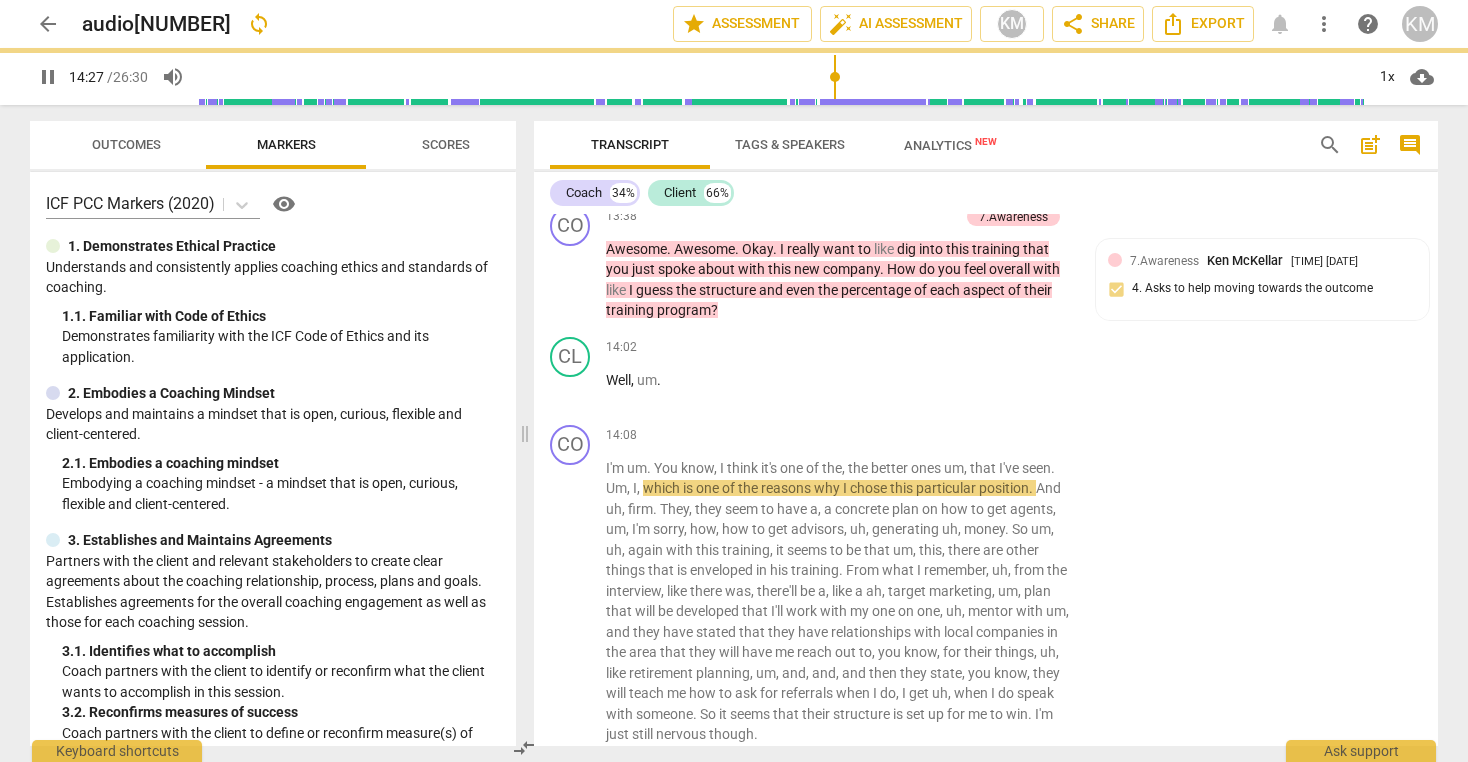 scroll, scrollTop: 3728, scrollLeft: 0, axis: vertical 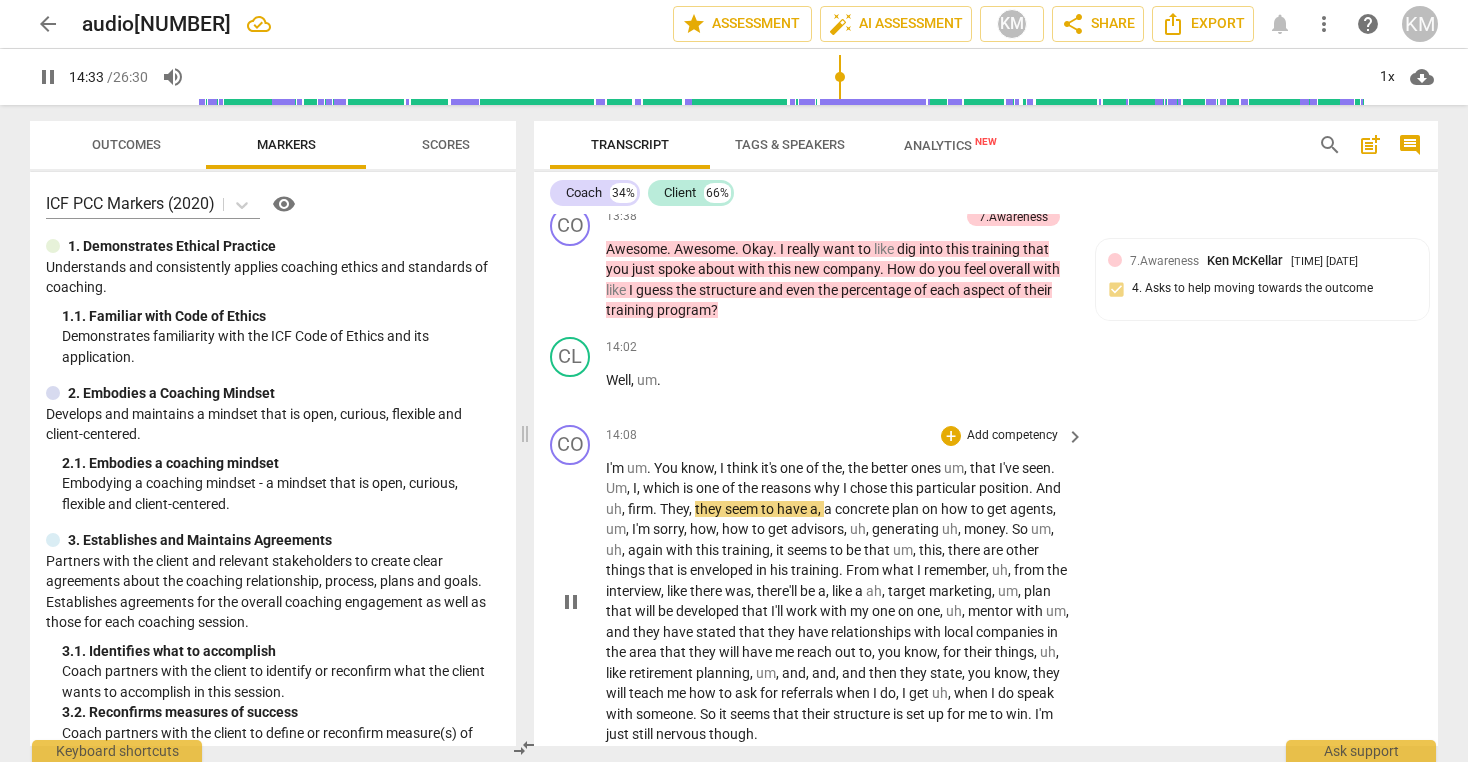 click on "I'm" at bounding box center [616, 468] 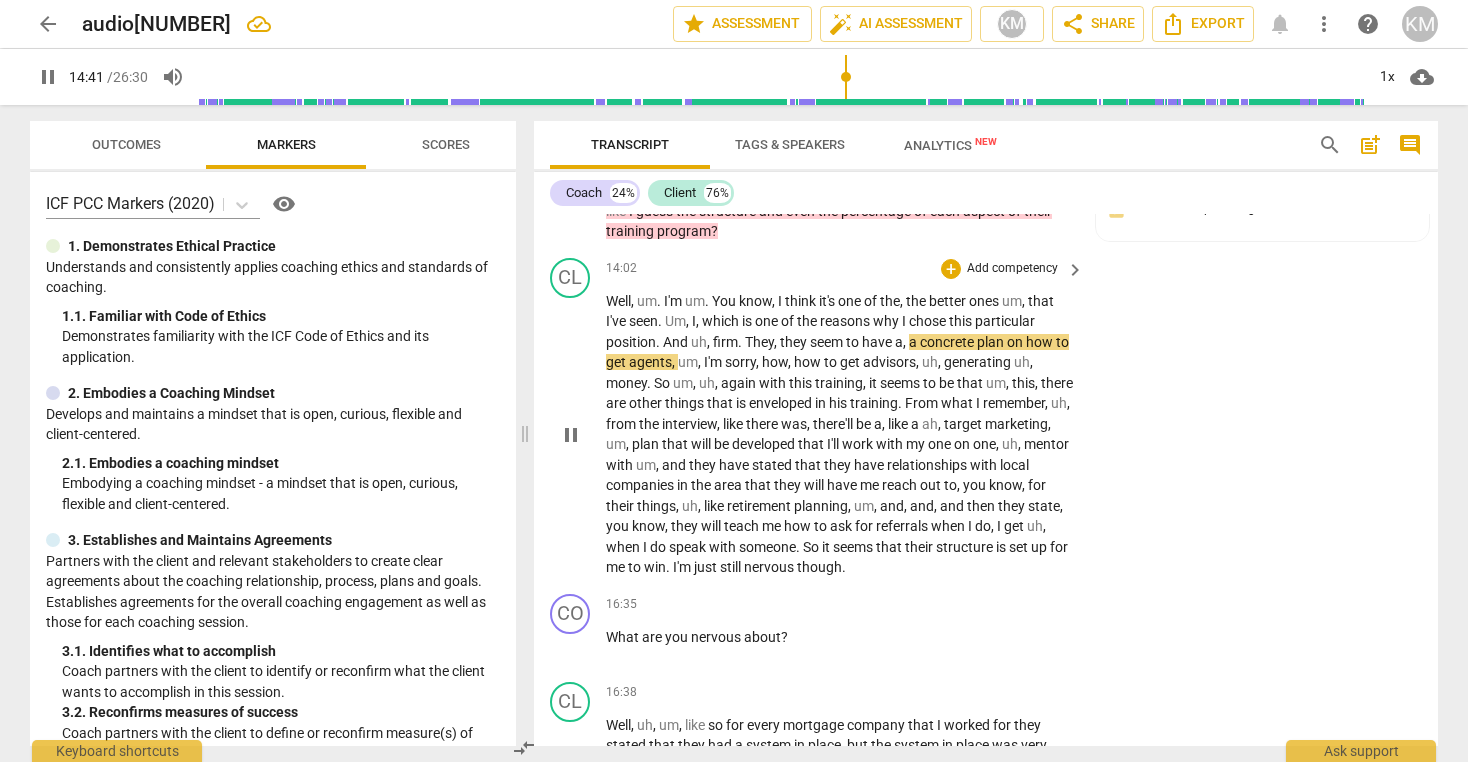 scroll, scrollTop: 3813, scrollLeft: 0, axis: vertical 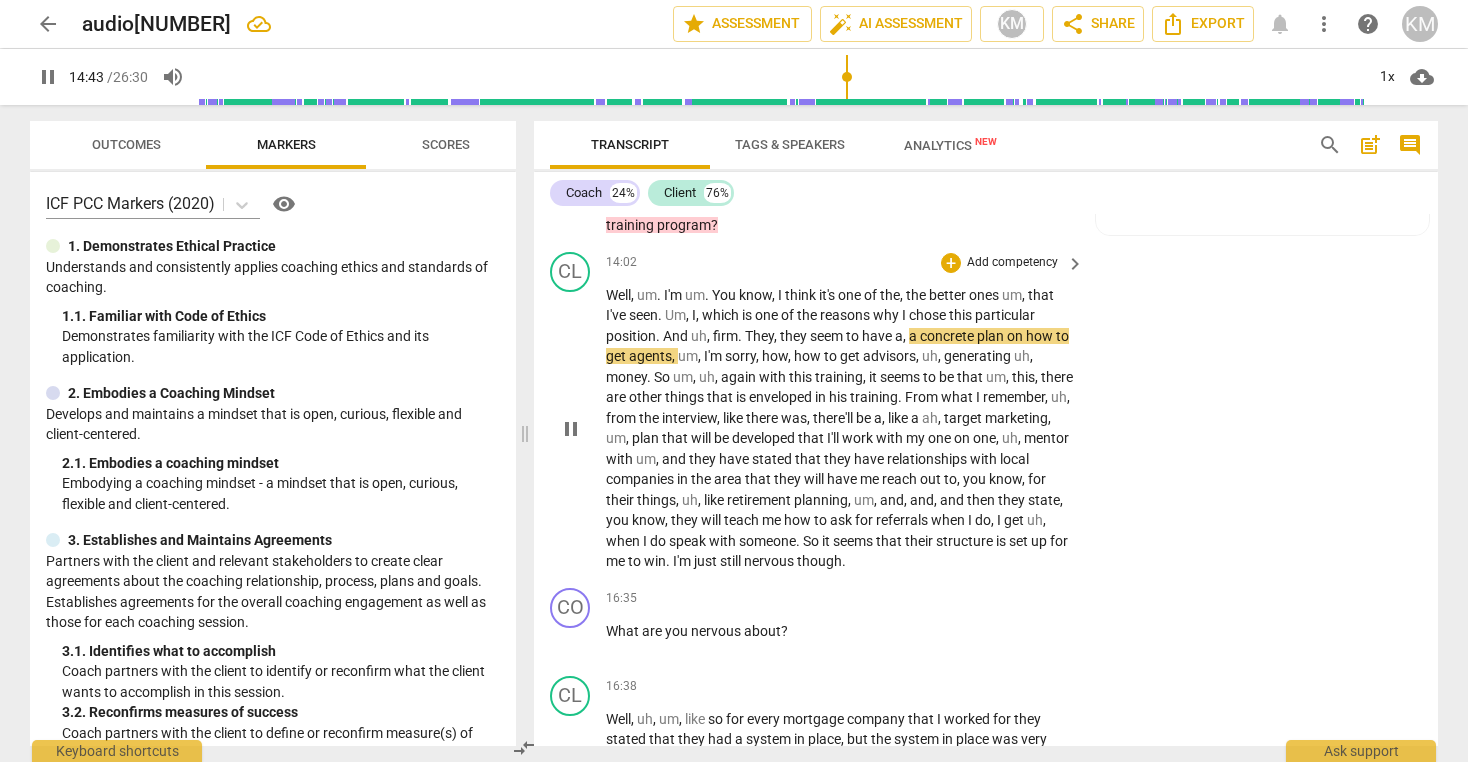 click on "I'm" at bounding box center (683, 561) 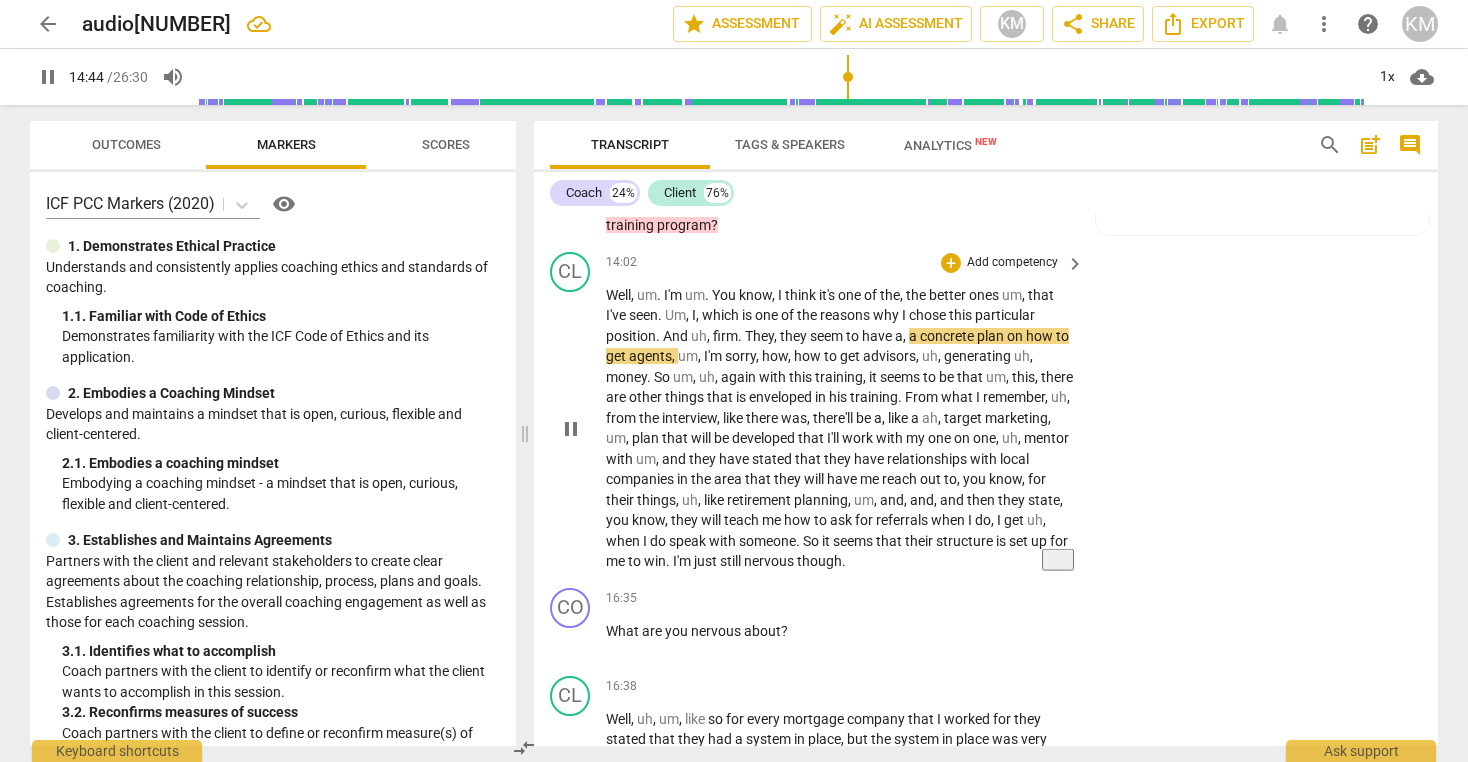 click on "." at bounding box center [669, 561] 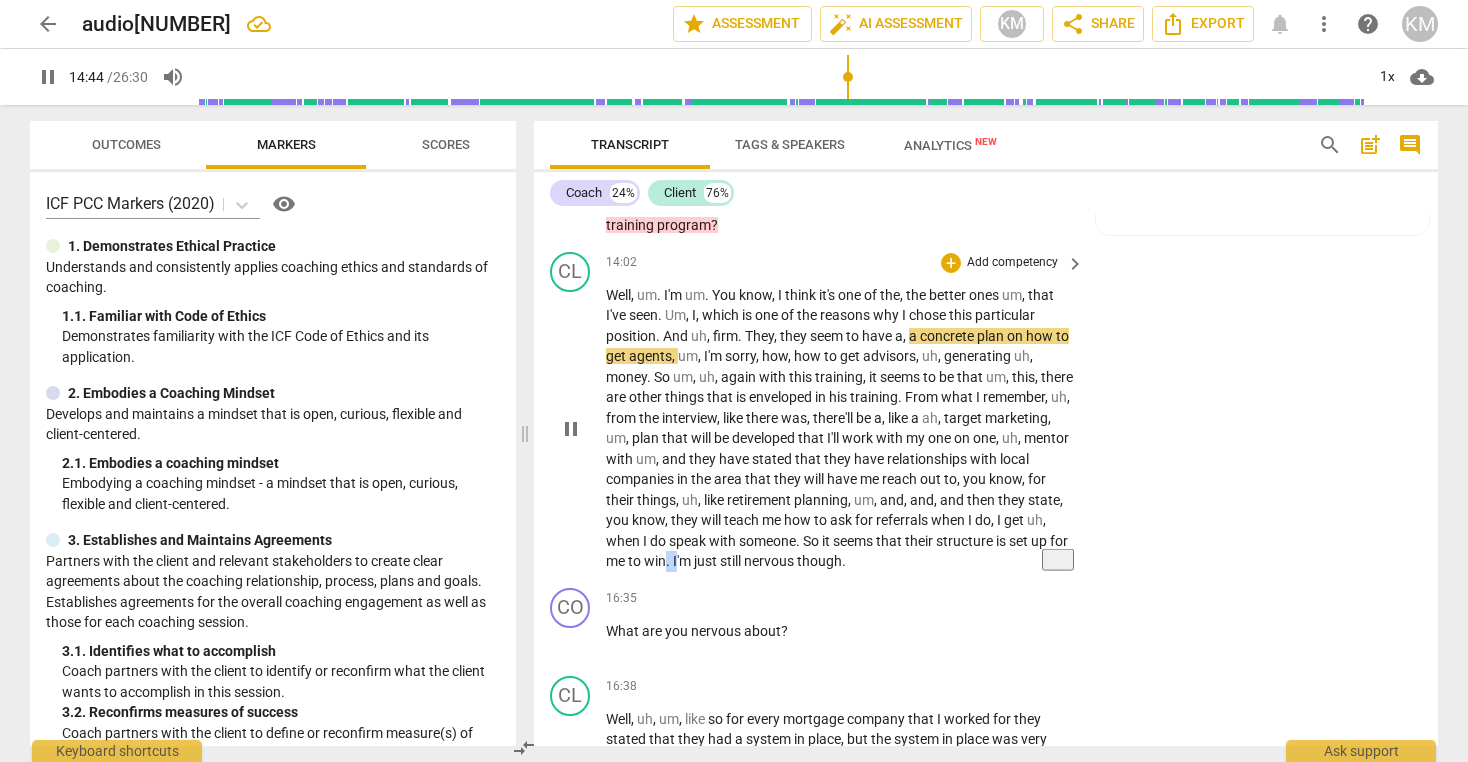 click on "." at bounding box center (669, 561) 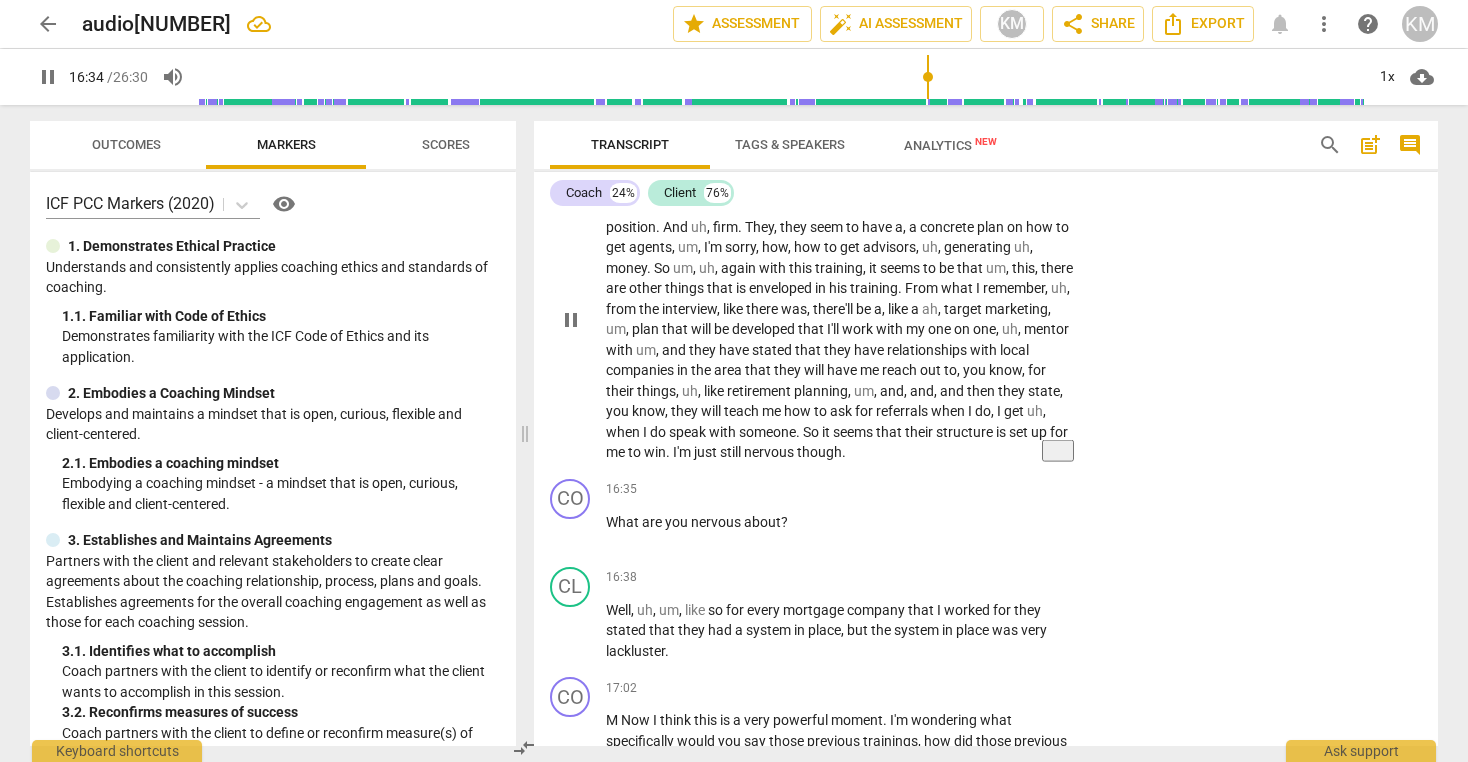 scroll, scrollTop: 3932, scrollLeft: 0, axis: vertical 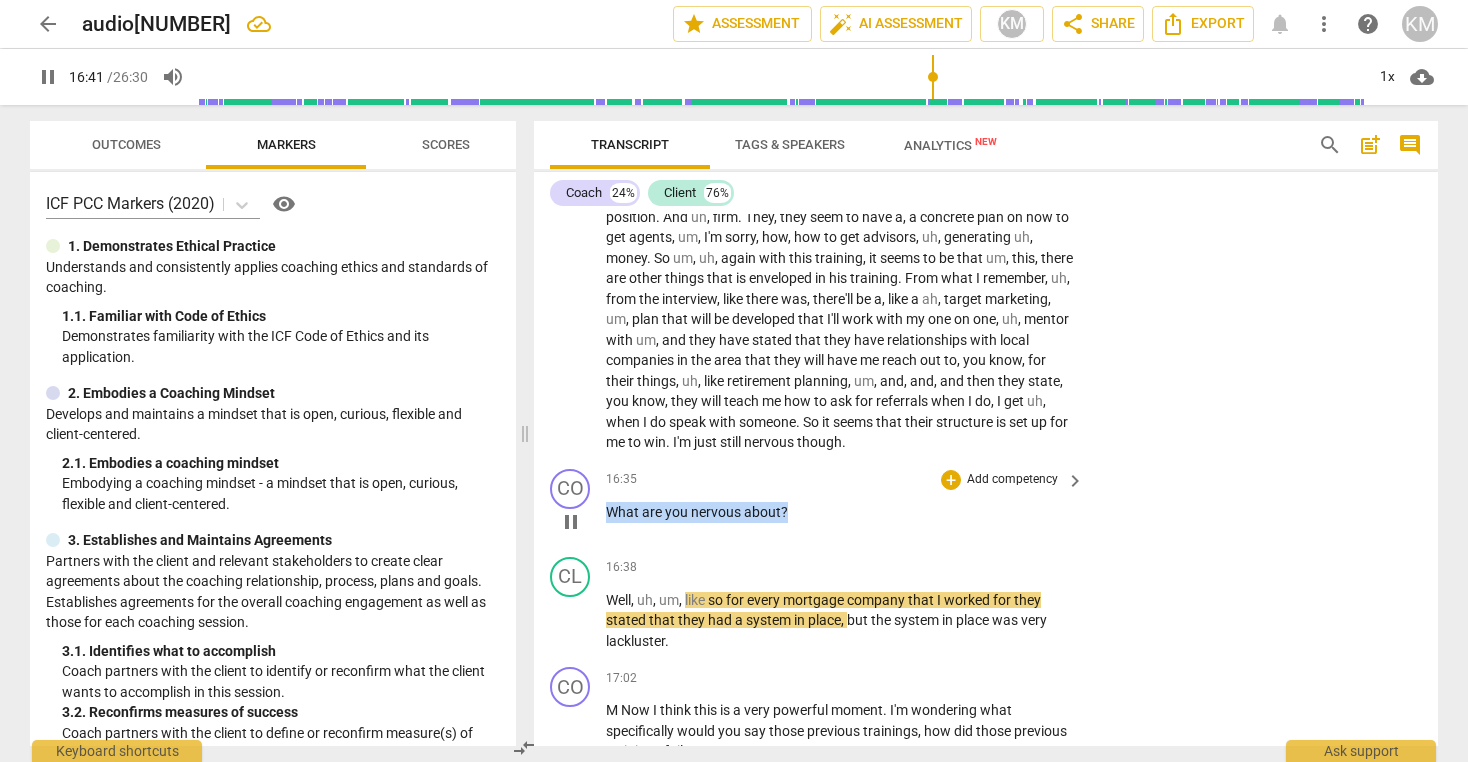 drag, startPoint x: 607, startPoint y: 534, endPoint x: 787, endPoint y: 531, distance: 180.025 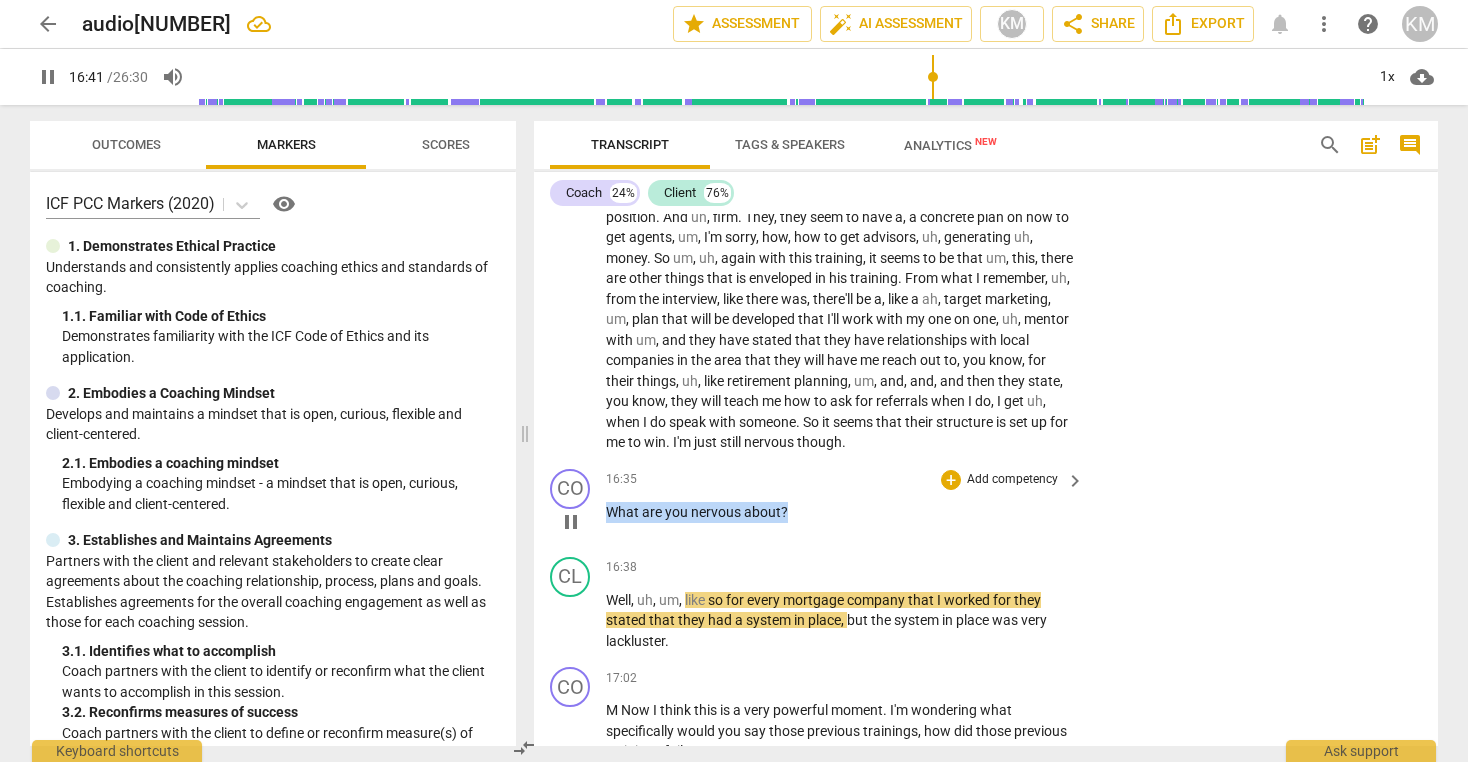 click on "What   are   you   nervous   about ?" at bounding box center (840, 512) 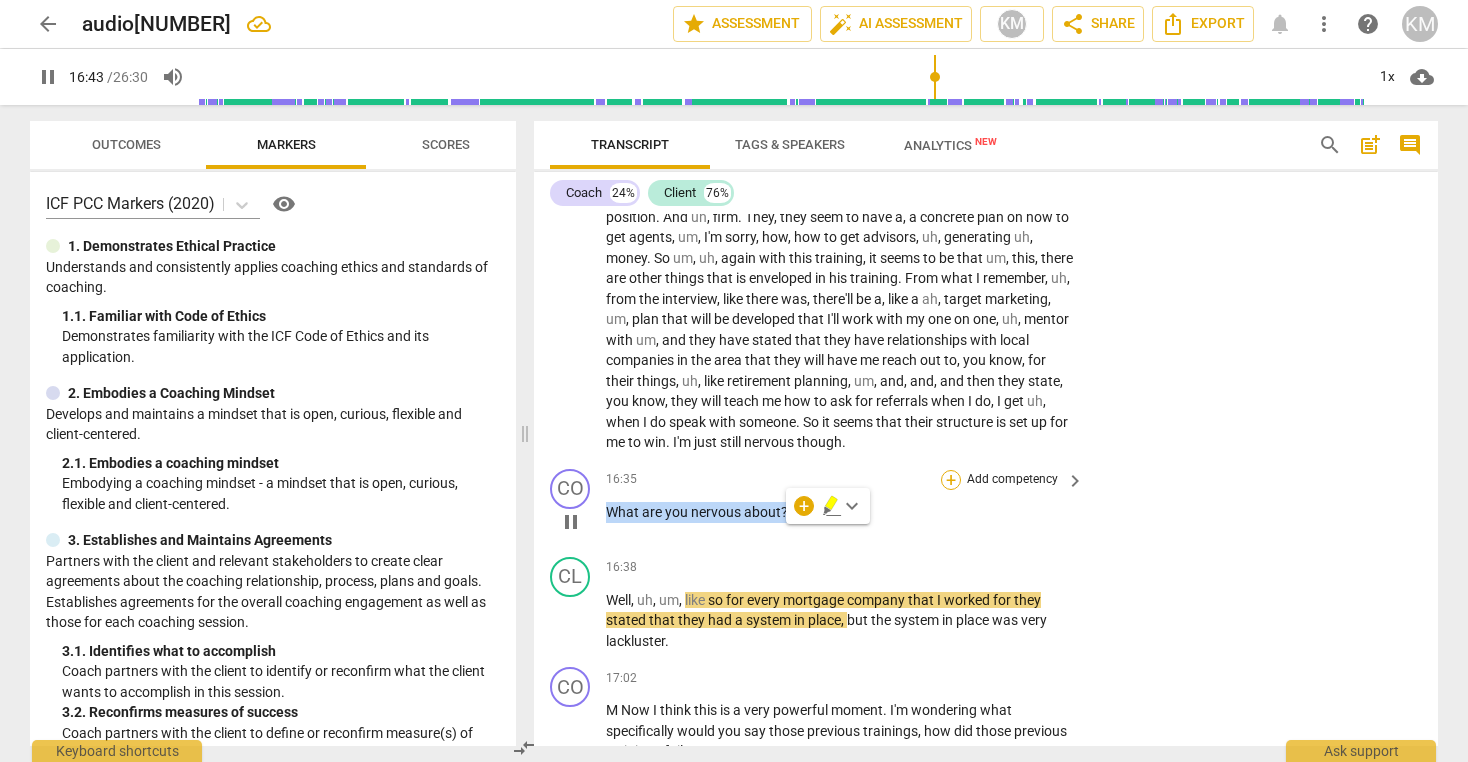 click on "+" at bounding box center (951, 480) 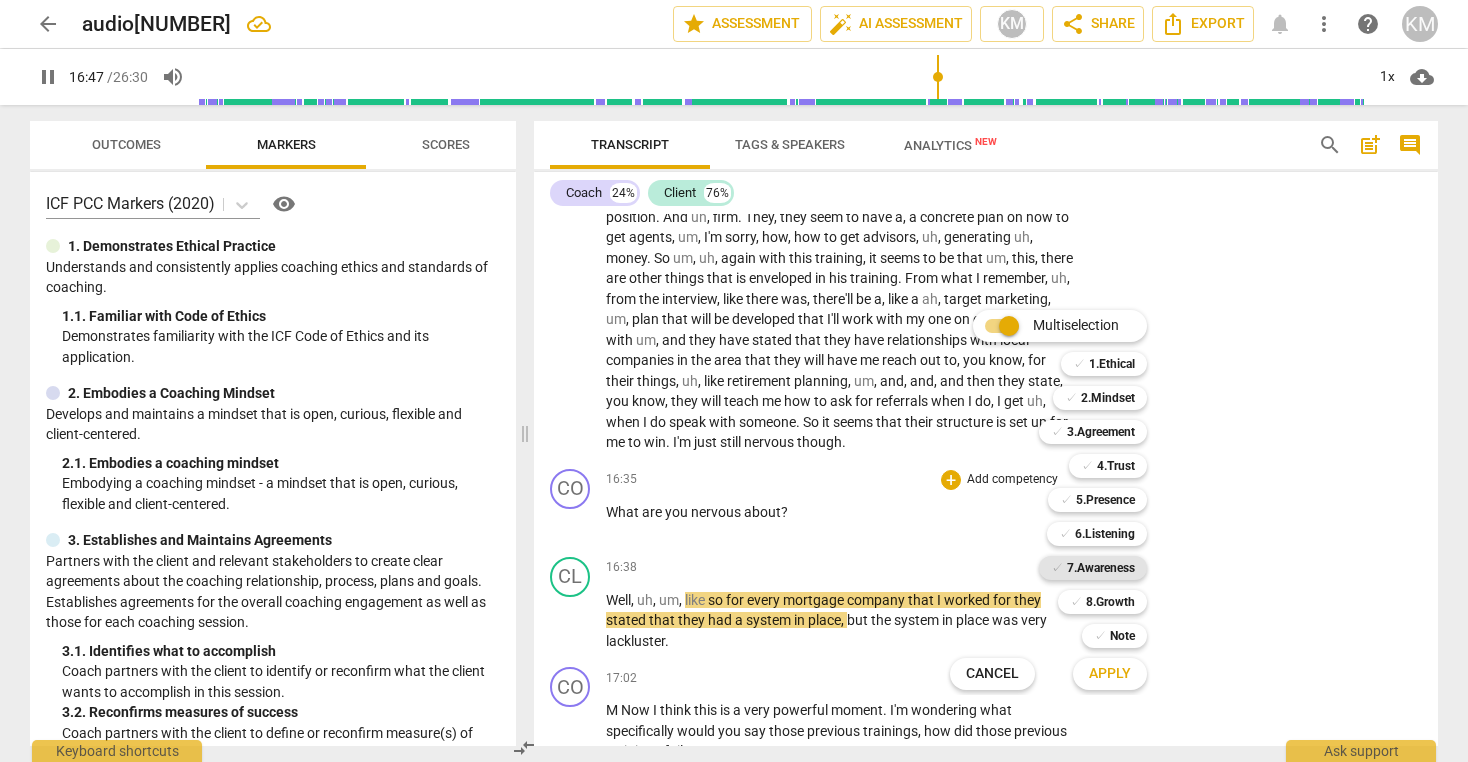 click on "7.Awareness" at bounding box center (1101, 568) 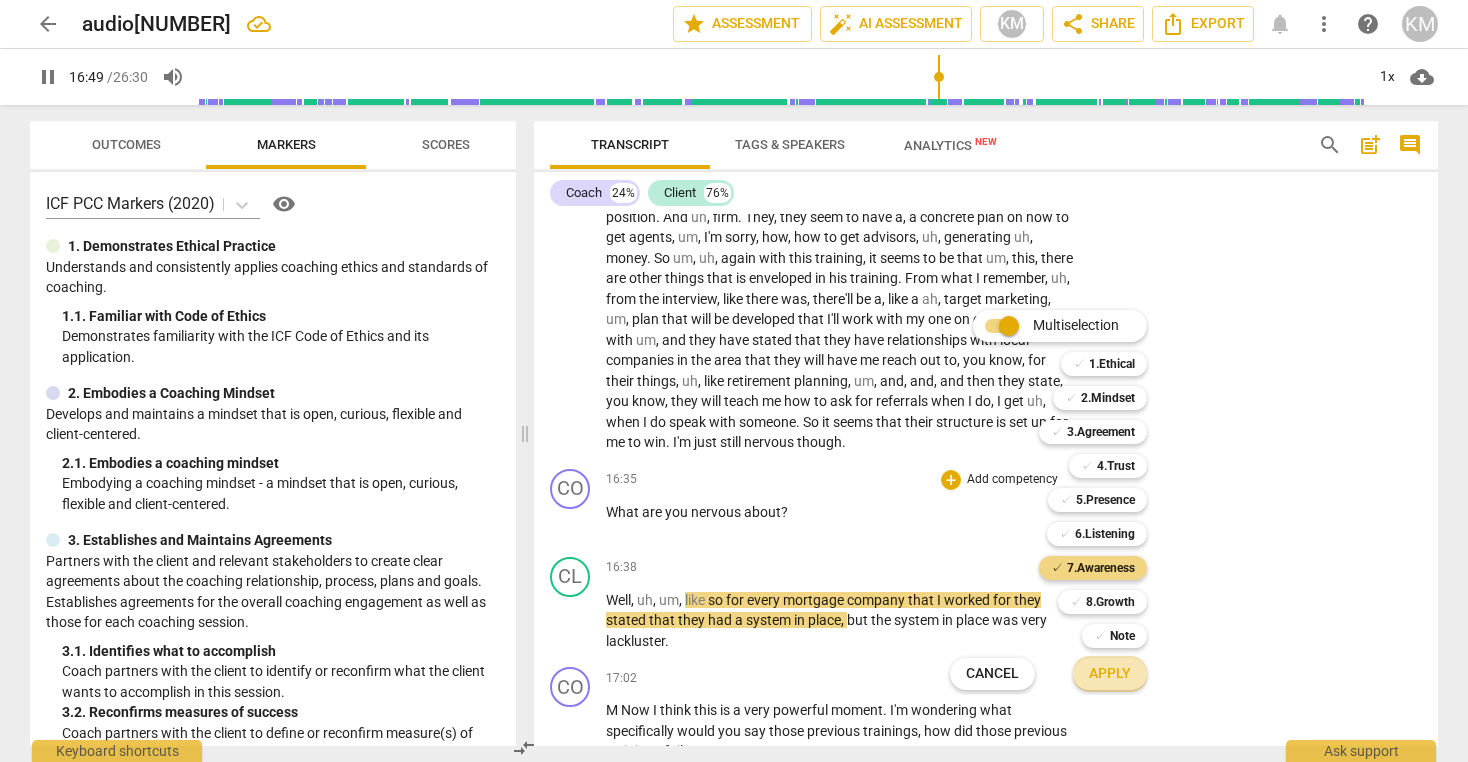 click on "Apply" at bounding box center [1110, 674] 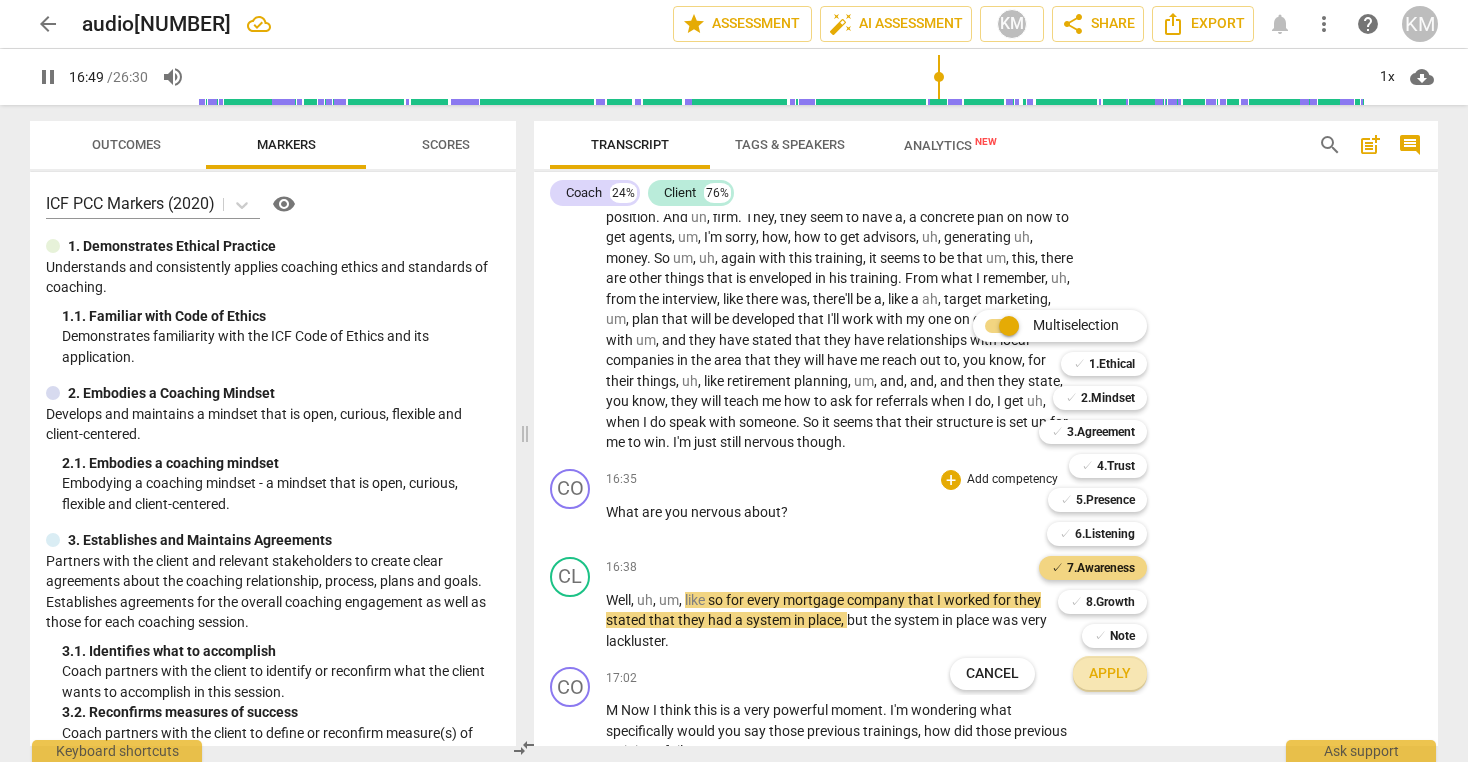 type on "1010" 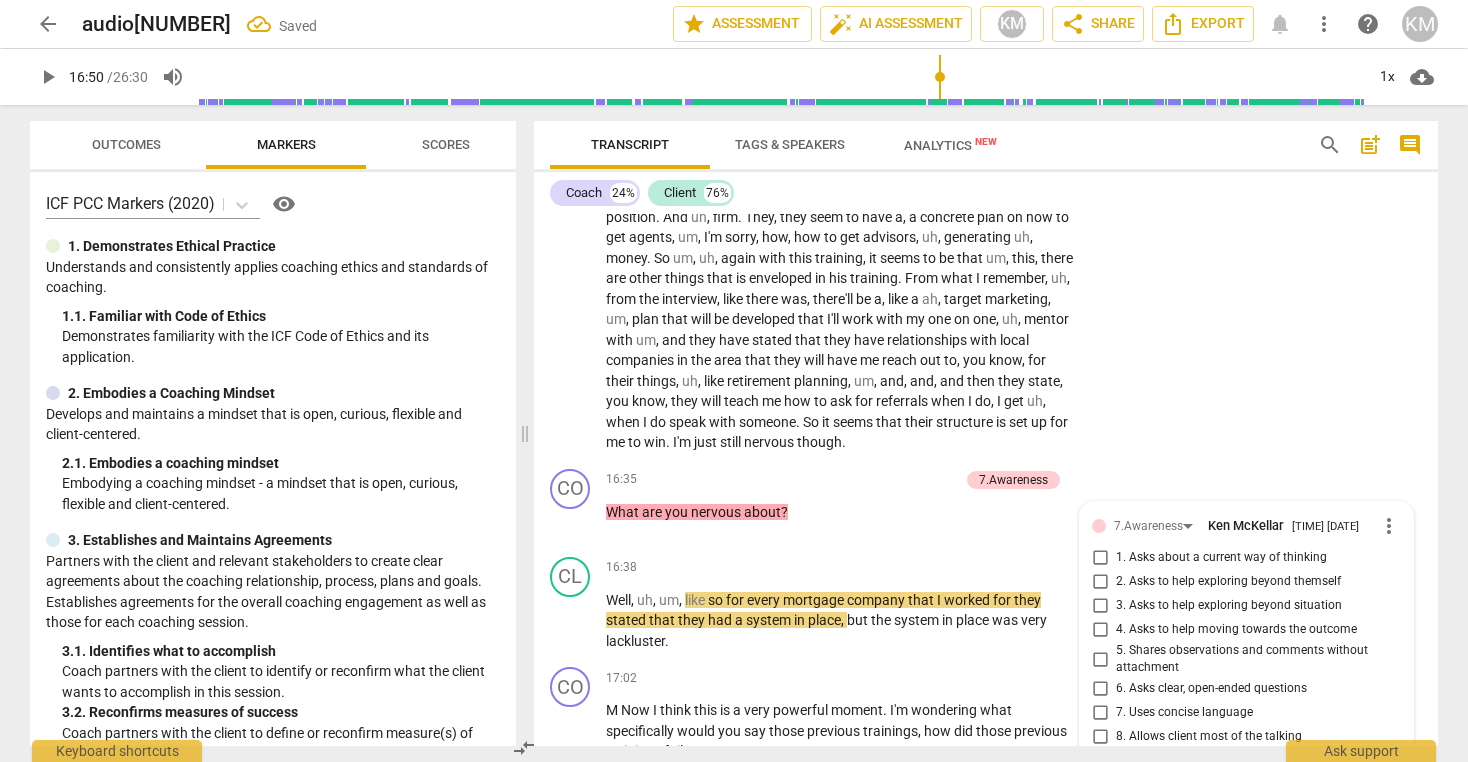 scroll, scrollTop: 4261, scrollLeft: 0, axis: vertical 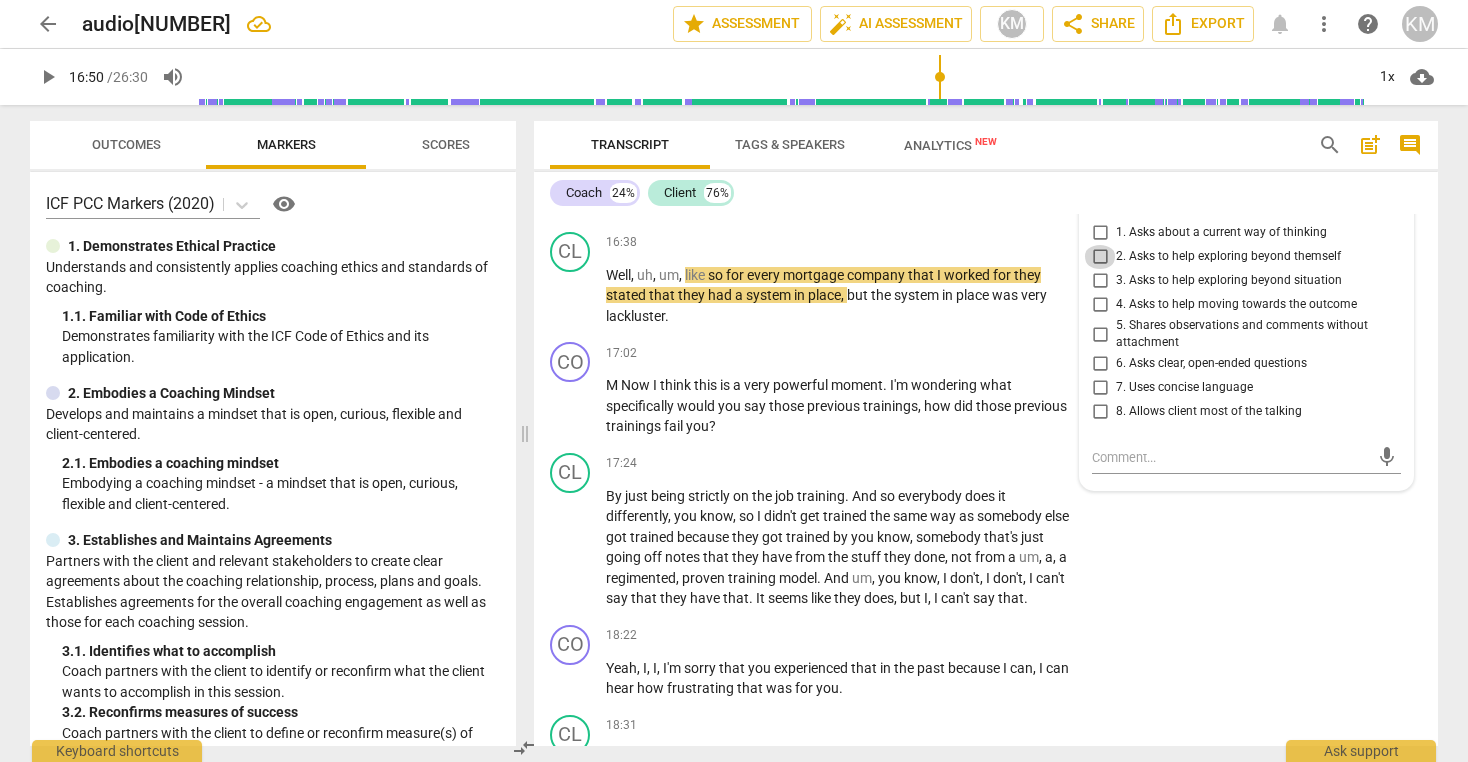 click on "2. Asks to help exploring beyond themself" at bounding box center (1100, 257) 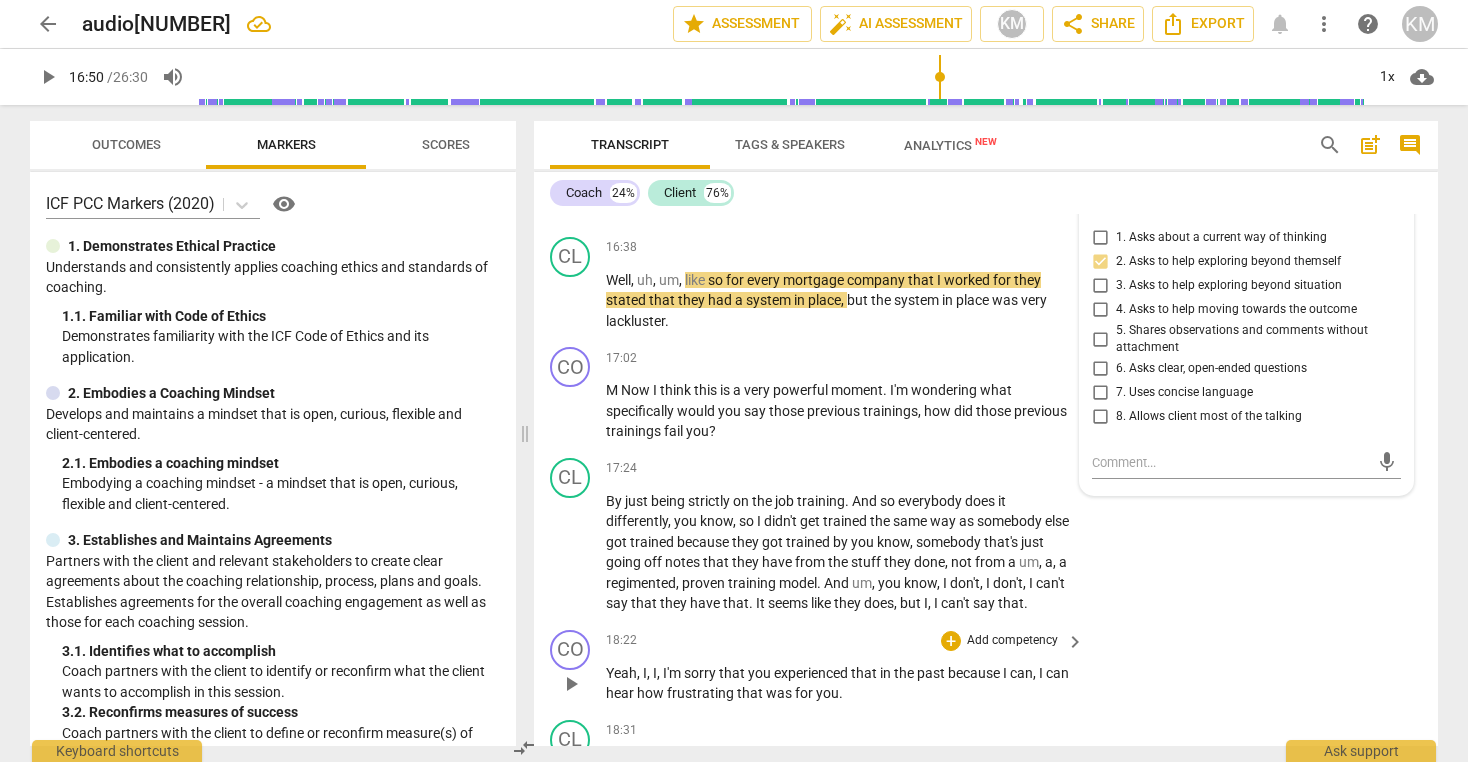 drag, startPoint x: 1250, startPoint y: 644, endPoint x: 1242, endPoint y: 637, distance: 10.630146 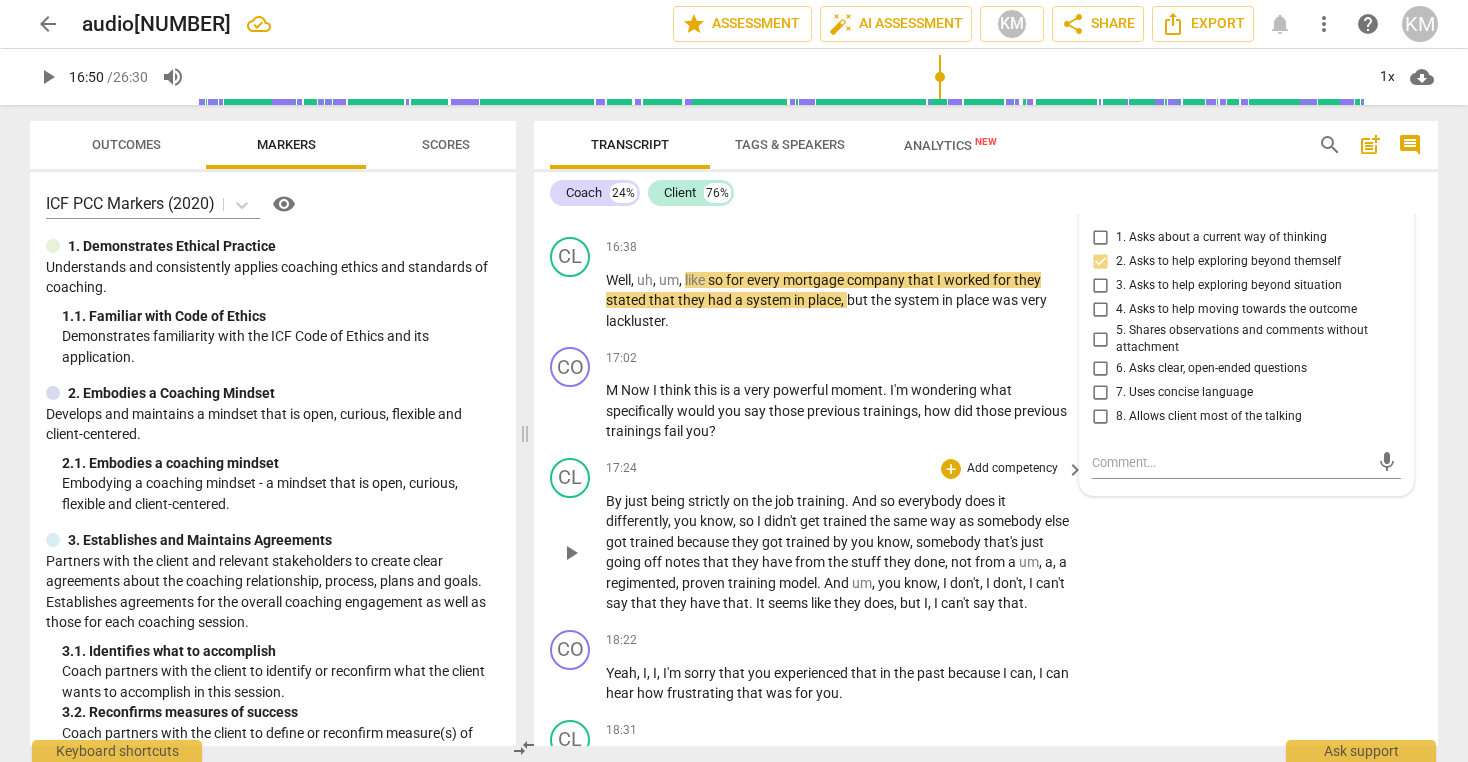 click on "CO play_arrow pause 18:22 + Add competency keyboard_arrow_right Yeah ,   I ,   I ,   I'm   sorry   that   you   experienced   that   in   the   past   because   I   can ,   I   can   hear   how   frustrating   that   was   for   you ." at bounding box center [986, 667] 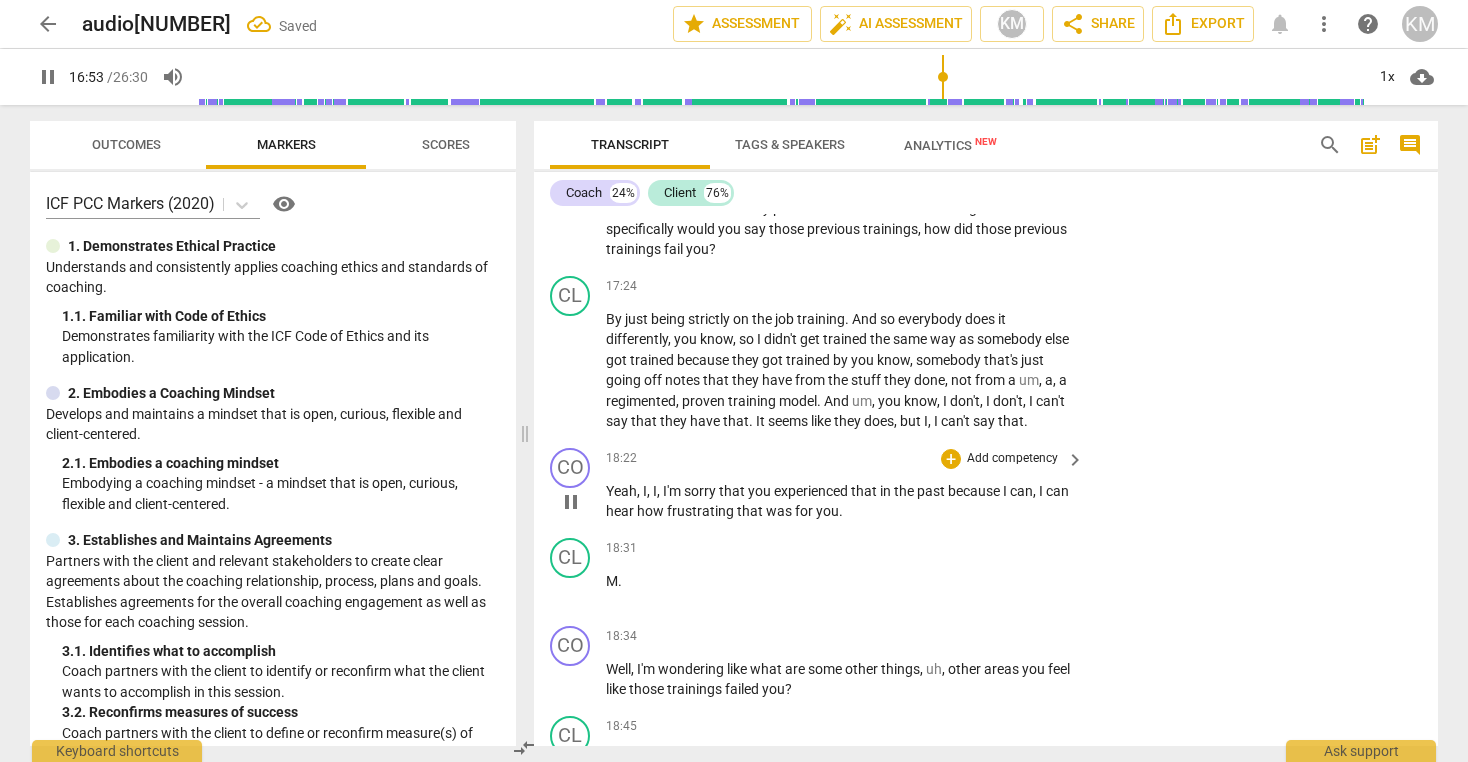 scroll, scrollTop: 4442, scrollLeft: 0, axis: vertical 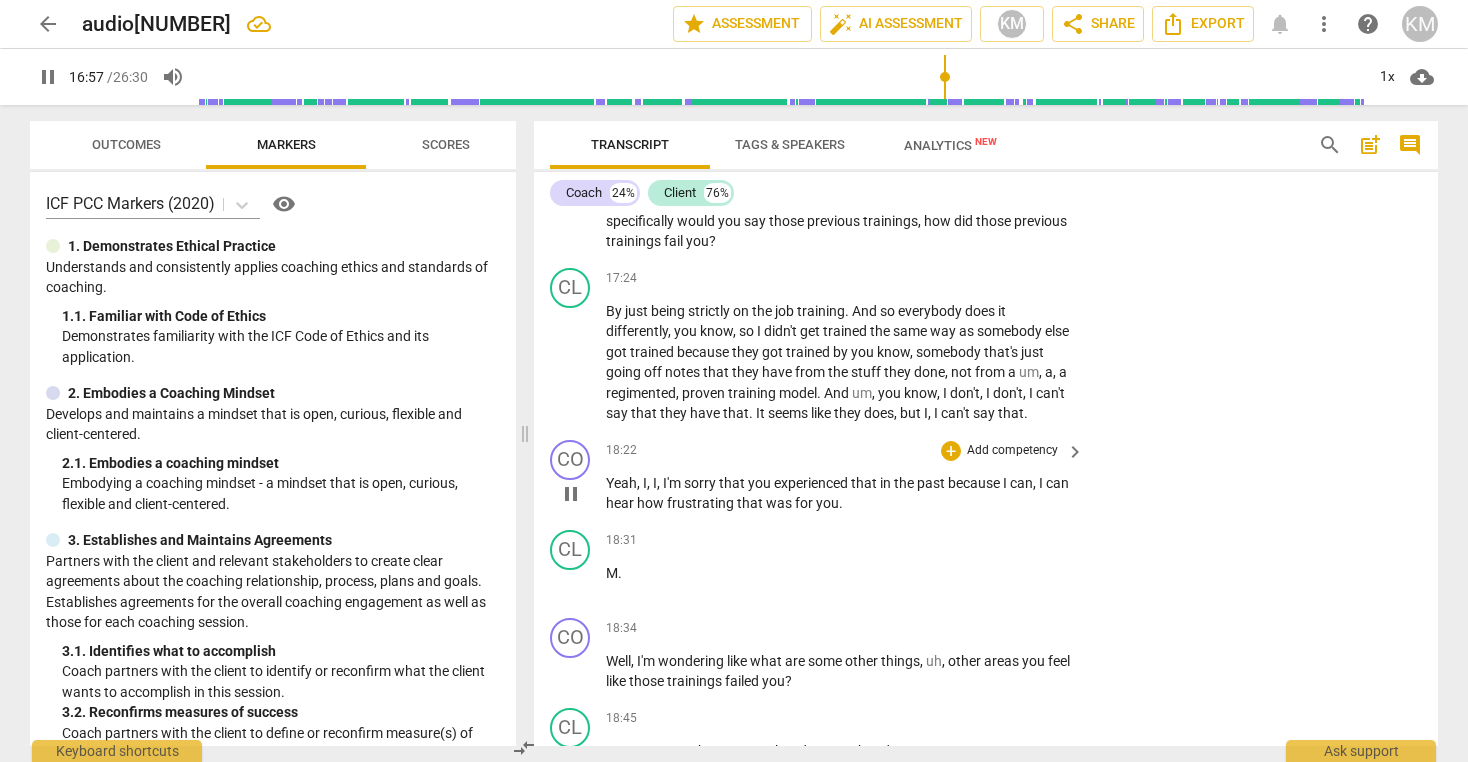 click on "Yeah" at bounding box center (621, 483) 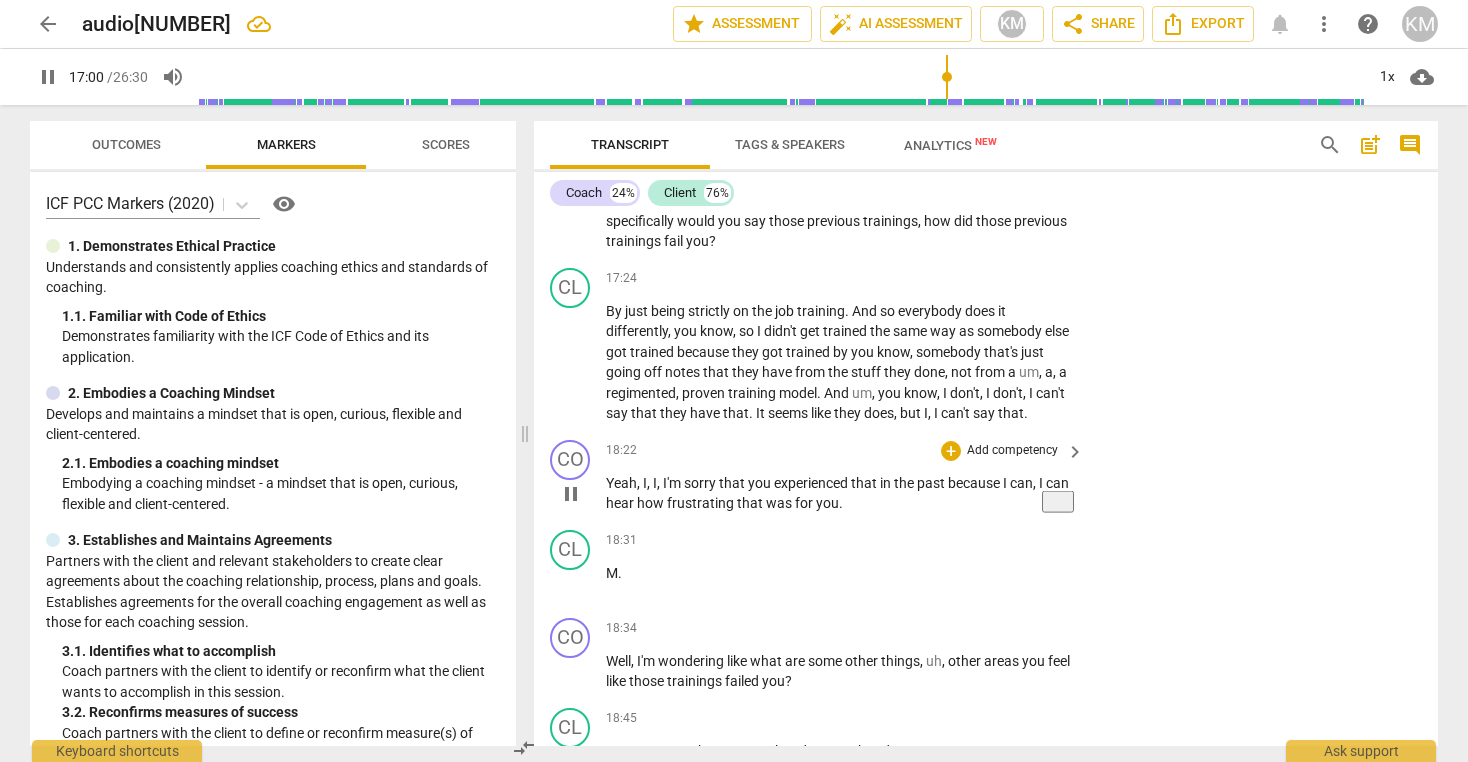 click on "Yeah" at bounding box center [621, 483] 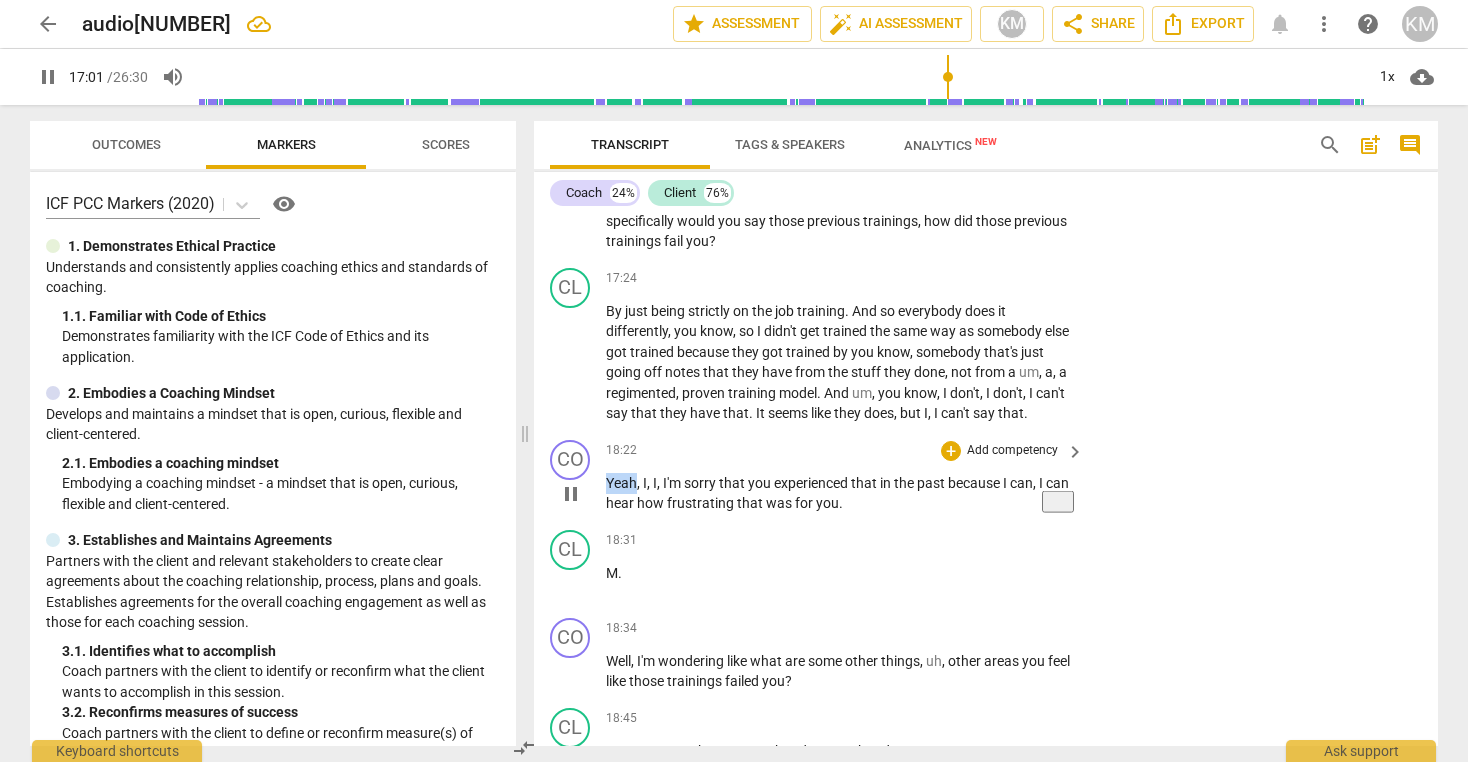 click on "Yeah" at bounding box center [621, 483] 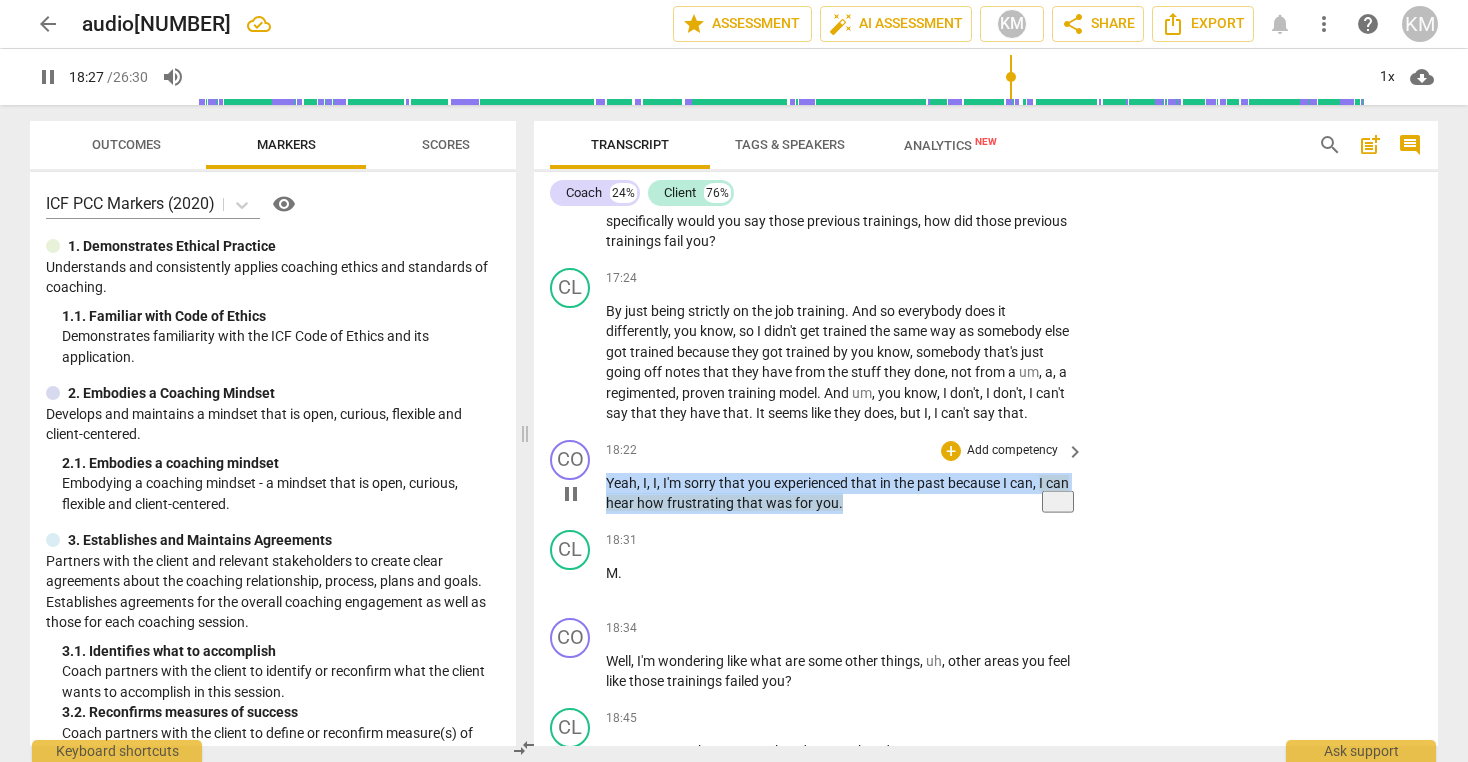 drag, startPoint x: 606, startPoint y: 502, endPoint x: 843, endPoint y: 526, distance: 238.2121 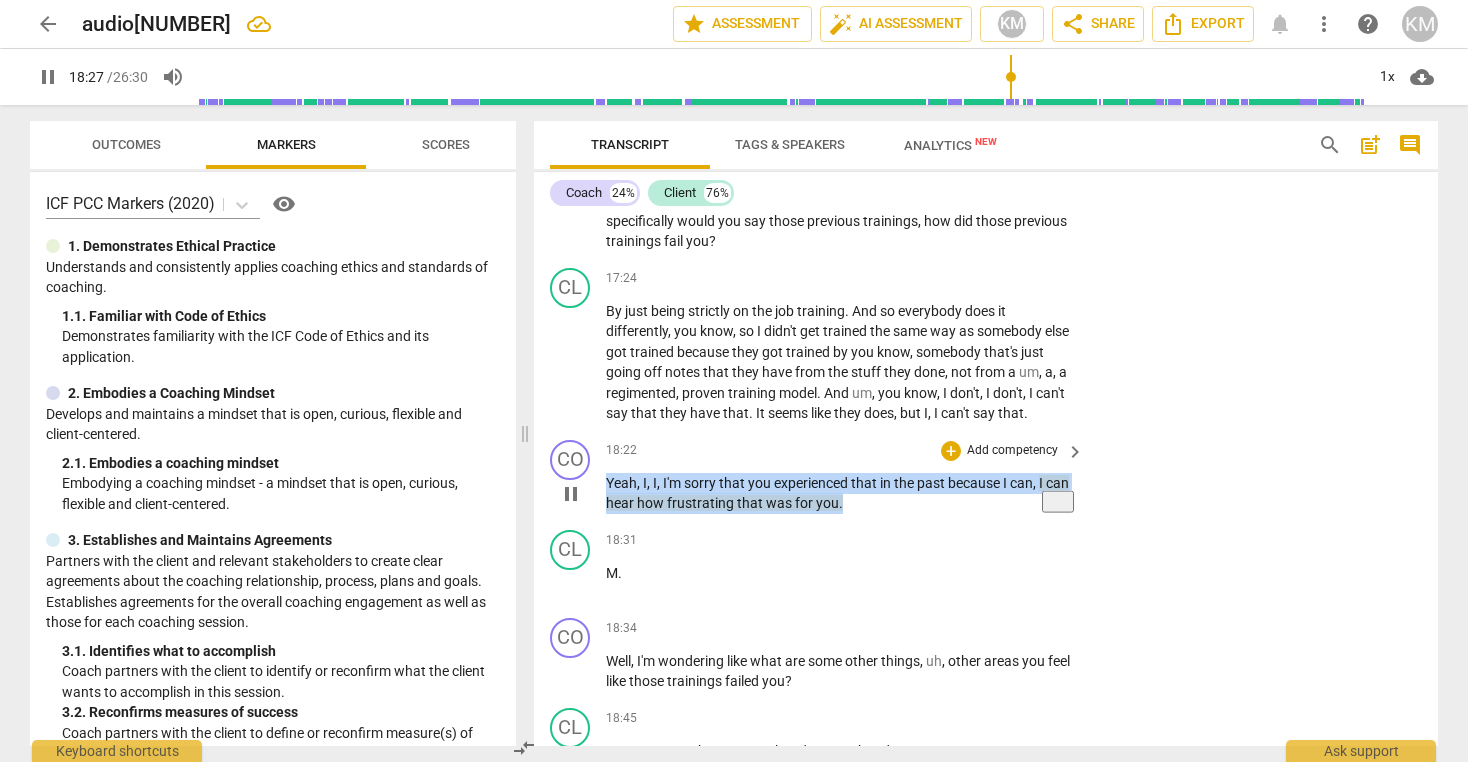 click on "Yeah ,   I ,   I ,   I'm   sorry   that   you   experienced   that   in   the   past   because   I   can ,   I   can   hear   how   frustrating   that   was   for   you ." at bounding box center [840, 493] 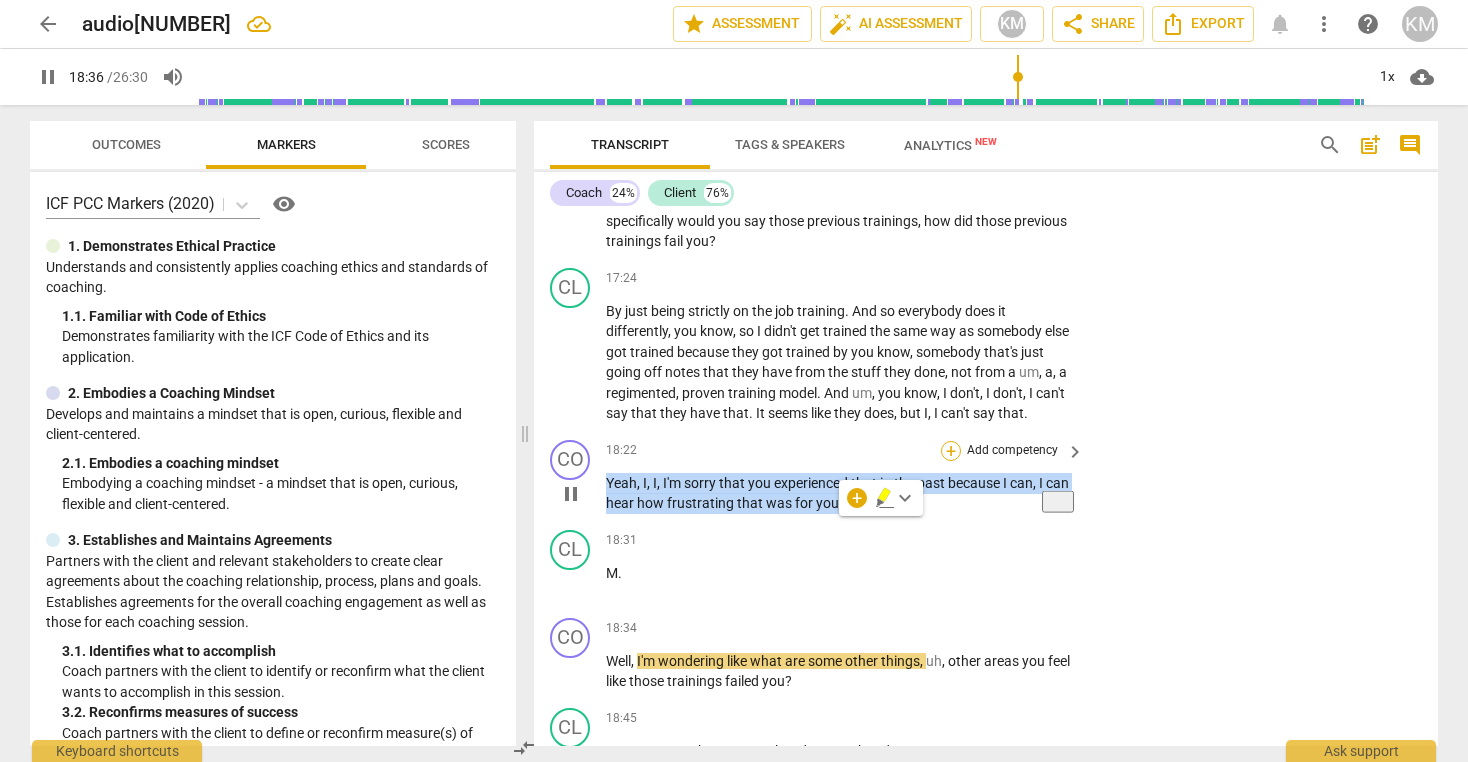 click on "+" at bounding box center [951, 451] 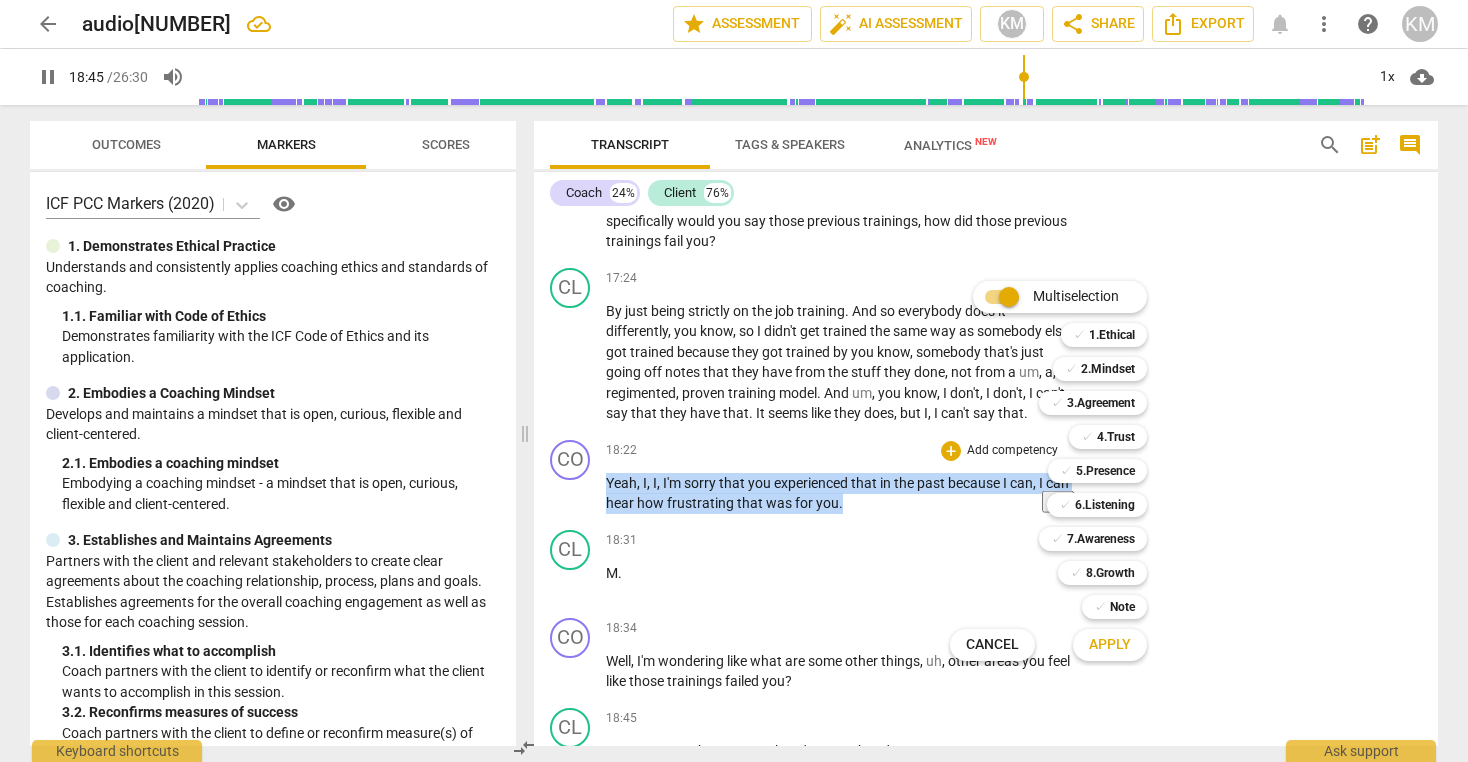scroll, scrollTop: 4988, scrollLeft: 0, axis: vertical 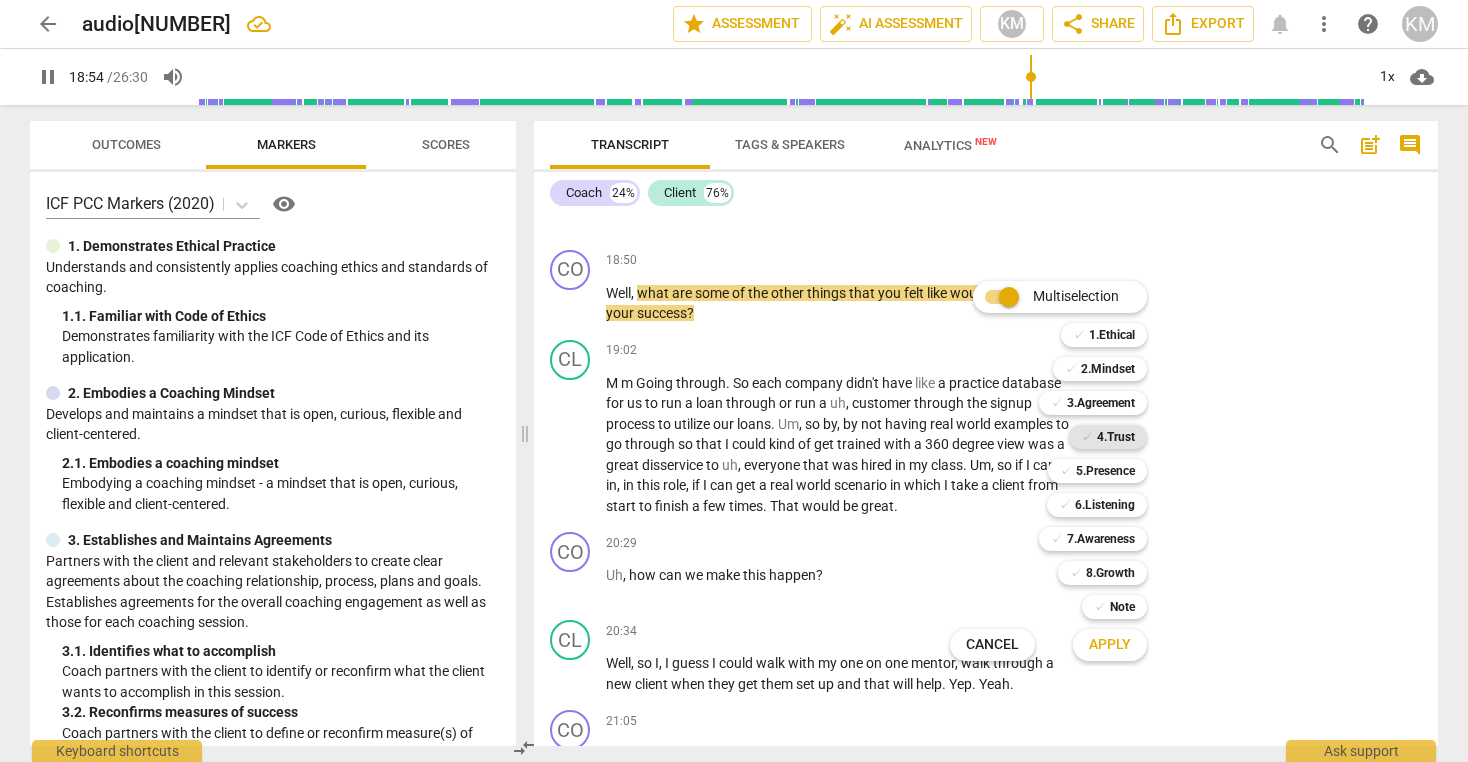 click on "4.Trust" at bounding box center [1116, 437] 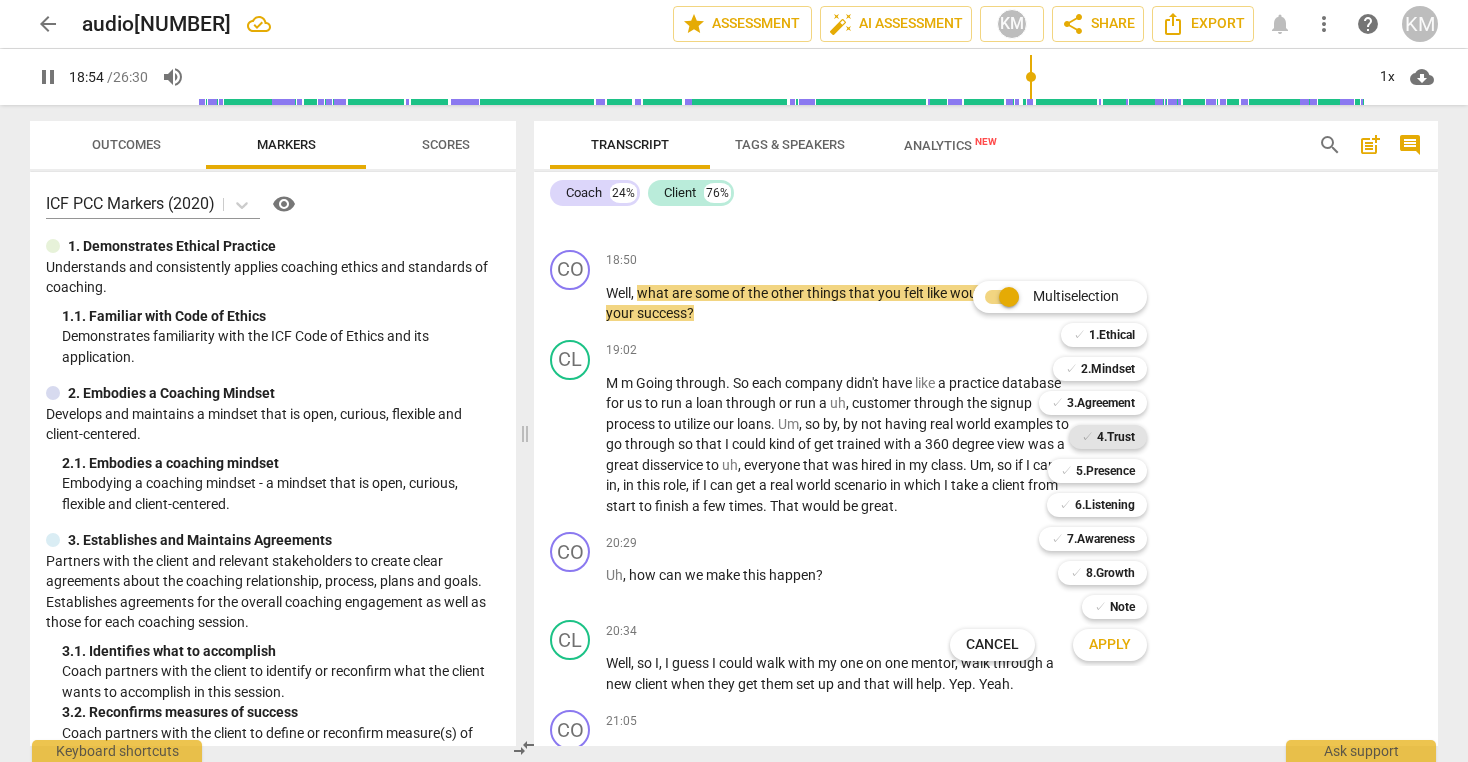scroll, scrollTop: 4988, scrollLeft: 0, axis: vertical 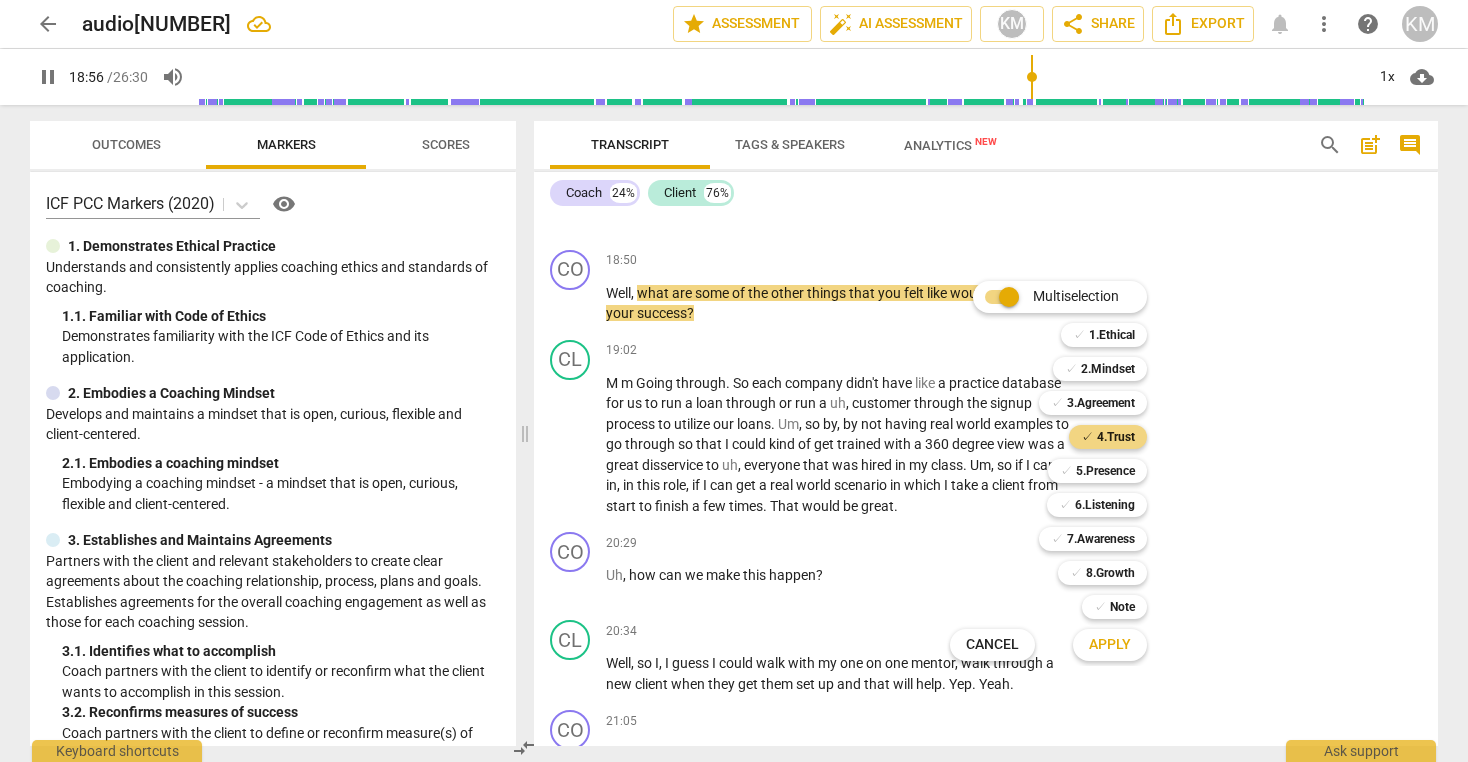 click on "Apply" at bounding box center (1110, 645) 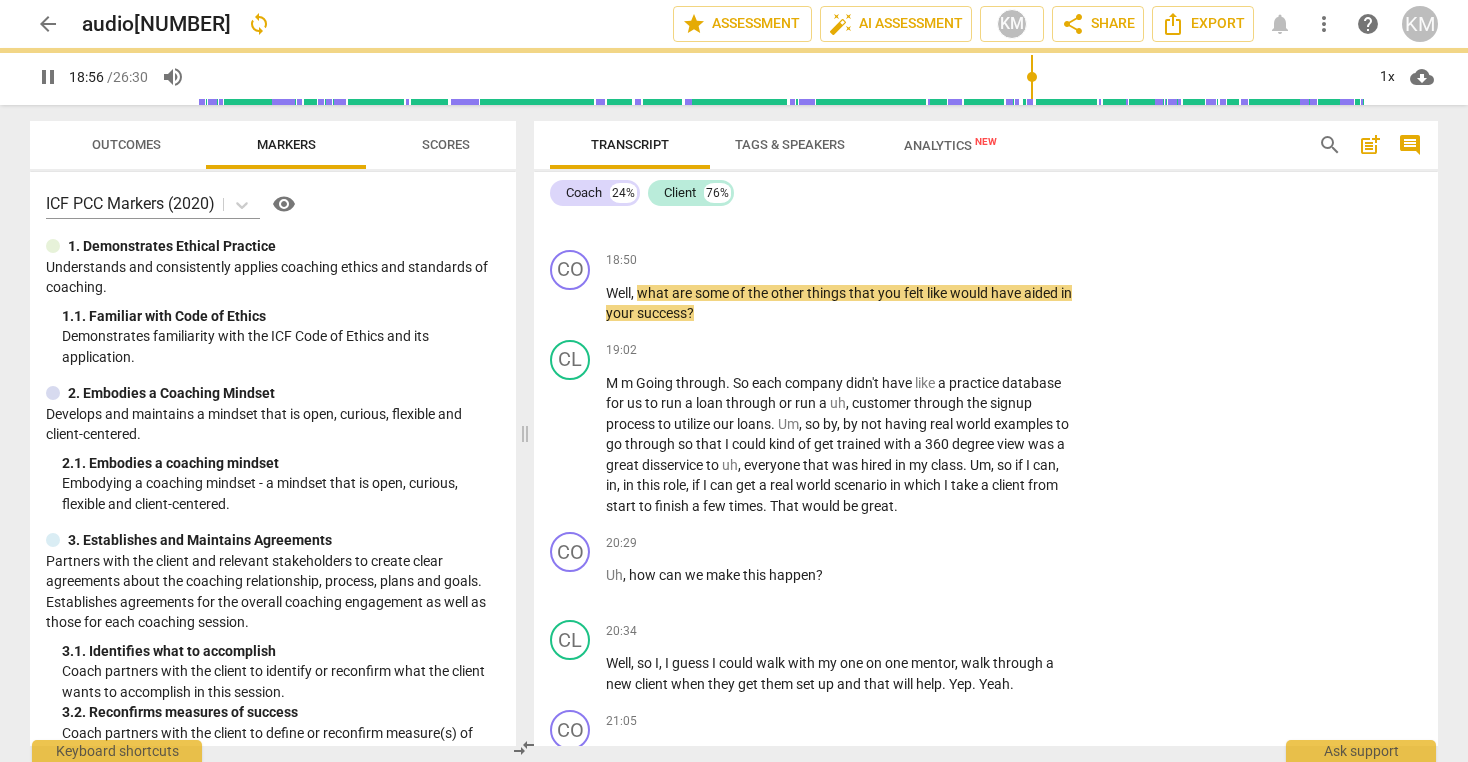 type on "1137" 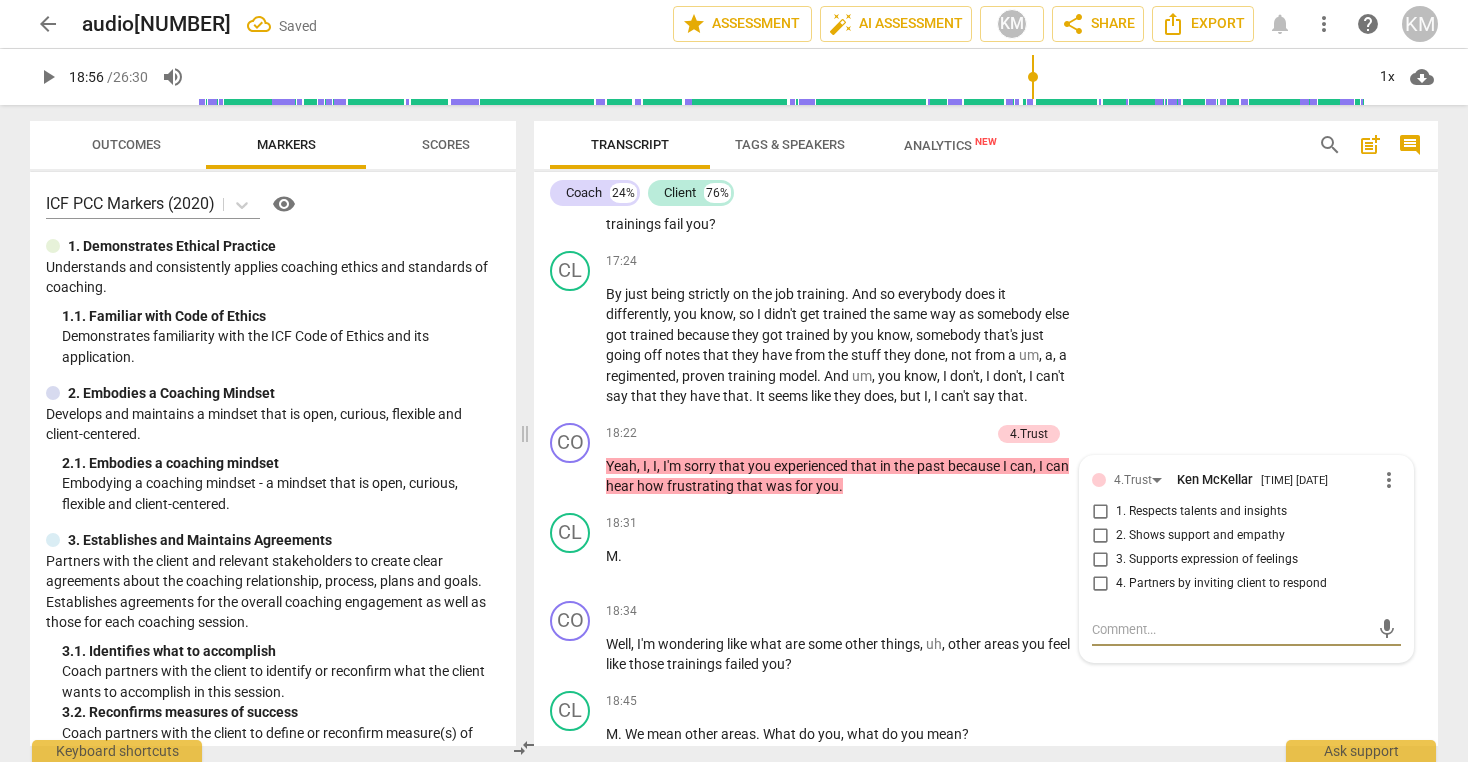 scroll, scrollTop: 4458, scrollLeft: 0, axis: vertical 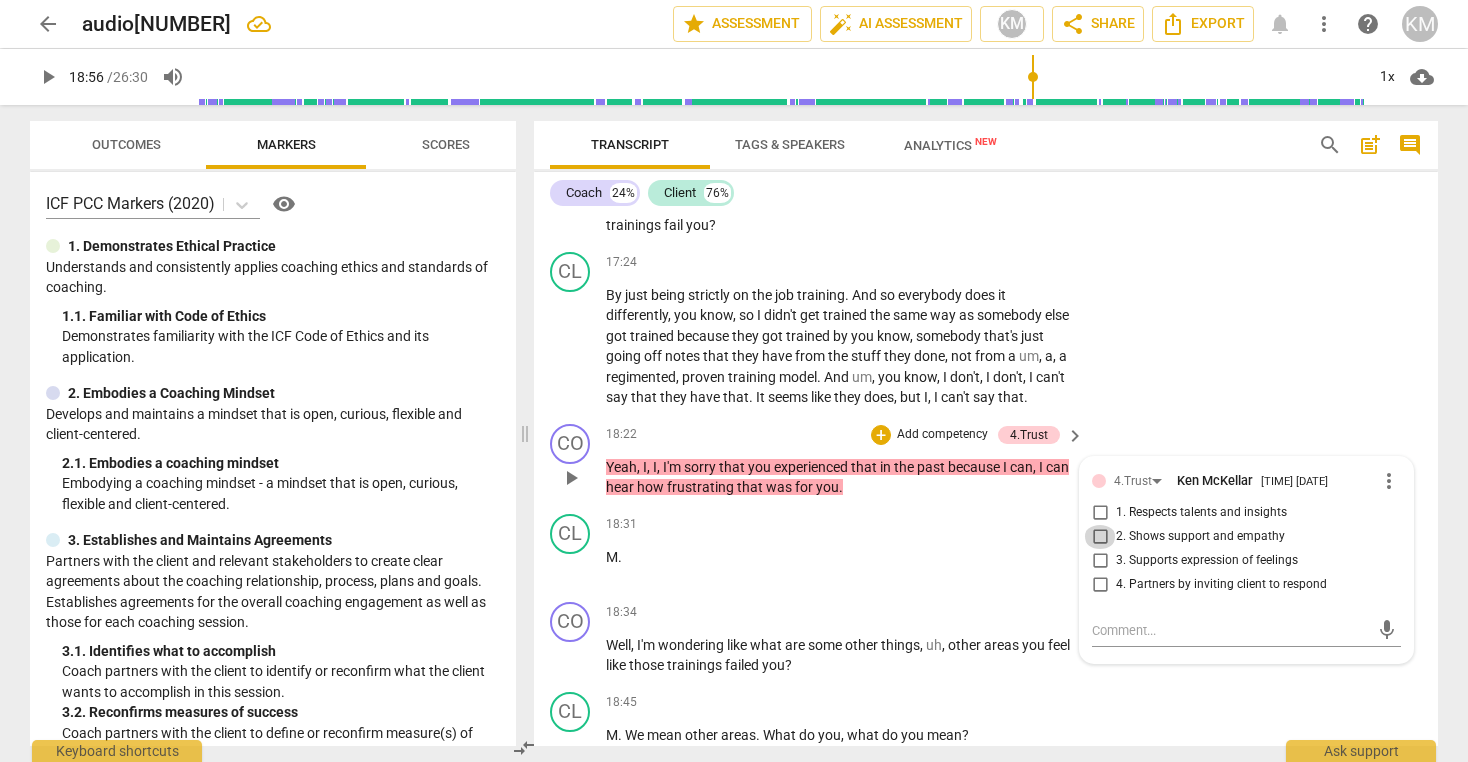 click on "2. Shows support and empathy" at bounding box center [1100, 537] 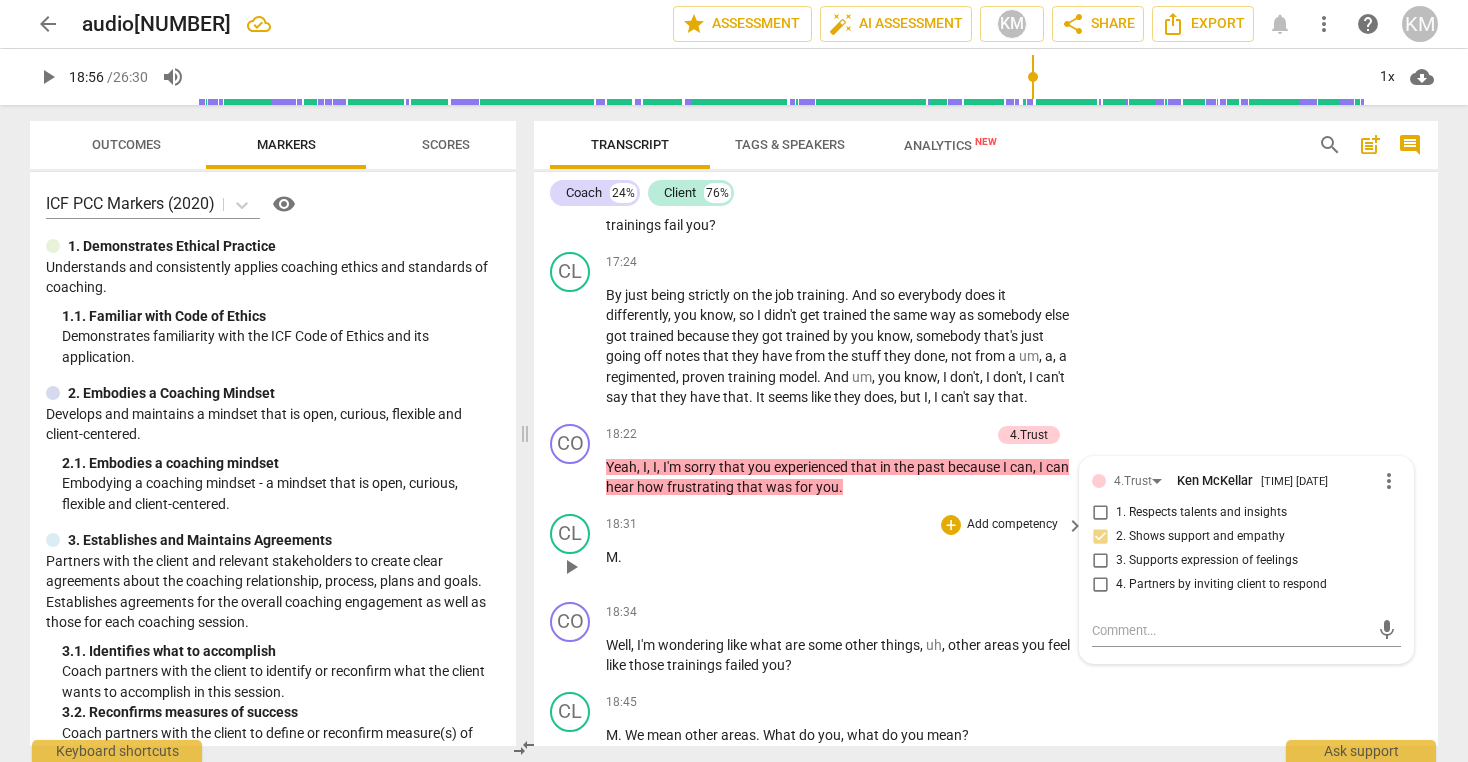 click on "CL play_arrow pause [TIME] + Add competency keyboard_arrow_right M ." at bounding box center (986, 550) 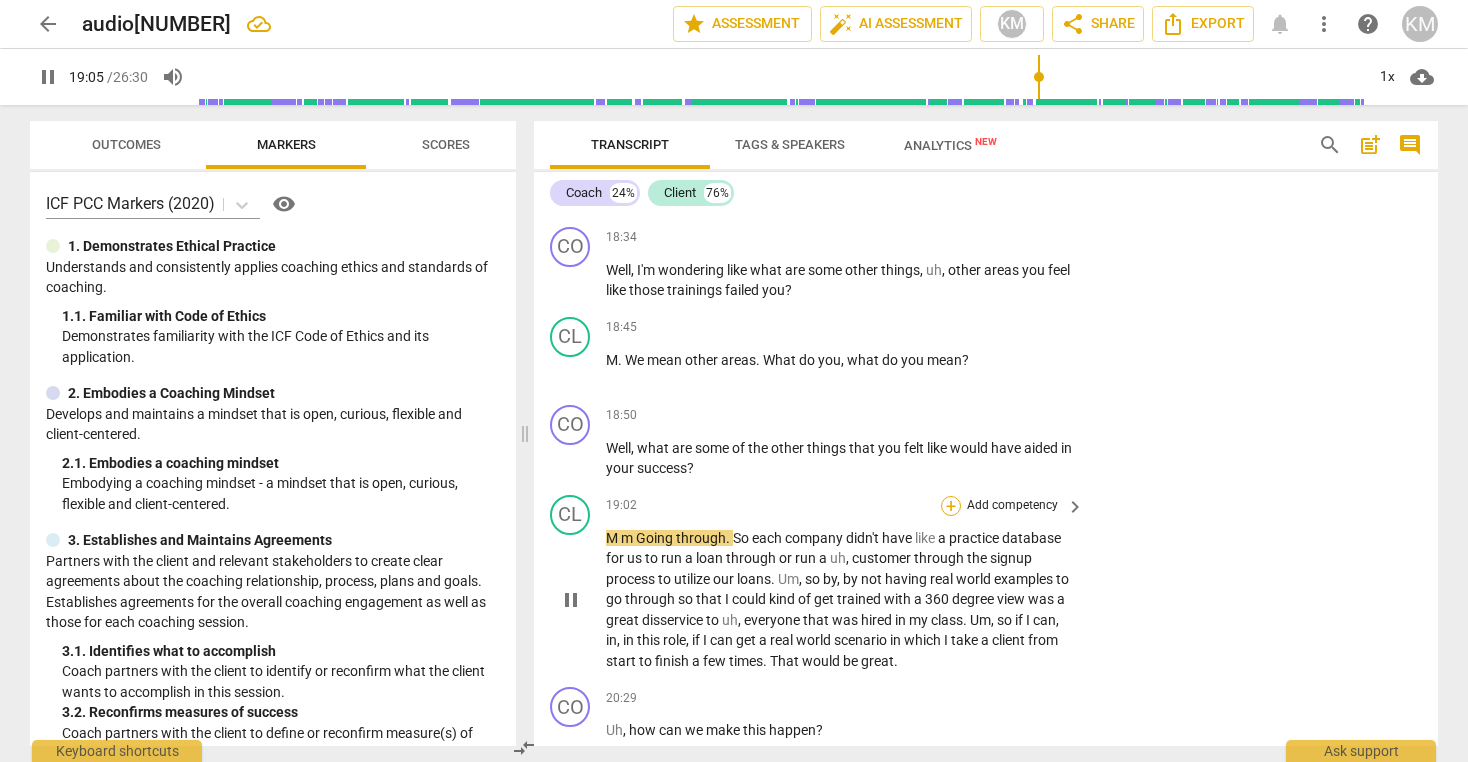 scroll, scrollTop: 4831, scrollLeft: 0, axis: vertical 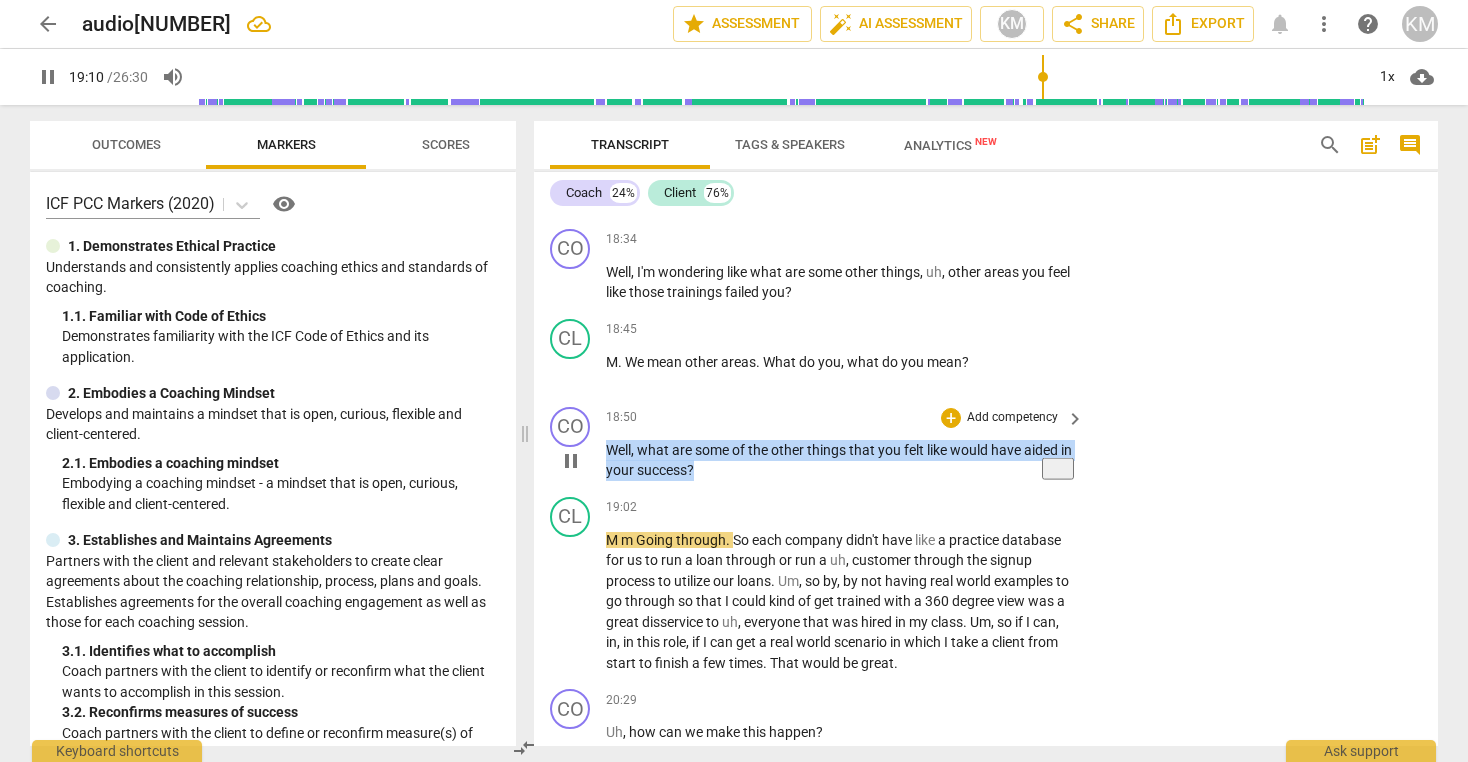drag, startPoint x: 607, startPoint y: 469, endPoint x: 713, endPoint y: 489, distance: 107.87029 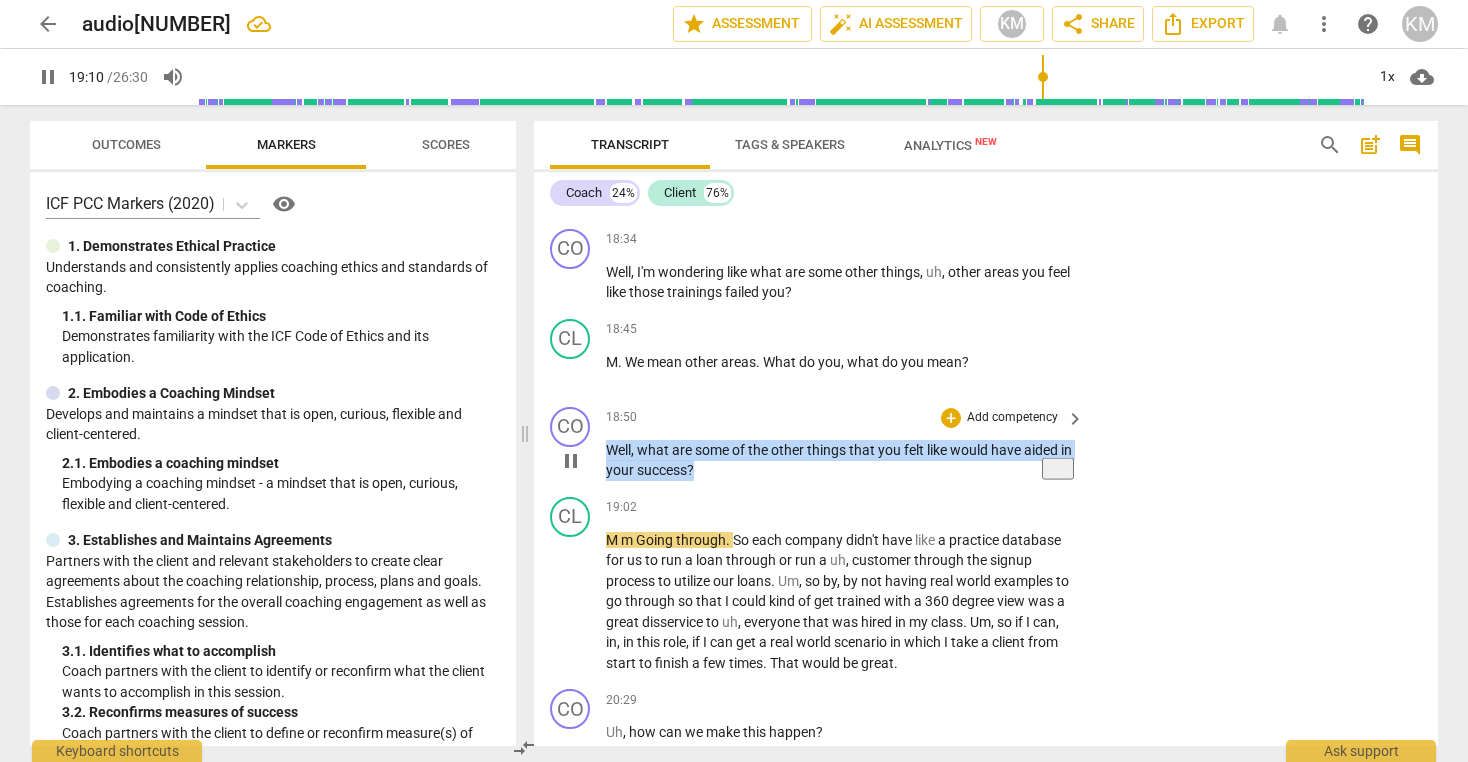click on "Well ,   what   are   some   of   the   other   things   that   you   felt   like   would   have   aided   in   your   success ?" at bounding box center (840, 460) 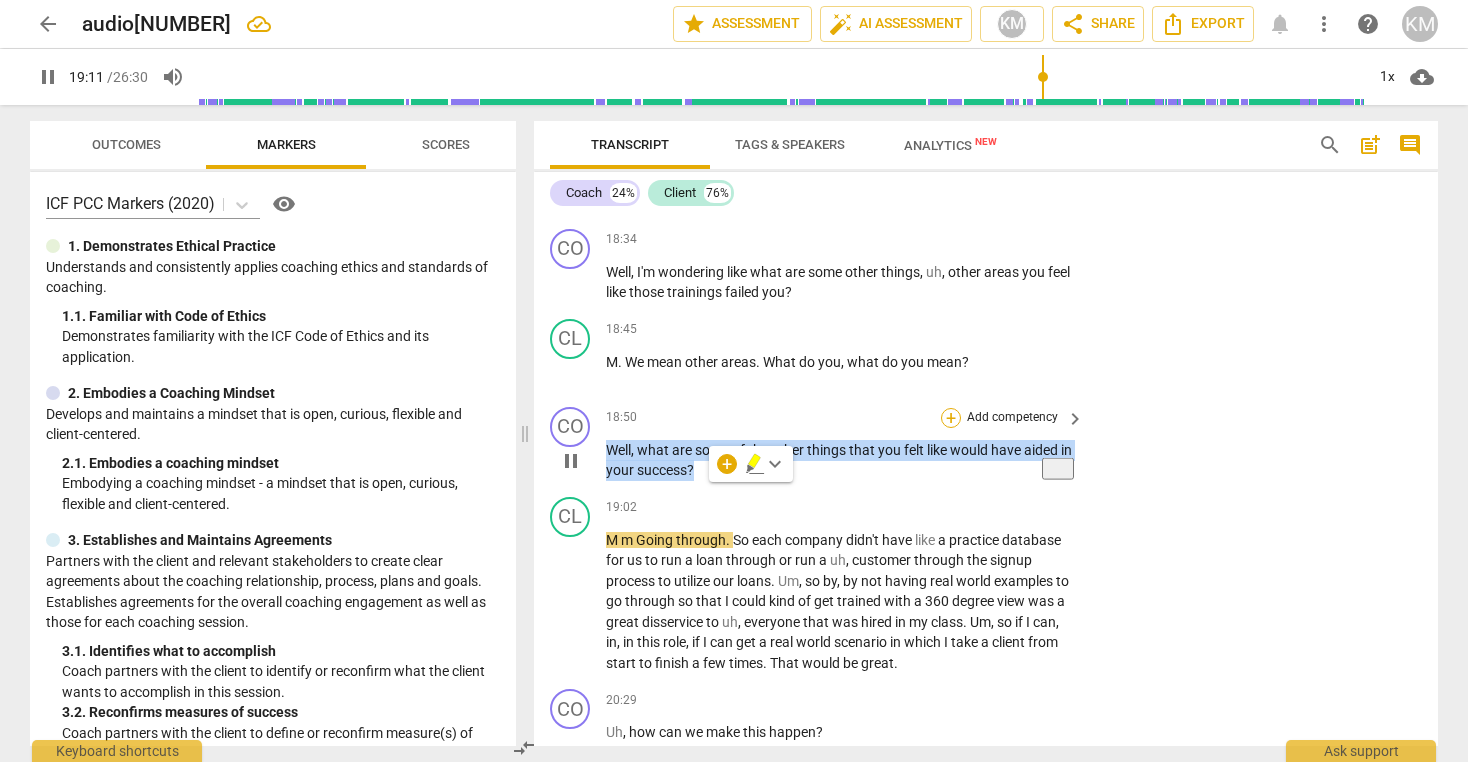 scroll, scrollTop: 4832, scrollLeft: 0, axis: vertical 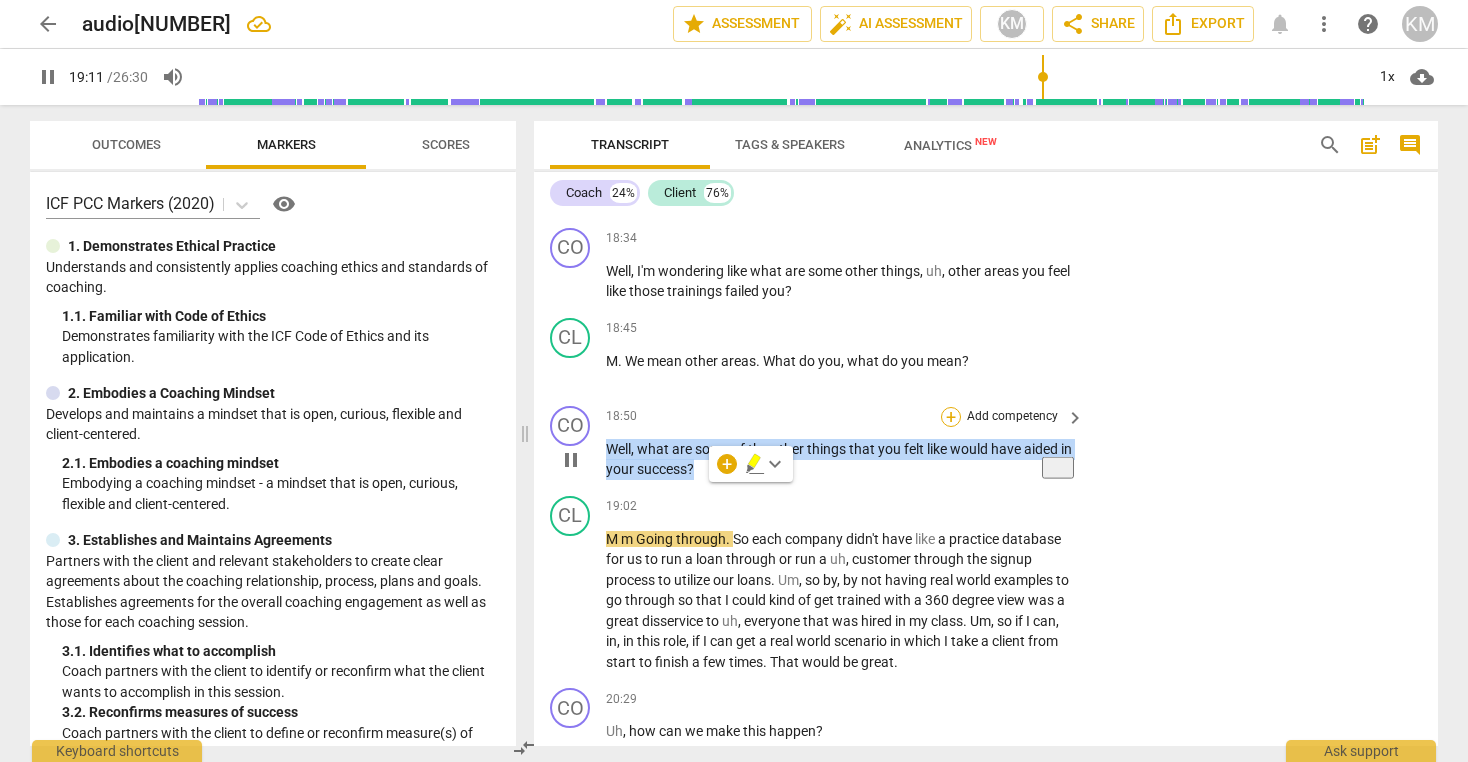 click on "+" at bounding box center [951, 417] 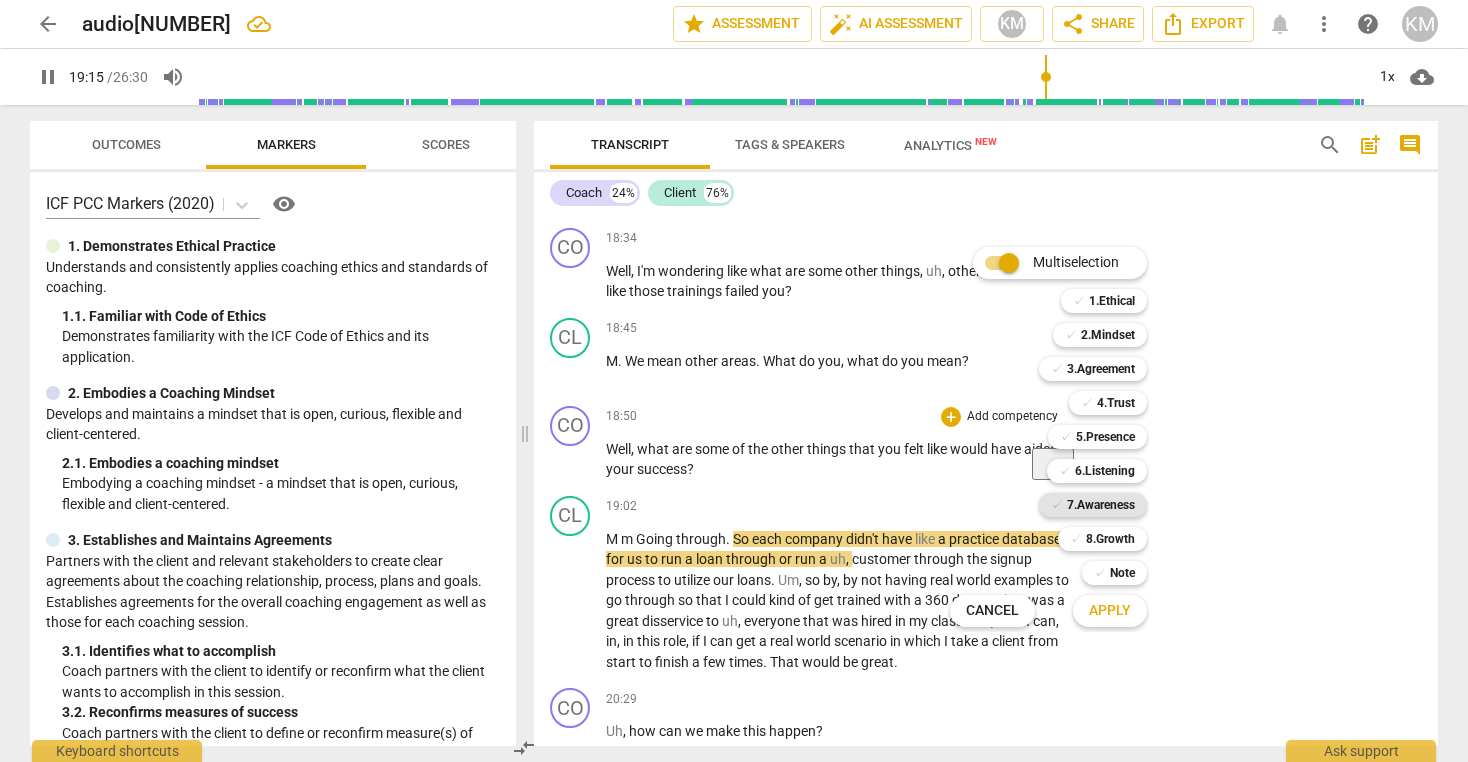 click on "7.Awareness" at bounding box center (1101, 505) 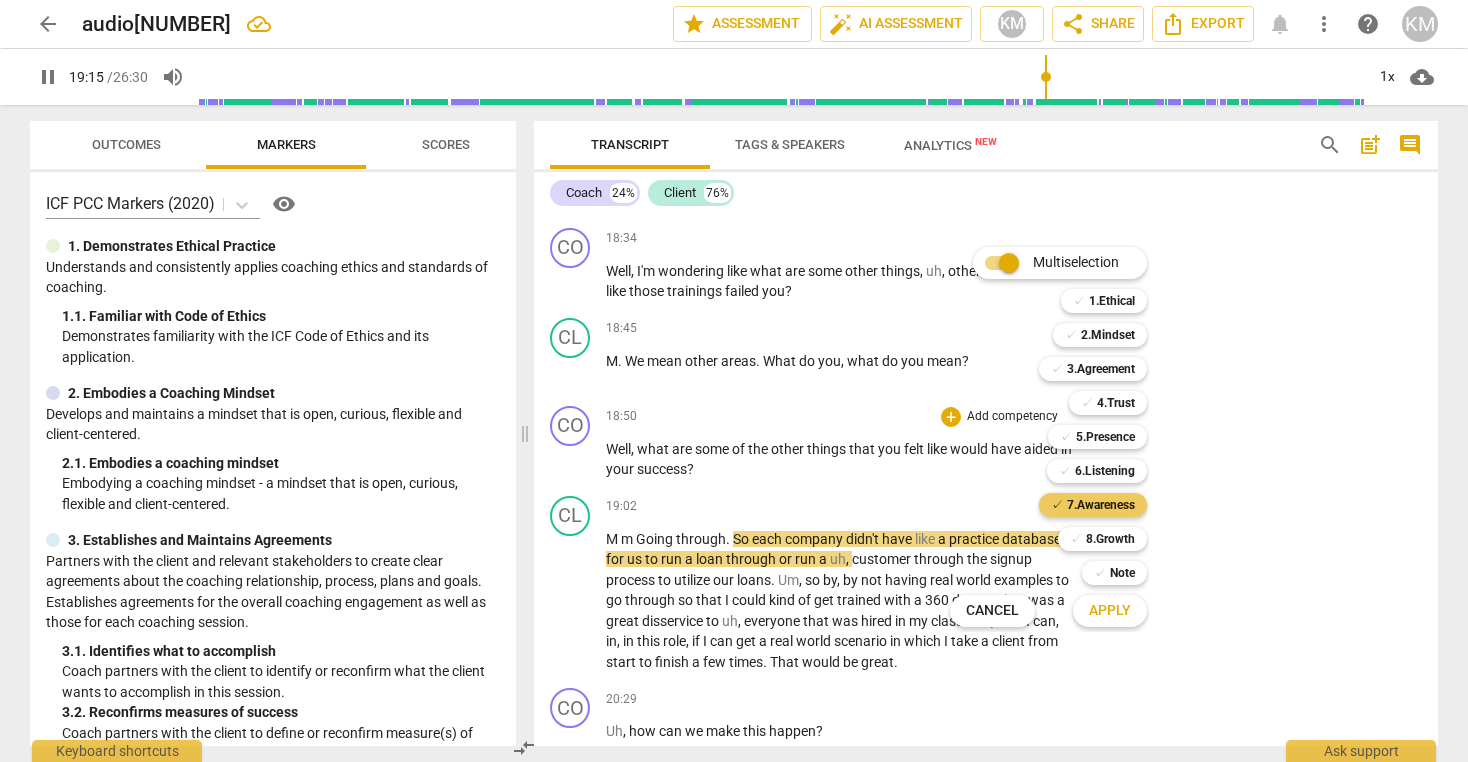 scroll, scrollTop: 4832, scrollLeft: 0, axis: vertical 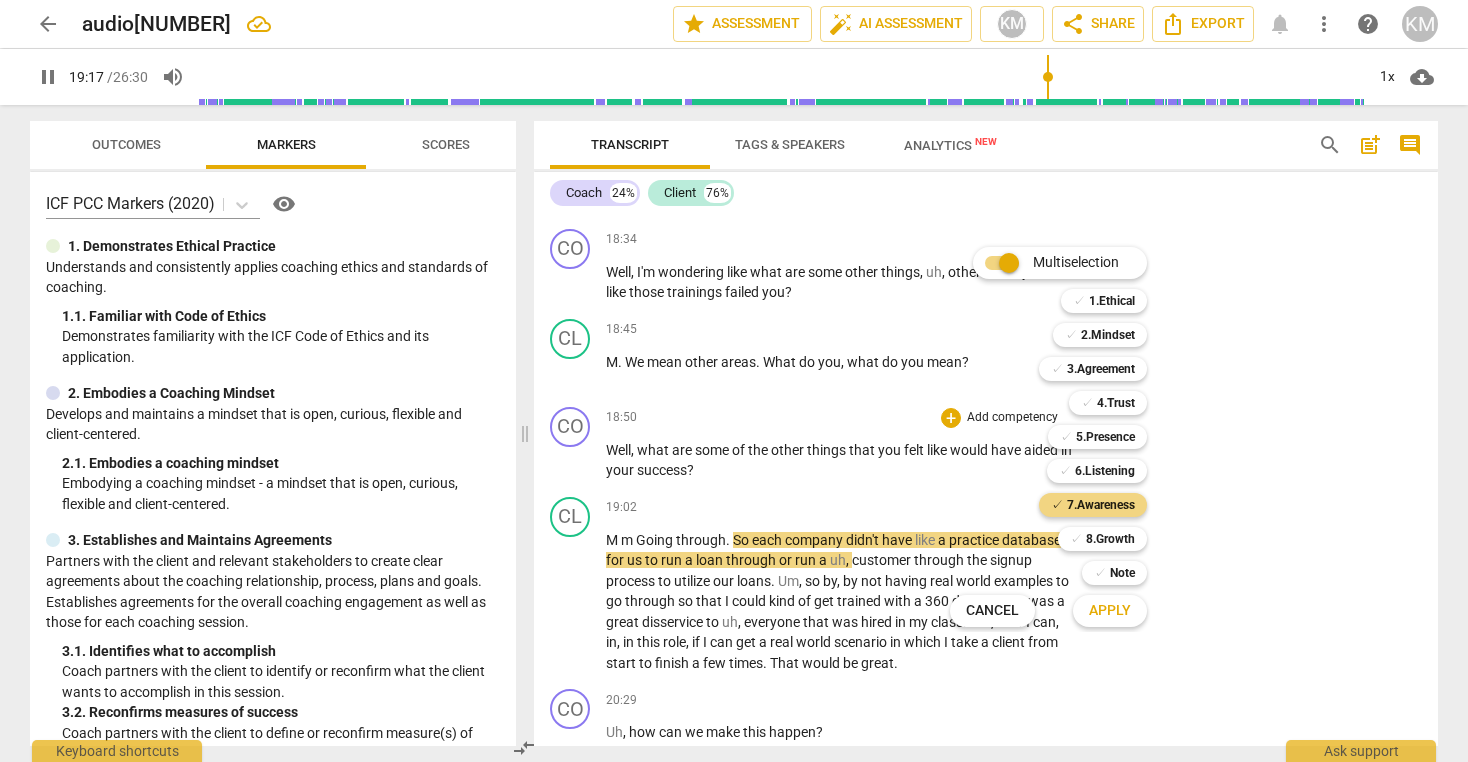 click on "Apply" at bounding box center (1110, 611) 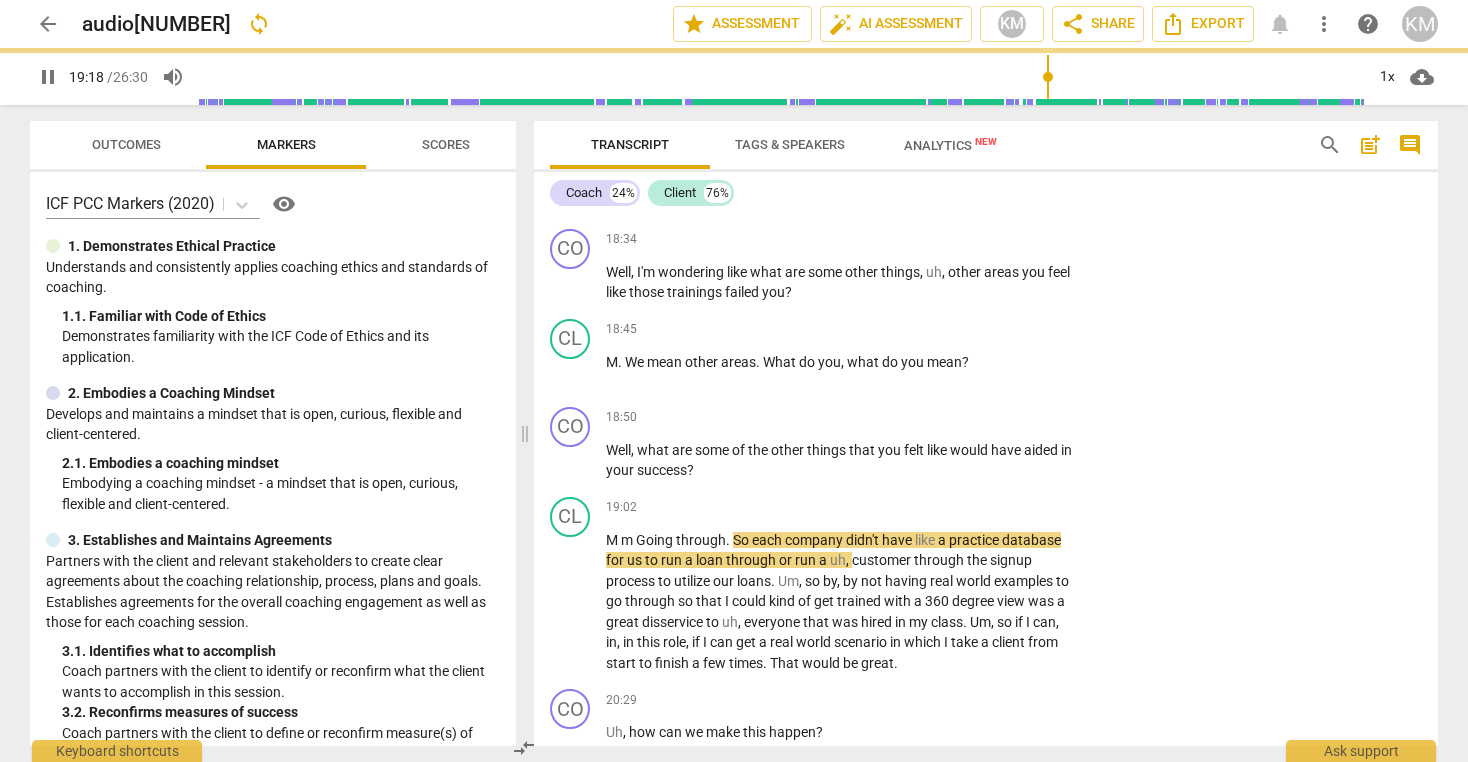 type on "1158" 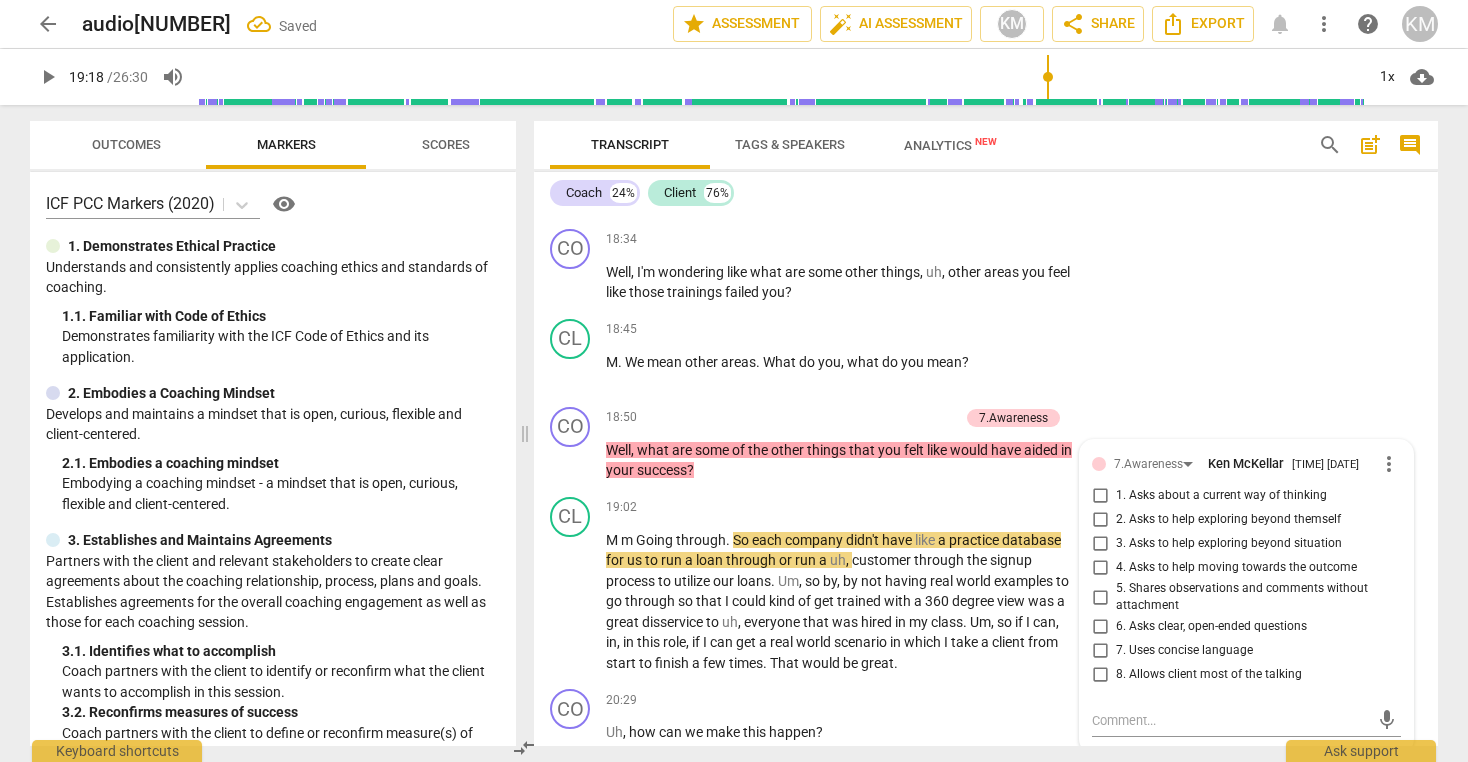 scroll, scrollTop: 5098, scrollLeft: 0, axis: vertical 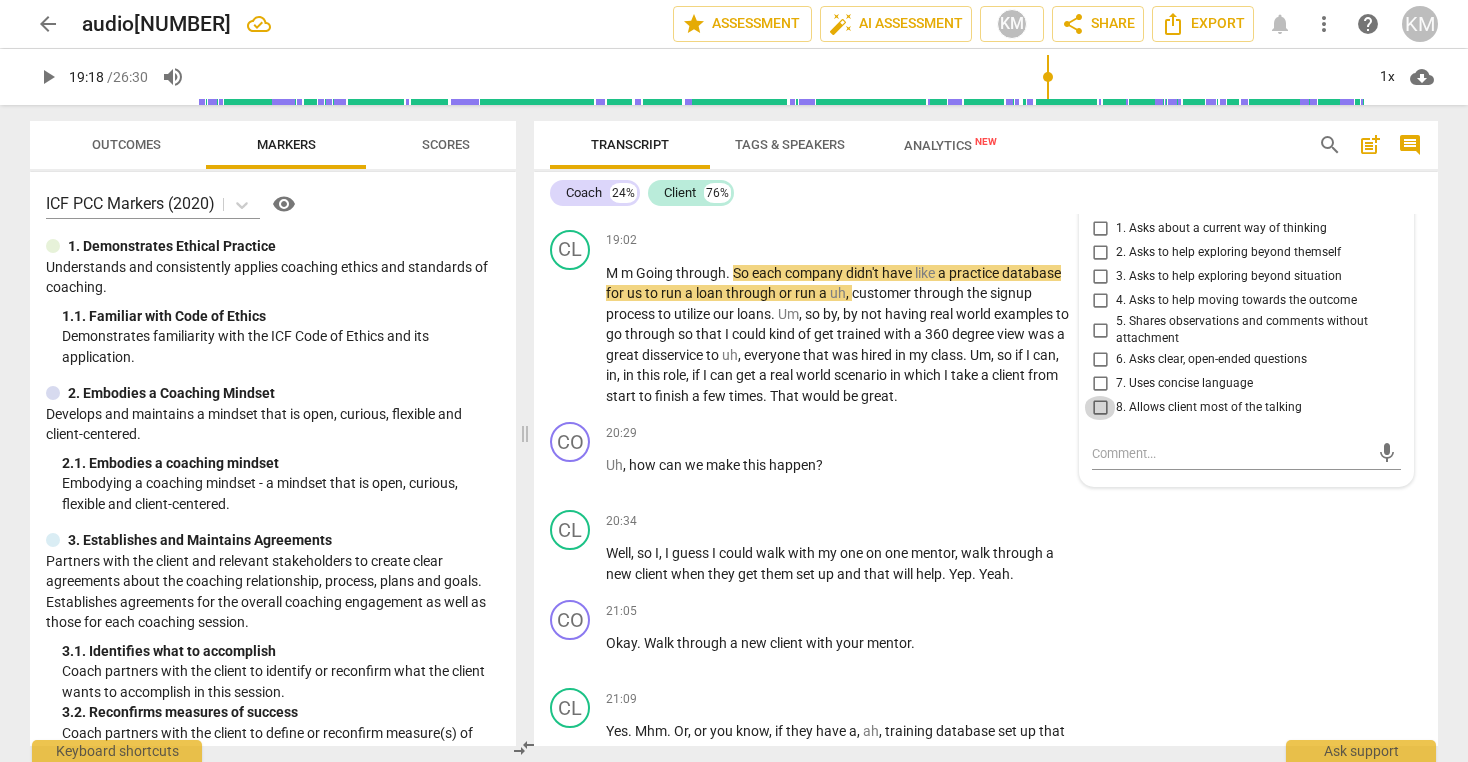 click on "8. Allows client most of the talking" at bounding box center (1100, 408) 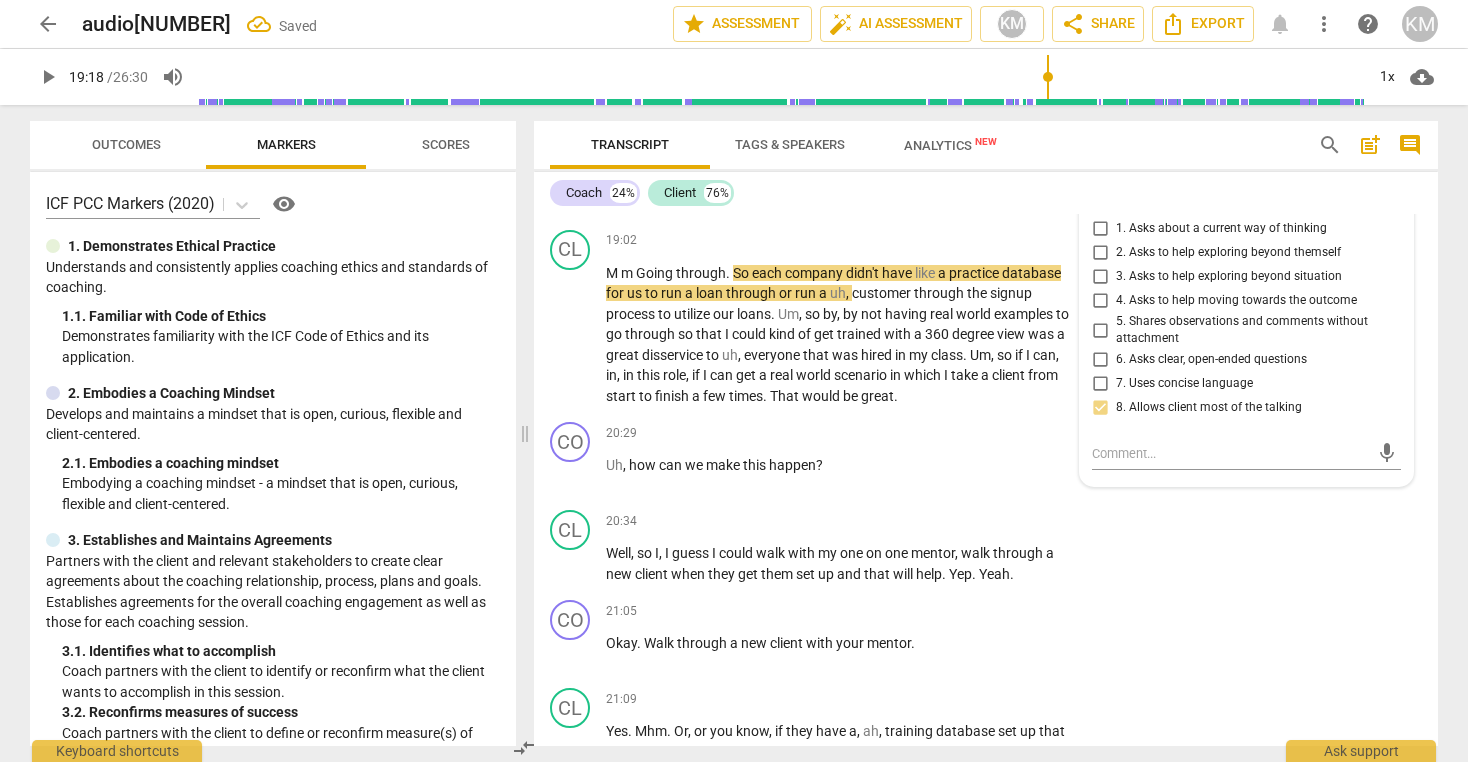 click on "7. Uses concise language" at bounding box center (1100, 384) 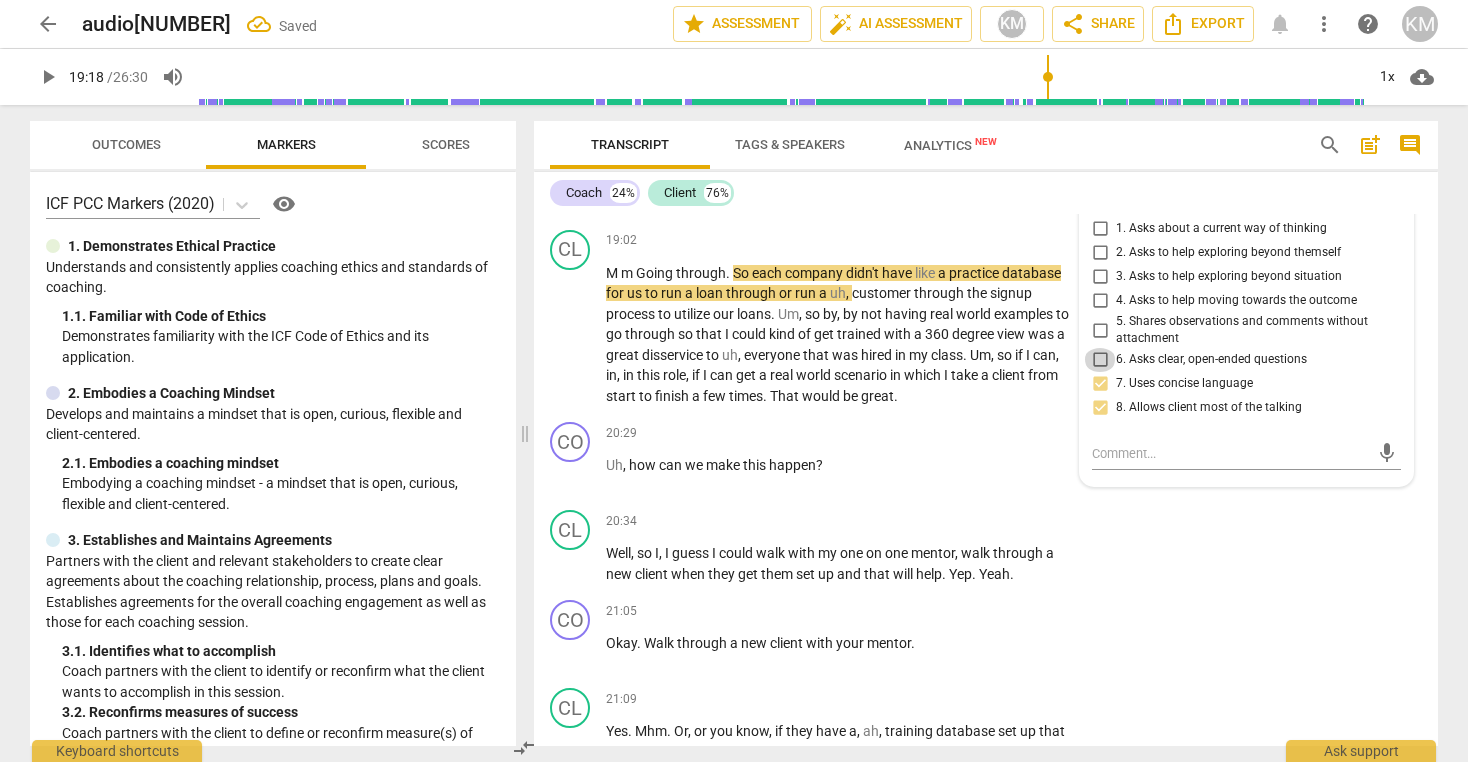 click on "6. Asks clear, open-ended questions" at bounding box center (1100, 360) 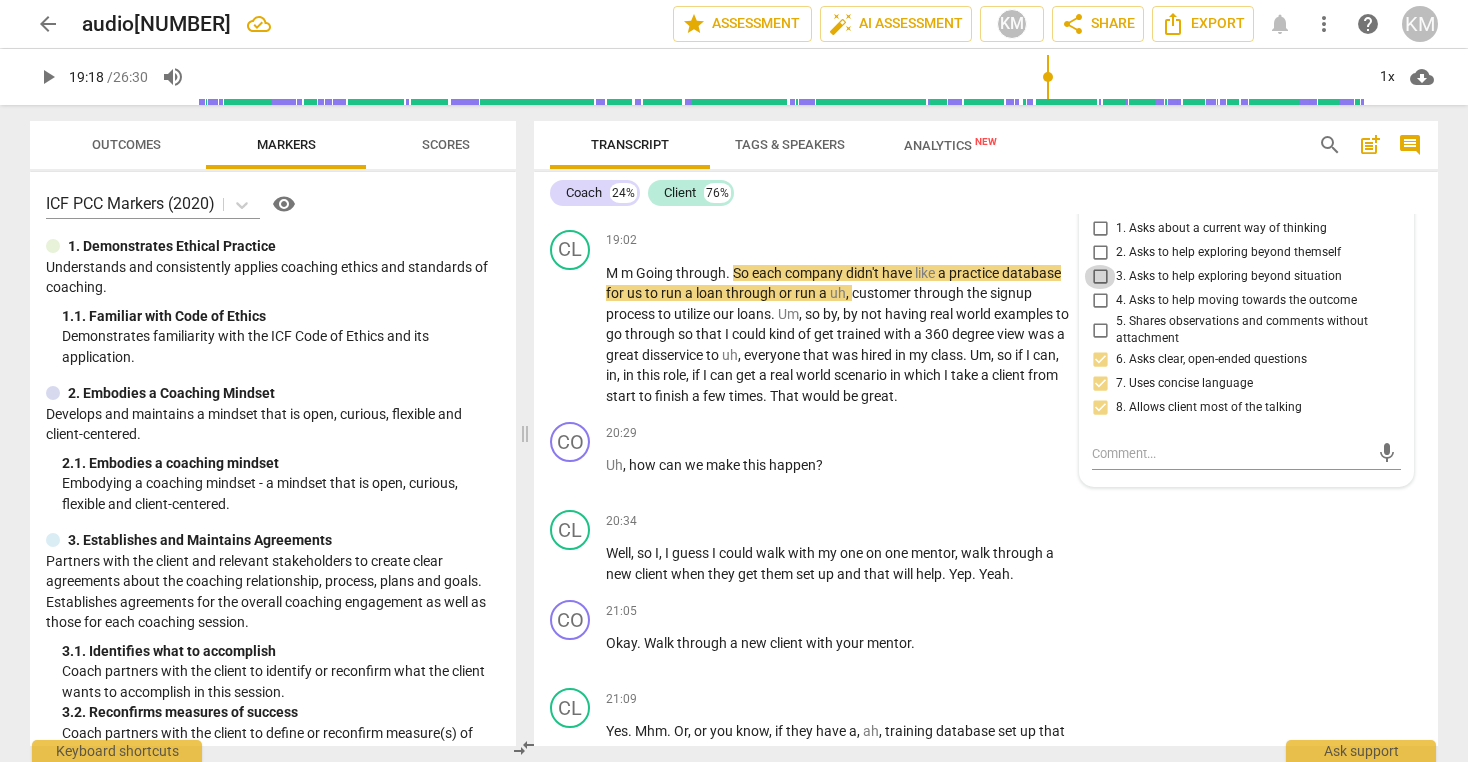 drag, startPoint x: 1104, startPoint y: 304, endPoint x: 1111, endPoint y: 334, distance: 30.805843 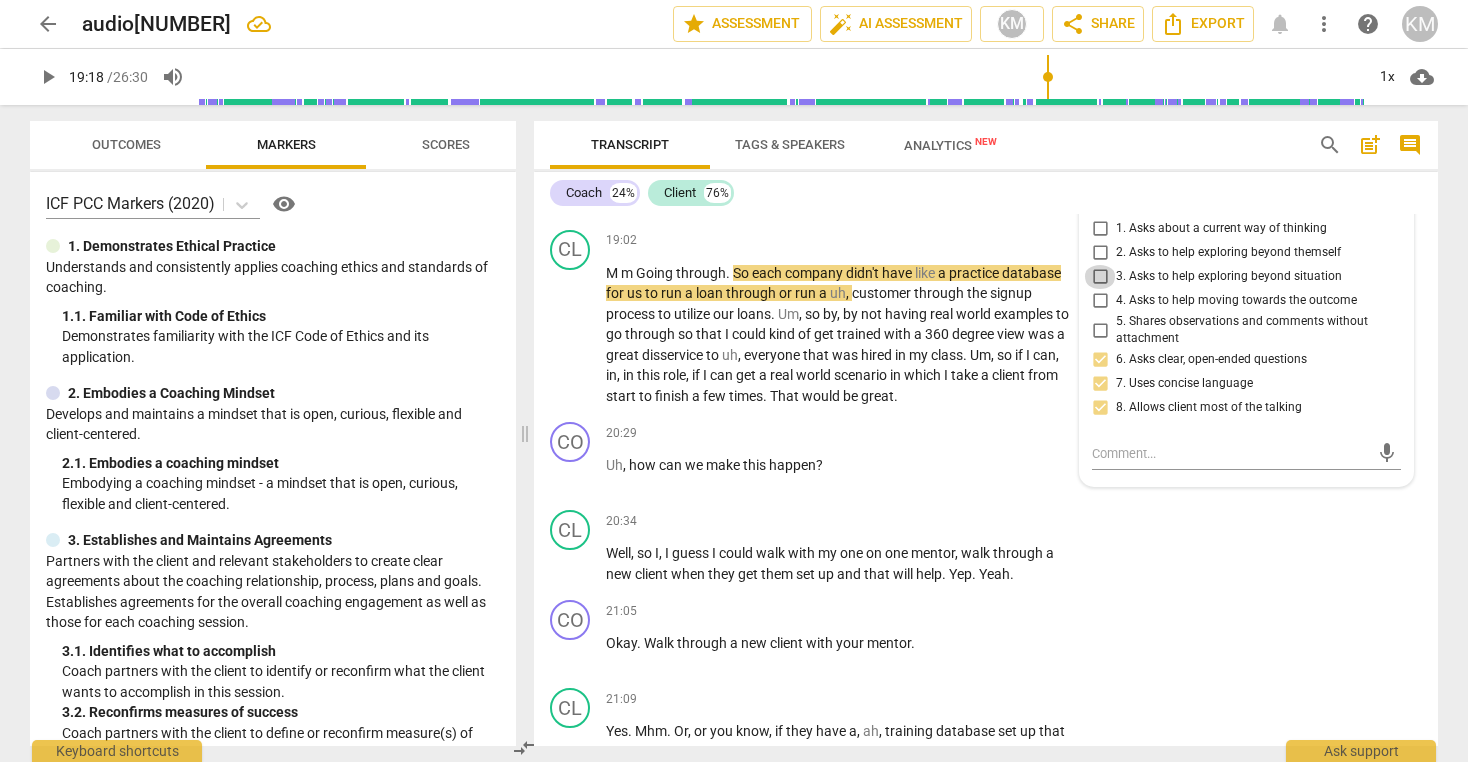 click on "3. Asks to help exploring beyond situation" at bounding box center [1100, 277] 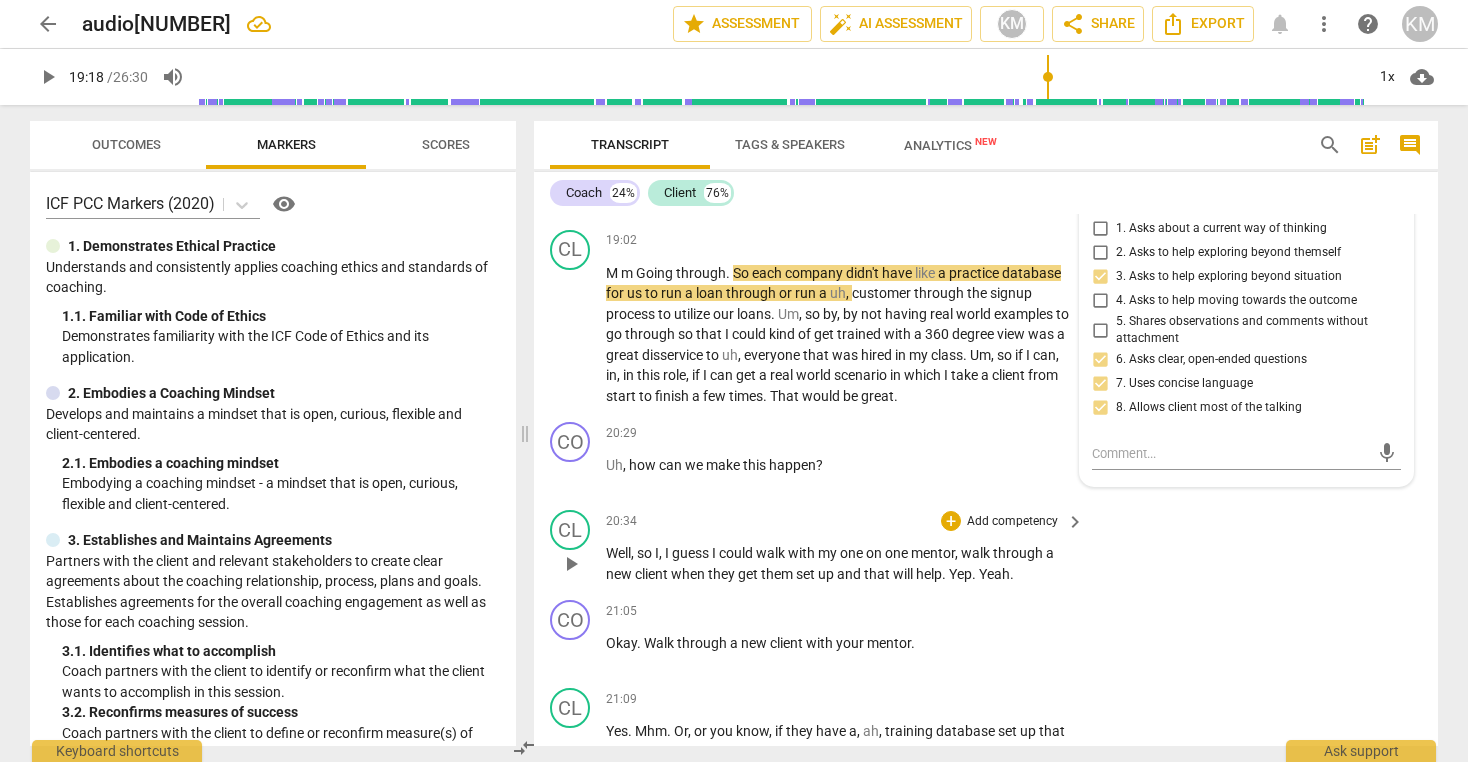 click on "CL play_arrow pause [TIME] + Add competency keyboard_arrow_right Well , so I , I guess I could walk with my one on one mentor , walk through a new client when they get them set up and that will help . Yep . Yeah ." at bounding box center (986, 547) 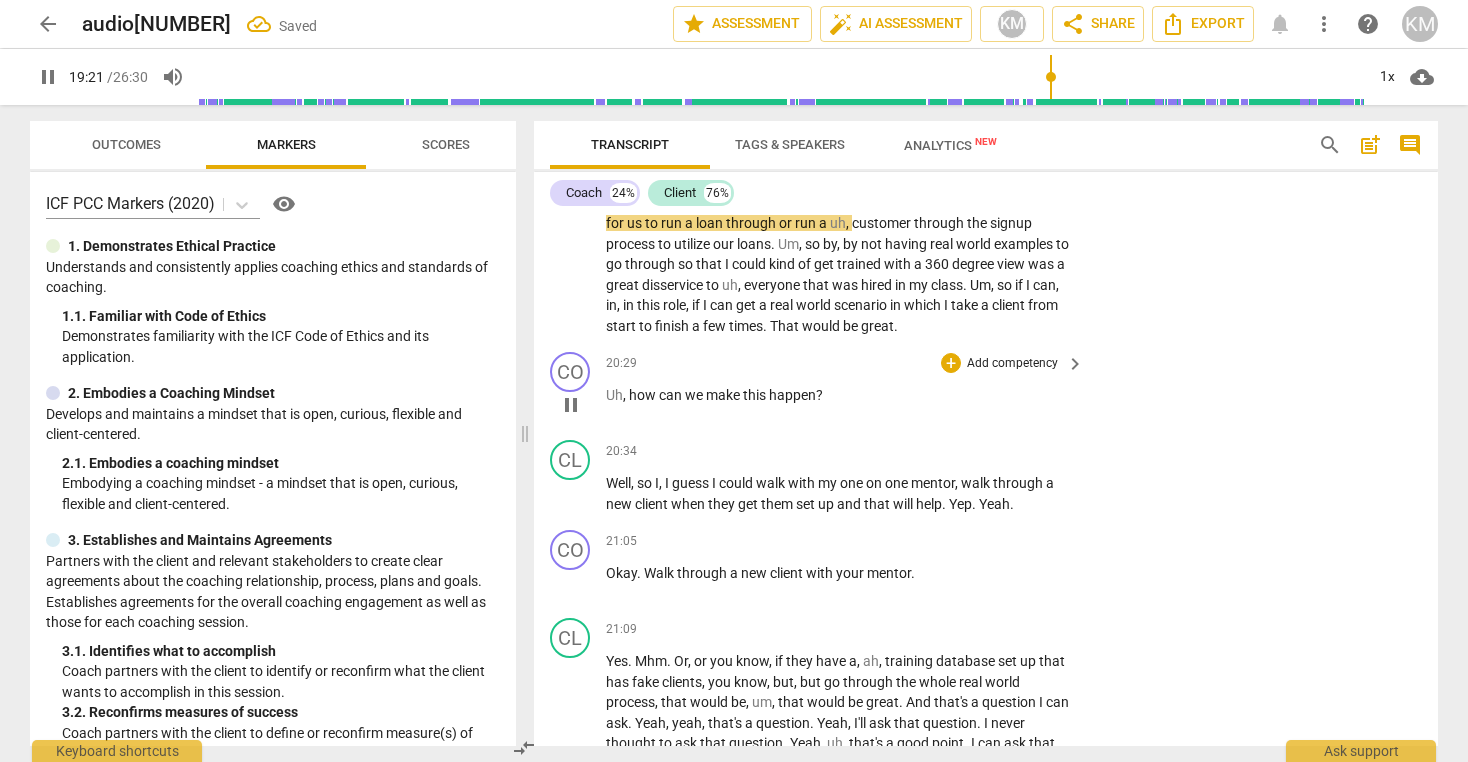 scroll, scrollTop: 5163, scrollLeft: 0, axis: vertical 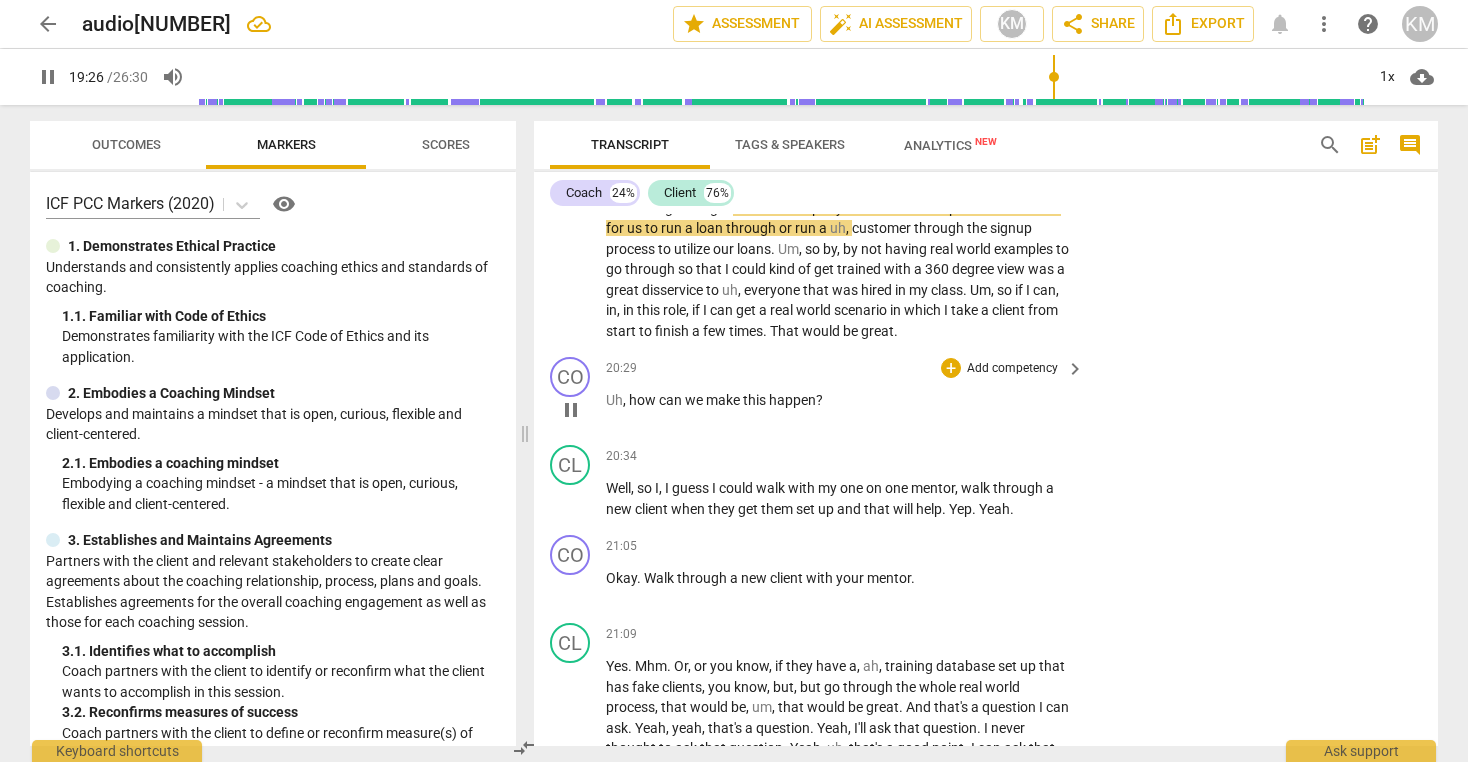click on "Uh" at bounding box center (614, 400) 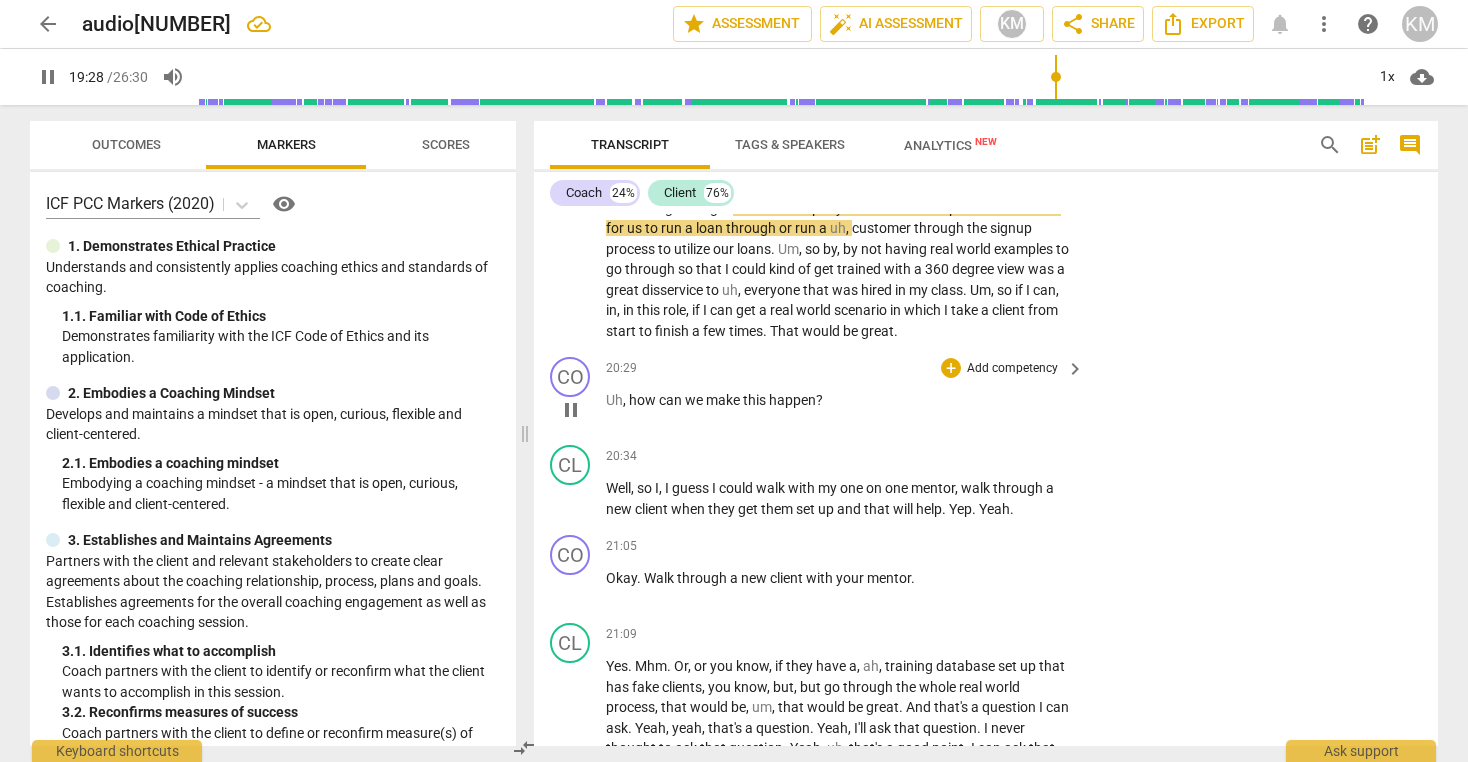 click on "Uh" at bounding box center [614, 400] 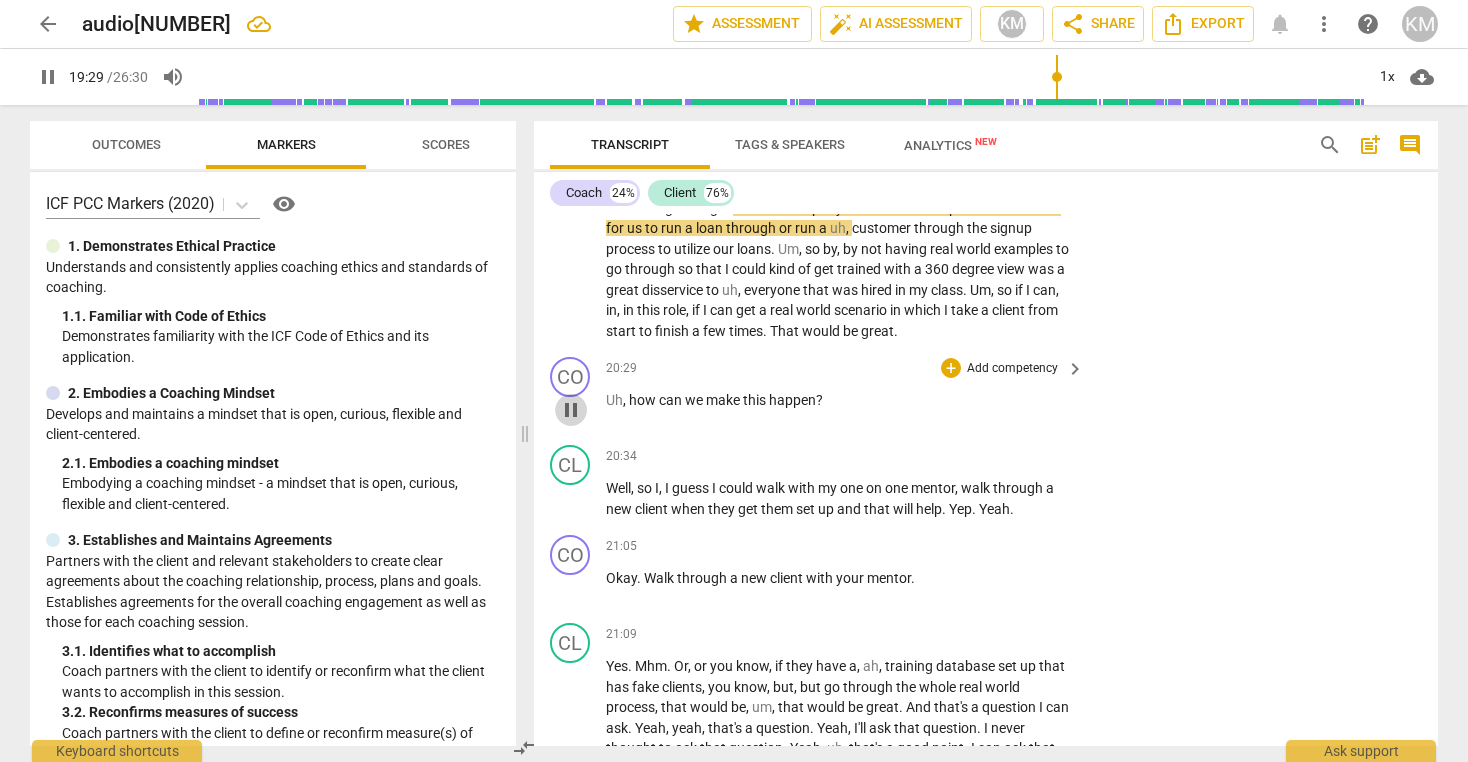 click on "pause" at bounding box center [571, 410] 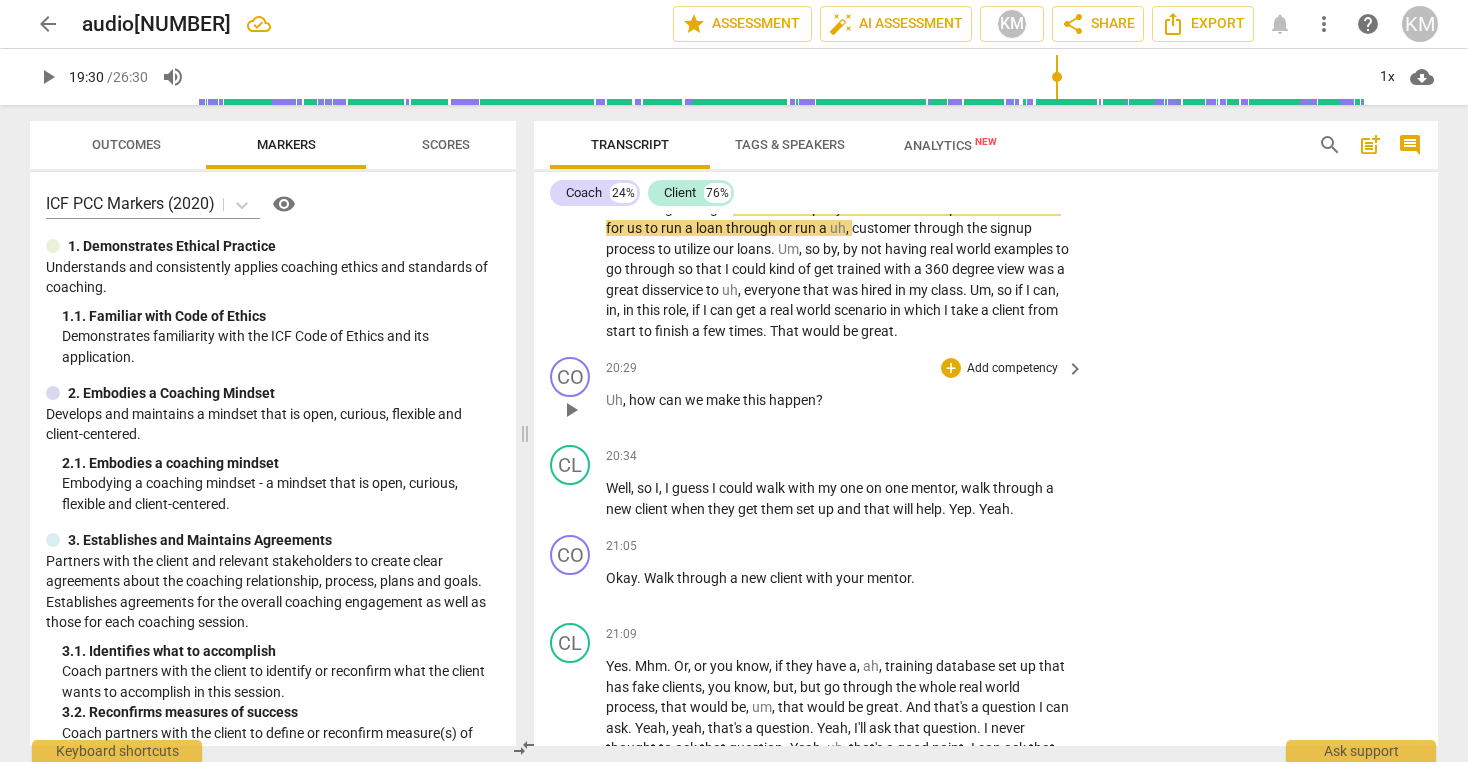 click on "play_arrow" at bounding box center [571, 410] 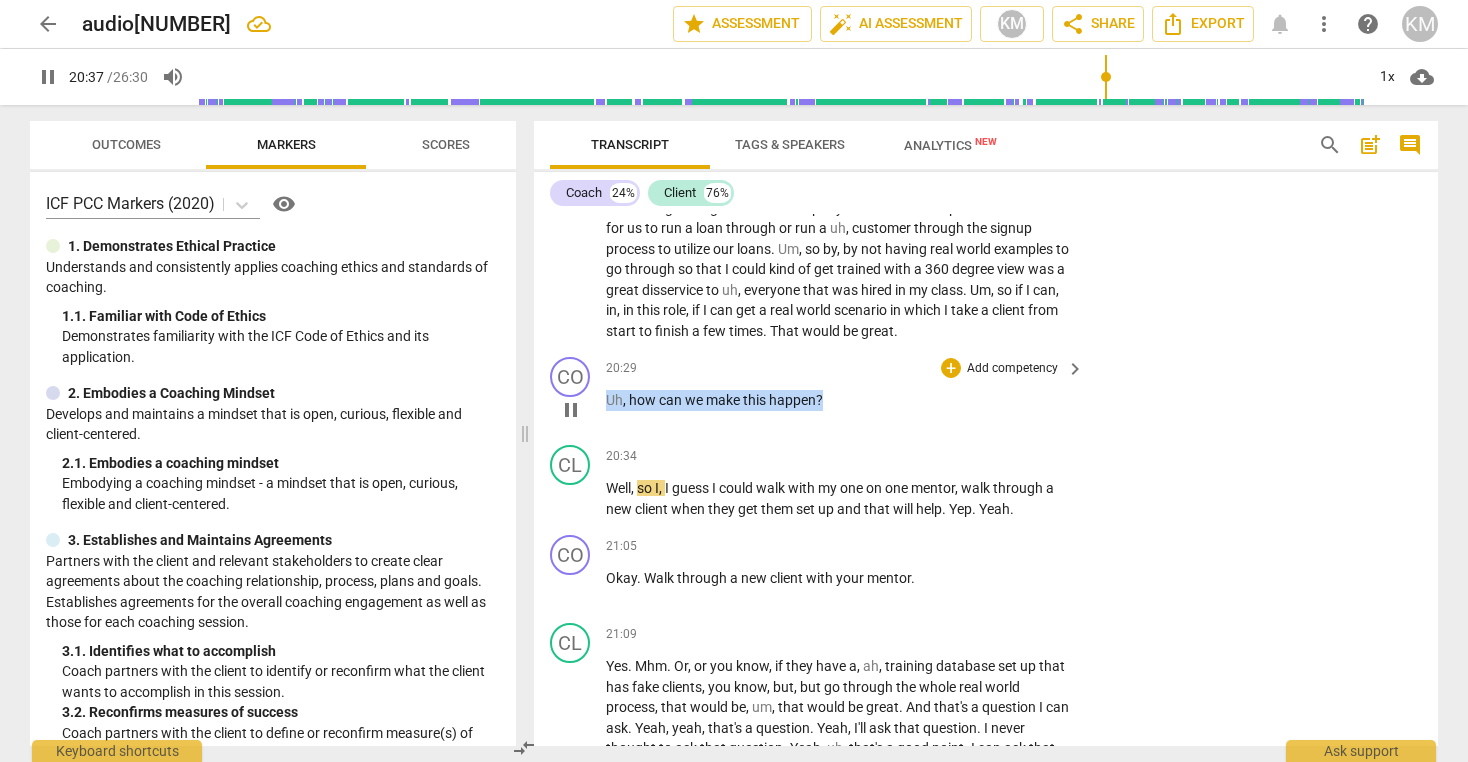 drag, startPoint x: 606, startPoint y: 421, endPoint x: 835, endPoint y: 429, distance: 229.1397 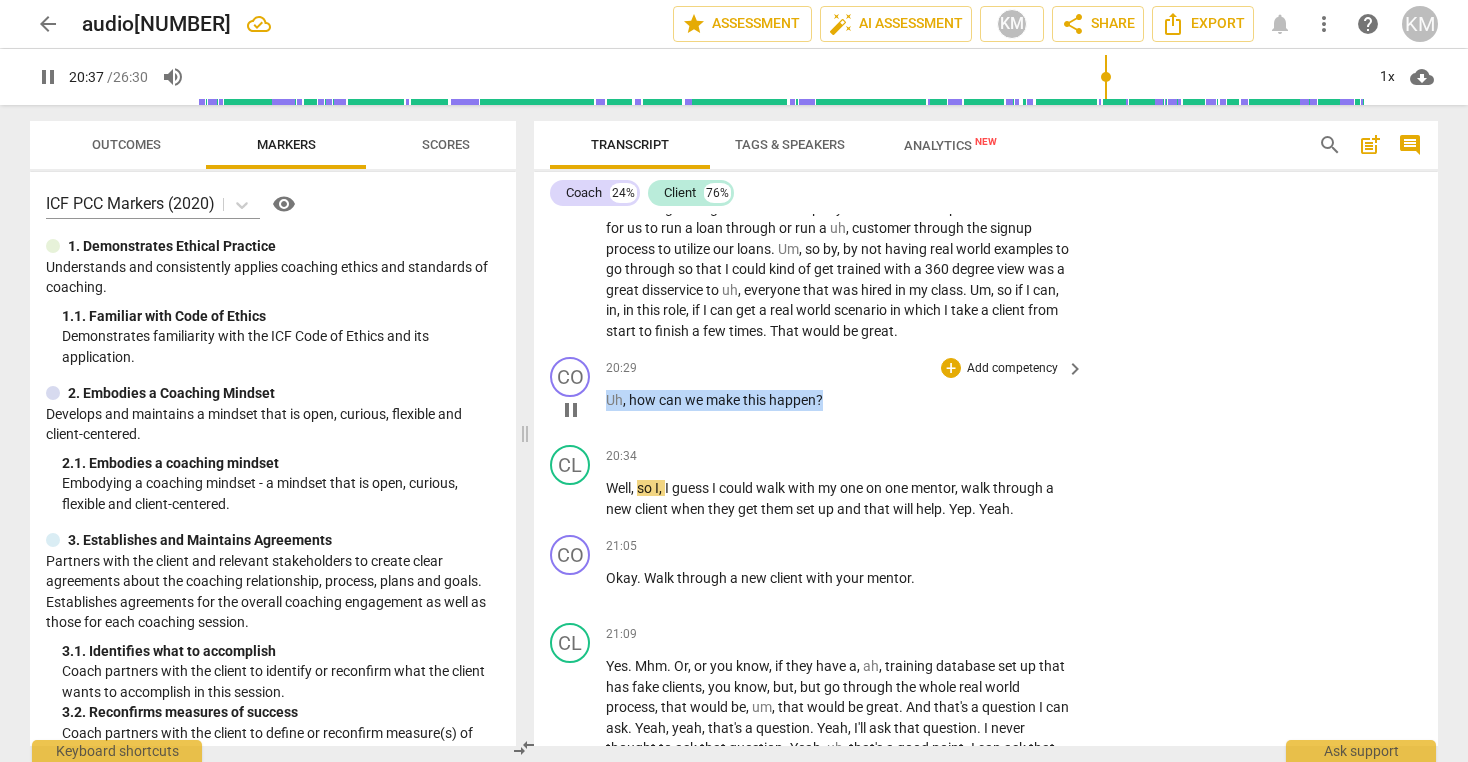 click on "Uh ,   how   can   we   make   this   happen ?" at bounding box center (840, 400) 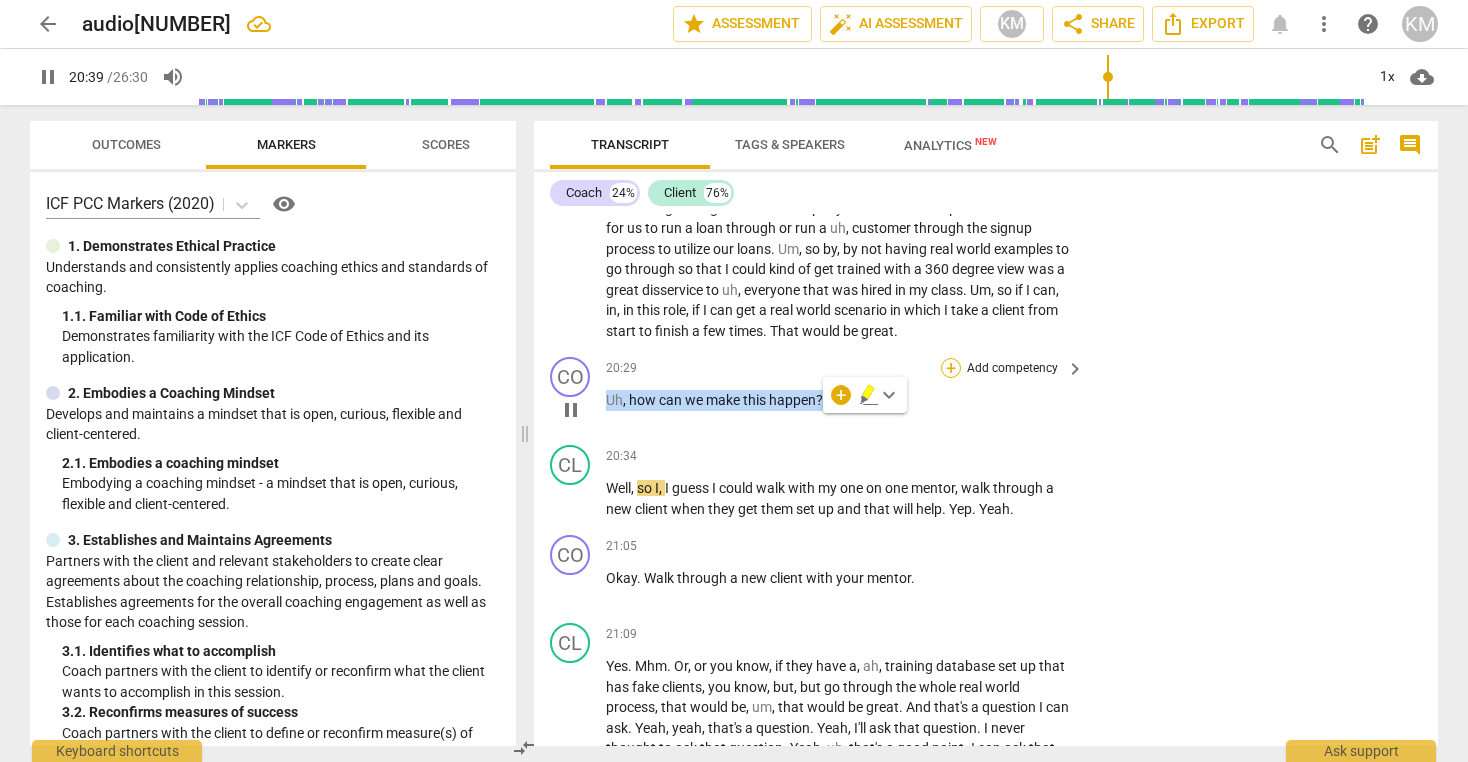 click on "+" at bounding box center (951, 368) 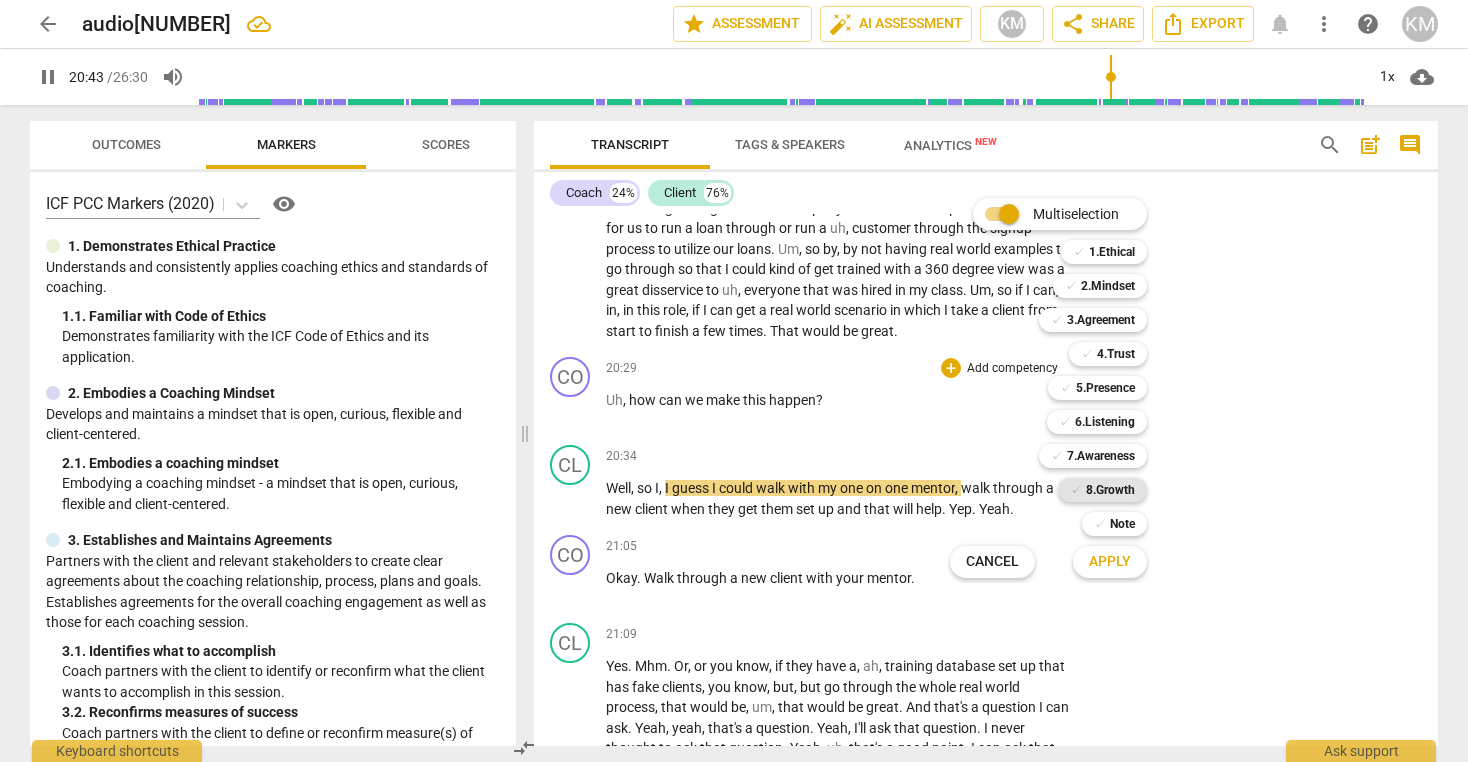 click on "8.Growth" at bounding box center [1110, 490] 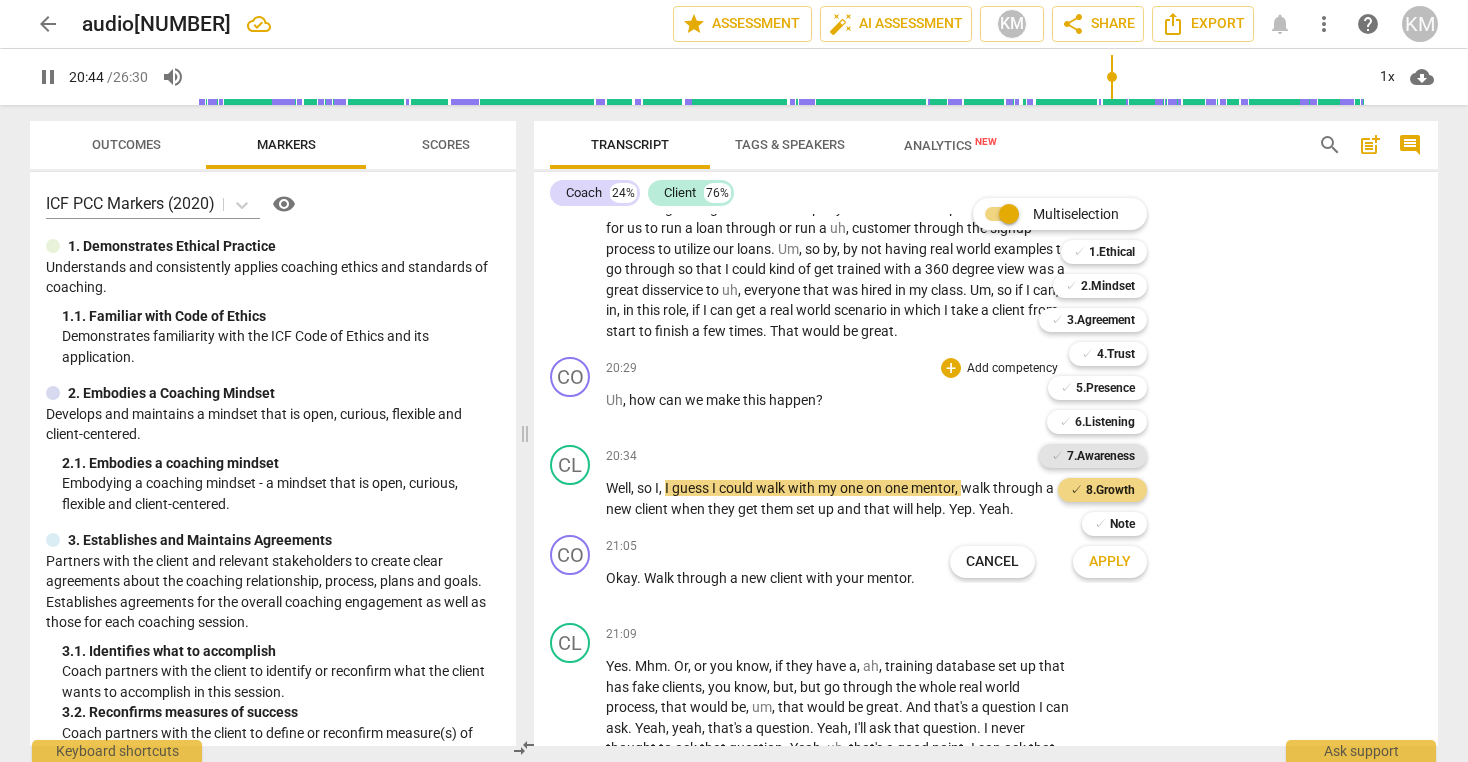 click on "7.Awareness" at bounding box center [1101, 456] 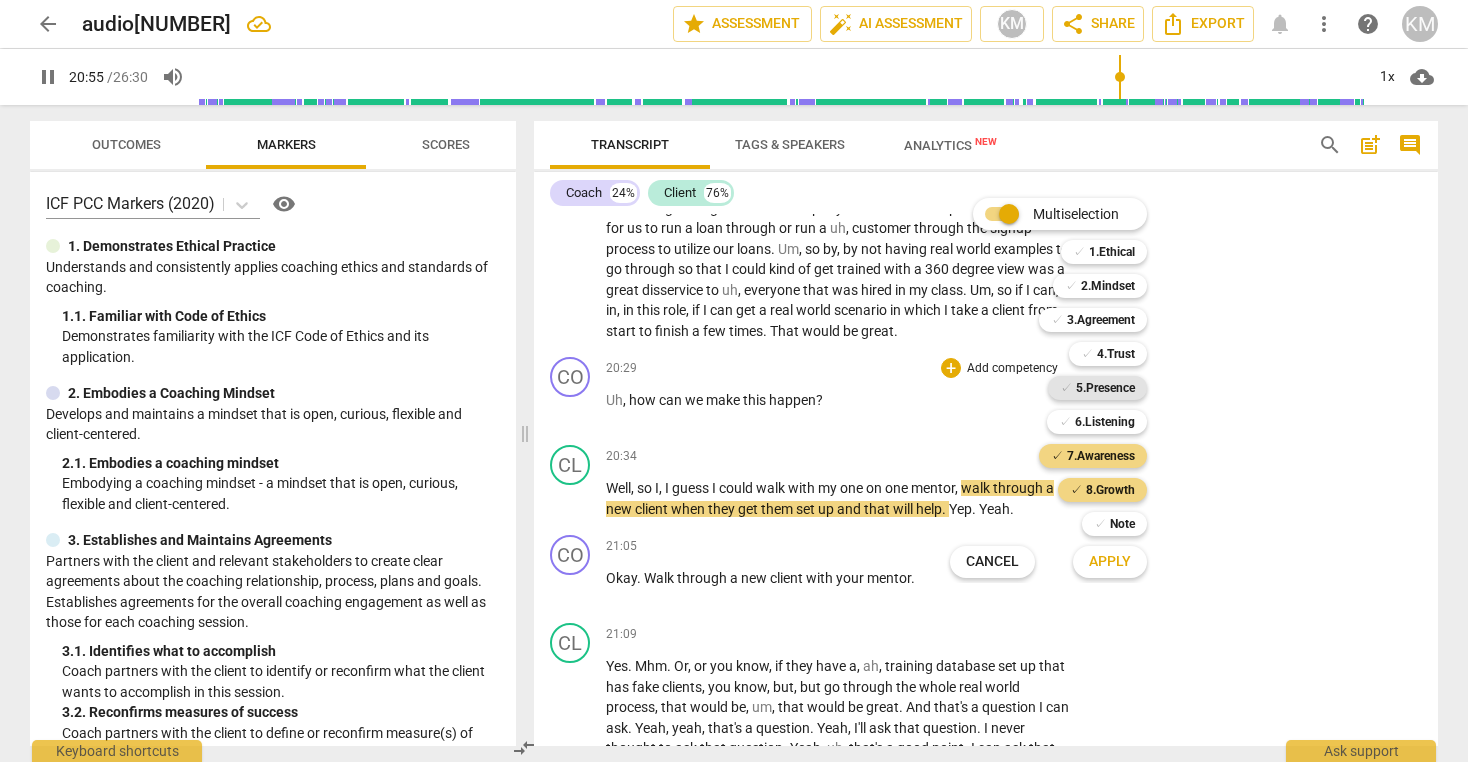 click on "5.Presence" at bounding box center (1105, 388) 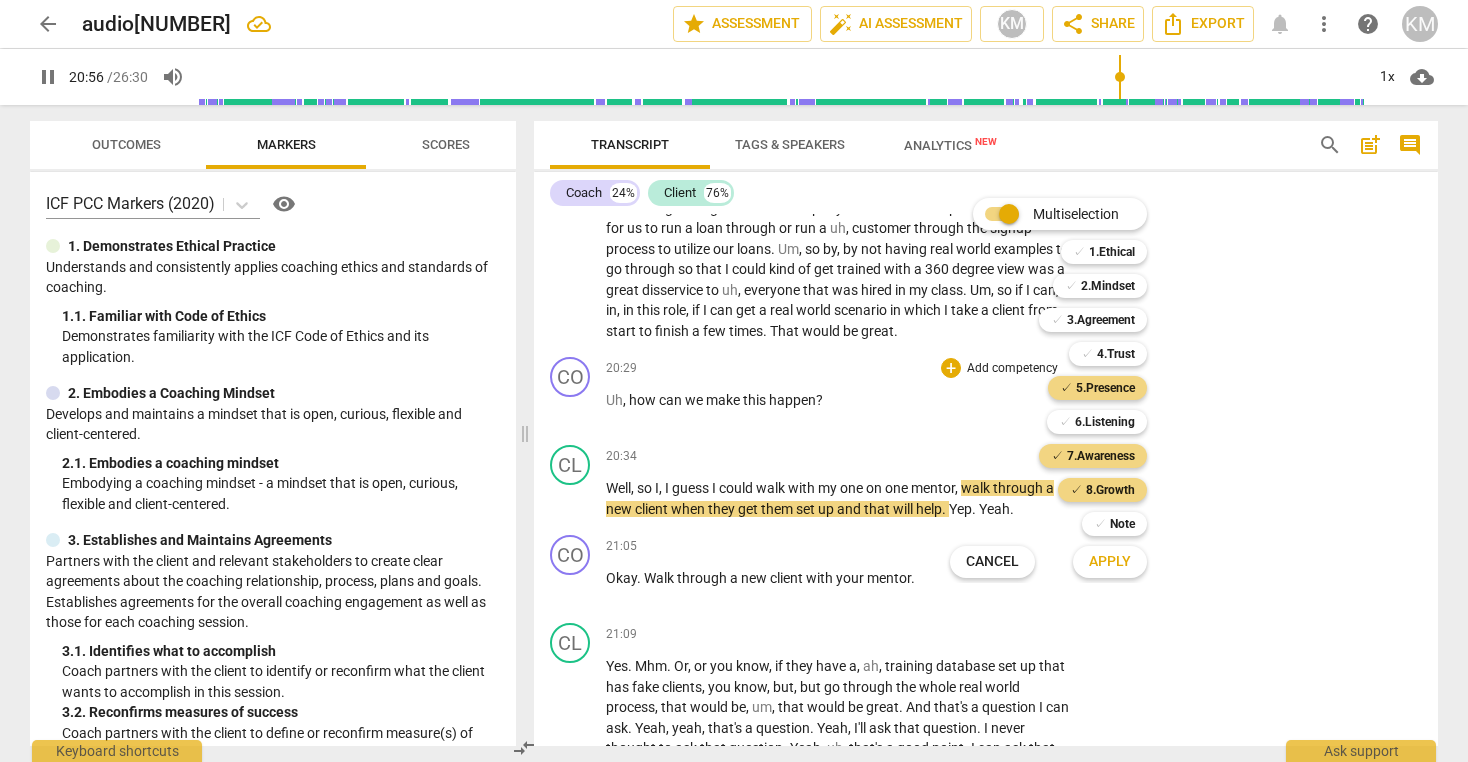 click on "Apply" at bounding box center [1110, 562] 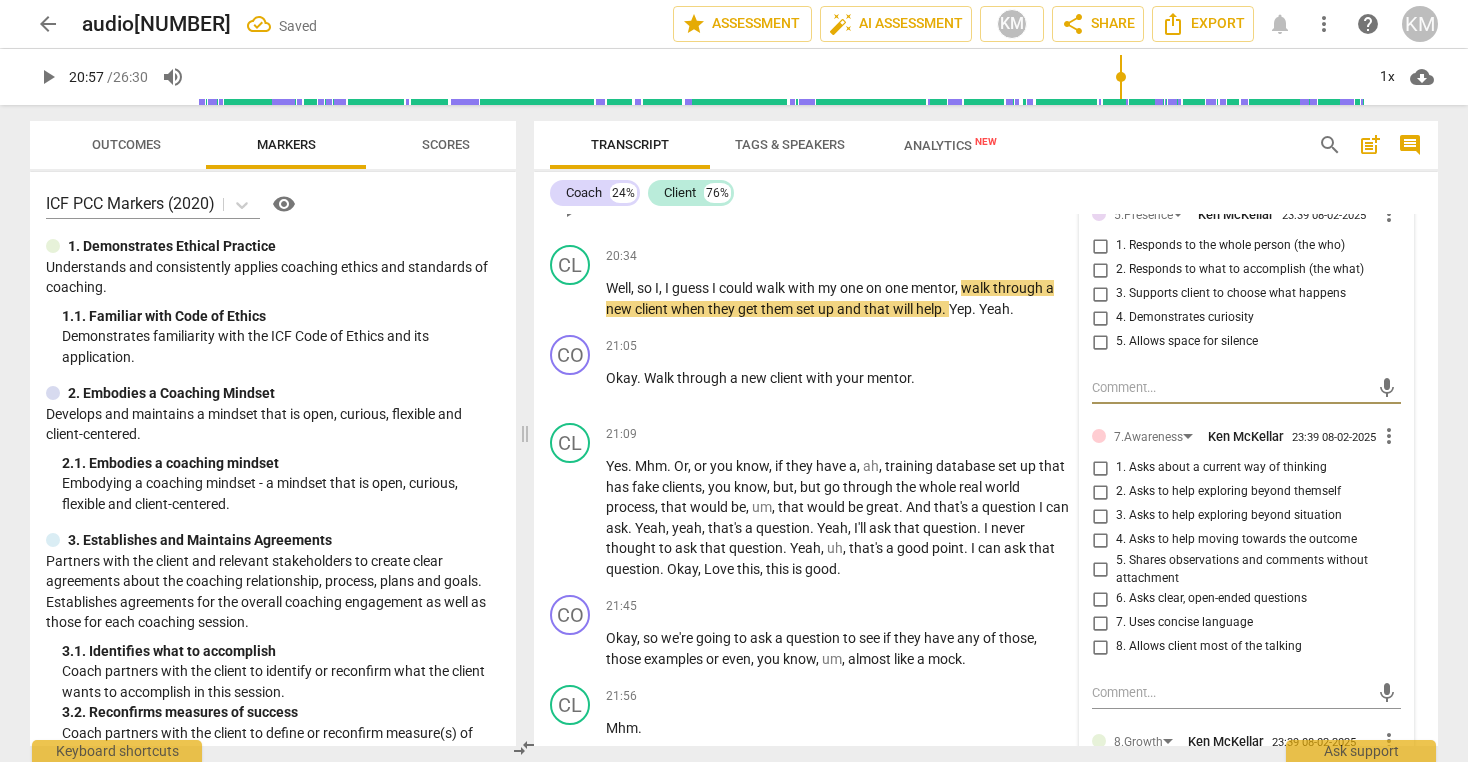 scroll, scrollTop: 5376, scrollLeft: 0, axis: vertical 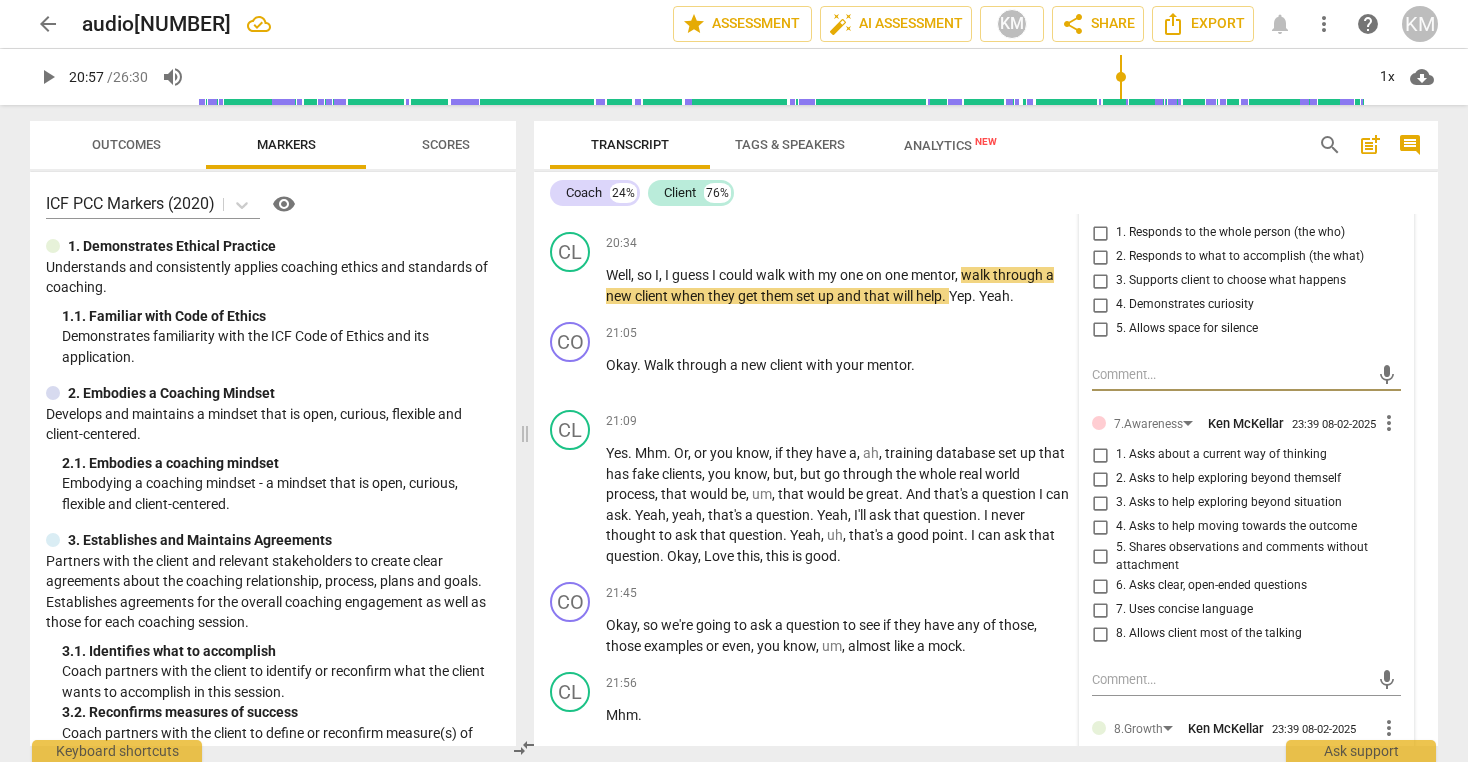 click on "2. Responds to what to accomplish (the what)" at bounding box center [1100, 257] 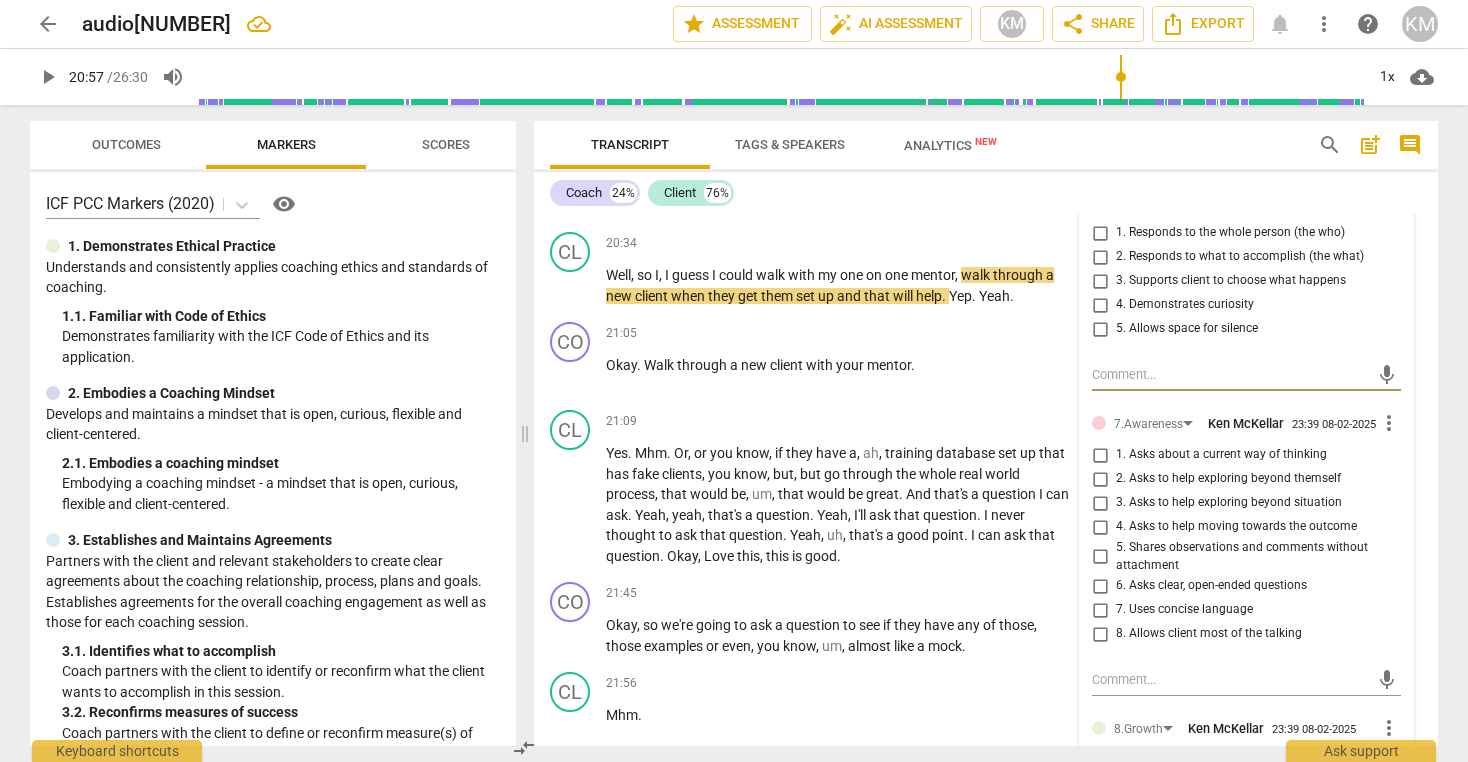 checkbox on "true" 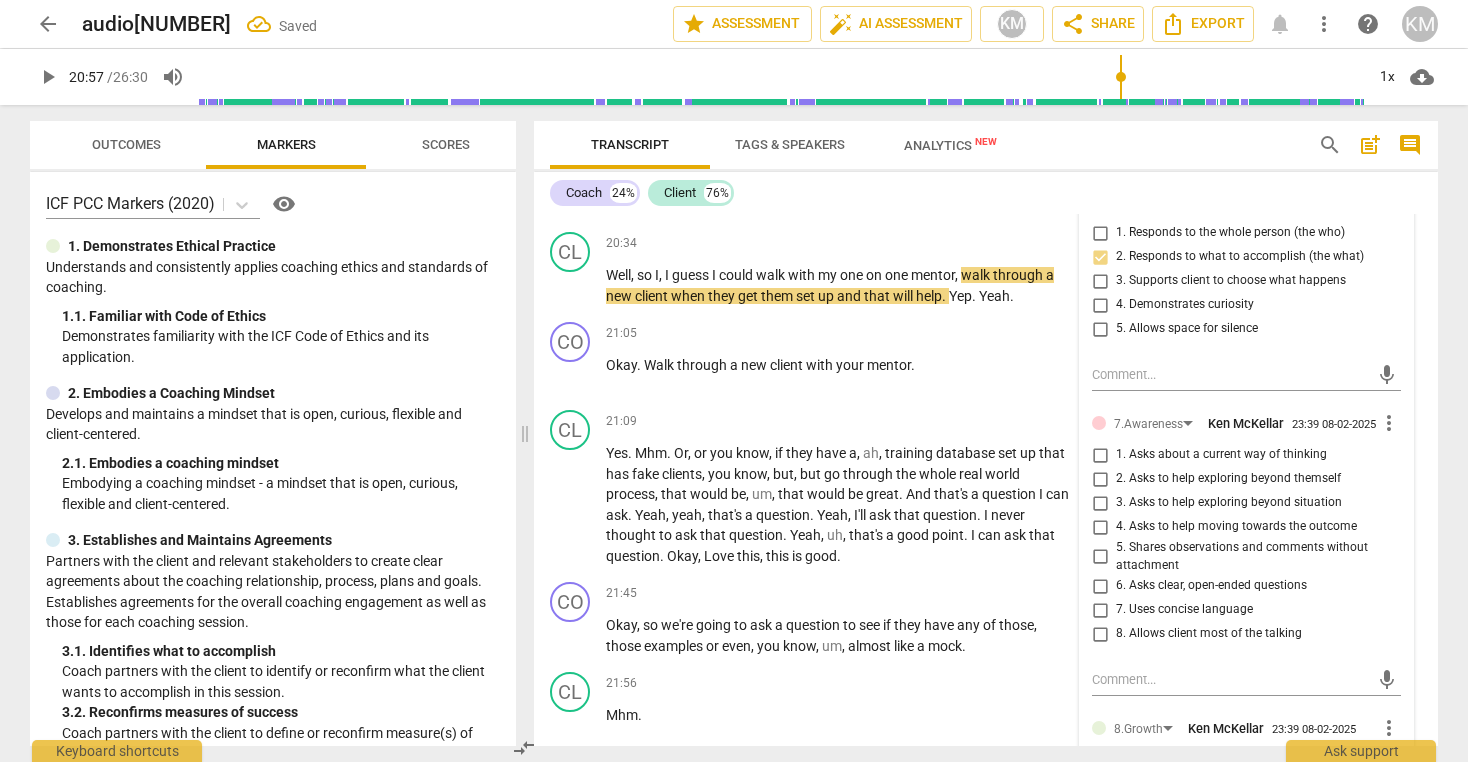click on "4. Demonstrates curiosity" at bounding box center [1100, 305] 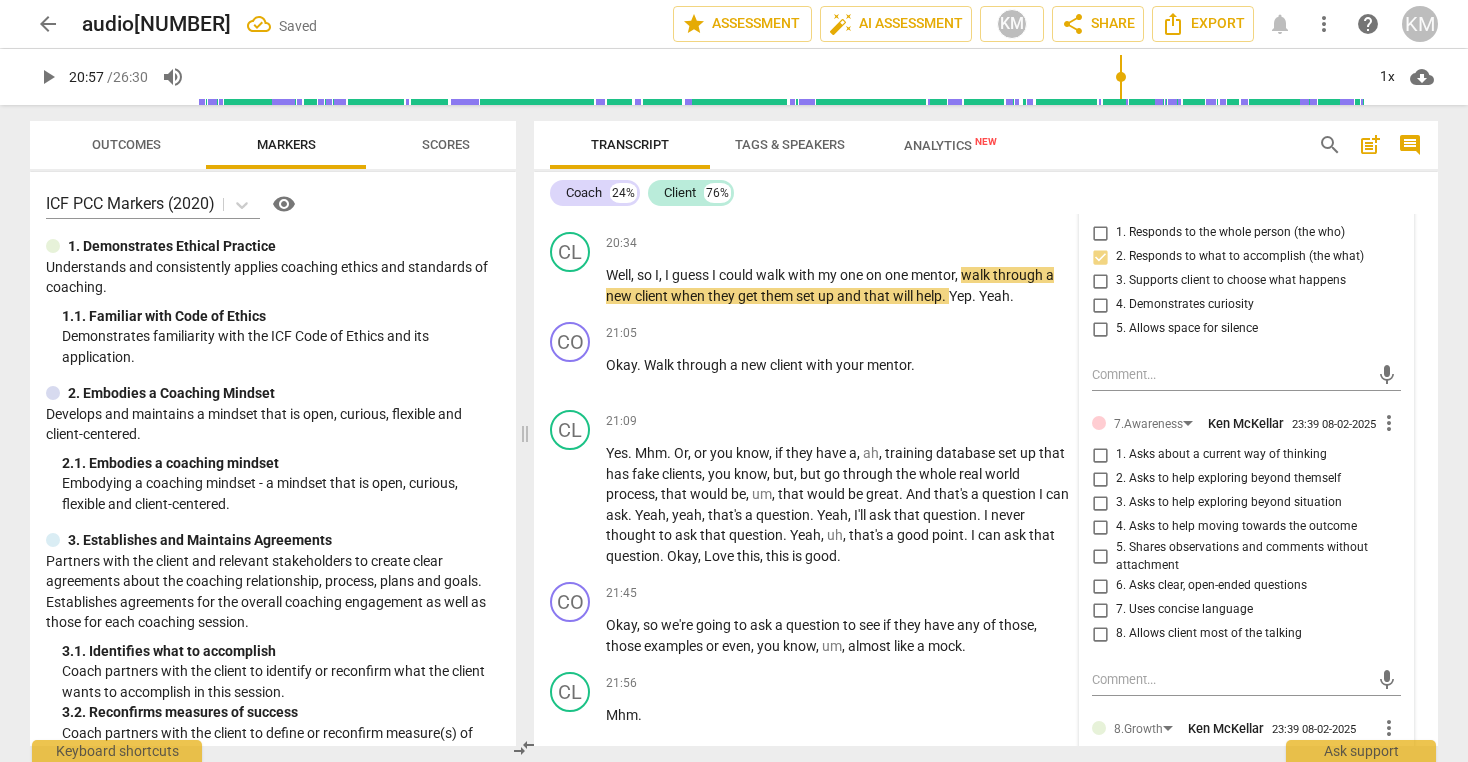 checkbox on "true" 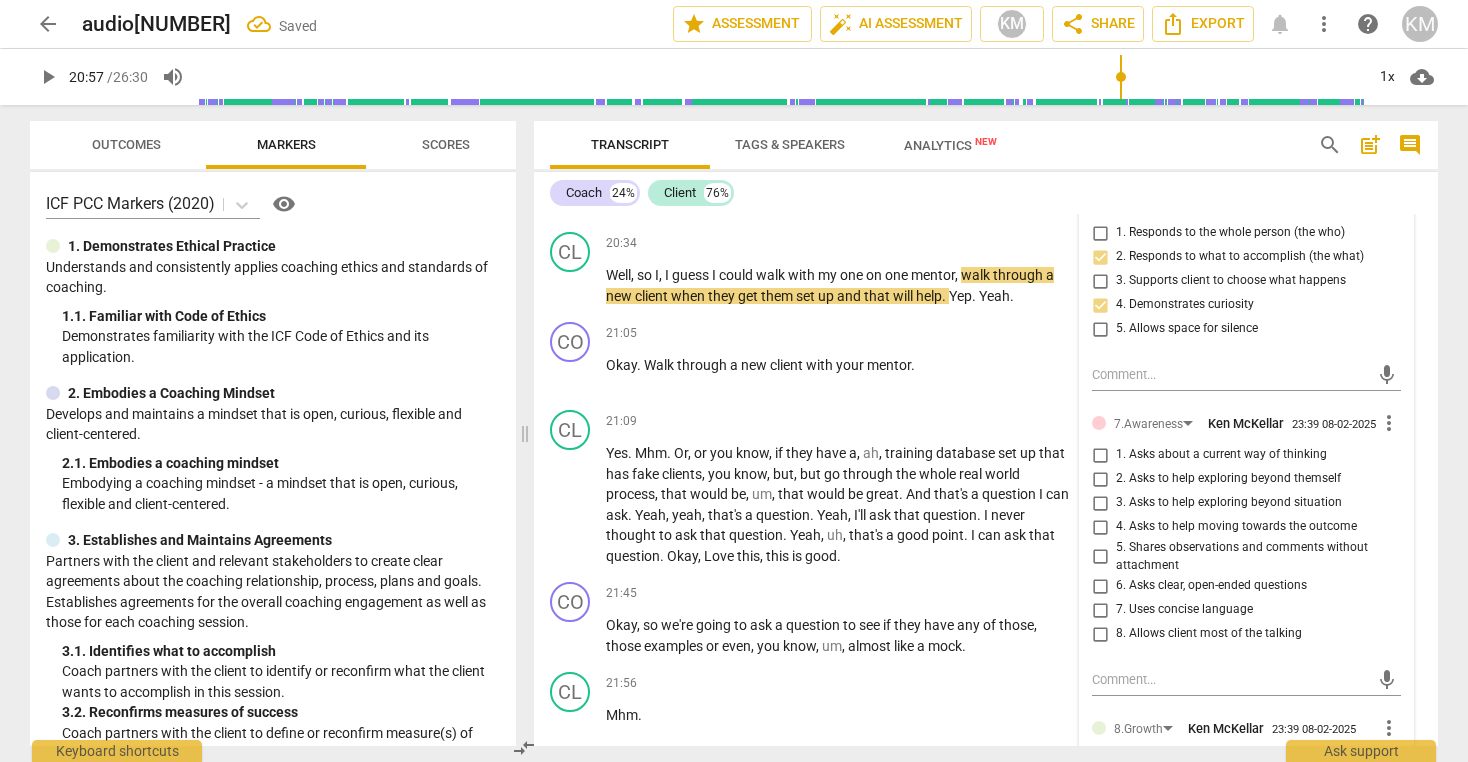 scroll, scrollTop: 5378, scrollLeft: 0, axis: vertical 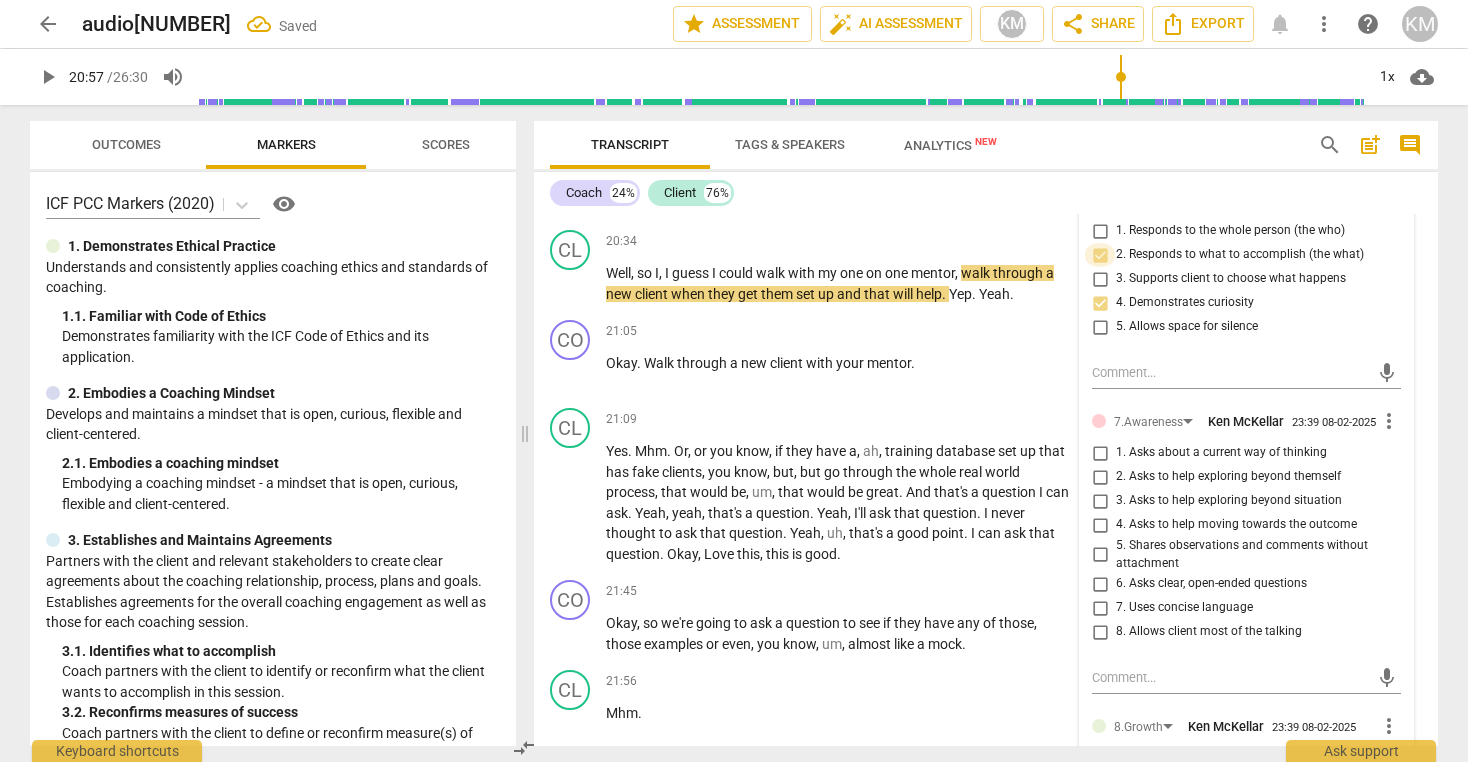 click on "2. Responds to what to accomplish (the what)" at bounding box center (1100, 255) 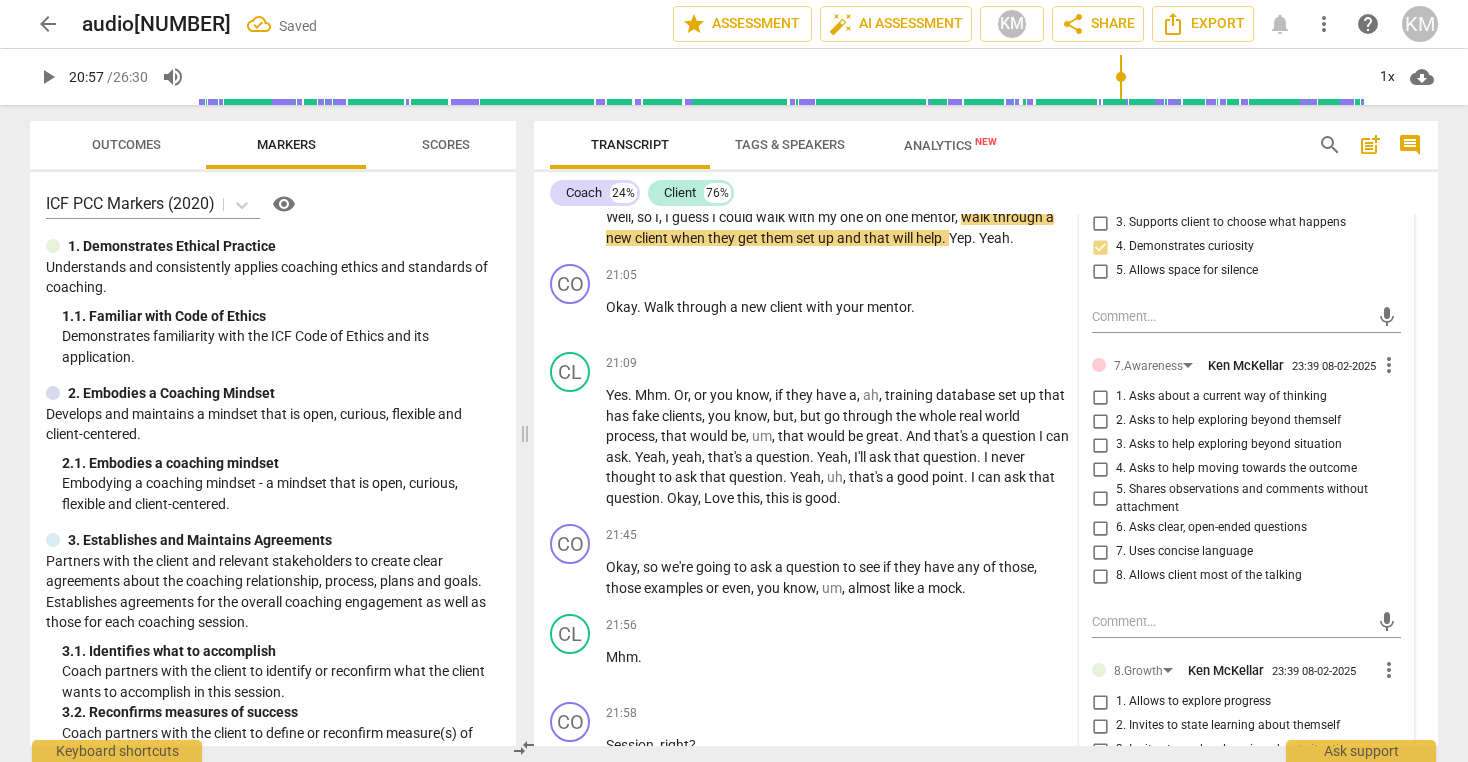 scroll, scrollTop: 5438, scrollLeft: 0, axis: vertical 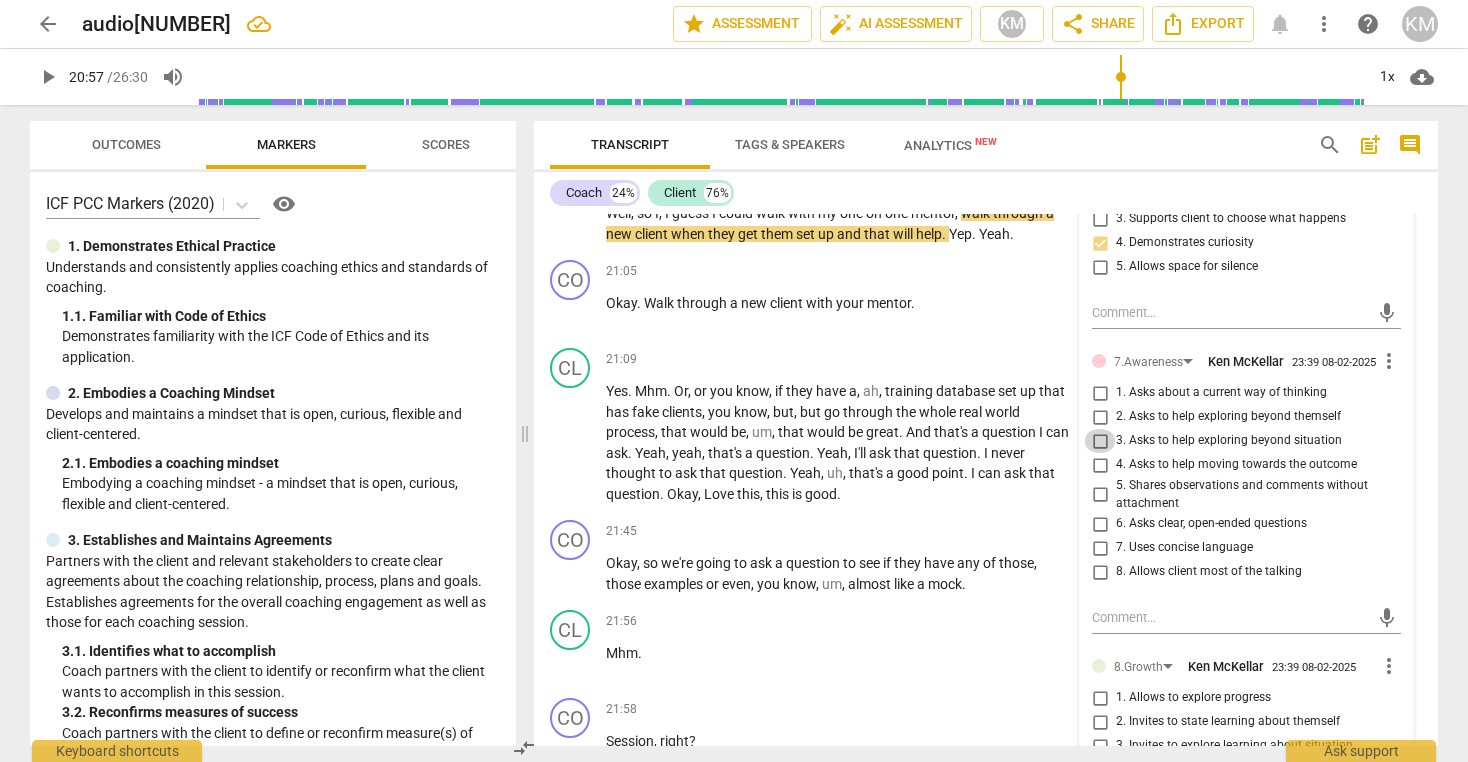 click on "3. Asks to help exploring beyond situation" at bounding box center [1100, 441] 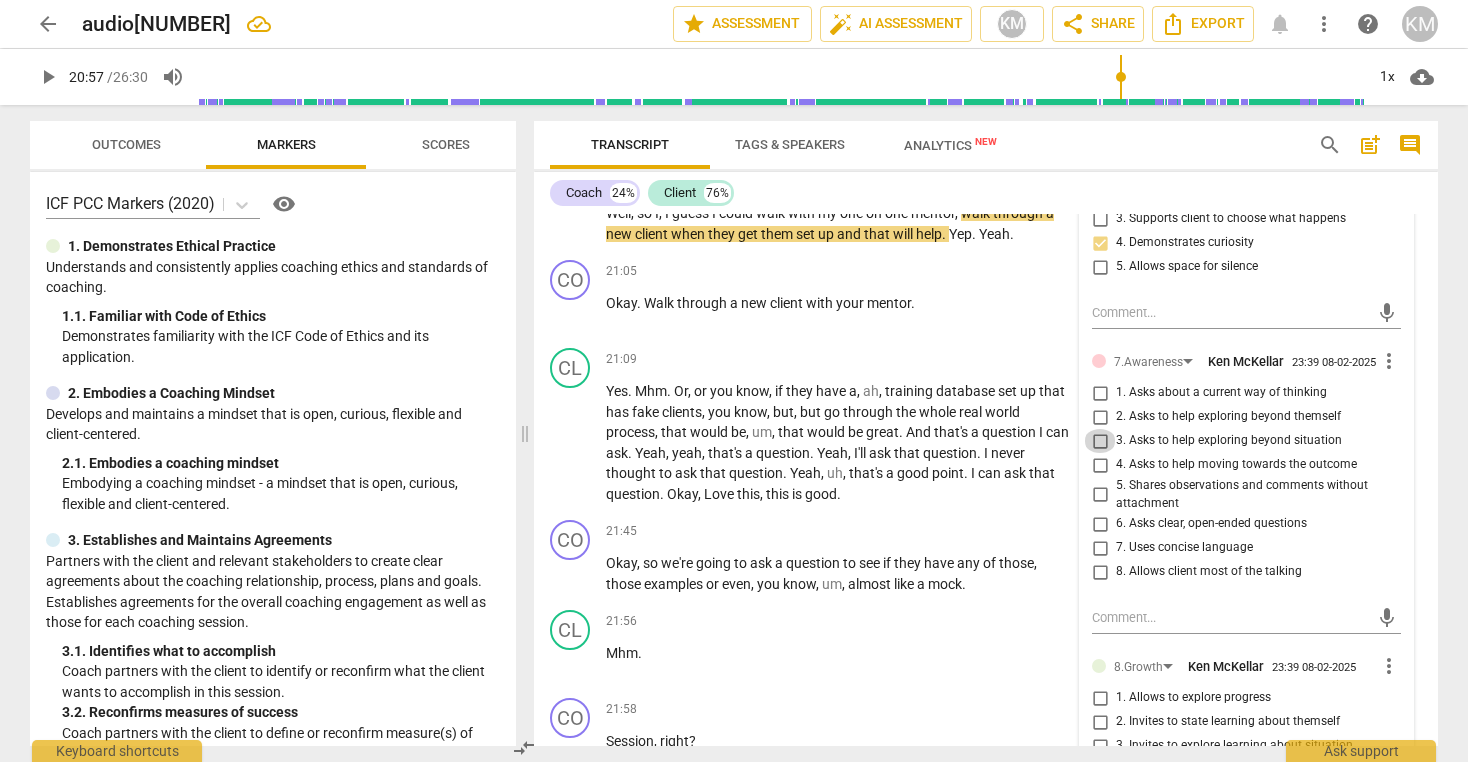 checkbox on "true" 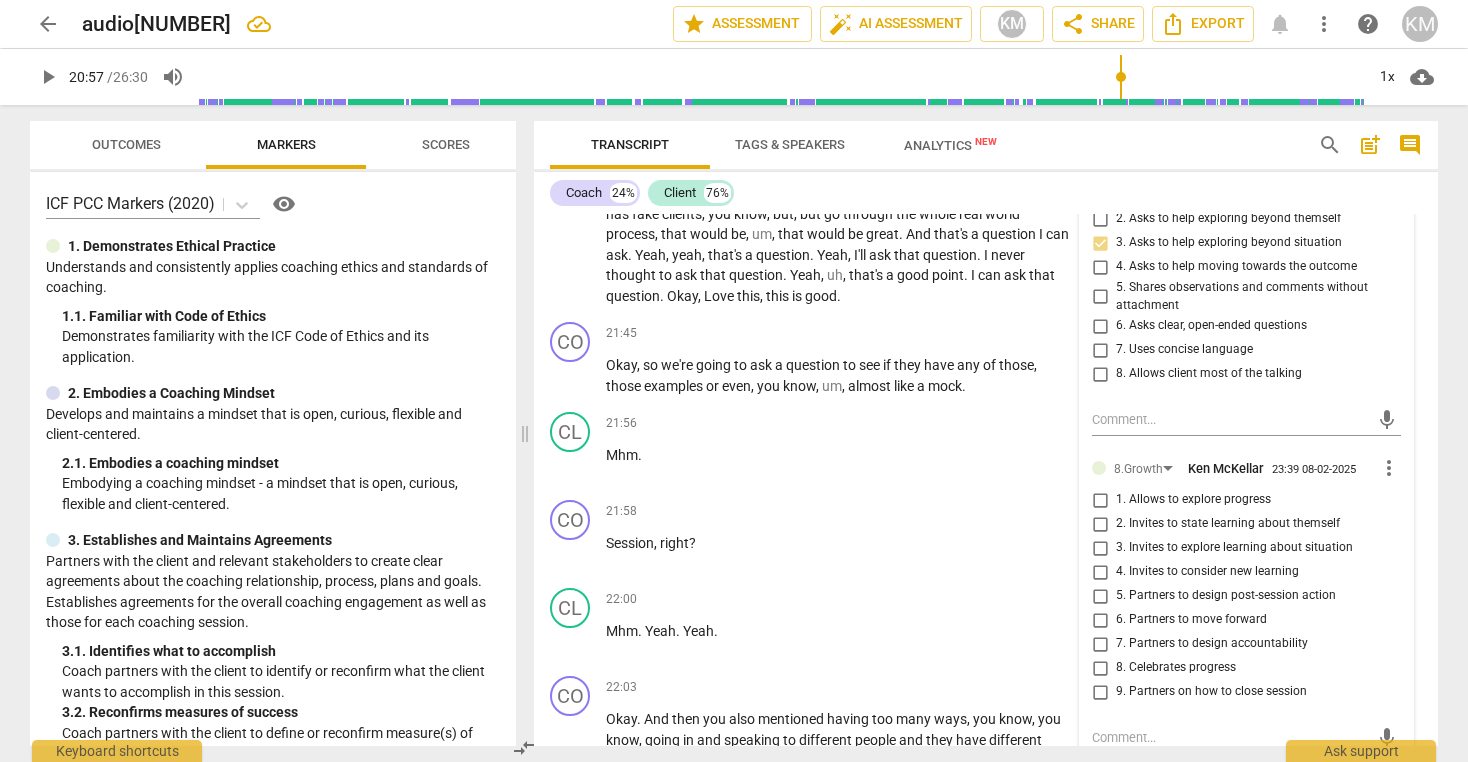 scroll, scrollTop: 5637, scrollLeft: 0, axis: vertical 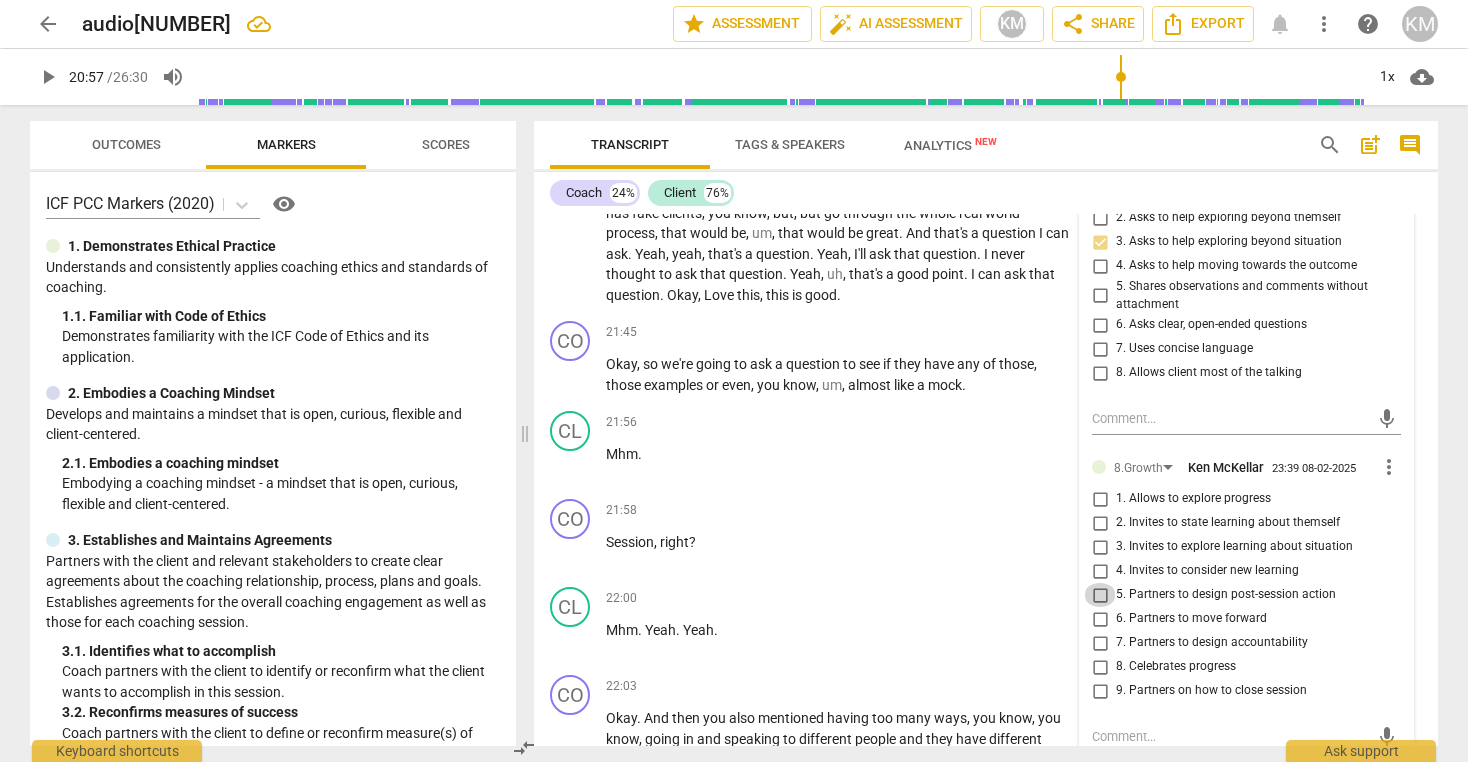 click on "5. Partners to design post-session action" at bounding box center (1100, 595) 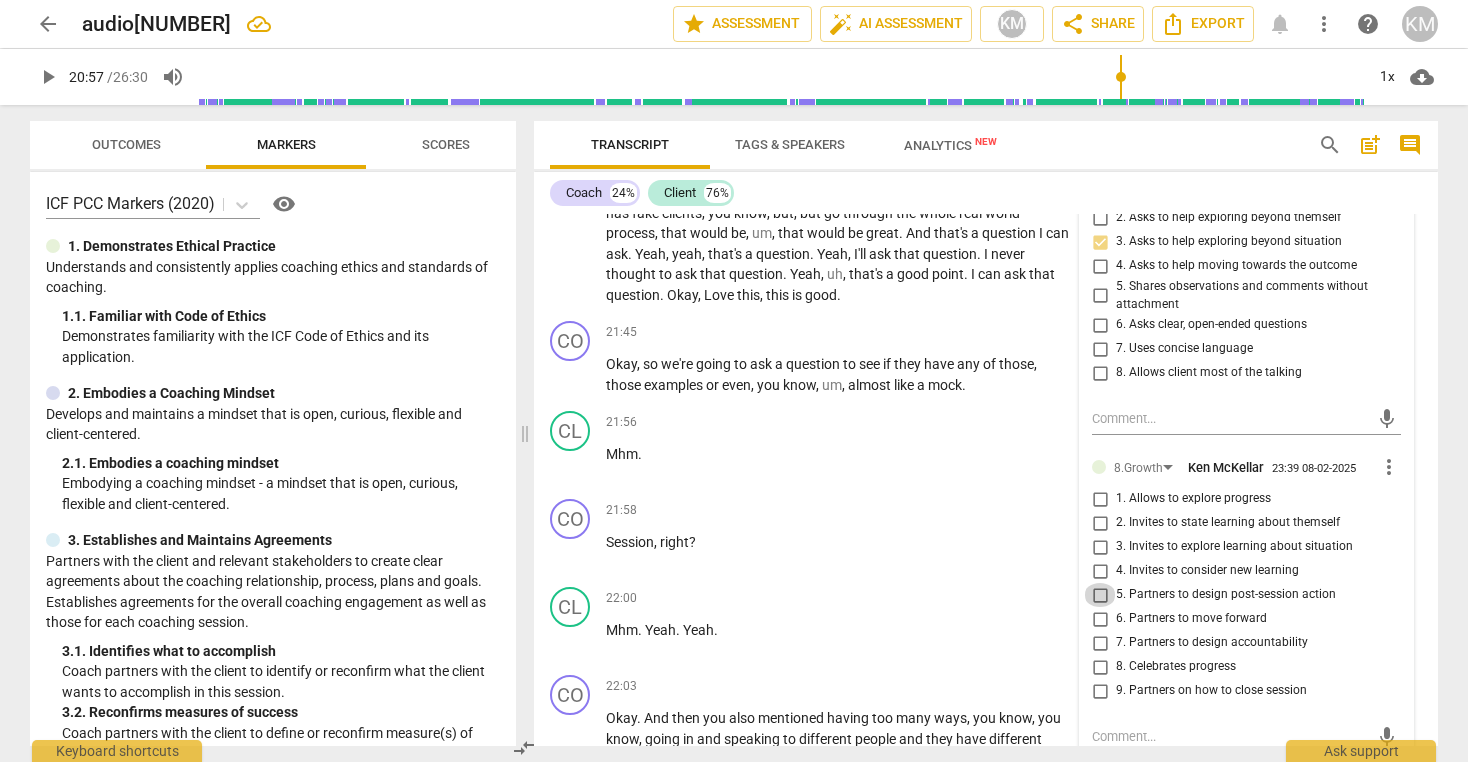 checkbox on "true" 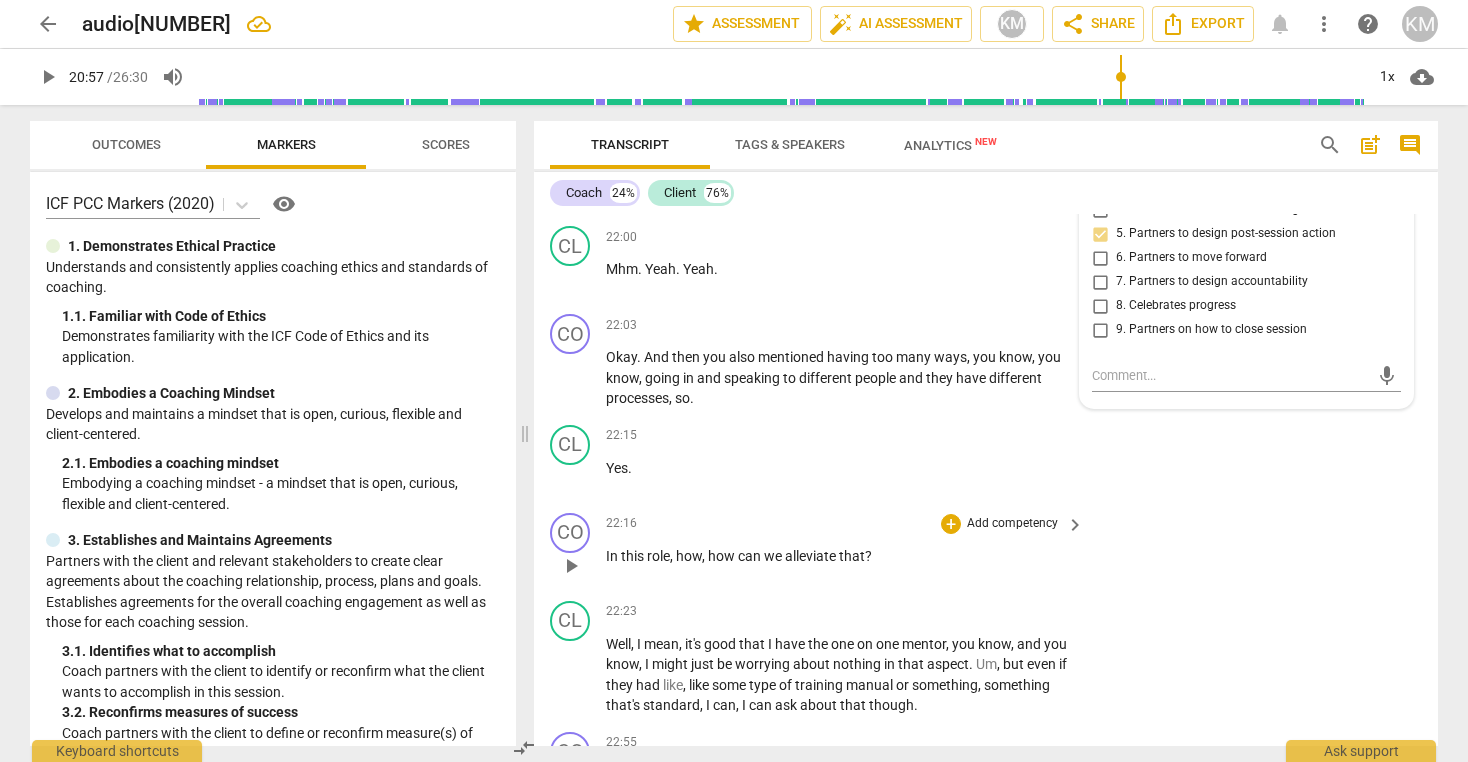 scroll, scrollTop: 6000, scrollLeft: 0, axis: vertical 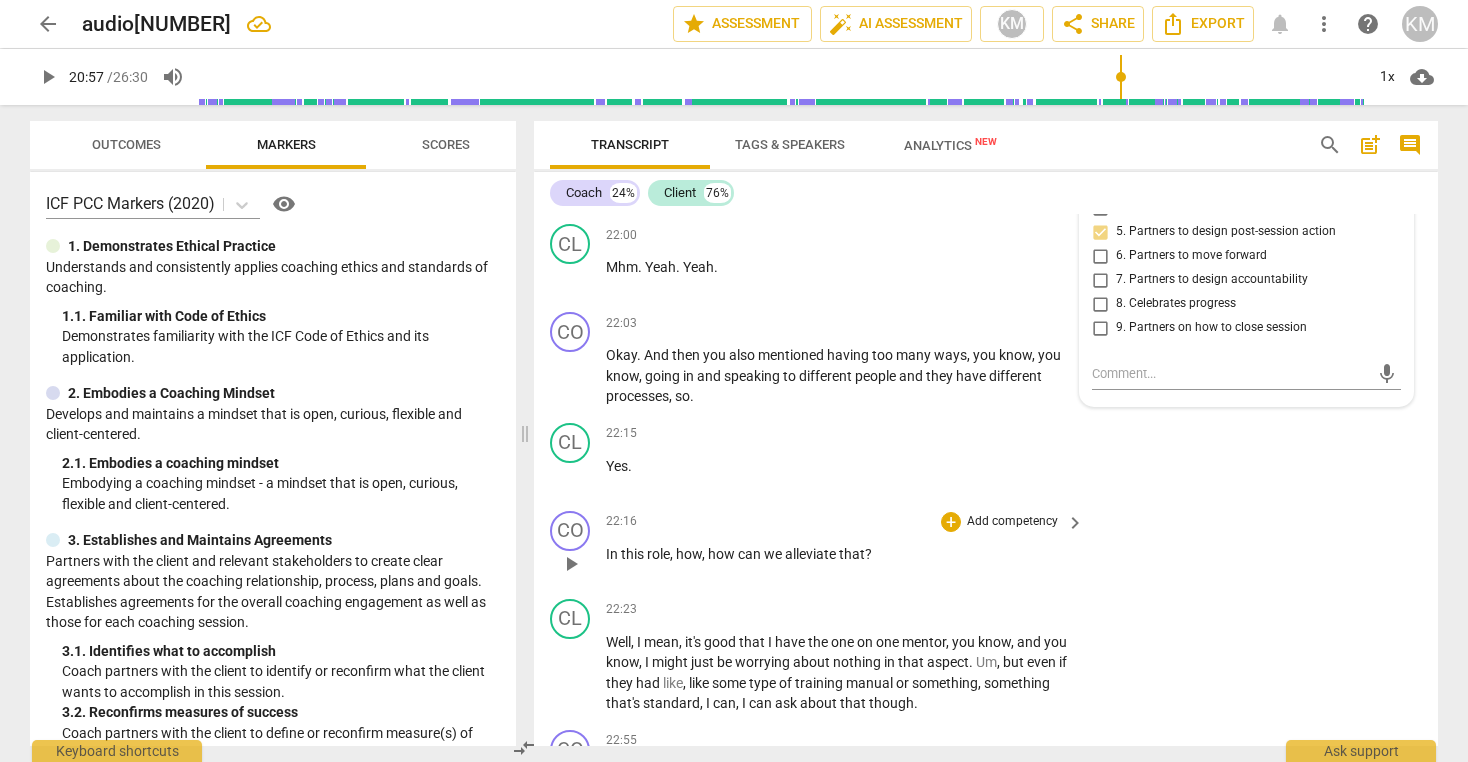 click on "CO play_arrow pause 22:16 + Add competency keyboard_arrow_right In   this   role ,   how ,   how   can   we   alleviate   that ?" at bounding box center [986, 547] 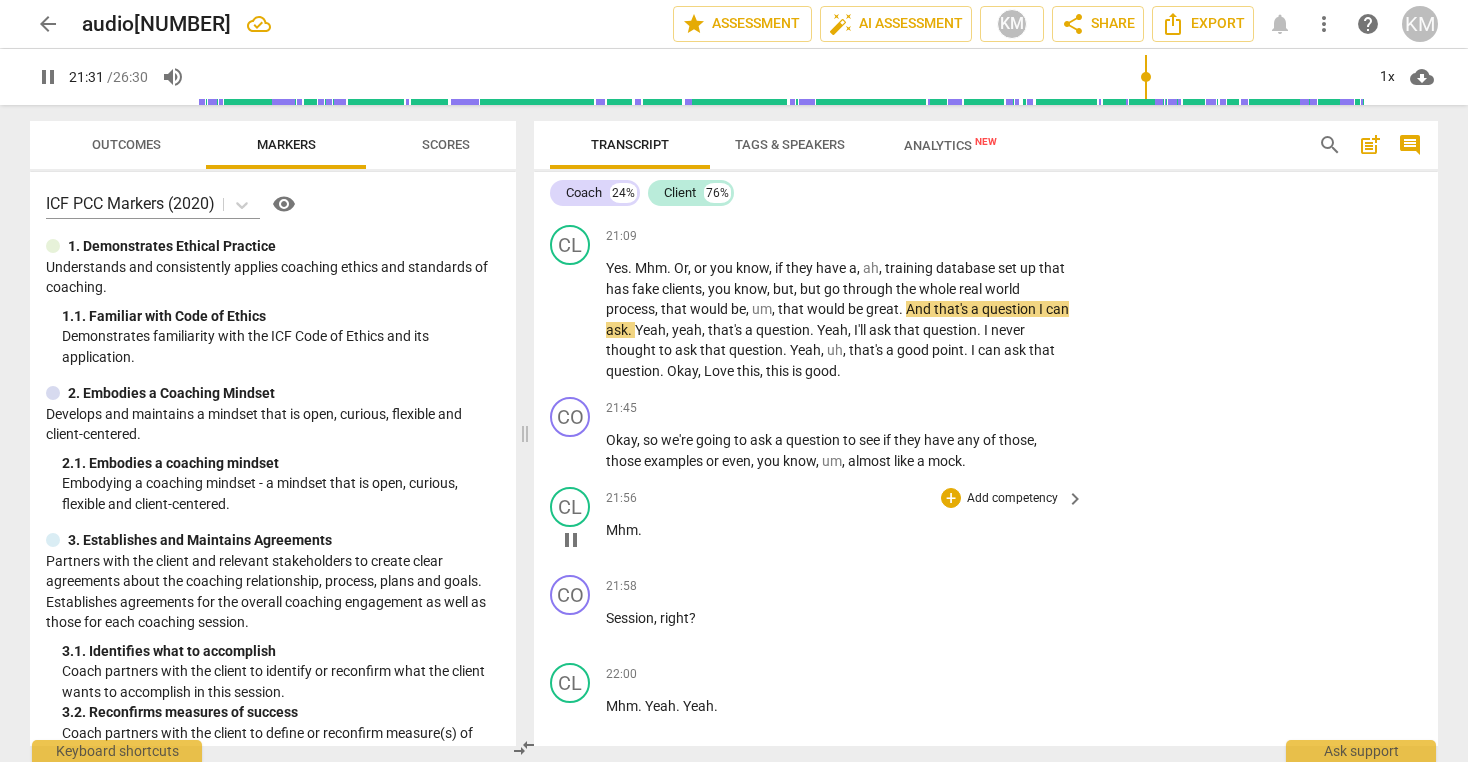 scroll, scrollTop: 5560, scrollLeft: 0, axis: vertical 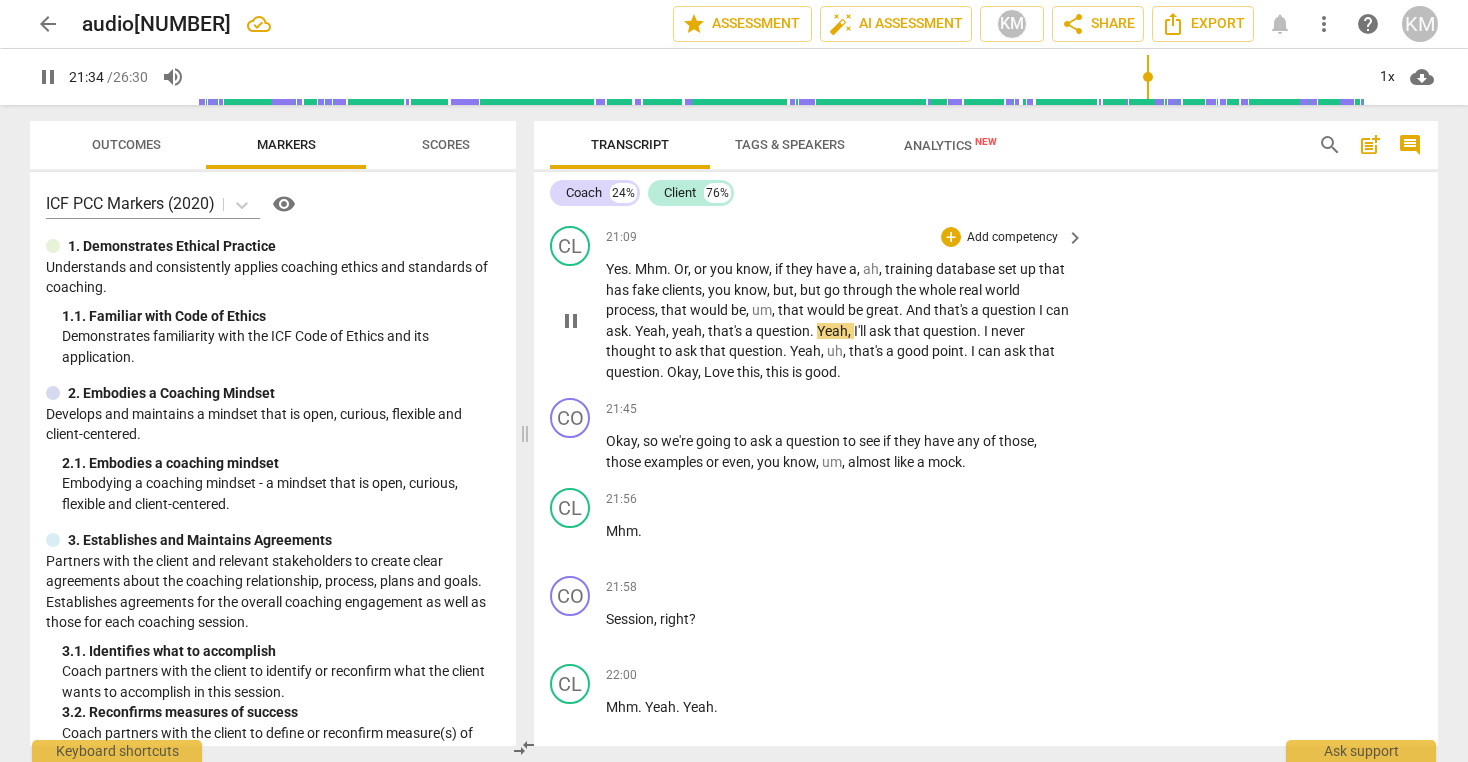 click on "question" at bounding box center [633, 372] 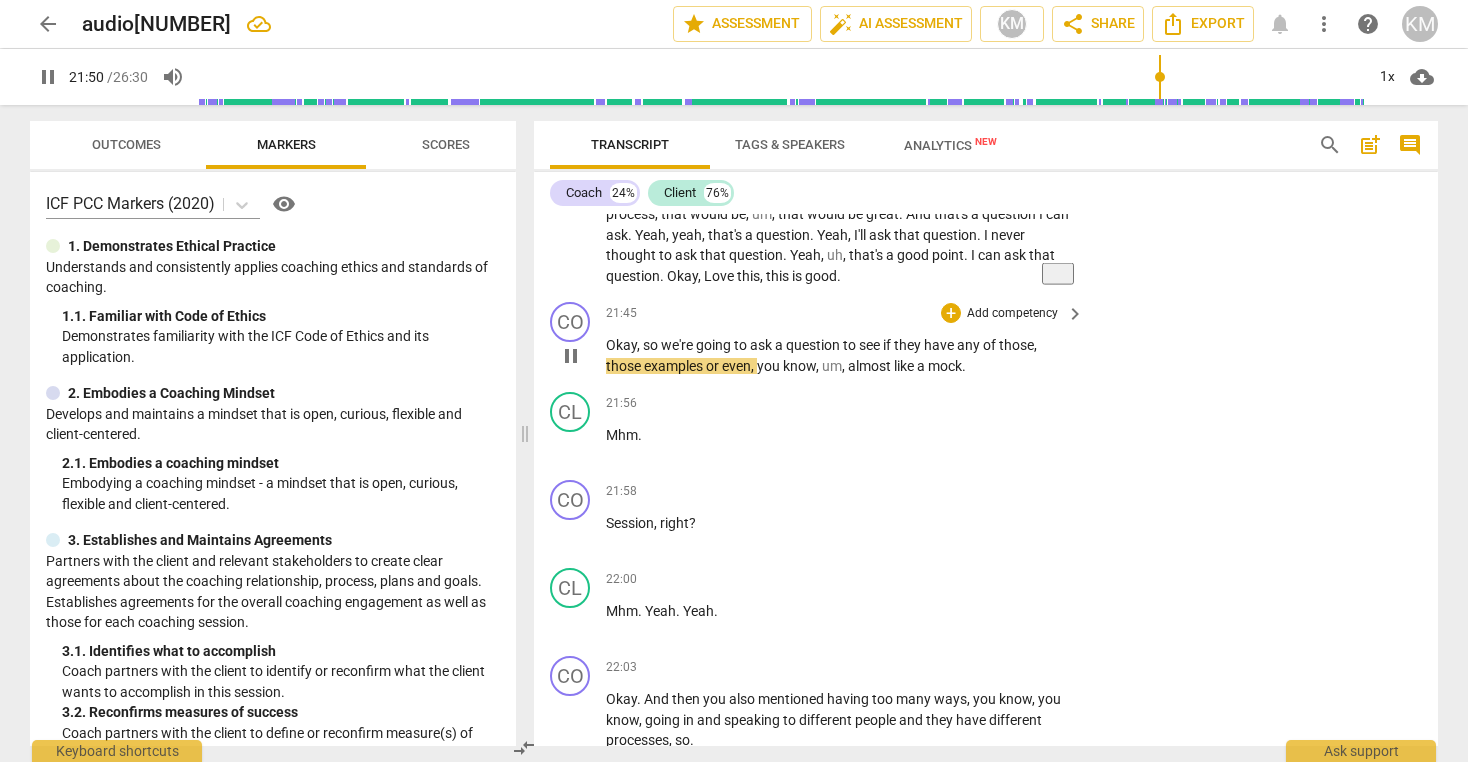 scroll, scrollTop: 5652, scrollLeft: 0, axis: vertical 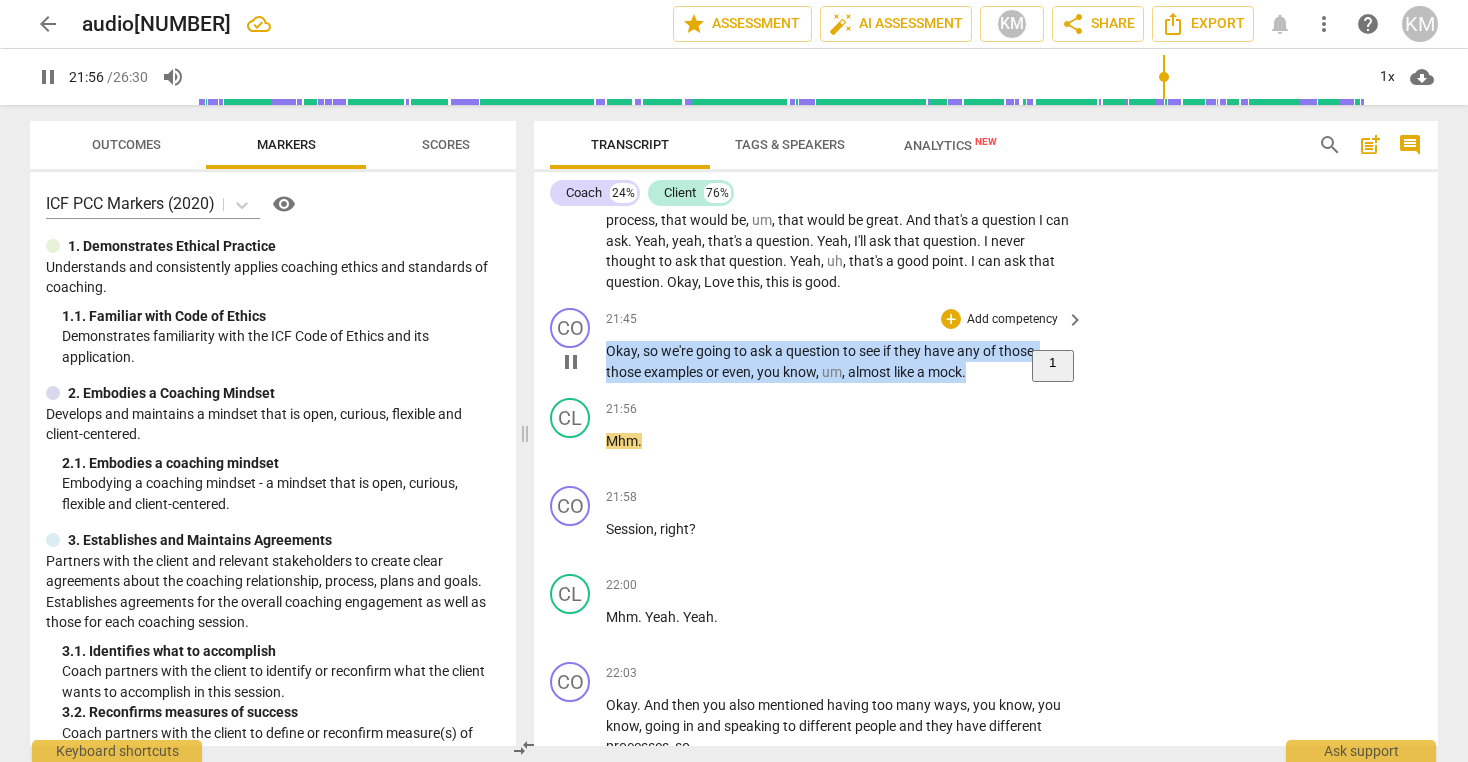 drag, startPoint x: 608, startPoint y: 367, endPoint x: 974, endPoint y: 393, distance: 366.92233 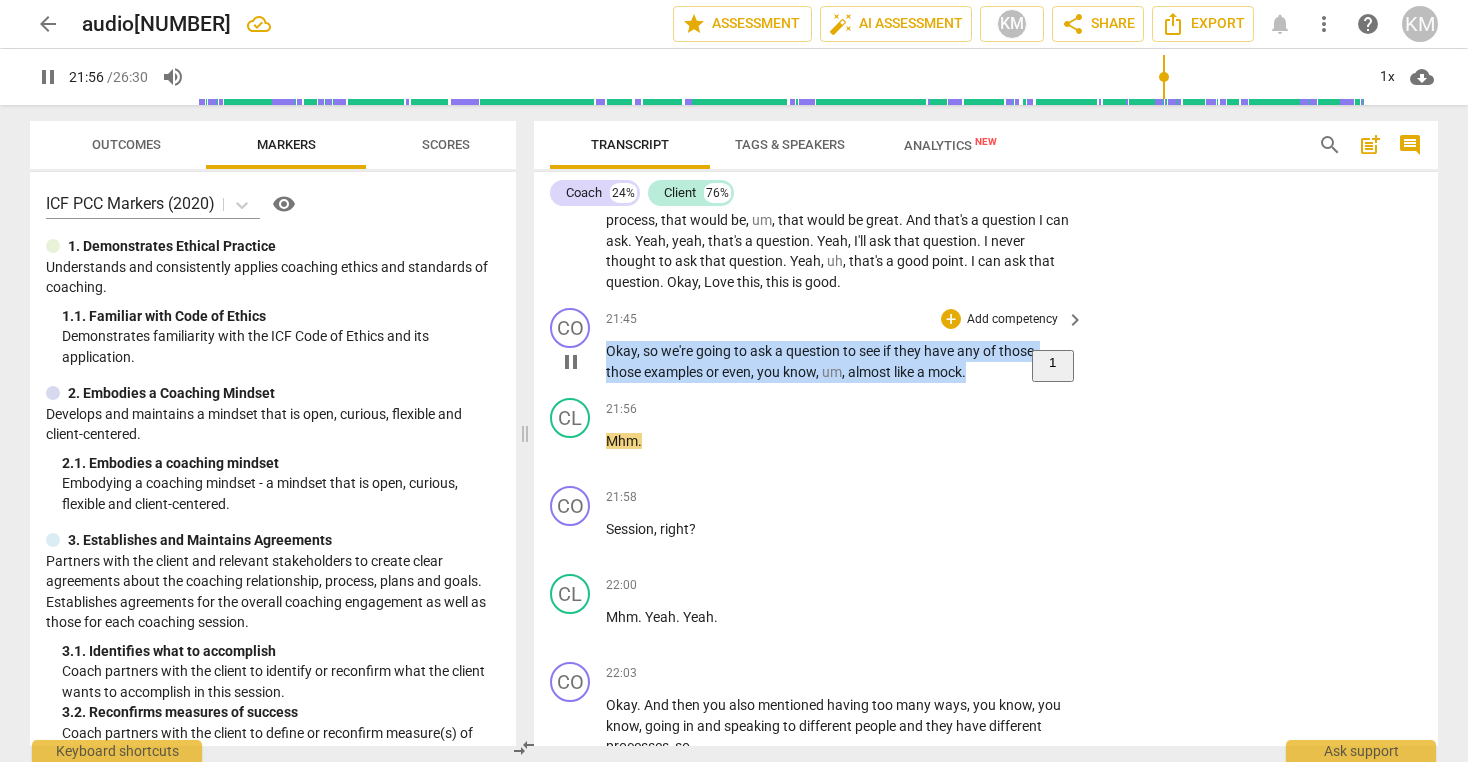 click on "Okay ,   so   we're   going   to   ask   a   question   to   see   if   they   have   any   of   those ,   those   examples   or   even ,   you   know ,   um ,   almost   like   a   mock ." at bounding box center (840, 361) 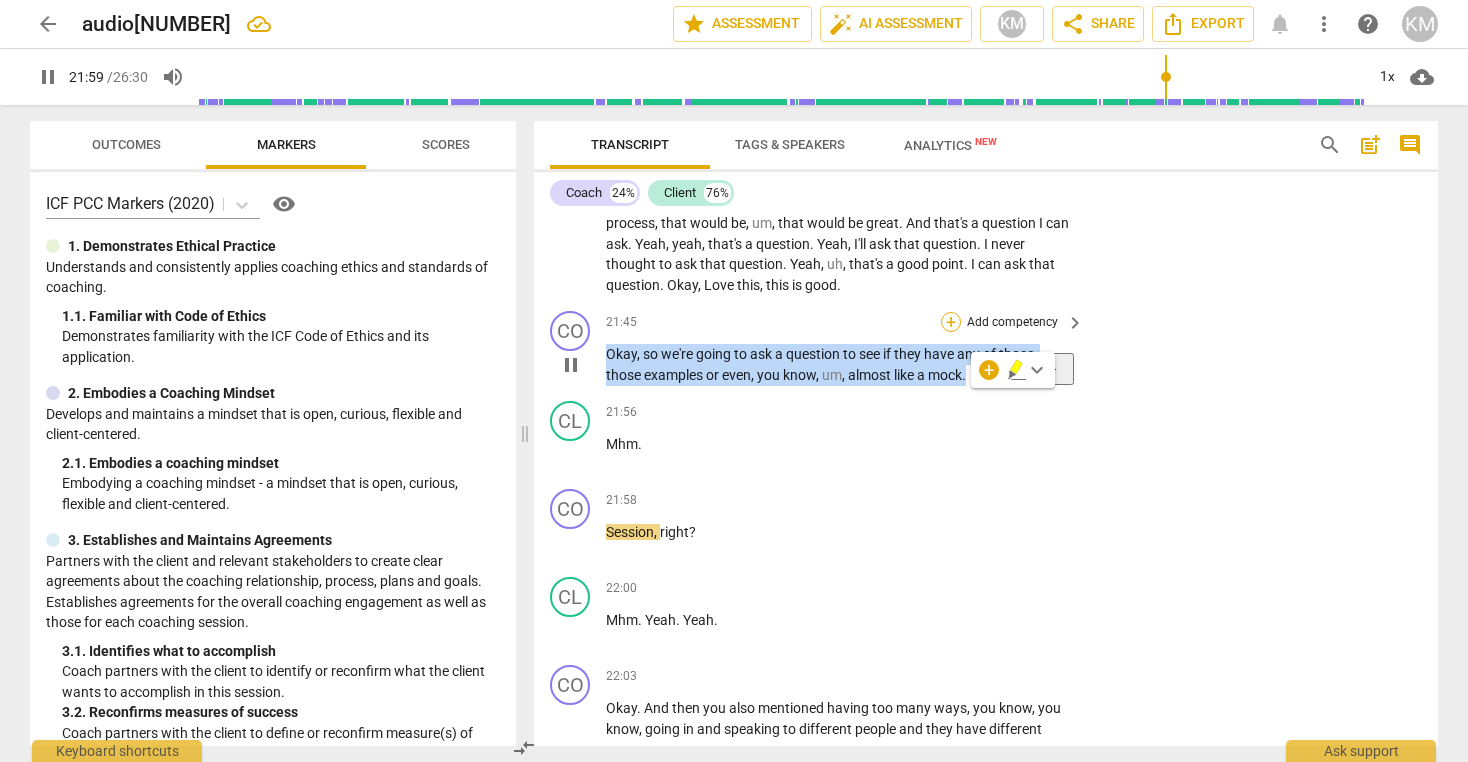 click on "+" at bounding box center (951, 322) 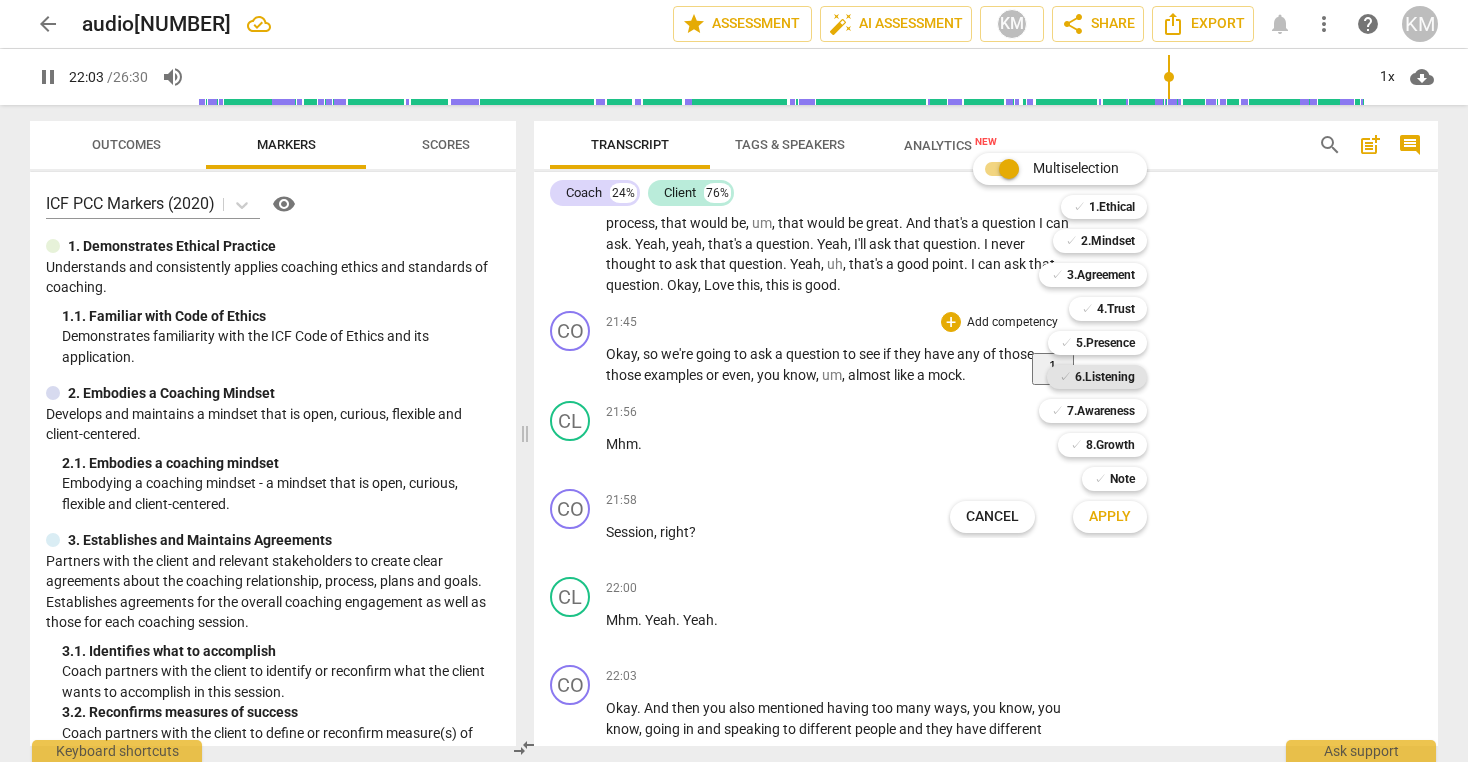 click on "6.Listening" at bounding box center [1105, 377] 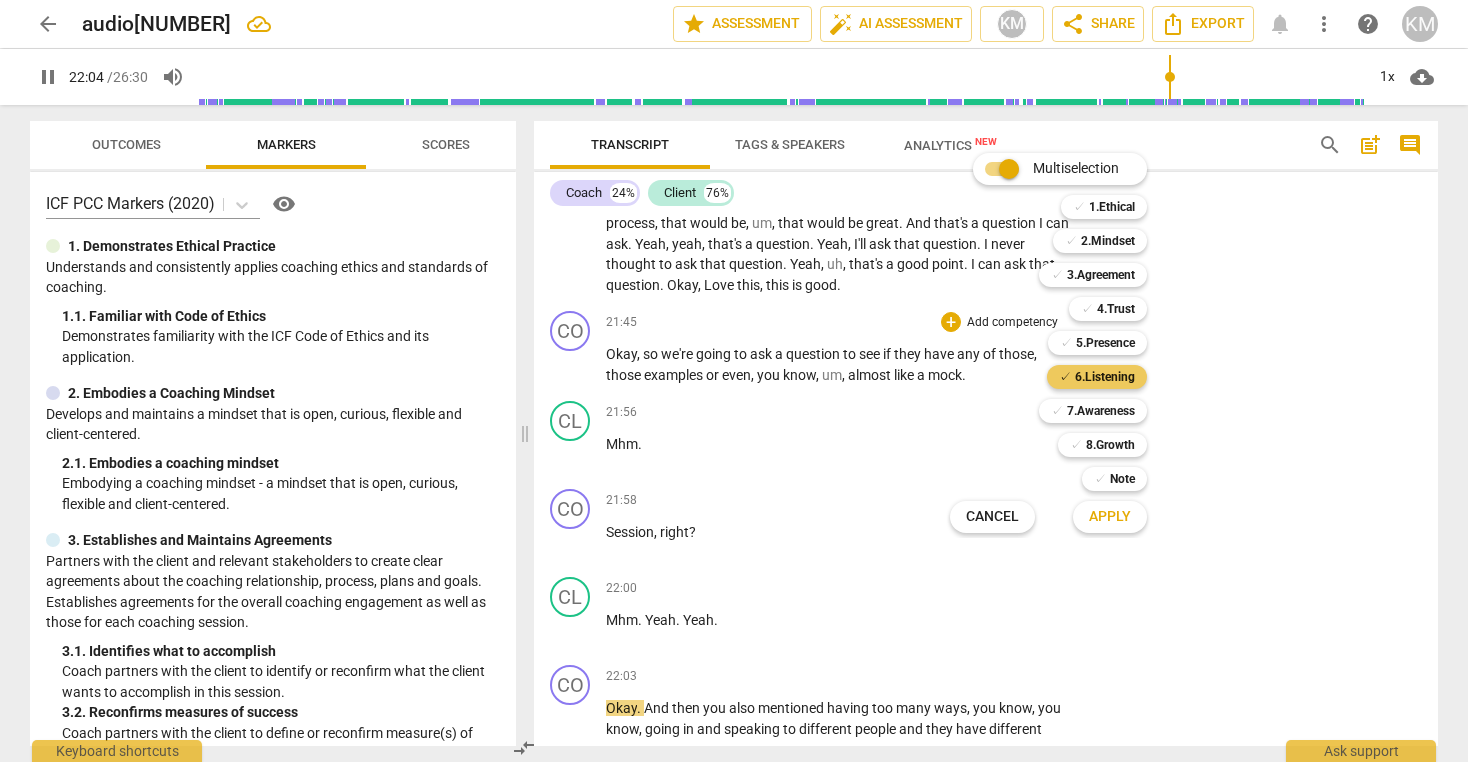 scroll, scrollTop: 5647, scrollLeft: 0, axis: vertical 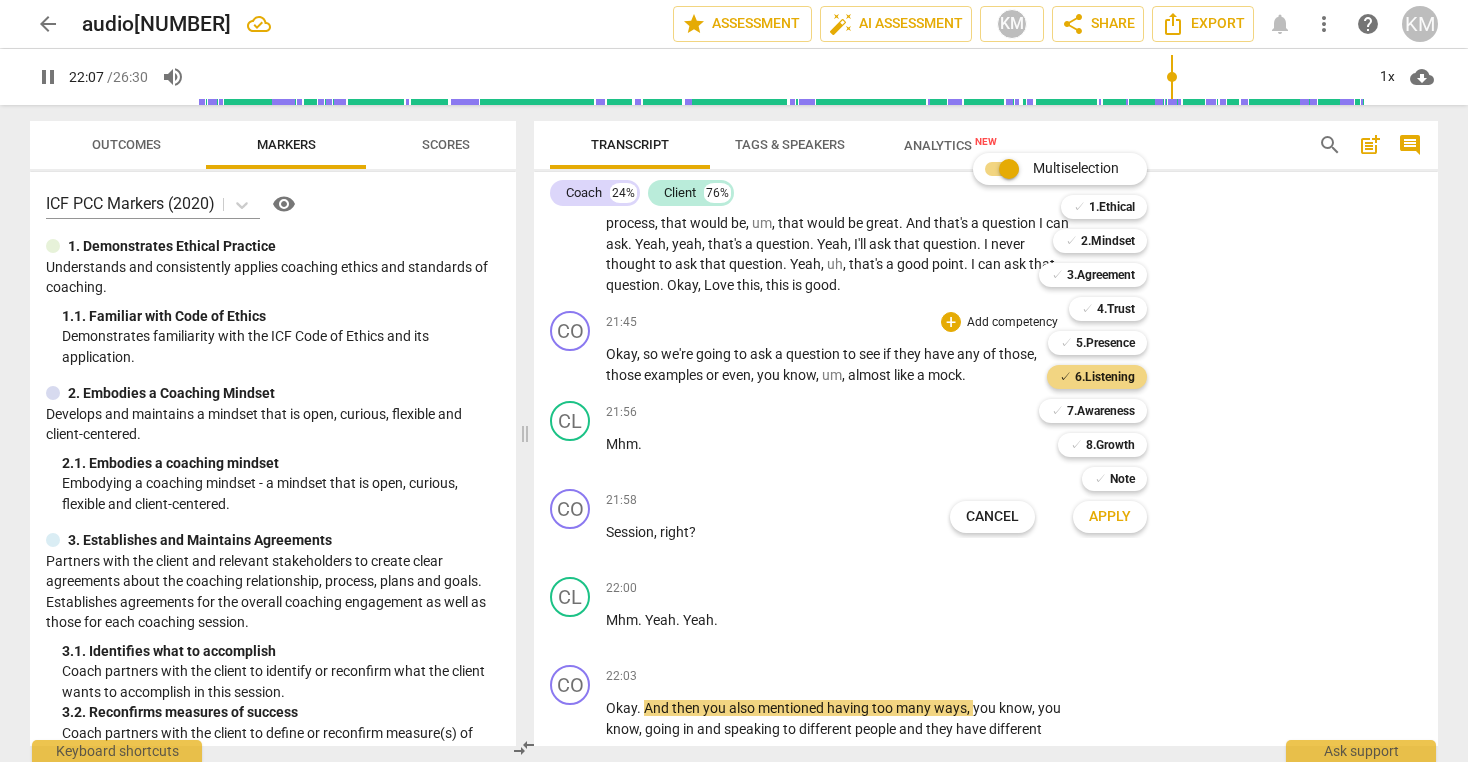 click on "Apply" at bounding box center [1110, 517] 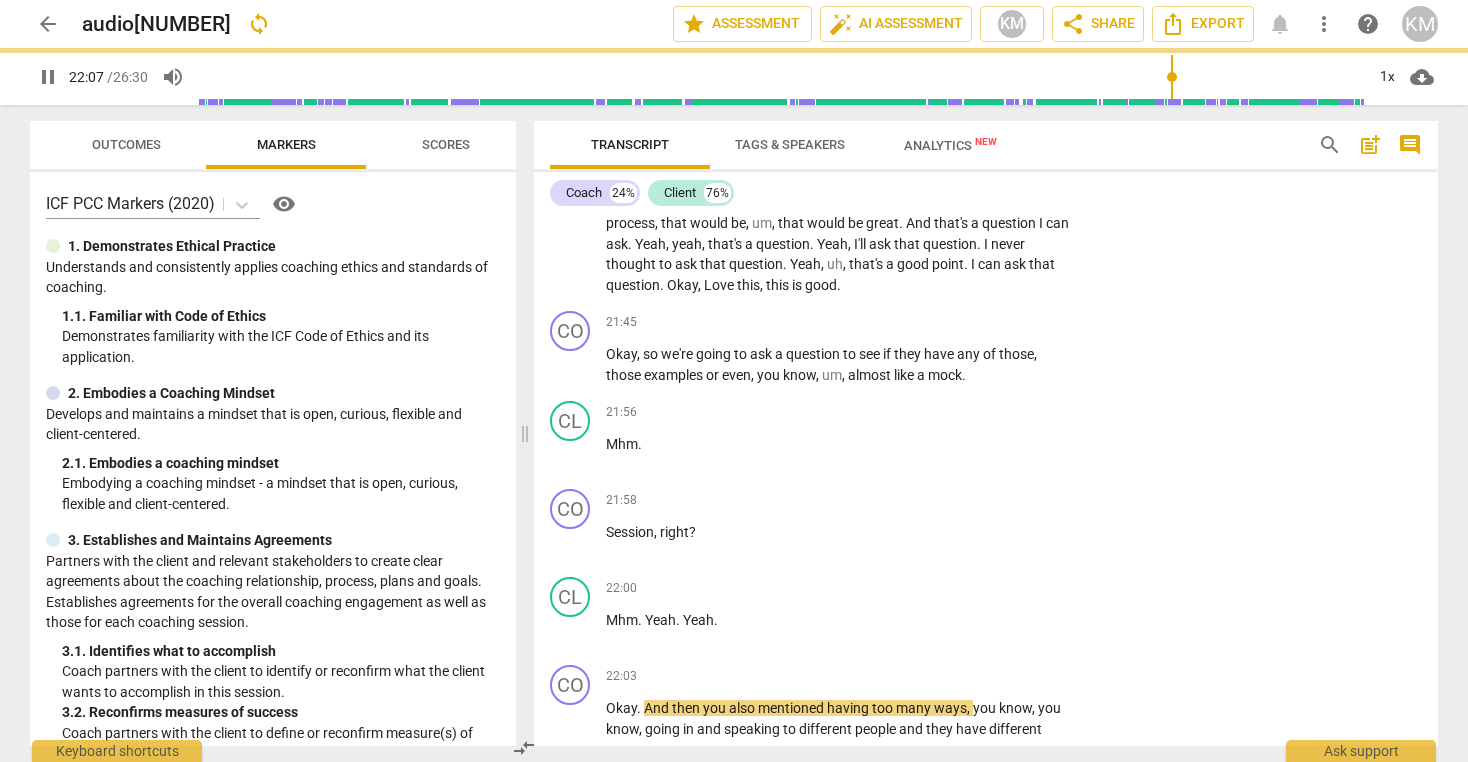 type on "1328" 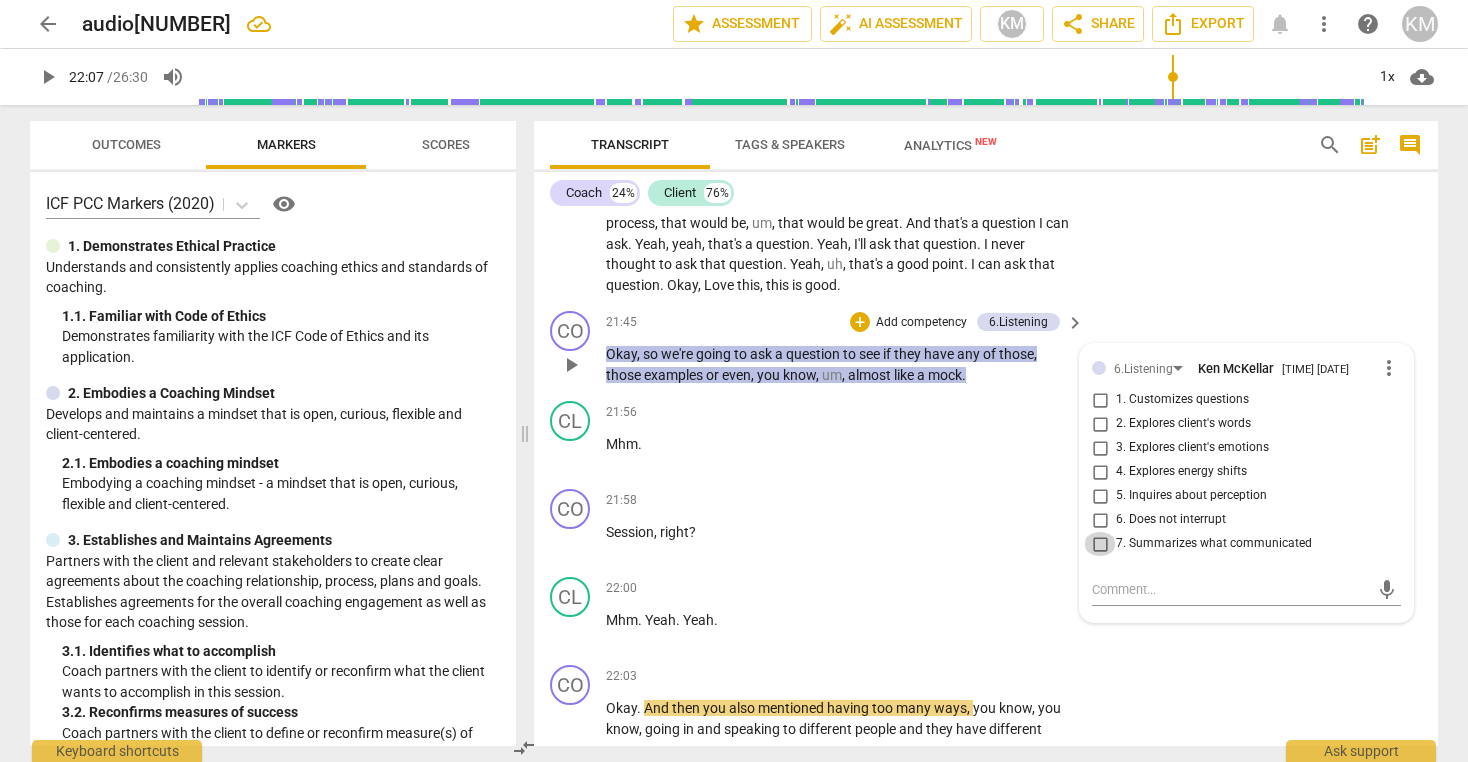 click on "7. Summarizes what communicated" at bounding box center (1100, 544) 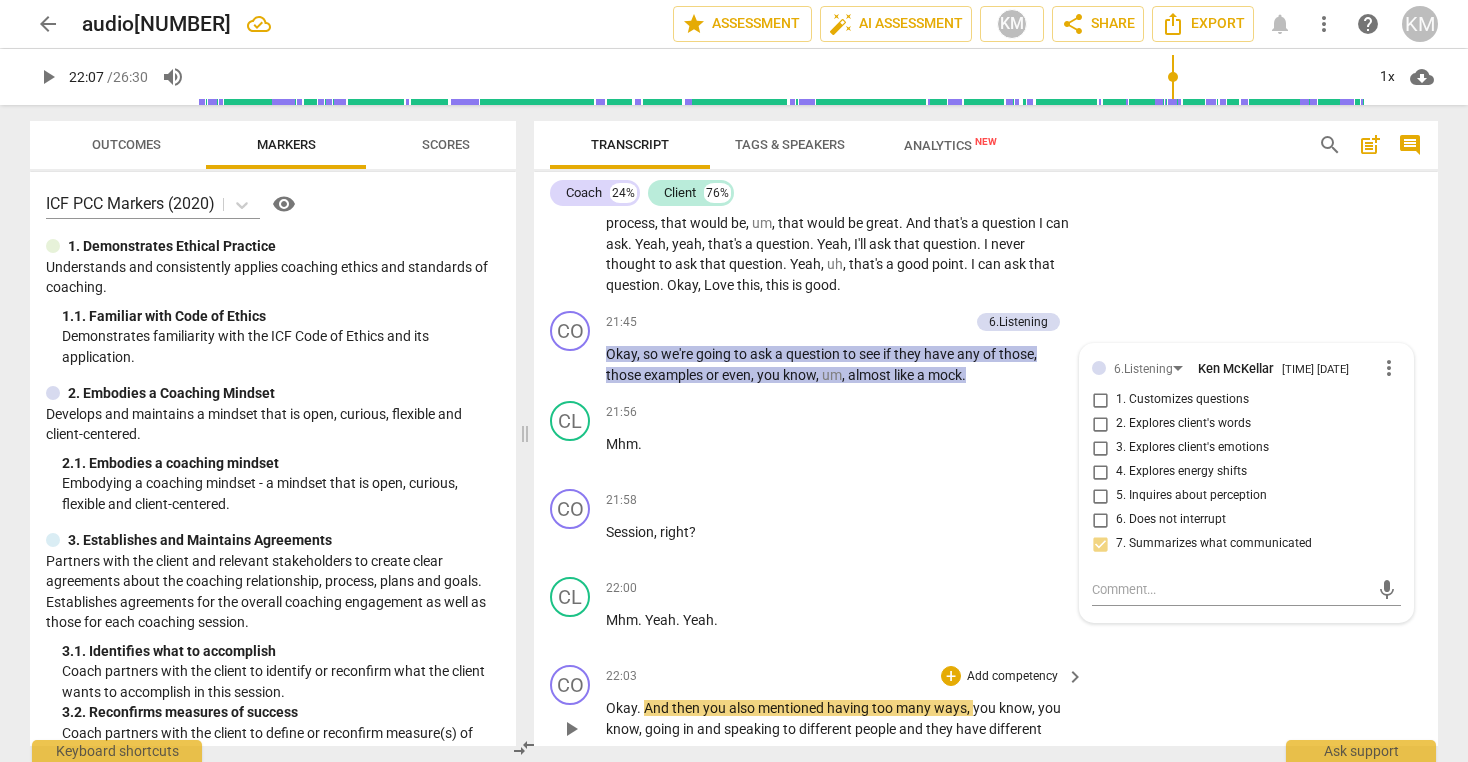 click on "CO play_arrow pause 22:03 + Add competency keyboard_arrow_right Okay .   And   then   you   also   mentioned   having   too   many   ways ,   you   know ,   you   know ,   going   in   and   speaking   to   different   people   and   they   have   different   processes ,   so ." at bounding box center (986, 712) 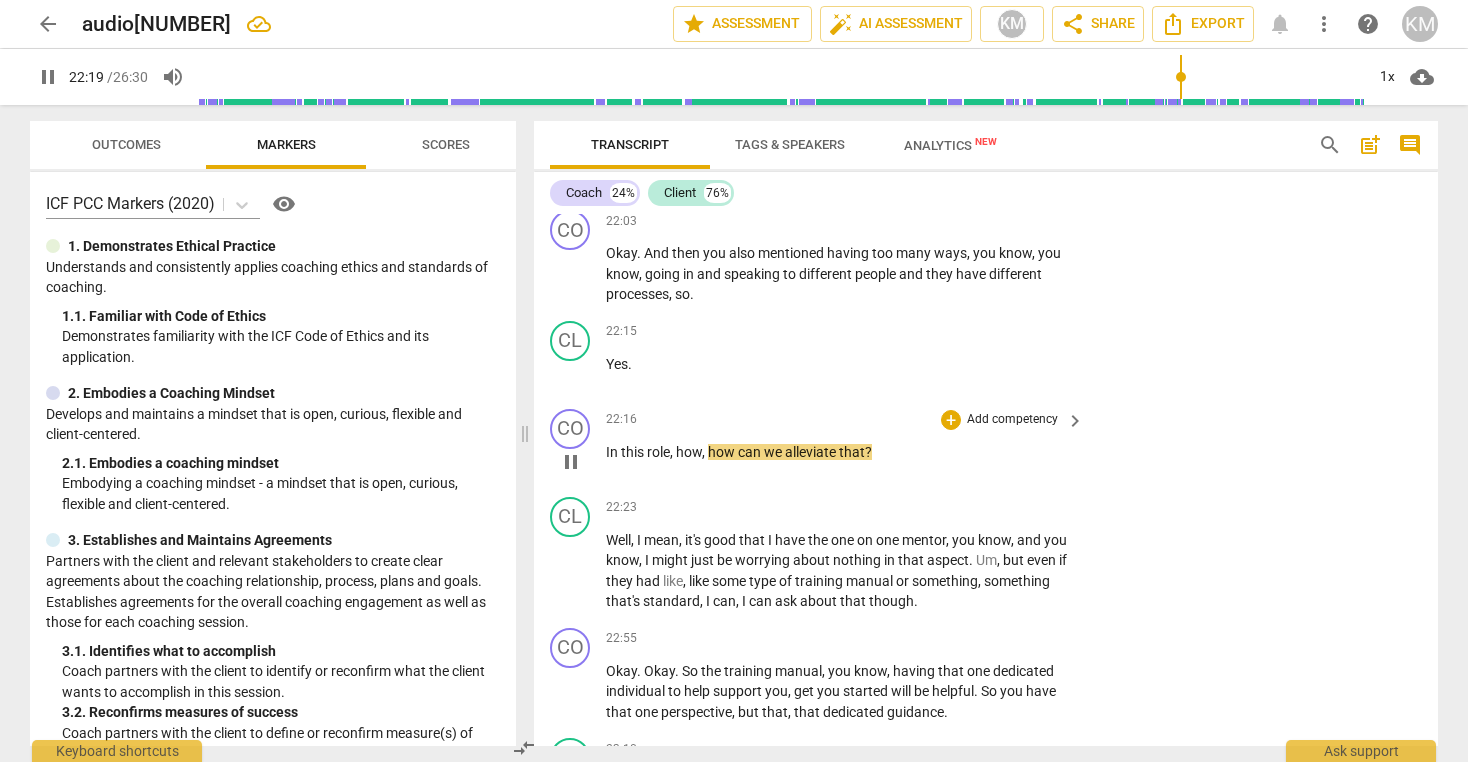 scroll, scrollTop: 6099, scrollLeft: 0, axis: vertical 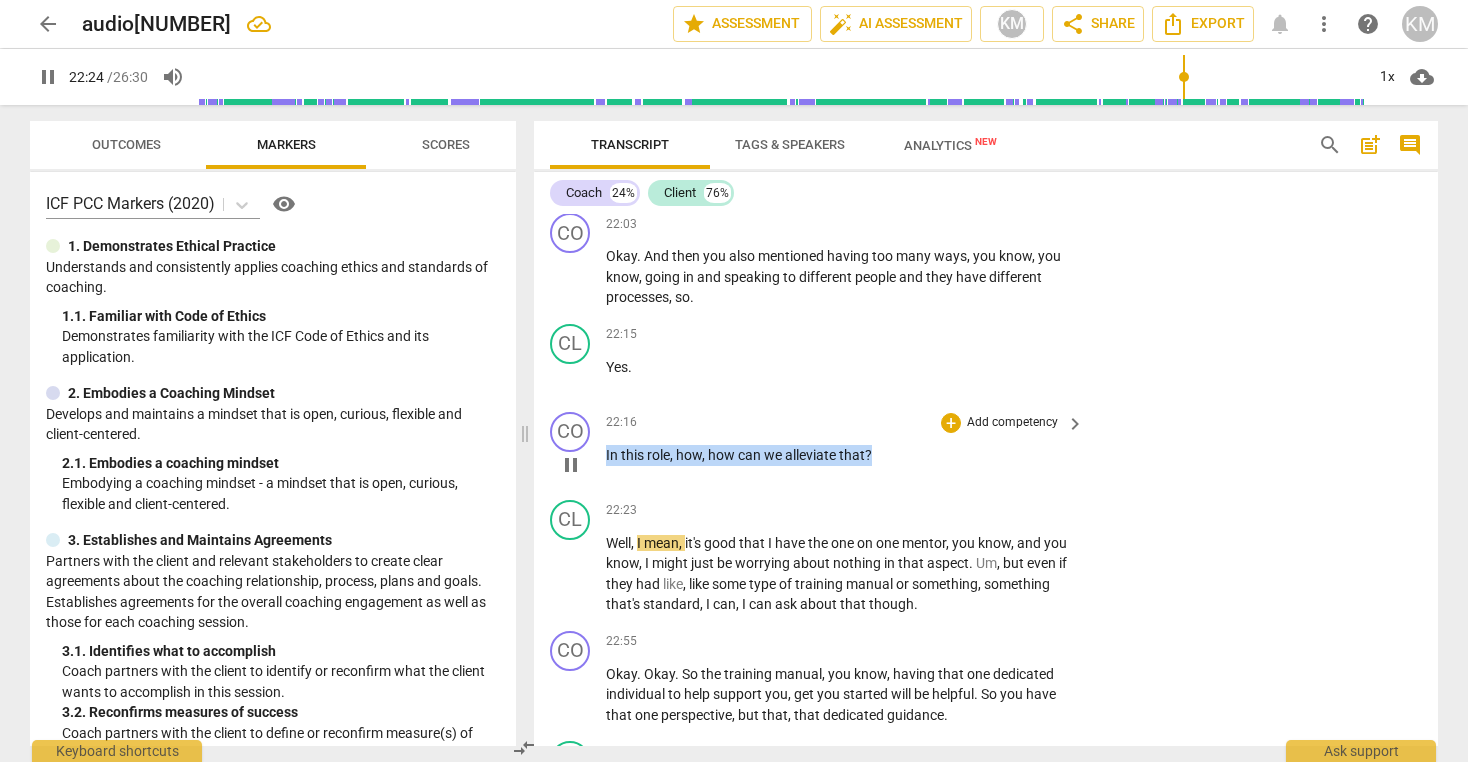 drag, startPoint x: 607, startPoint y: 473, endPoint x: 881, endPoint y: 479, distance: 274.06567 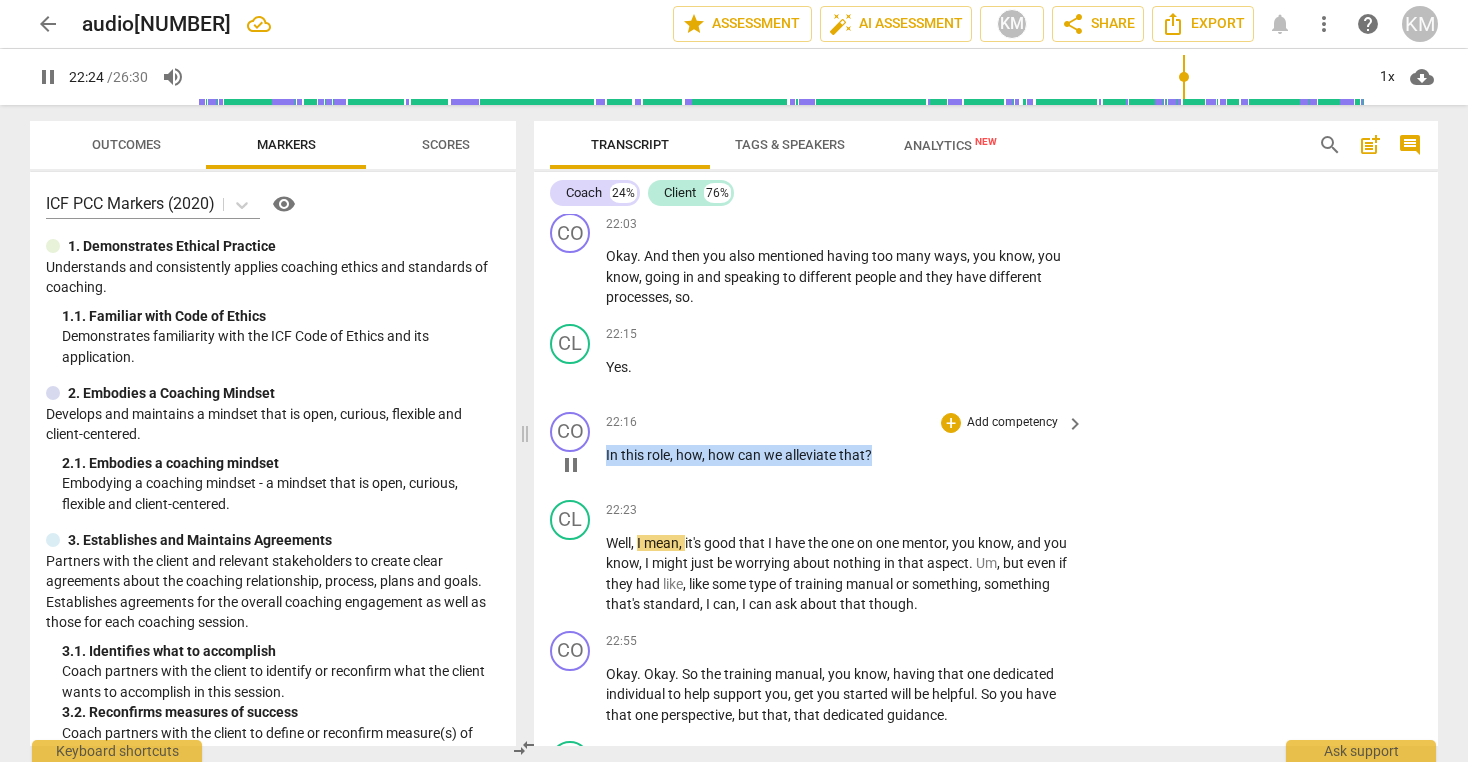 click on "In   this   role ,   how ,   how   can   we   alleviate   that ?" at bounding box center (840, 455) 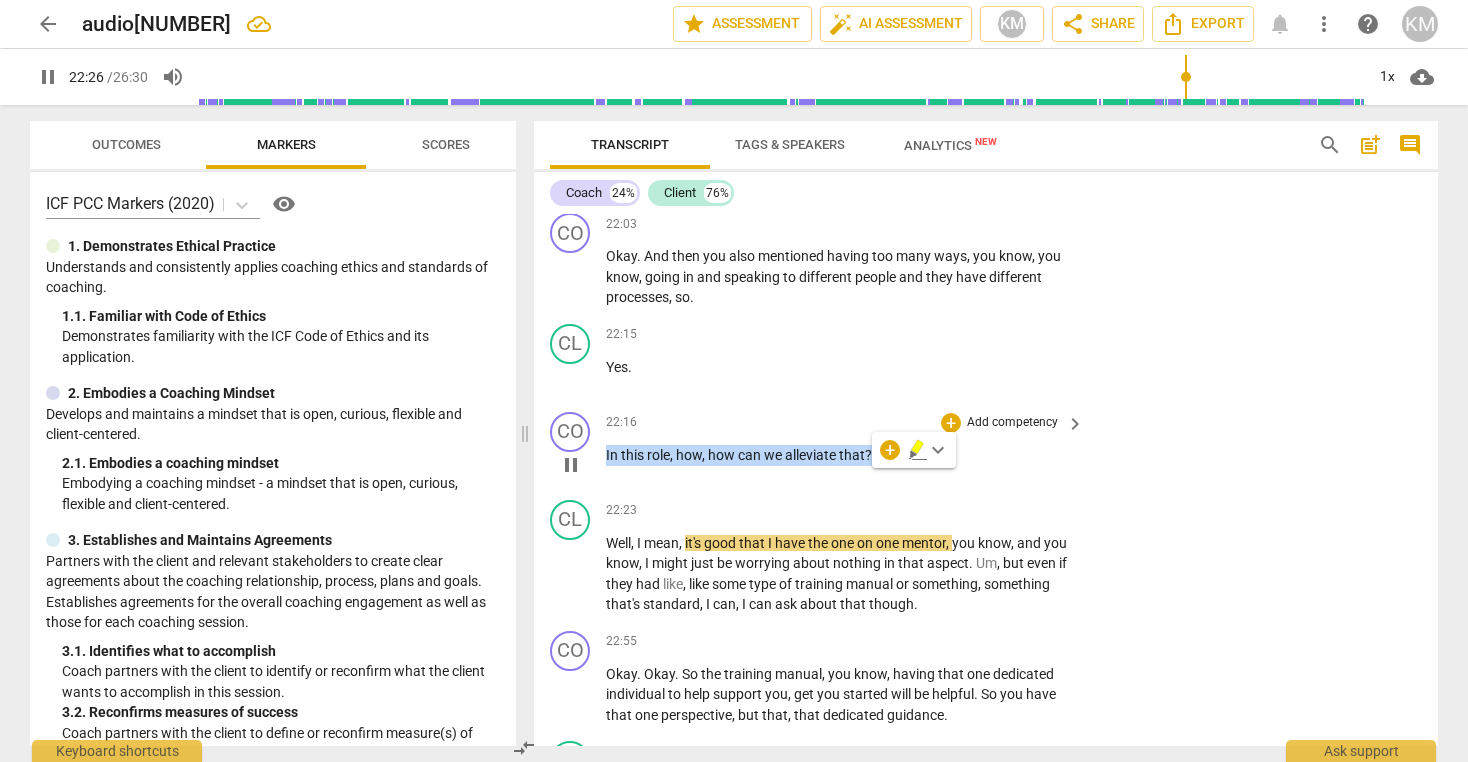 click on "Add competency" at bounding box center [1012, 423] 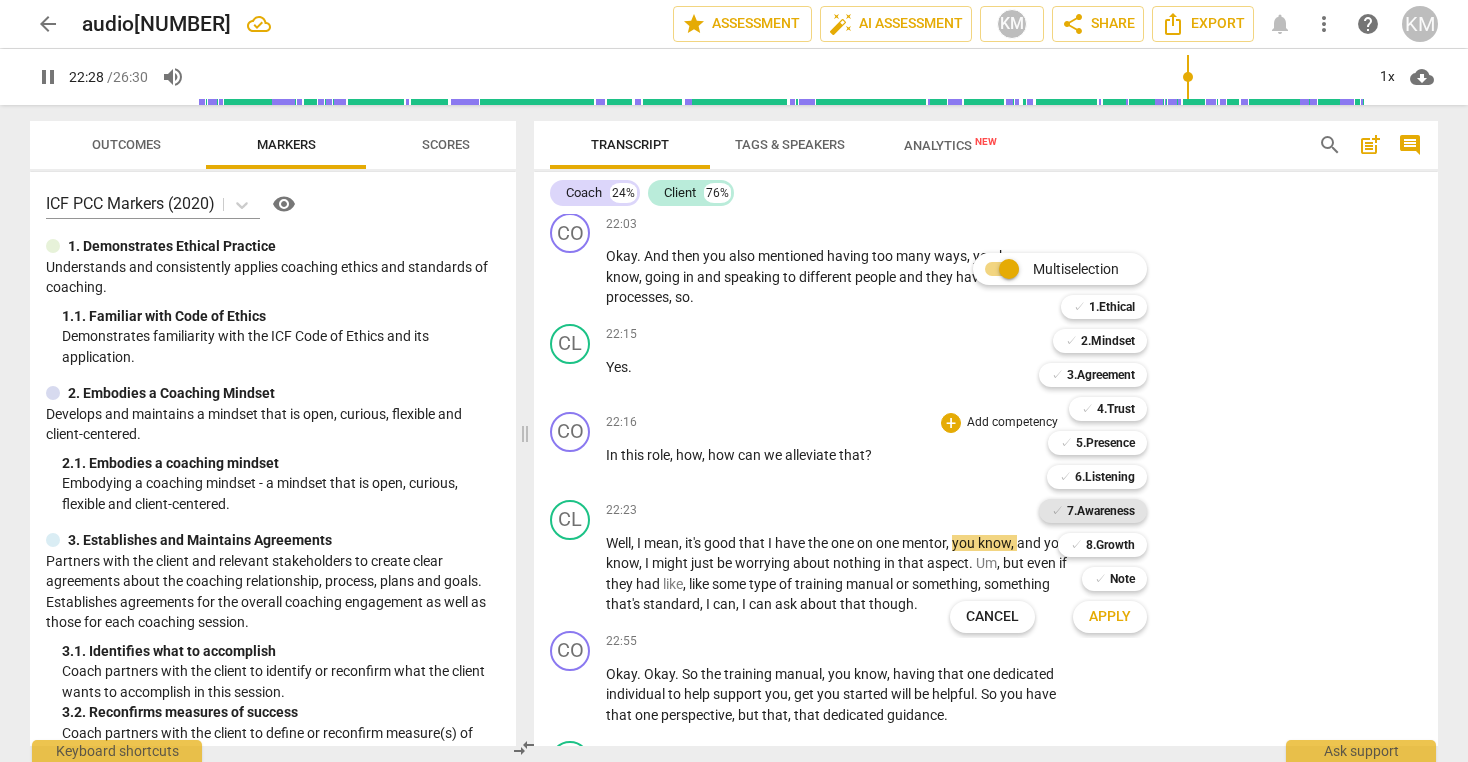 click on "7.Awareness" at bounding box center (1101, 511) 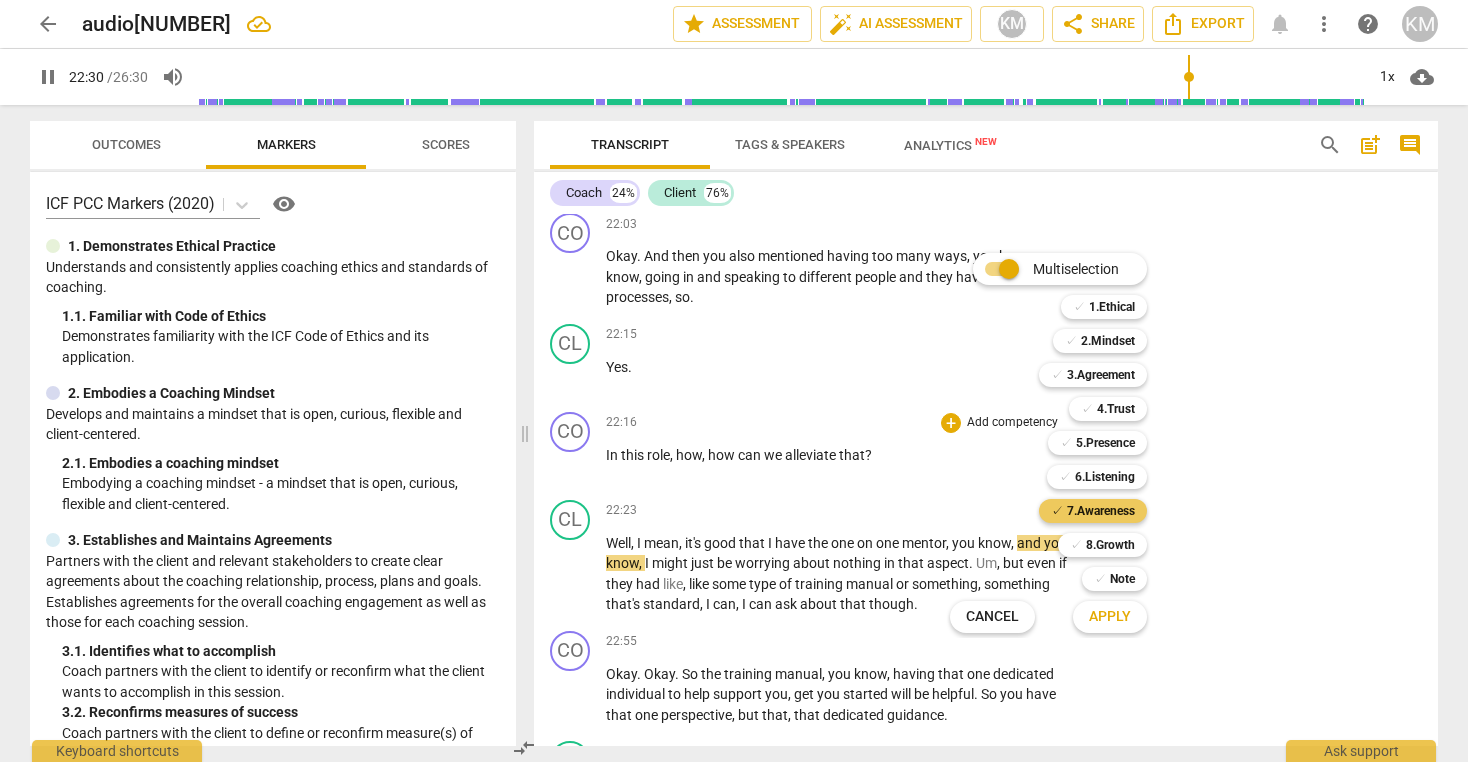 click on "7.Awareness" at bounding box center (1101, 511) 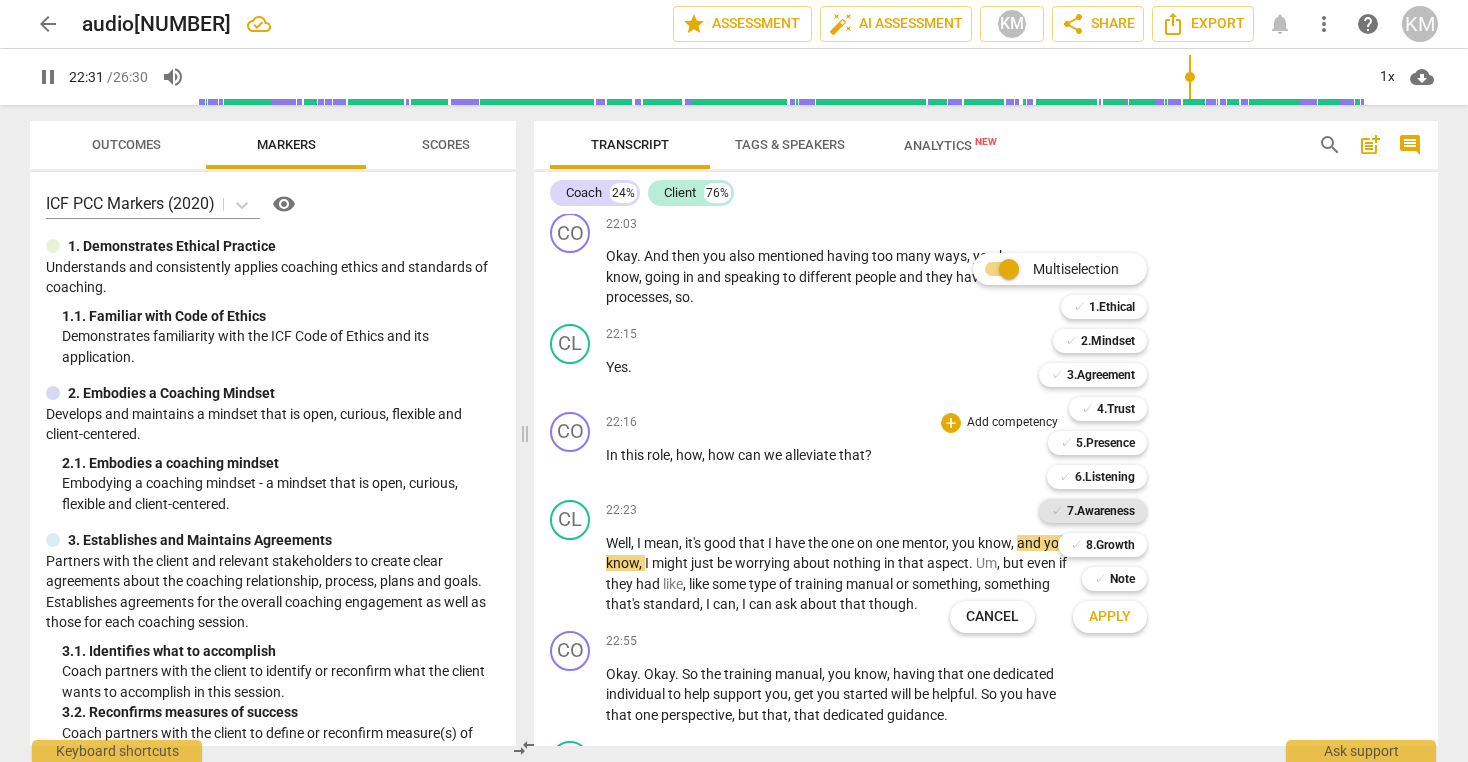 click on "7.Awareness" at bounding box center [1101, 511] 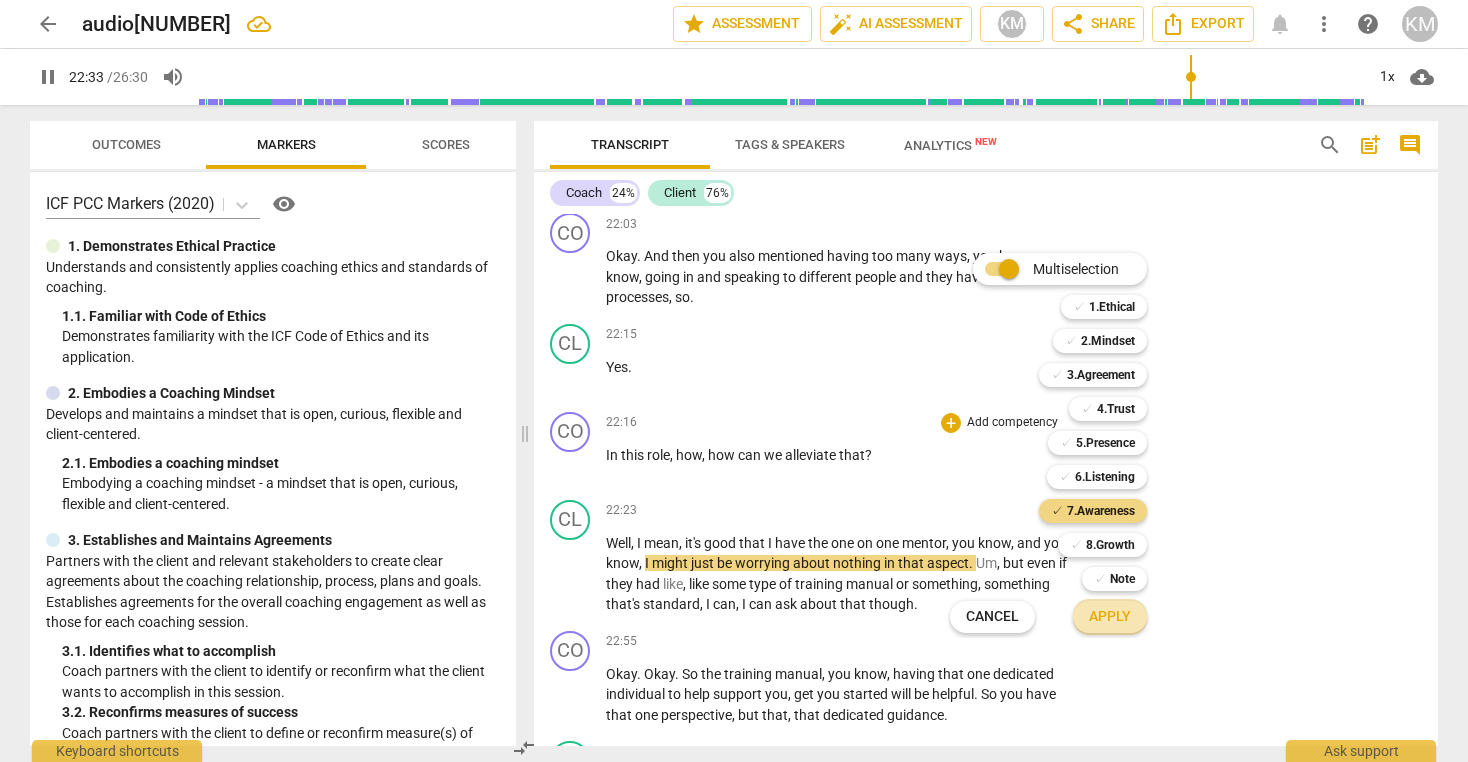 click on "Apply" at bounding box center (1110, 617) 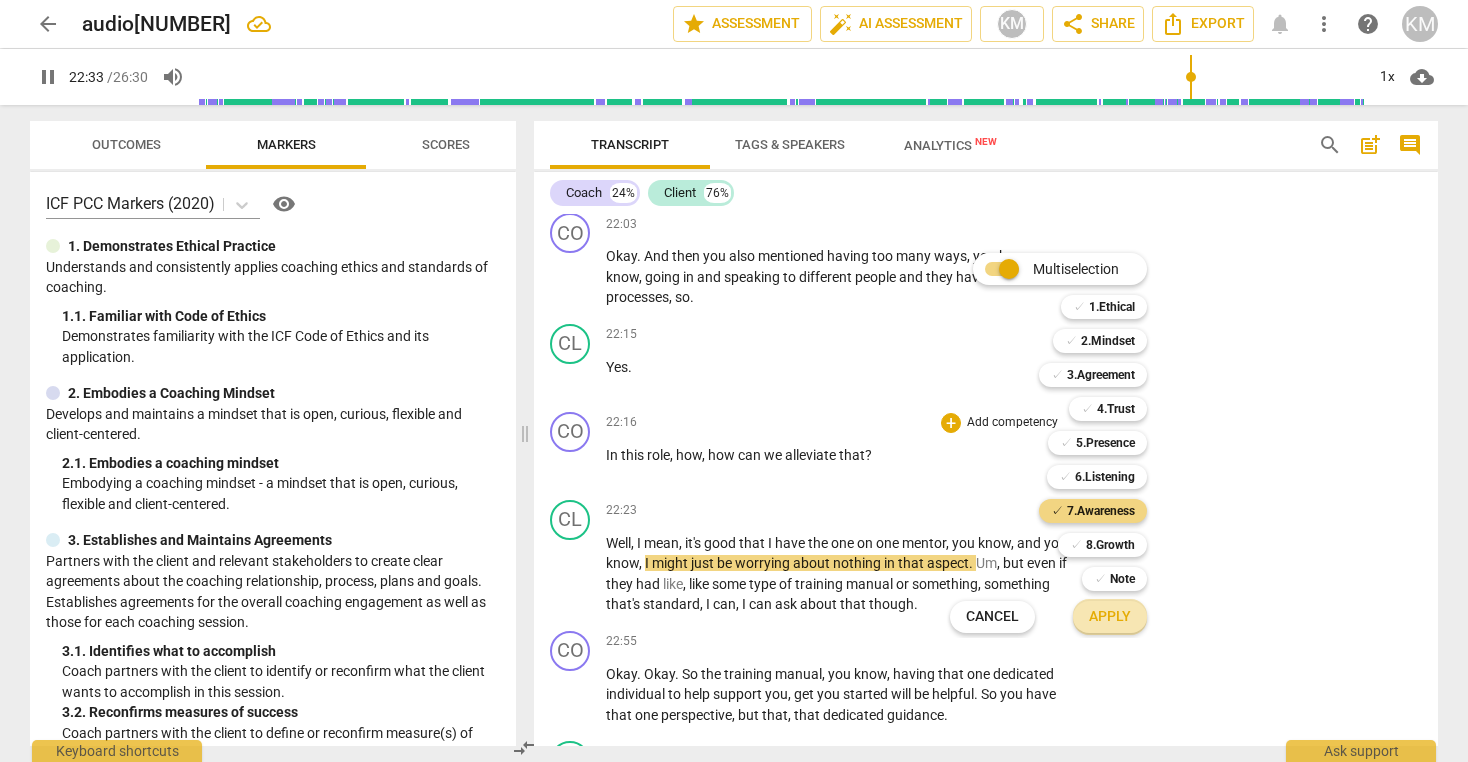 type on "1353" 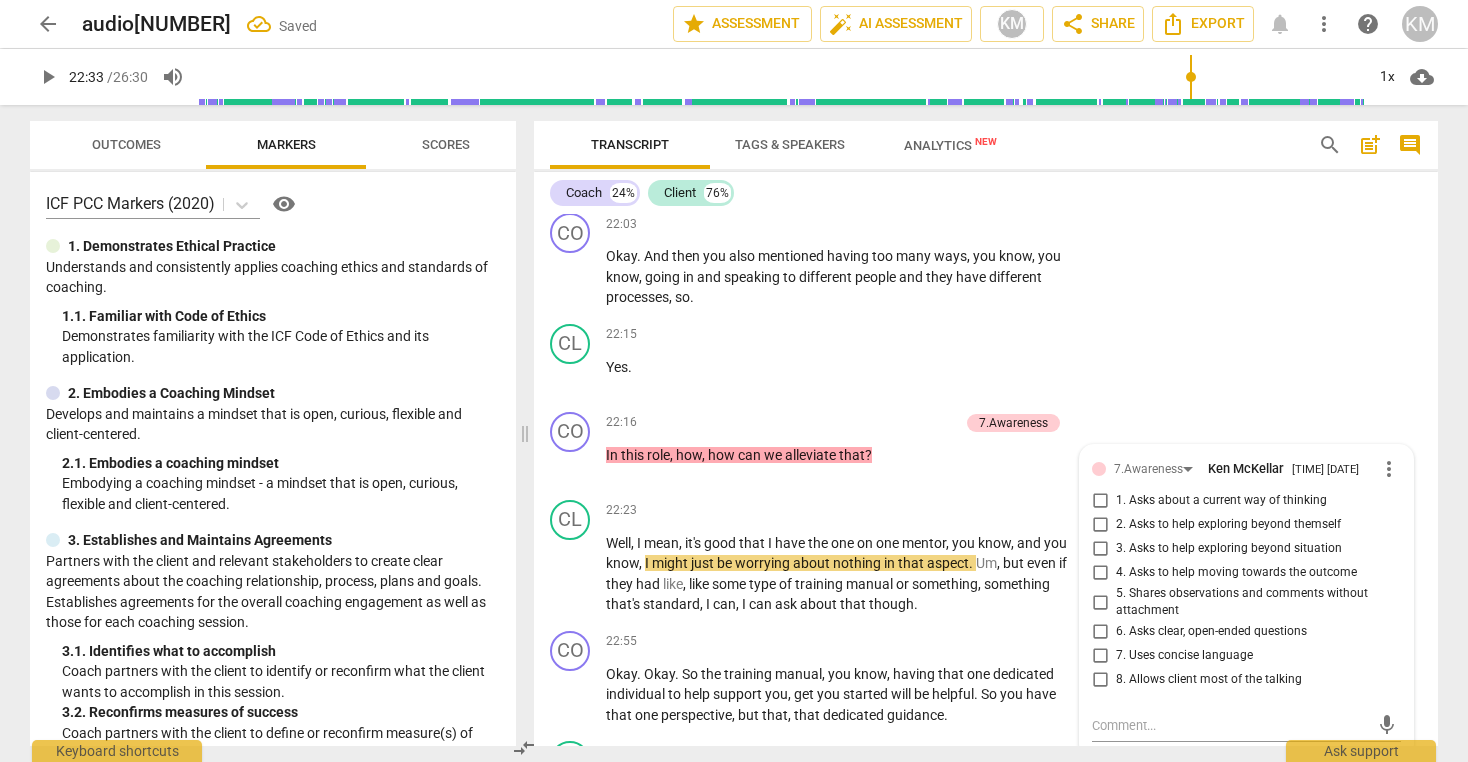 scroll, scrollTop: 6372, scrollLeft: 0, axis: vertical 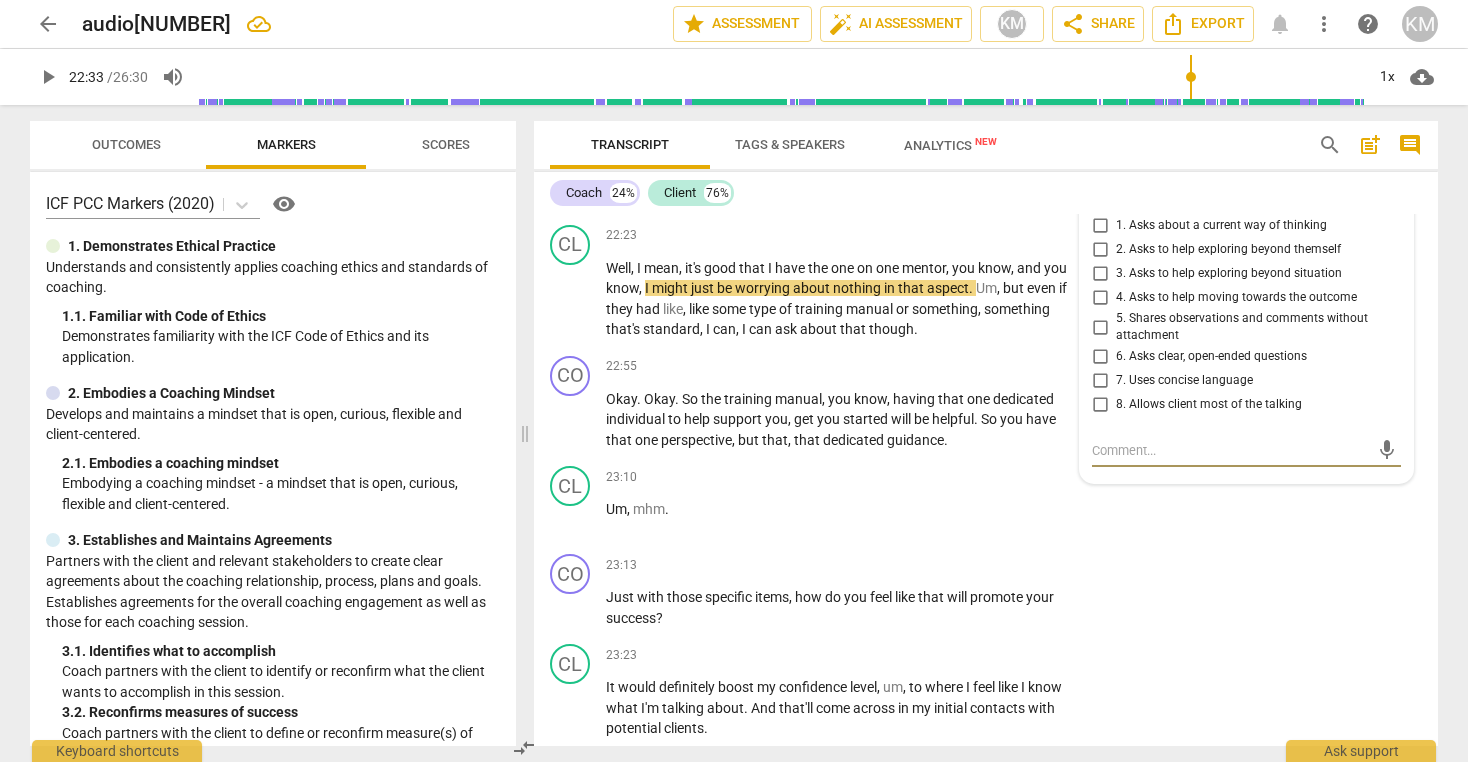 drag, startPoint x: 1106, startPoint y: 379, endPoint x: 1103, endPoint y: 390, distance: 11.401754 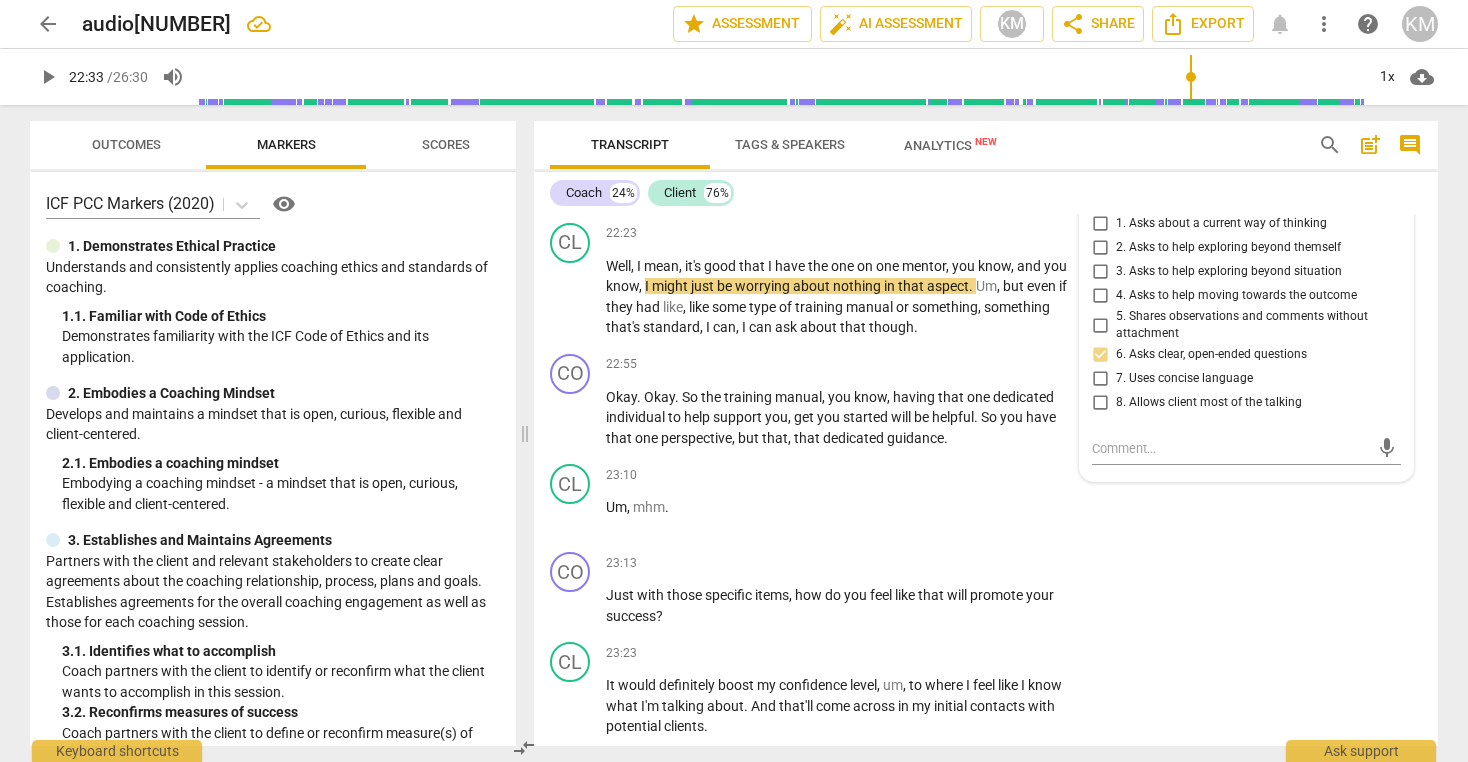 click on "4. Asks to help moving towards the outcome" at bounding box center (1100, 296) 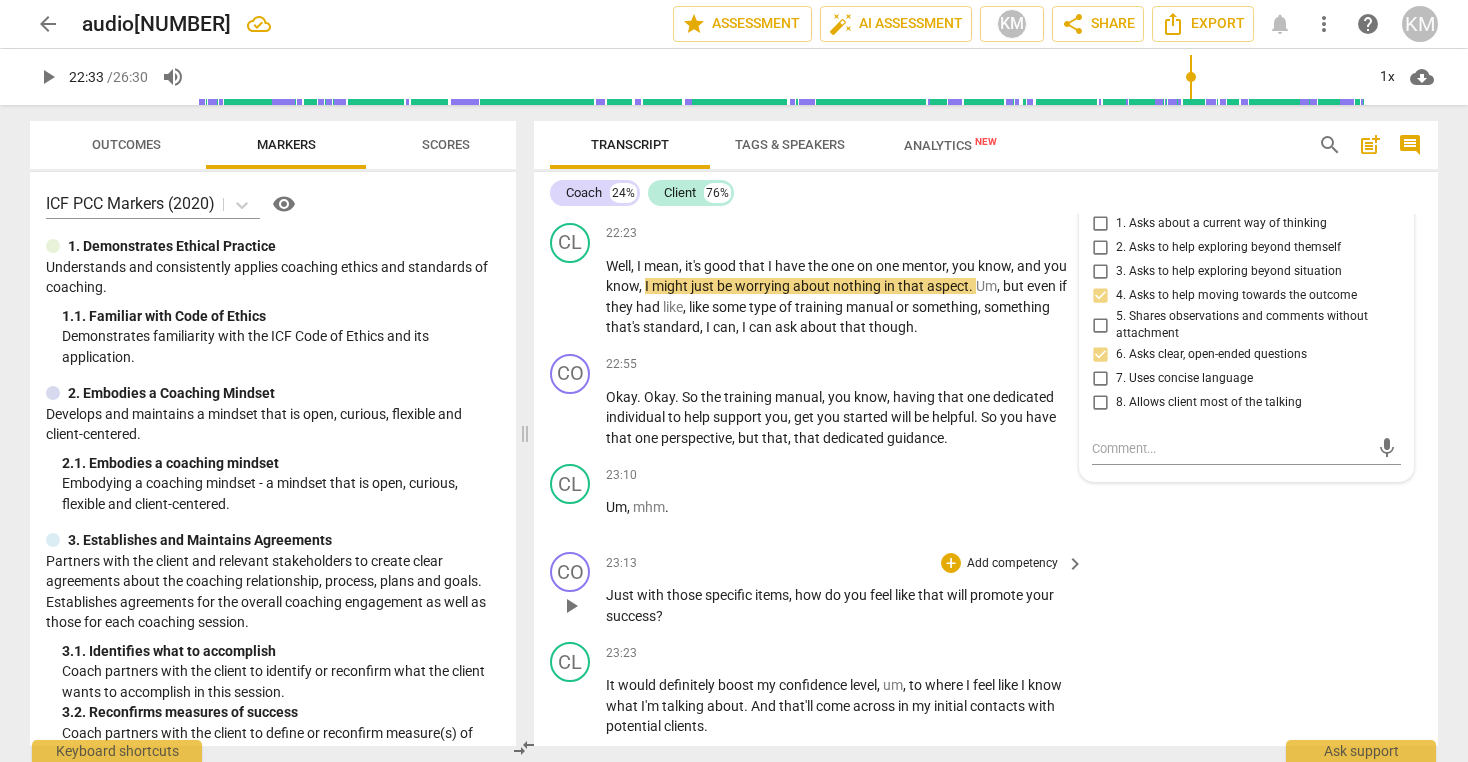 click on "CO play_arrow pause 23:13 + Add competency keyboard_arrow_right Just   with   those   specific   items ,   how   do   you   feel   like   that   will   promote   your   success ?" at bounding box center [986, 589] 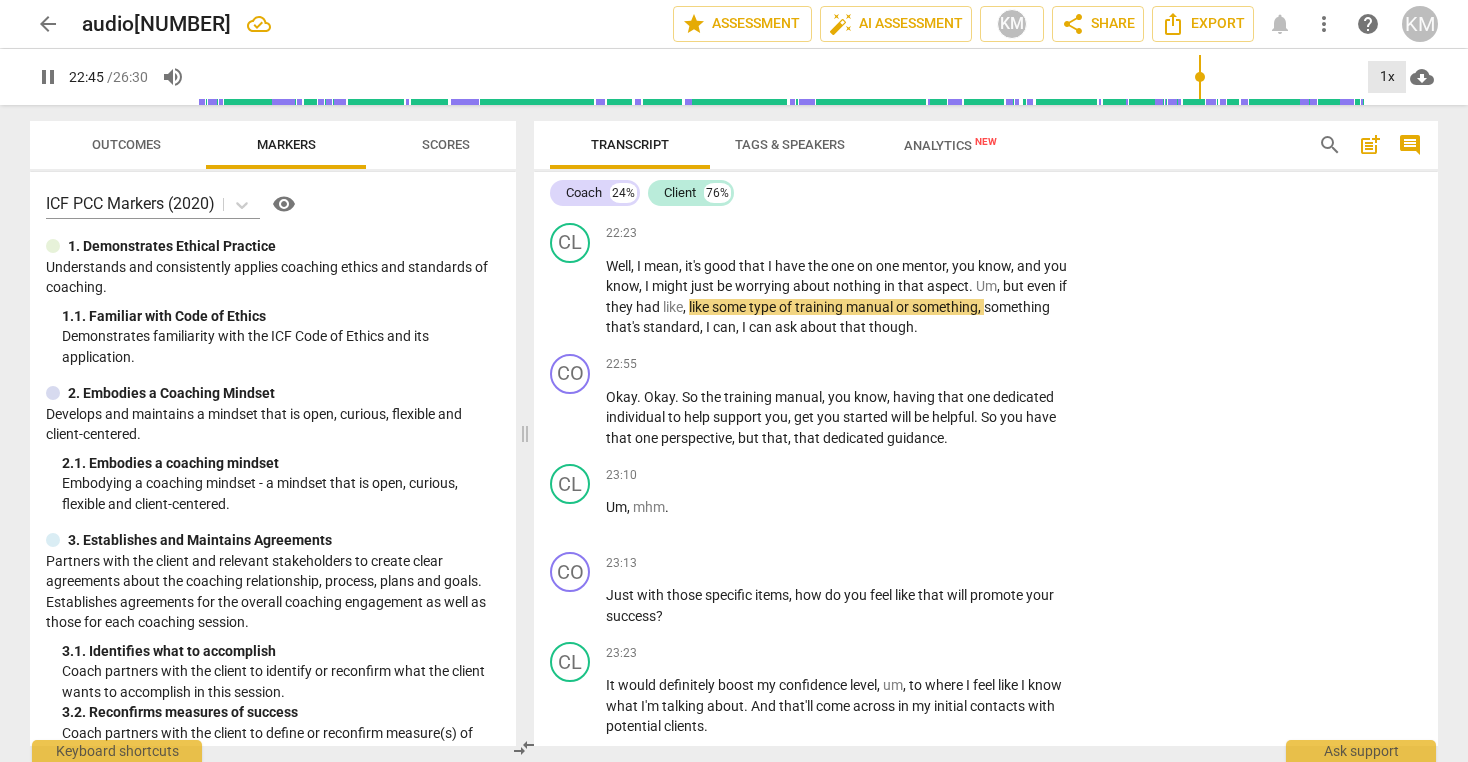 click on "1x" at bounding box center (1387, 77) 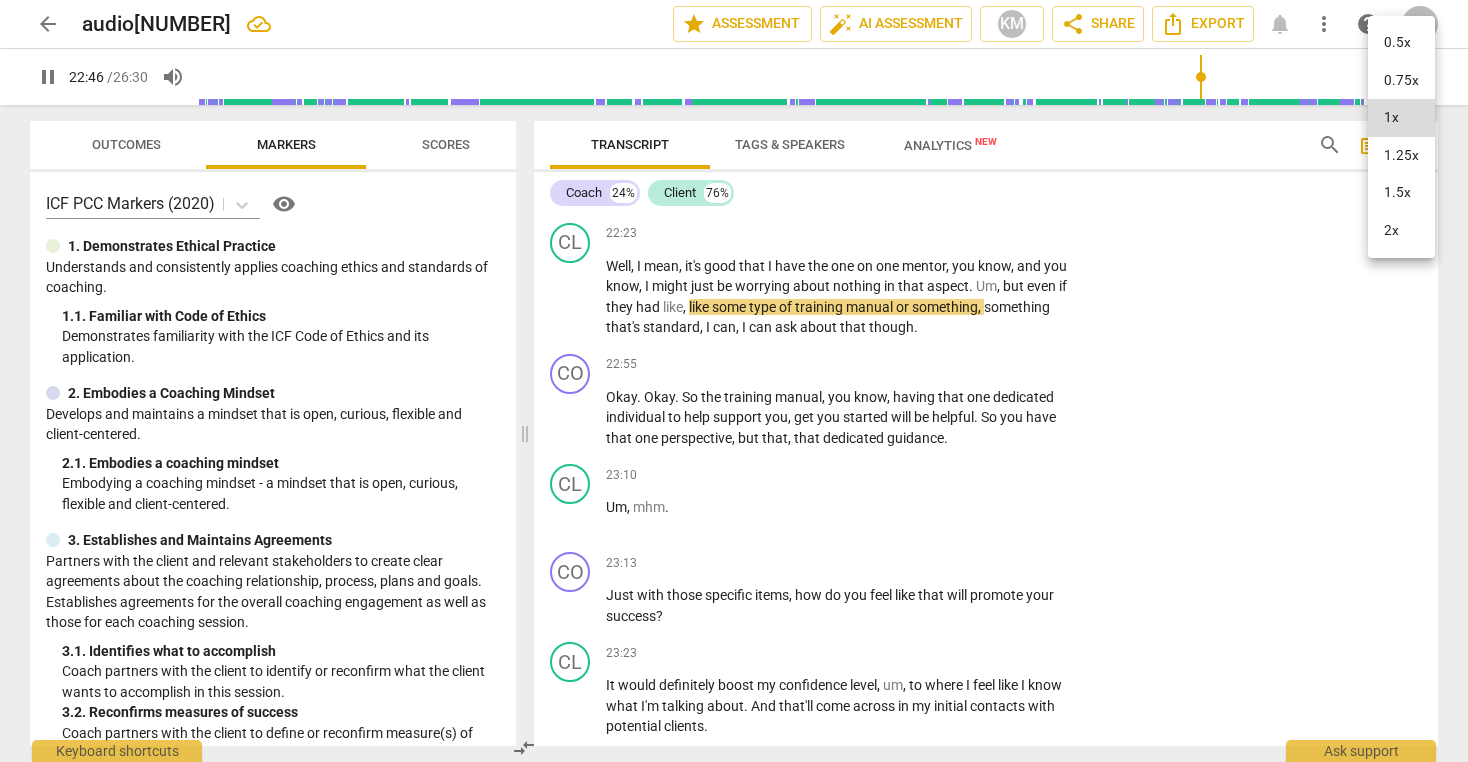 click on "1.5x" at bounding box center [1401, 193] 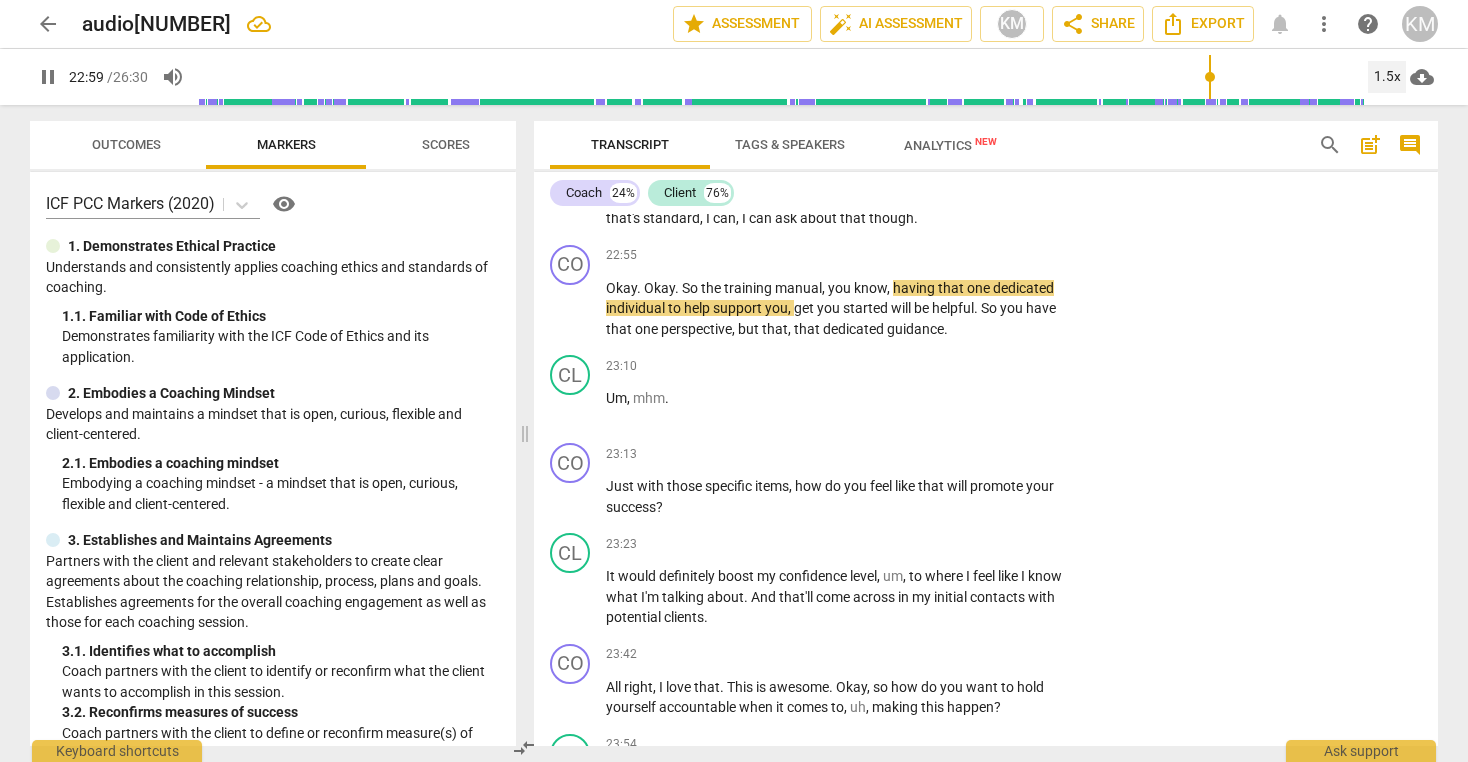 scroll, scrollTop: 6501, scrollLeft: 0, axis: vertical 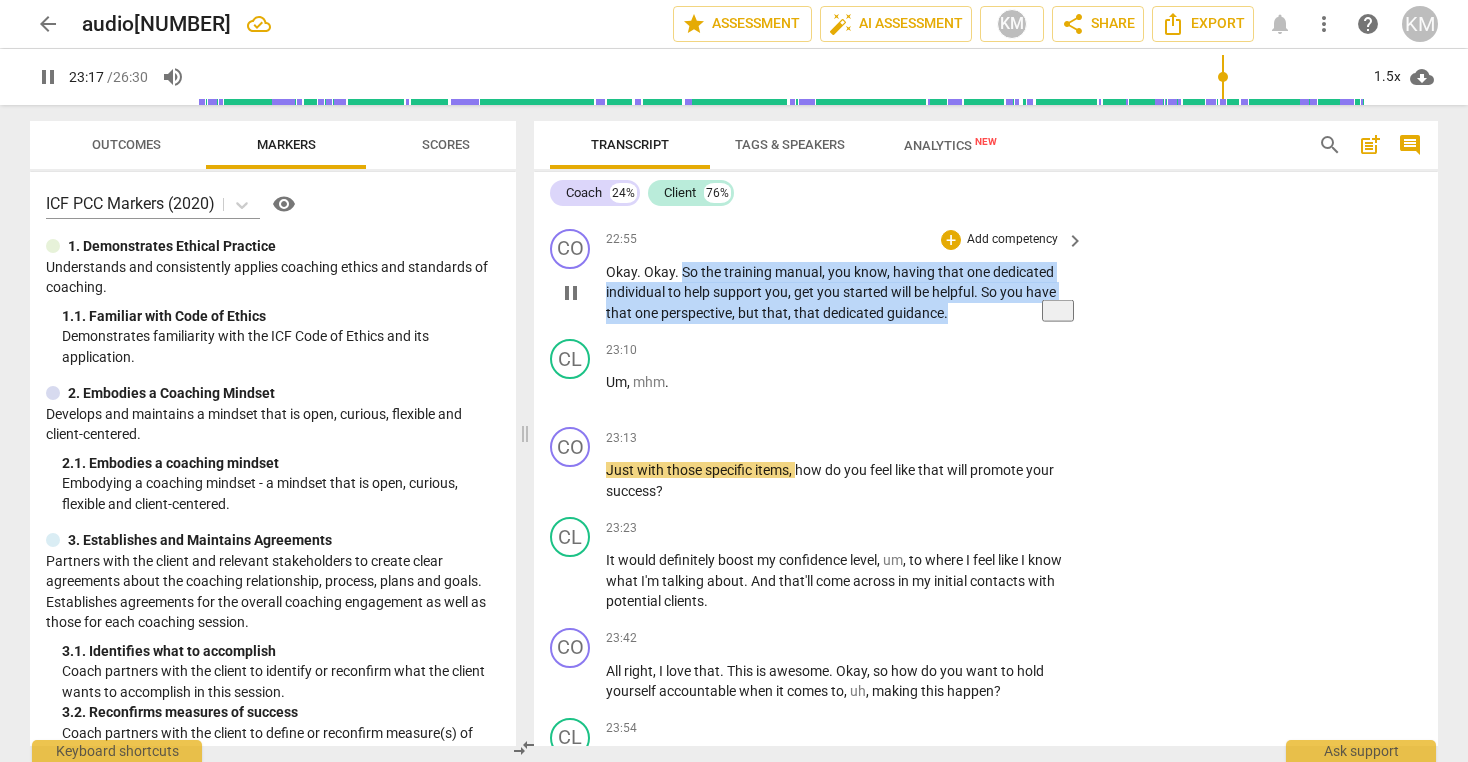 drag, startPoint x: 682, startPoint y: 291, endPoint x: 949, endPoint y: 332, distance: 270.1296 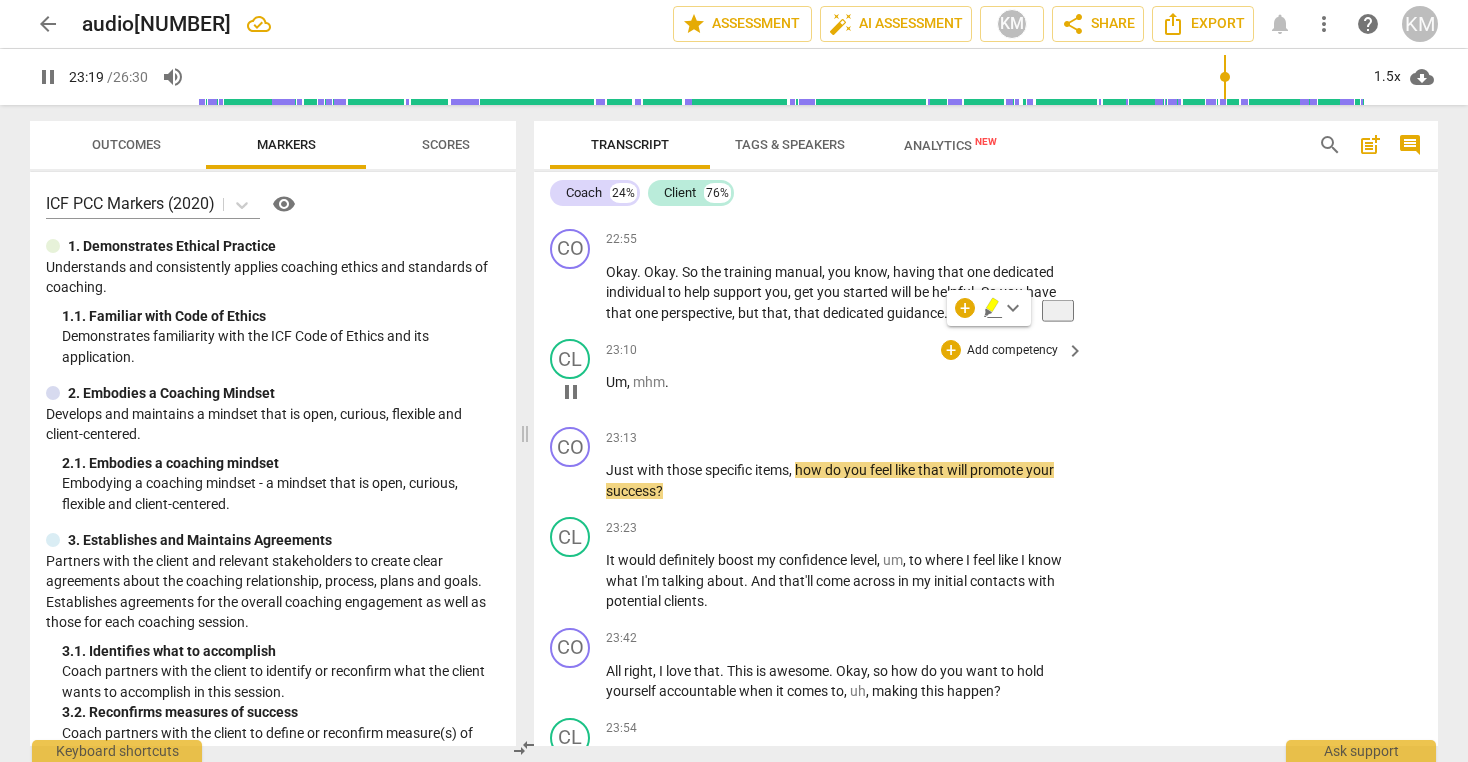 scroll, scrollTop: 6501, scrollLeft: 0, axis: vertical 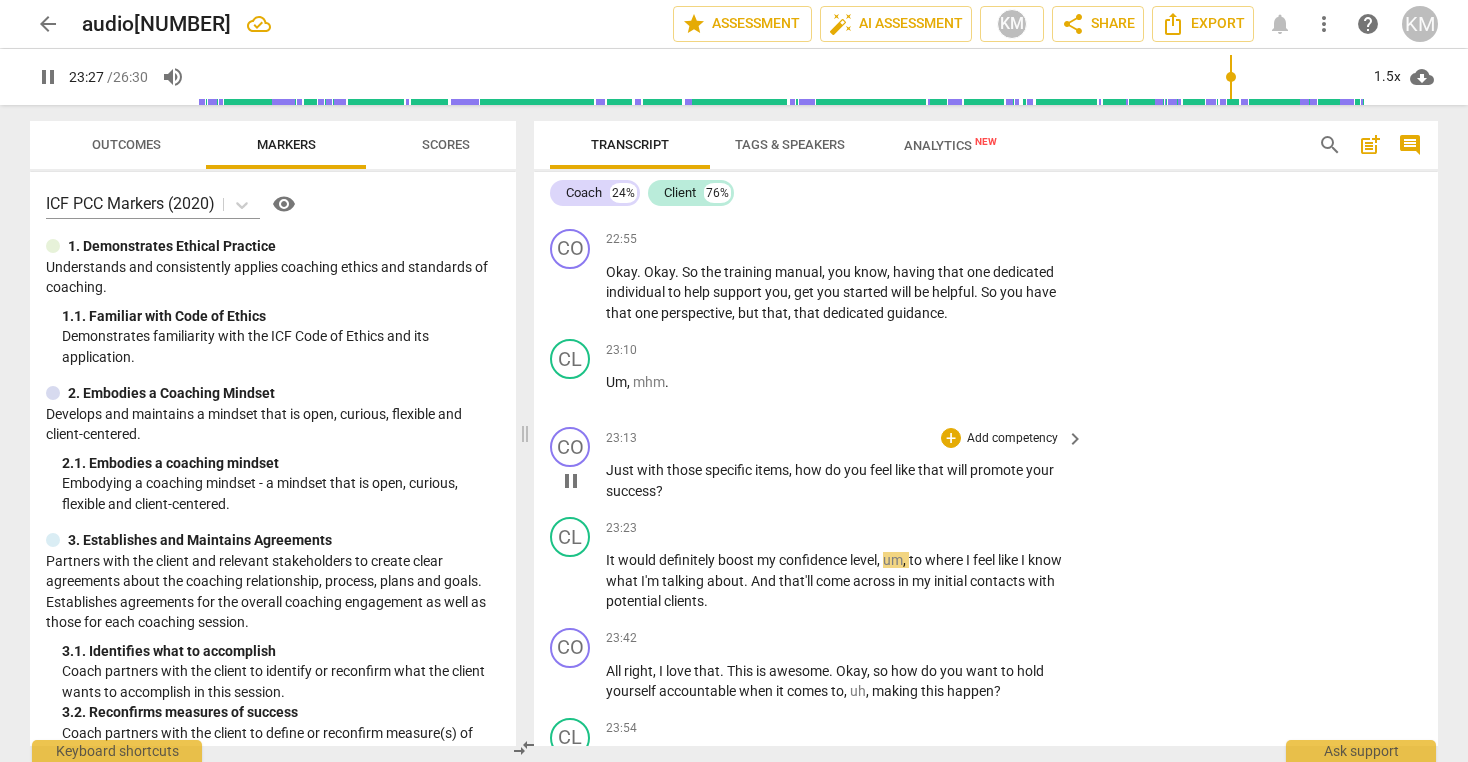 click on "Just" at bounding box center (621, 470) 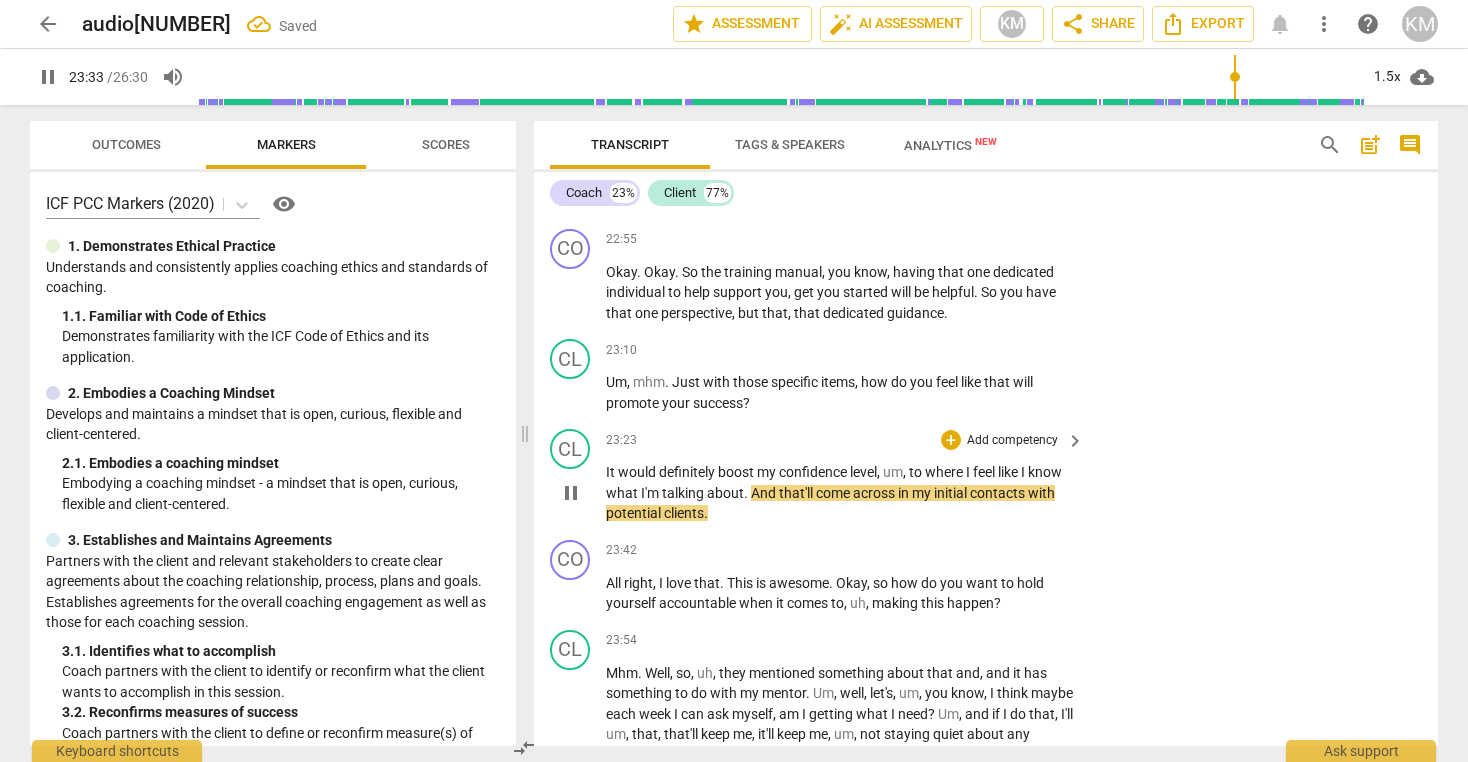 scroll, scrollTop: 6501, scrollLeft: 0, axis: vertical 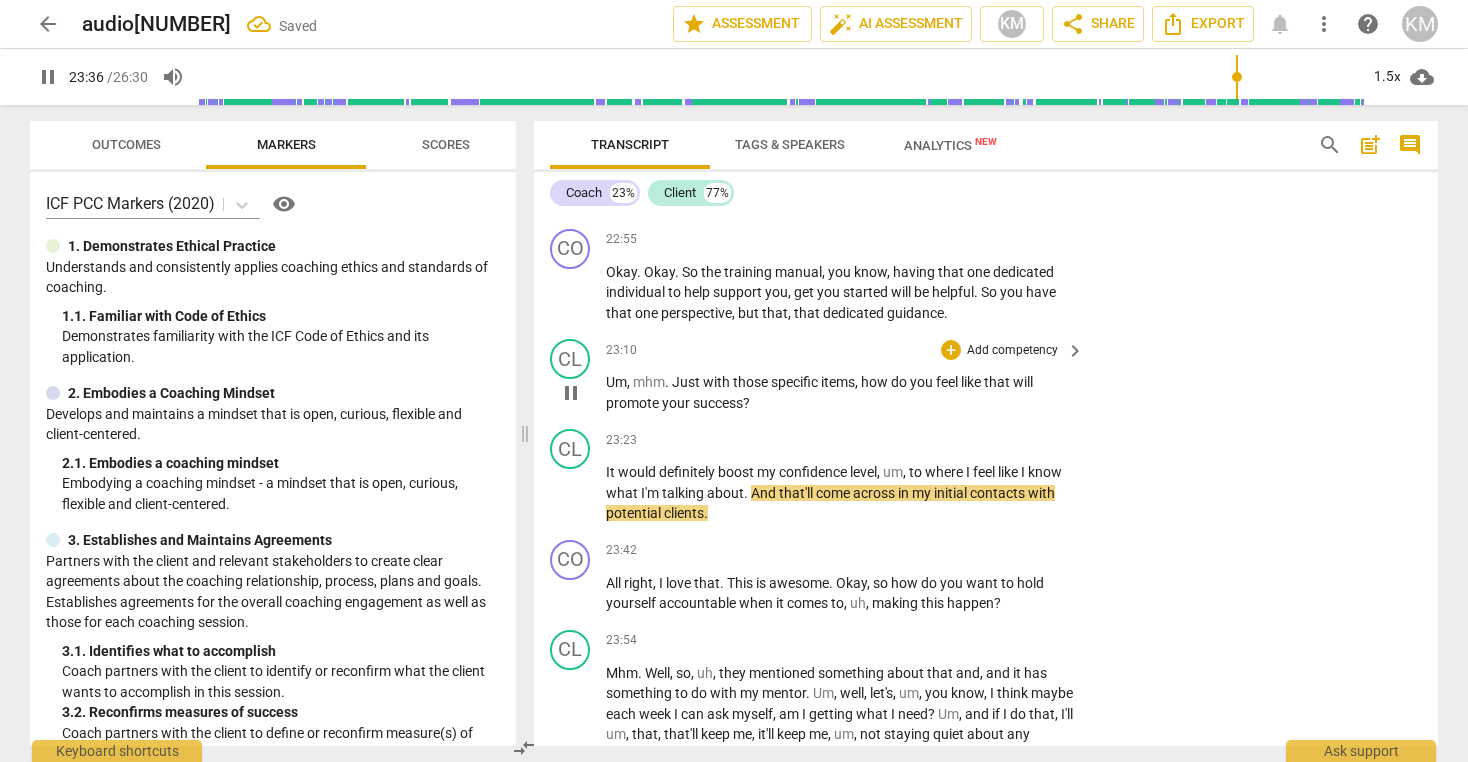 click on "Um" at bounding box center (616, 382) 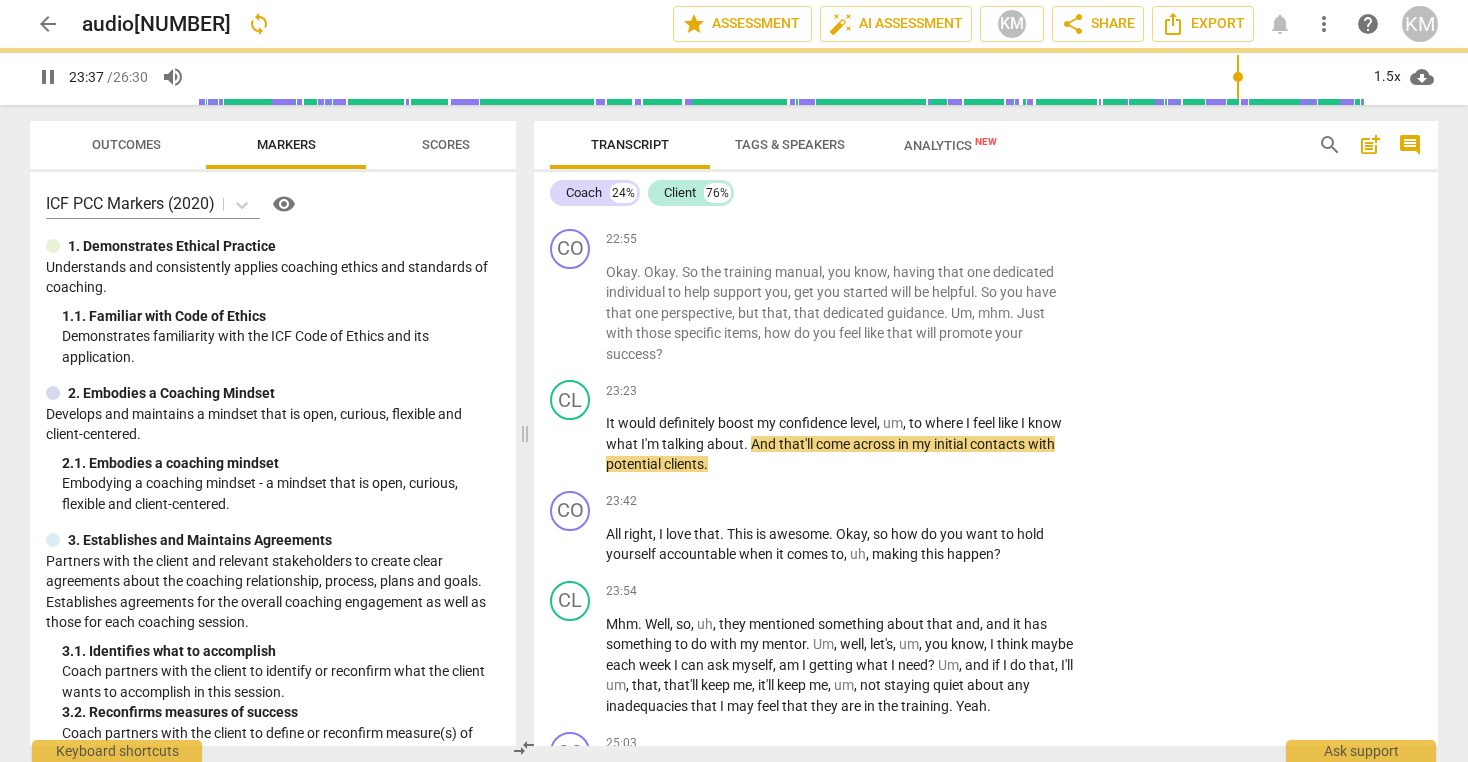 scroll, scrollTop: 6501, scrollLeft: 0, axis: vertical 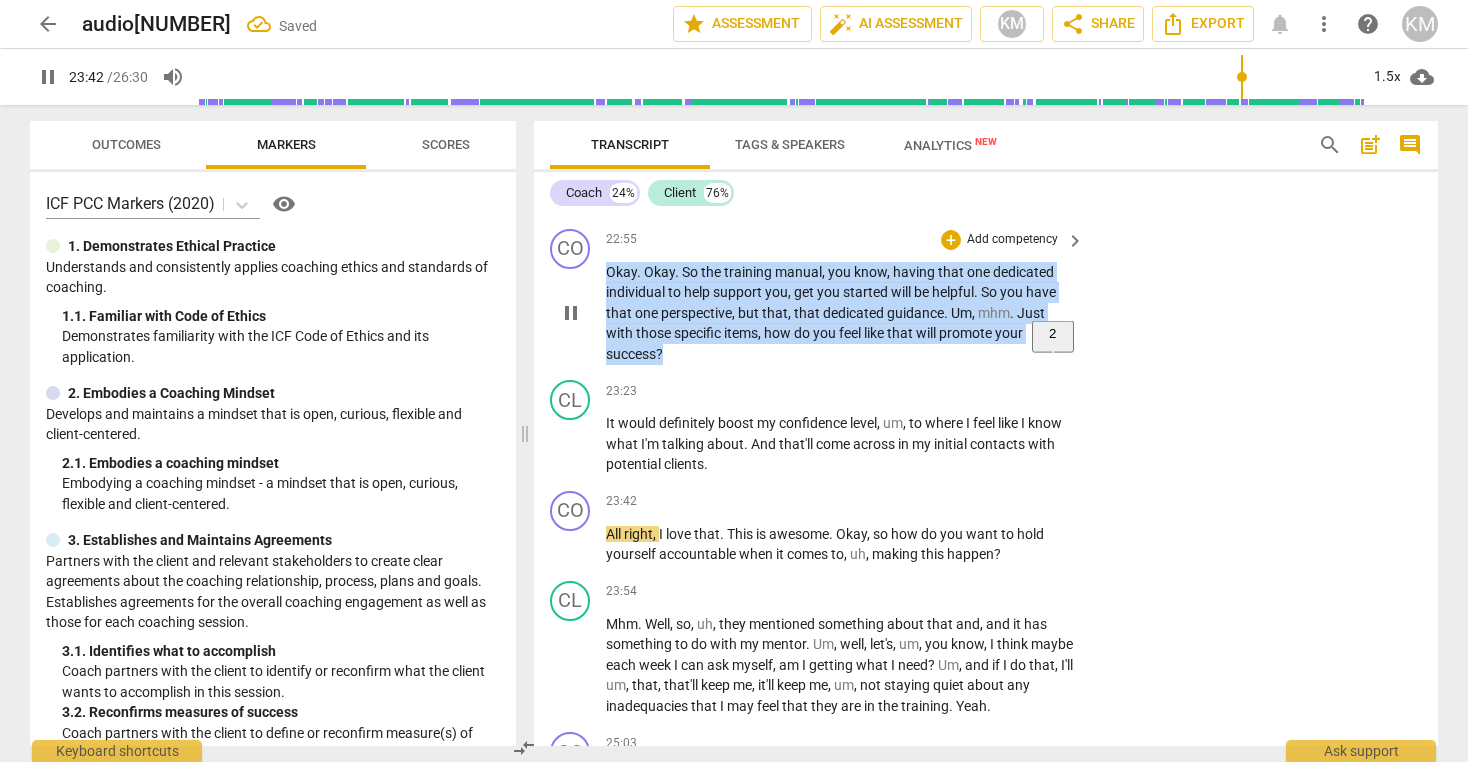 drag, startPoint x: 608, startPoint y: 292, endPoint x: 691, endPoint y: 374, distance: 116.67476 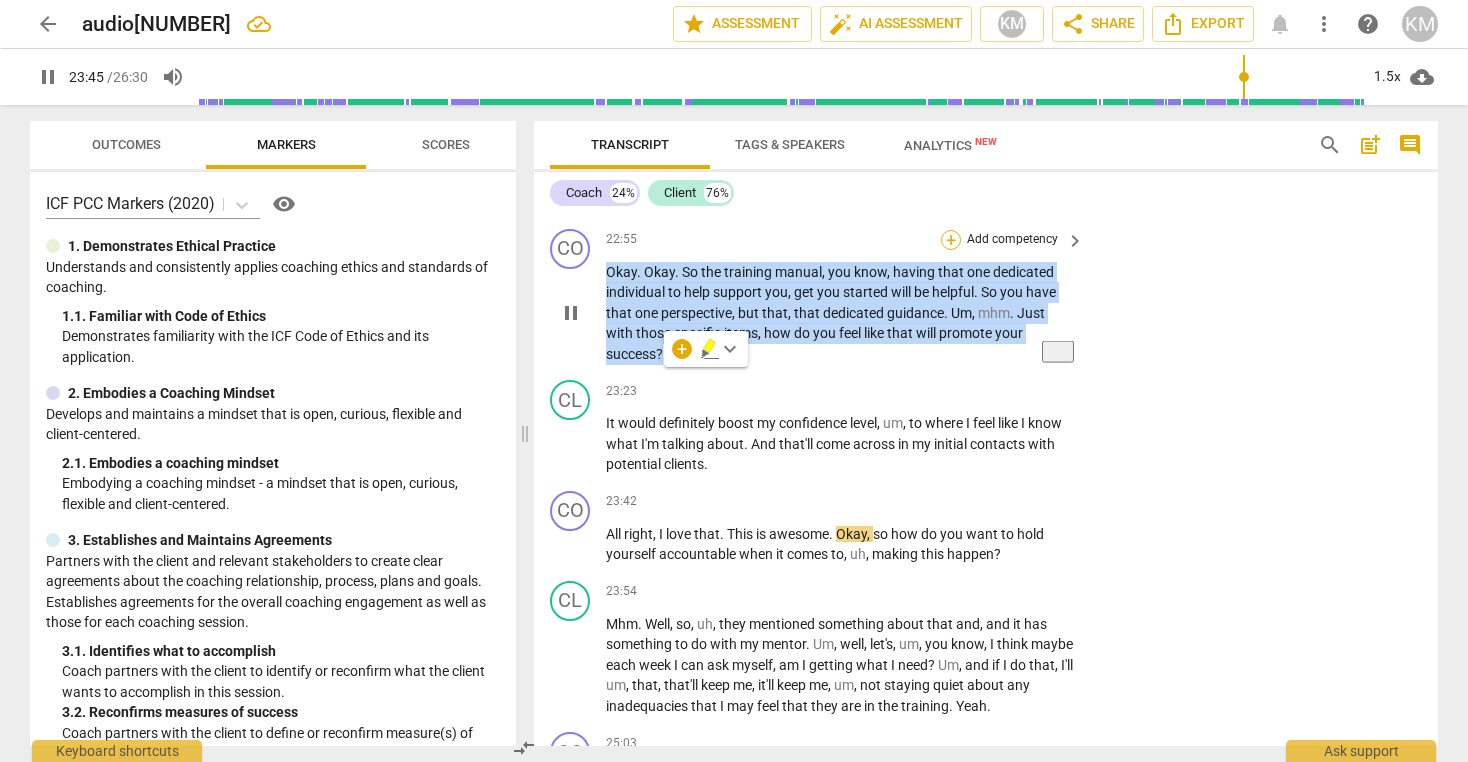 click on "+" at bounding box center [951, 240] 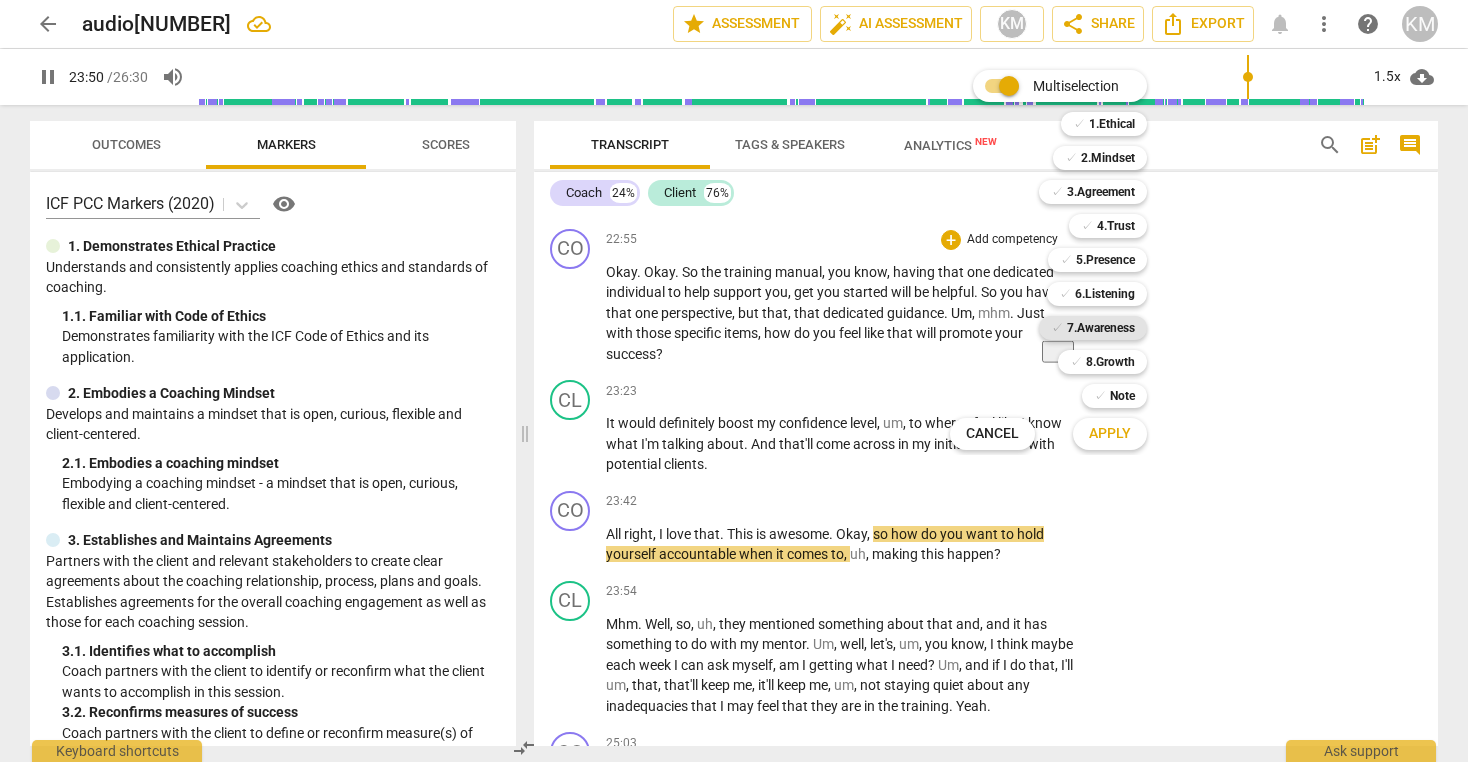 scroll, scrollTop: 6501, scrollLeft: 0, axis: vertical 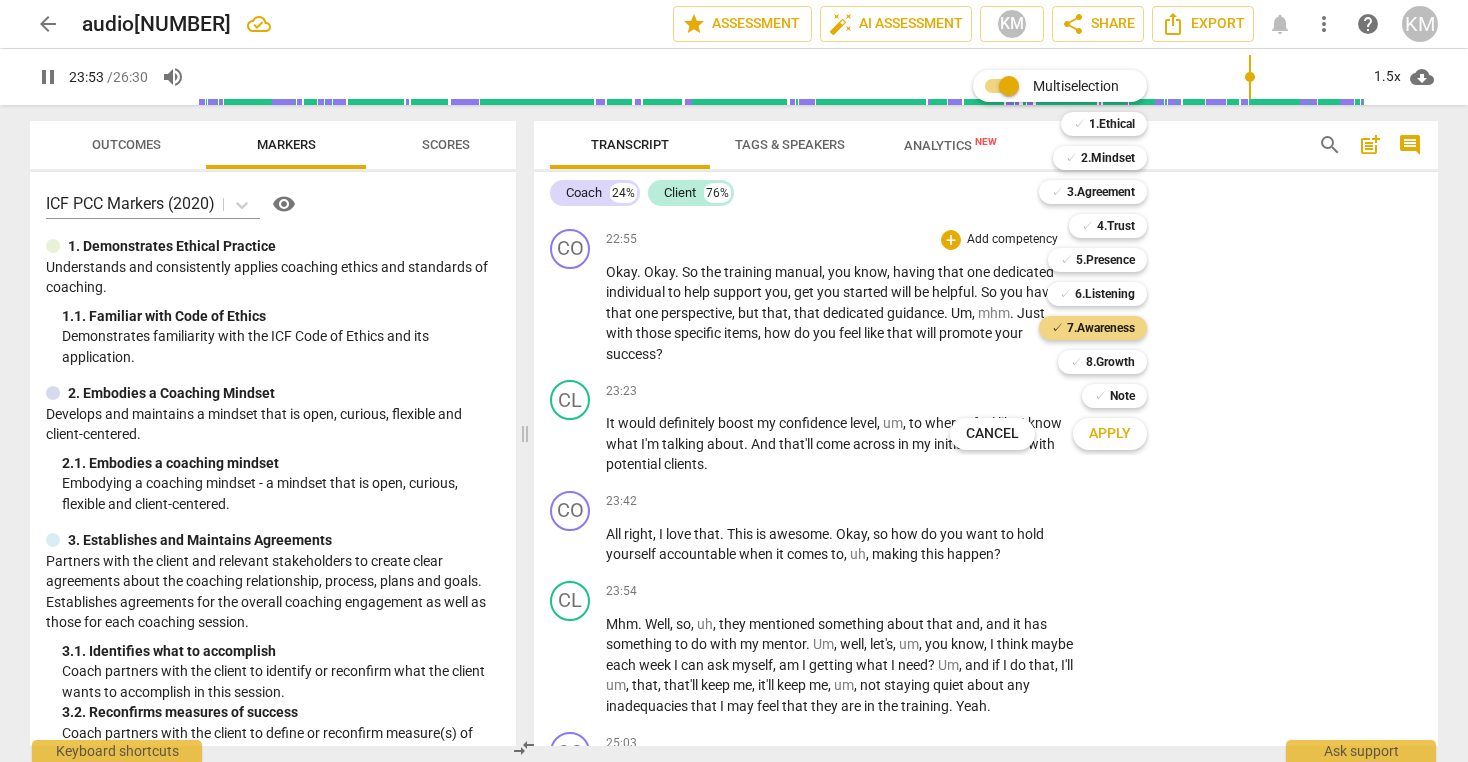 click on "Apply" at bounding box center (1110, 434) 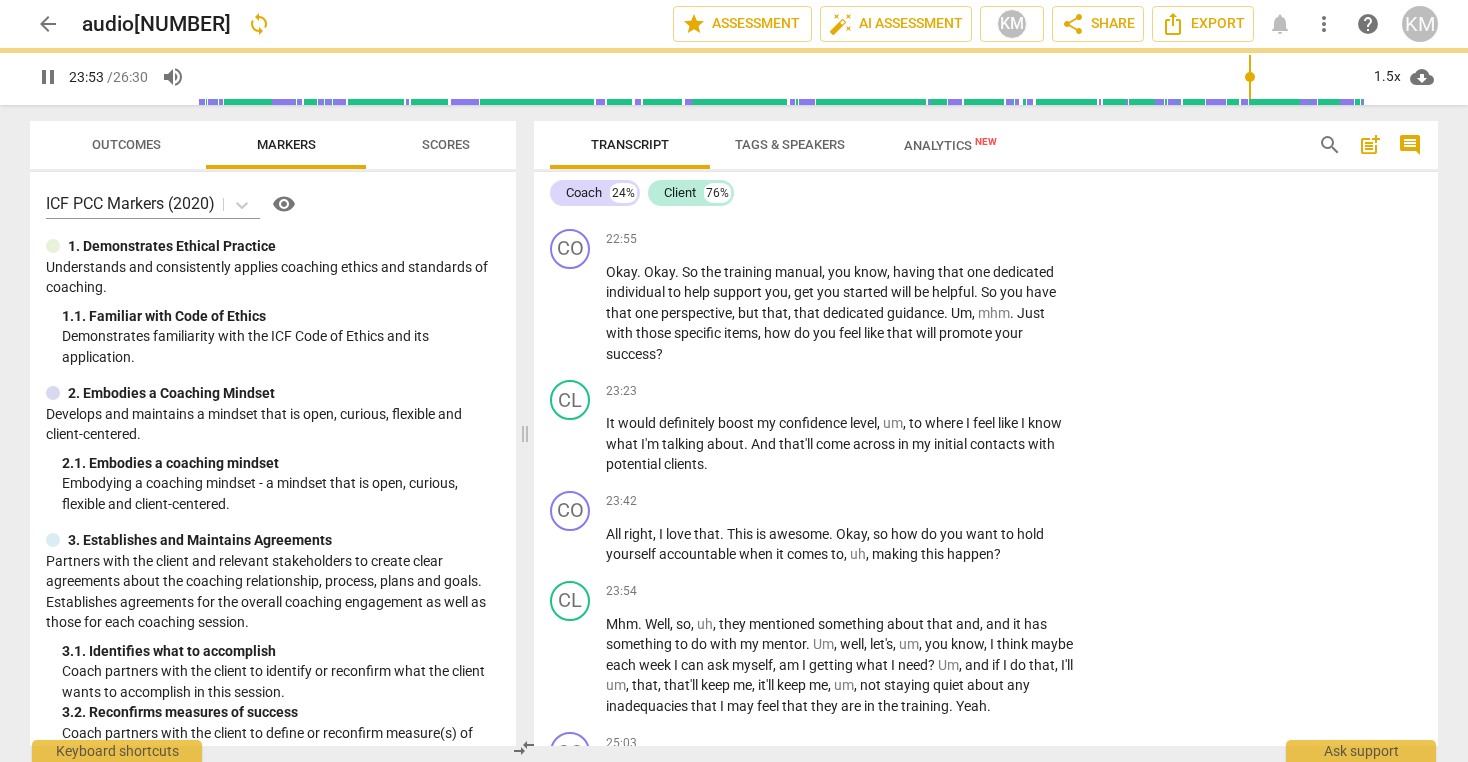 type on "1434" 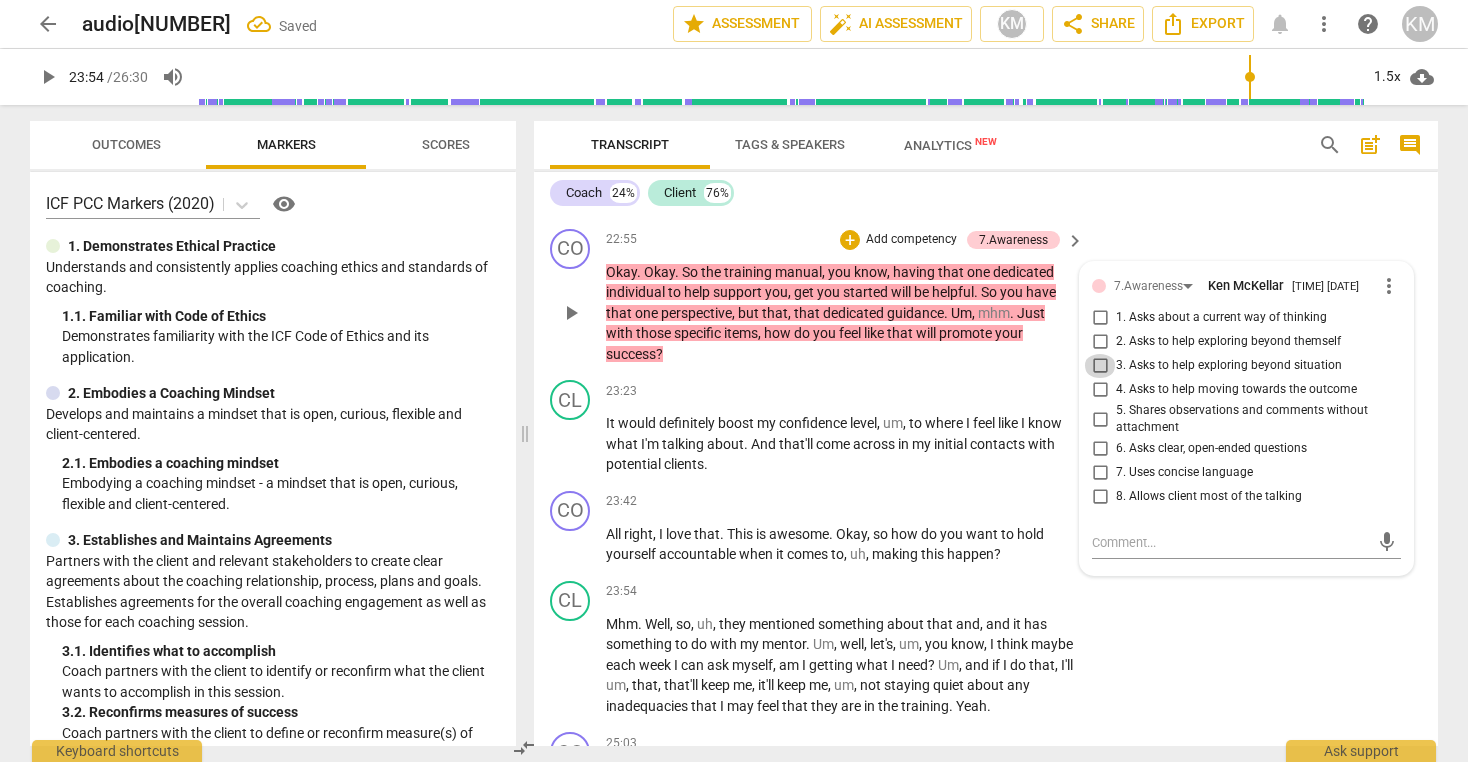 click on "3. Asks to help exploring beyond situation" at bounding box center [1100, 366] 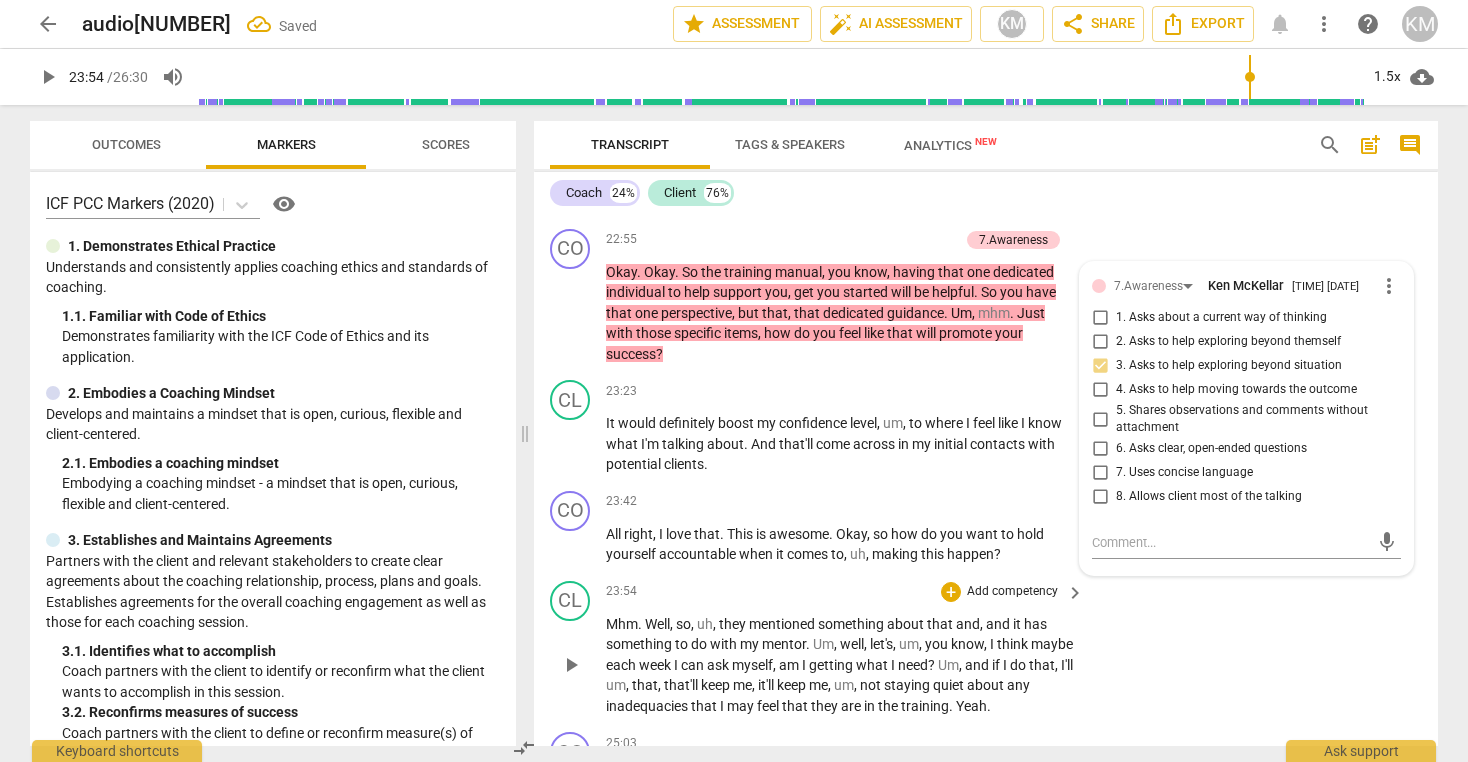 click on "CL play_arrow pause 23:54 + Add competency keyboard_arrow_right Mhm .   Well ,   so ,   uh ,   they   mentioned   something   about   that   and ,   and   it   has   something   to   do   with   my   mentor .   Um ,   well ,   let's ,   um ,   you   know ,   I   think   maybe   each   week   I   can   ask   myself ,   am   I   getting   what   I   need ?   Um ,   and   if   I   do   that ,   I'll   um ,   that ,   that'll   keep   me ,   it'll   keep   me ,   um ,   not   staying   quiet   about   any   inadequacies   that   I   may   feel   that   they   are   in   the   training .   Yeah ." at bounding box center (986, 649) 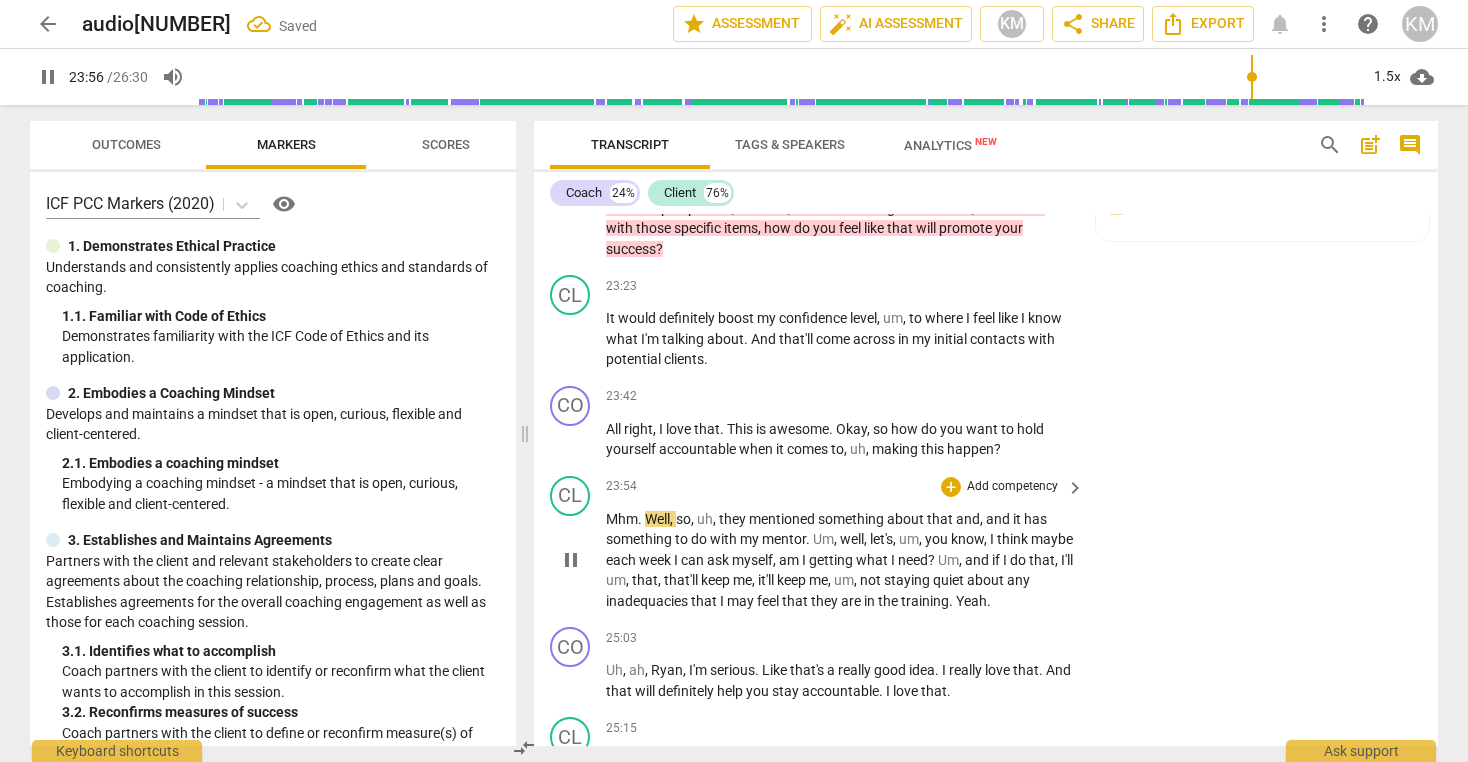 scroll, scrollTop: 6612, scrollLeft: 0, axis: vertical 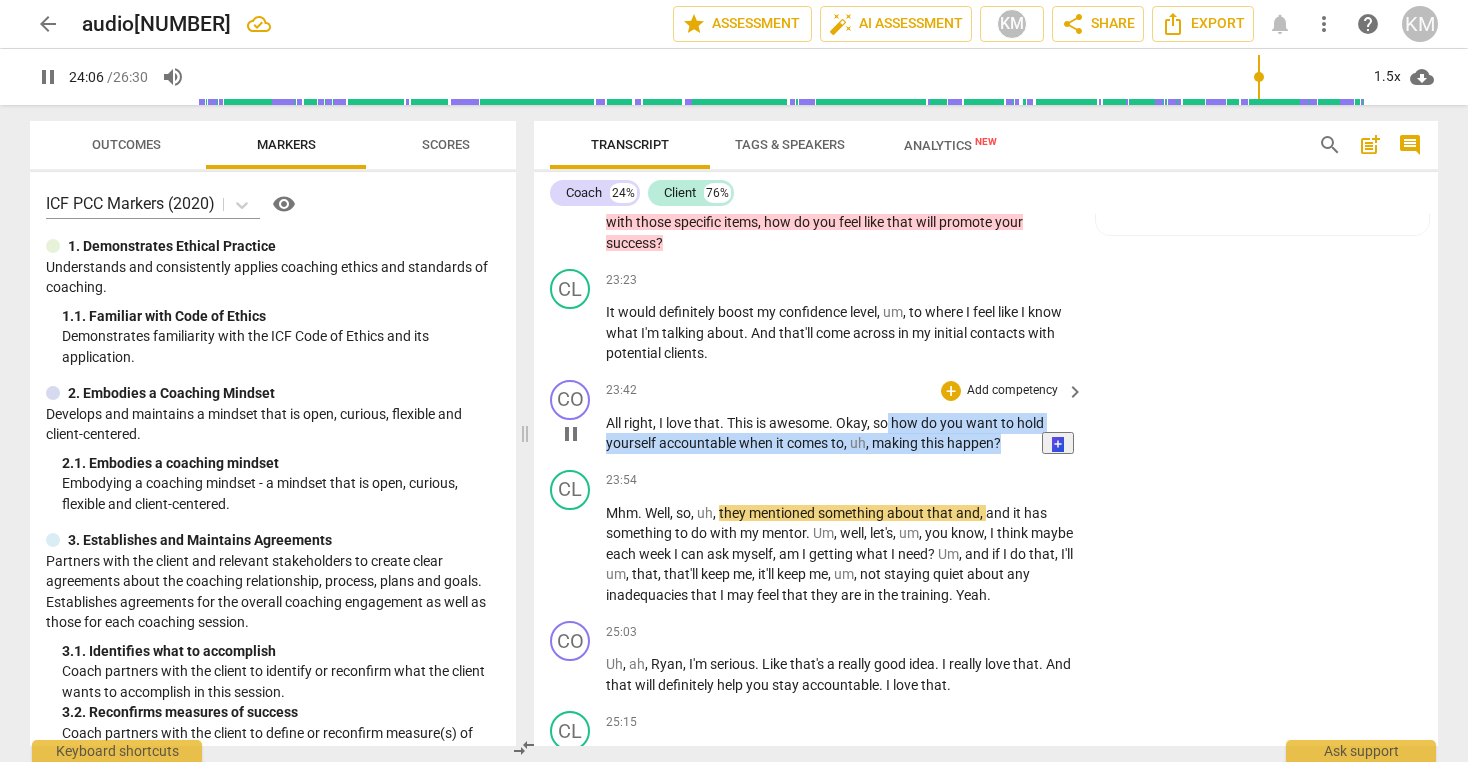 drag, startPoint x: 891, startPoint y: 446, endPoint x: 998, endPoint y: 473, distance: 110.35397 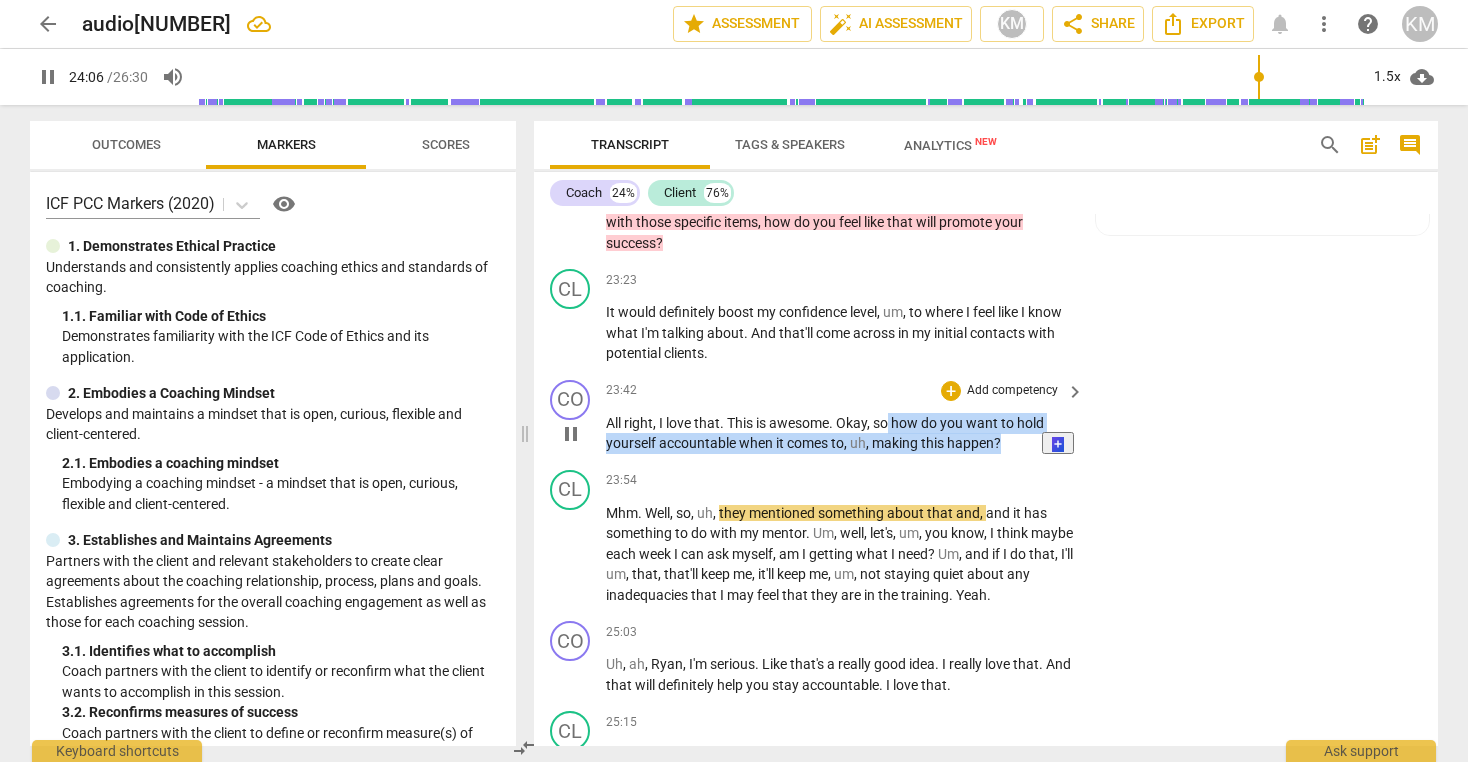 click on "All   right ,   I   love   that .   This   is   awesome .   Okay ,   so   how   do   you   want   to   hold   yourself   accountable   when   it   comes   to ,   uh ,   making   this   happen ?" at bounding box center (840, 433) 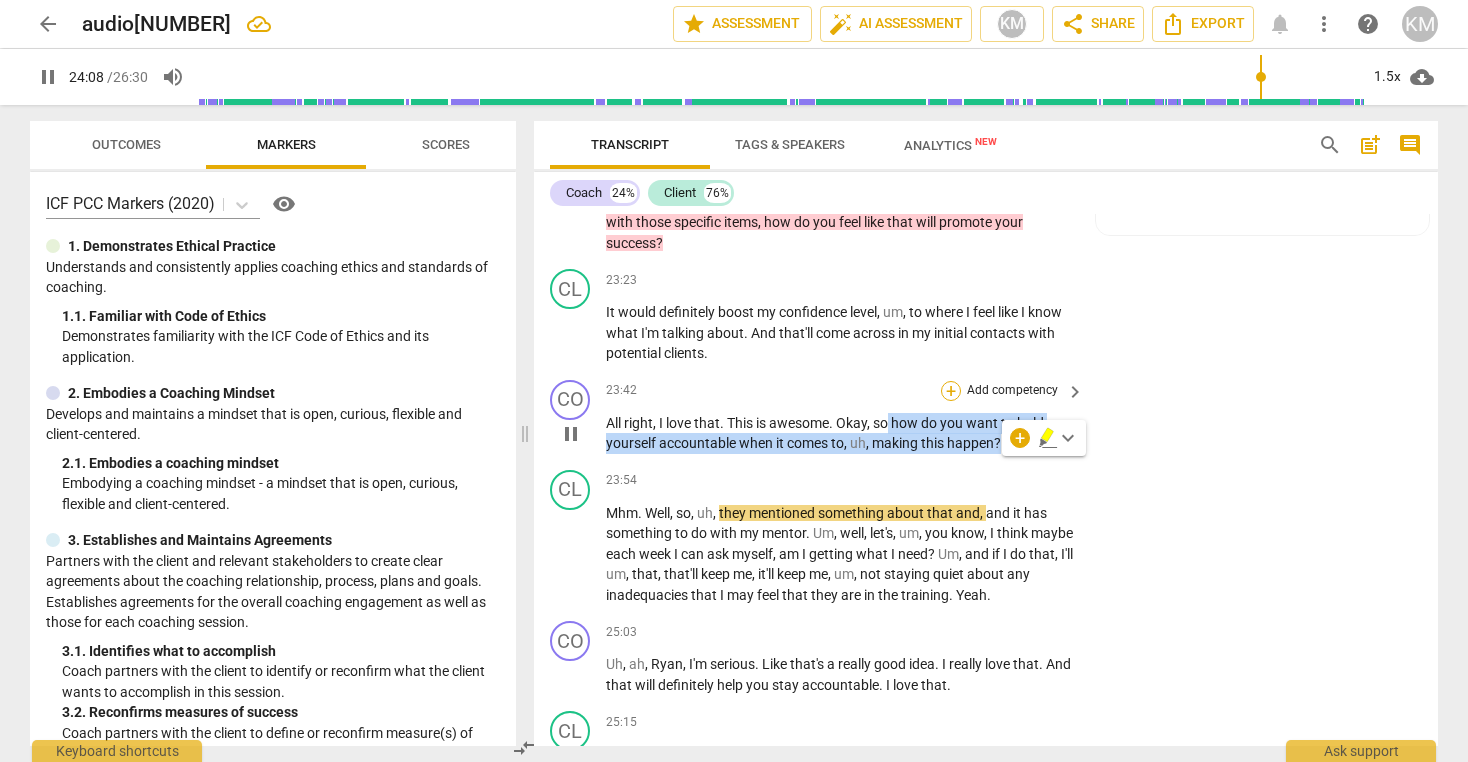 click on "+" at bounding box center [951, 391] 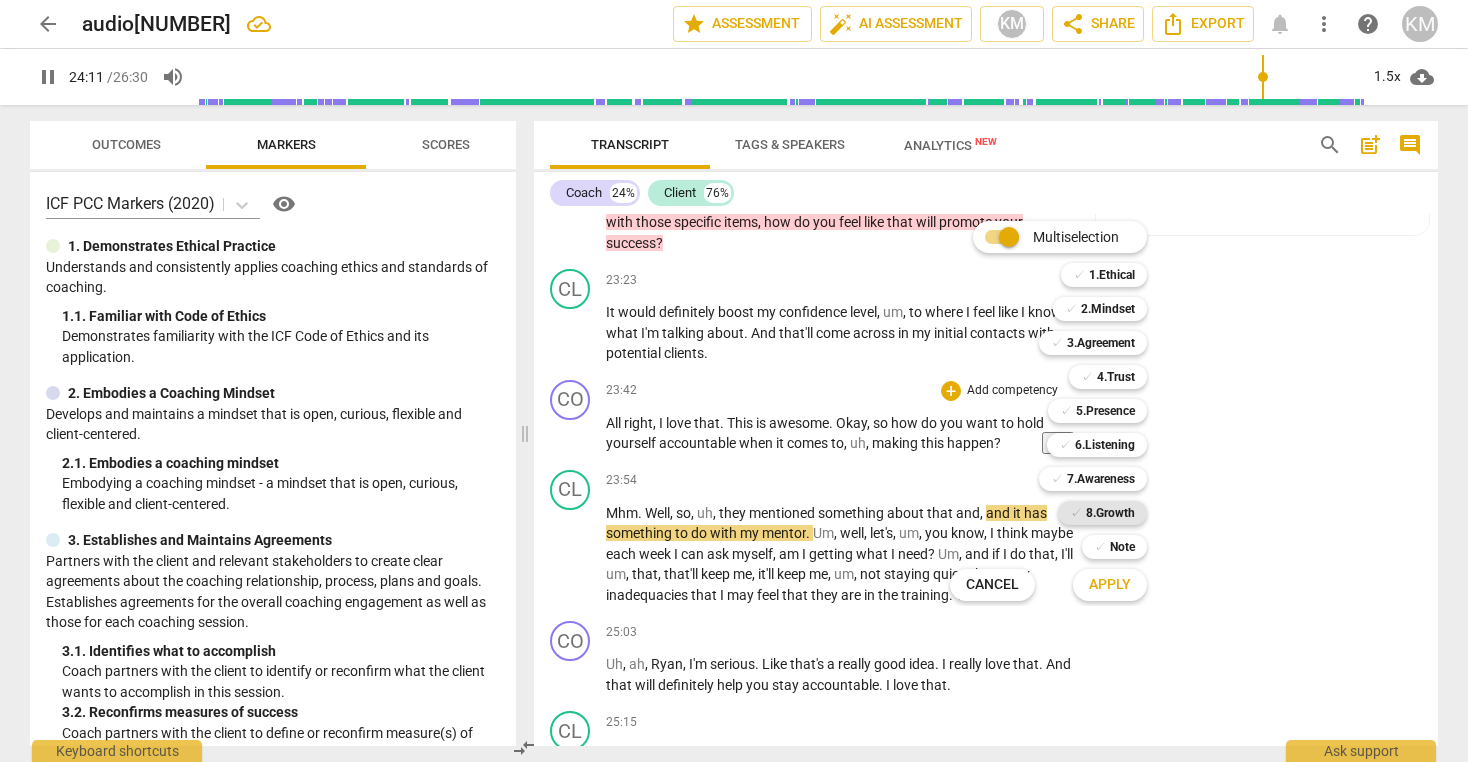 click on "✓" at bounding box center (1076, 513) 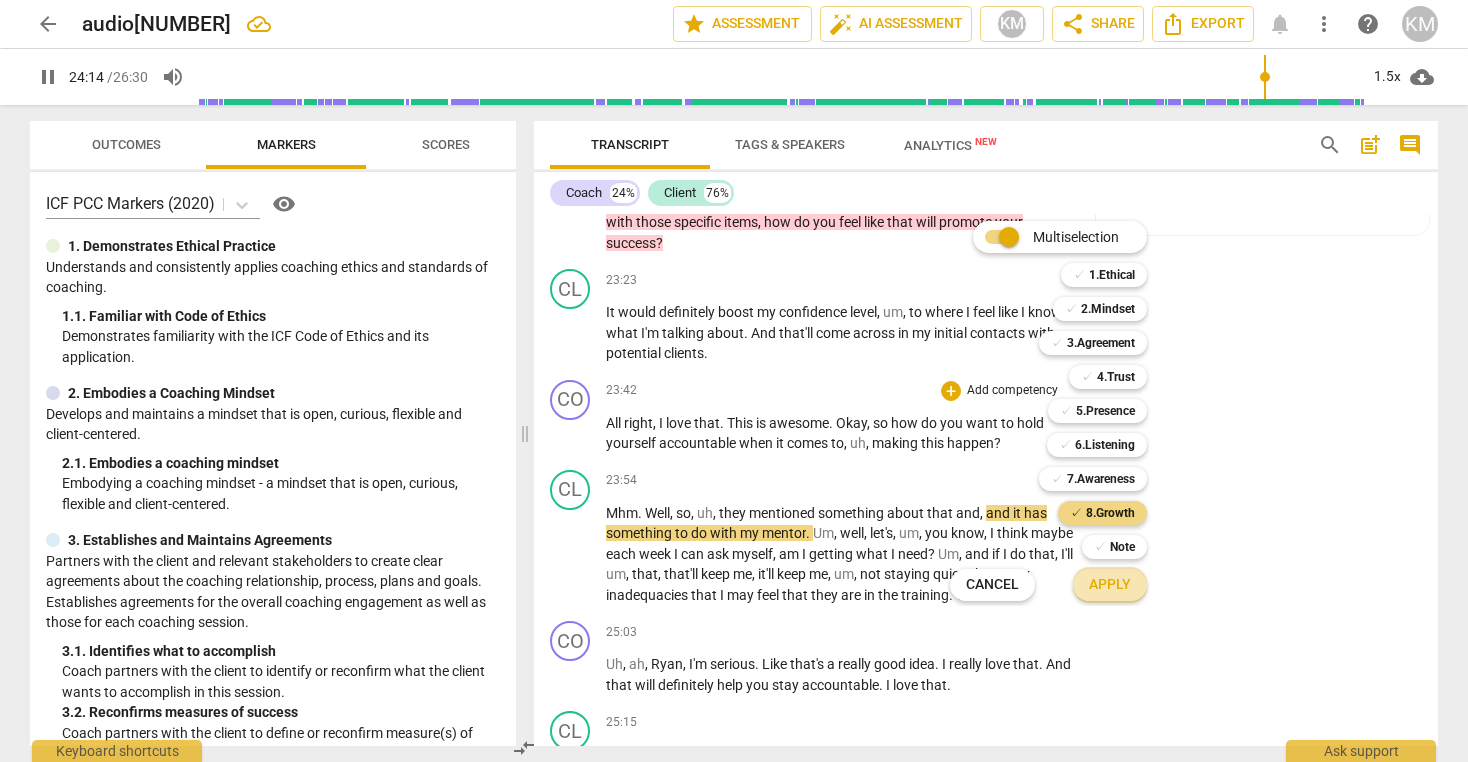 click on "Apply" at bounding box center (1110, 585) 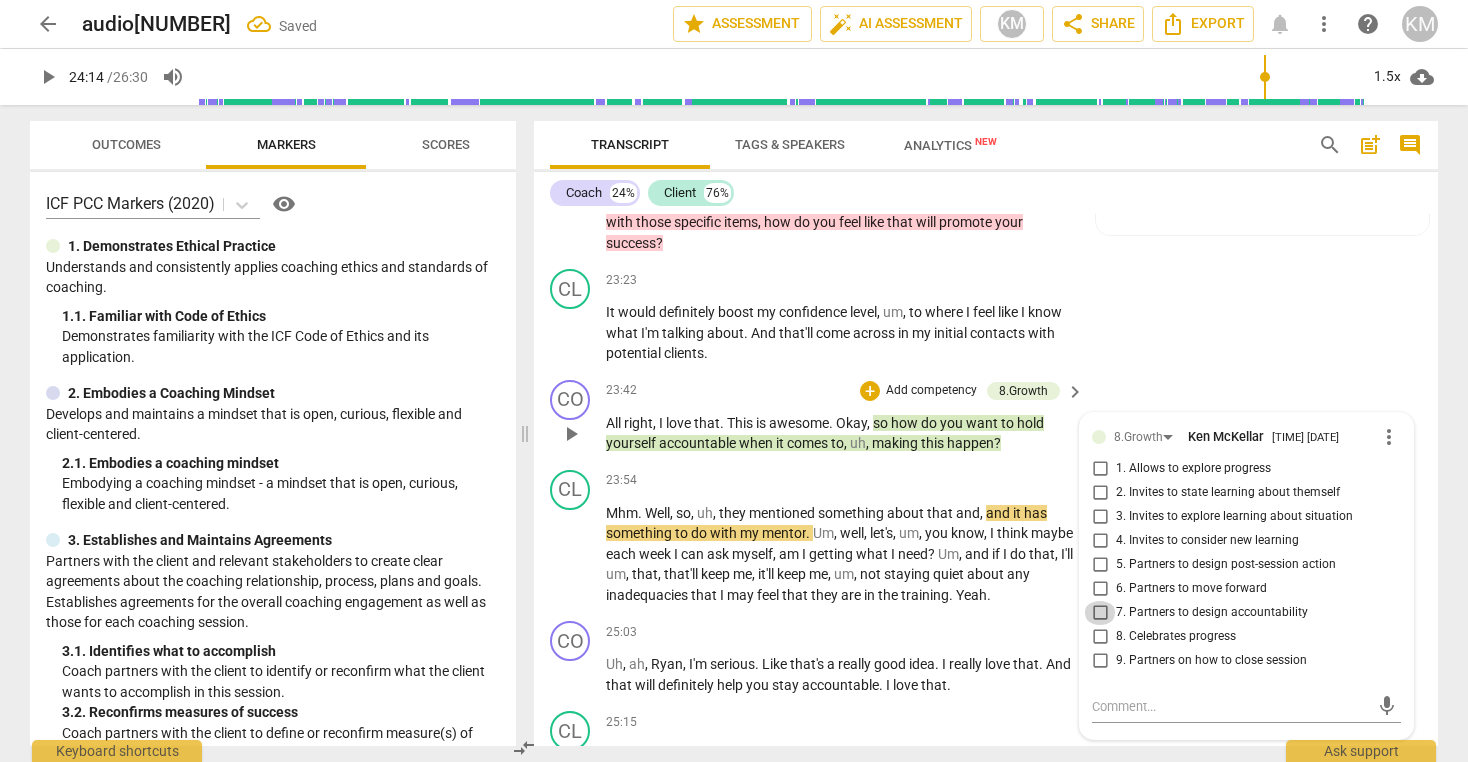 click on "7. Partners to design accountability" at bounding box center [1100, 613] 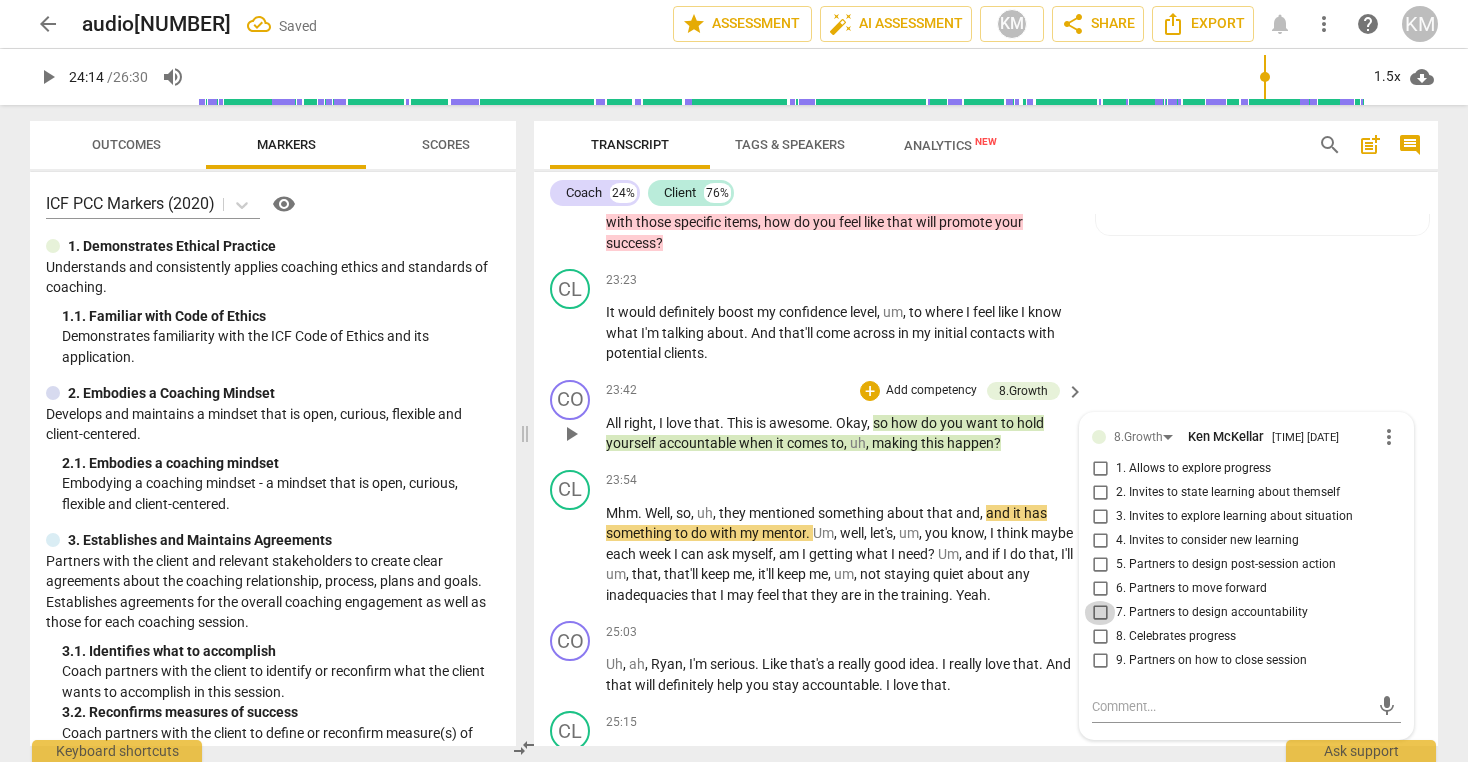 checkbox on "true" 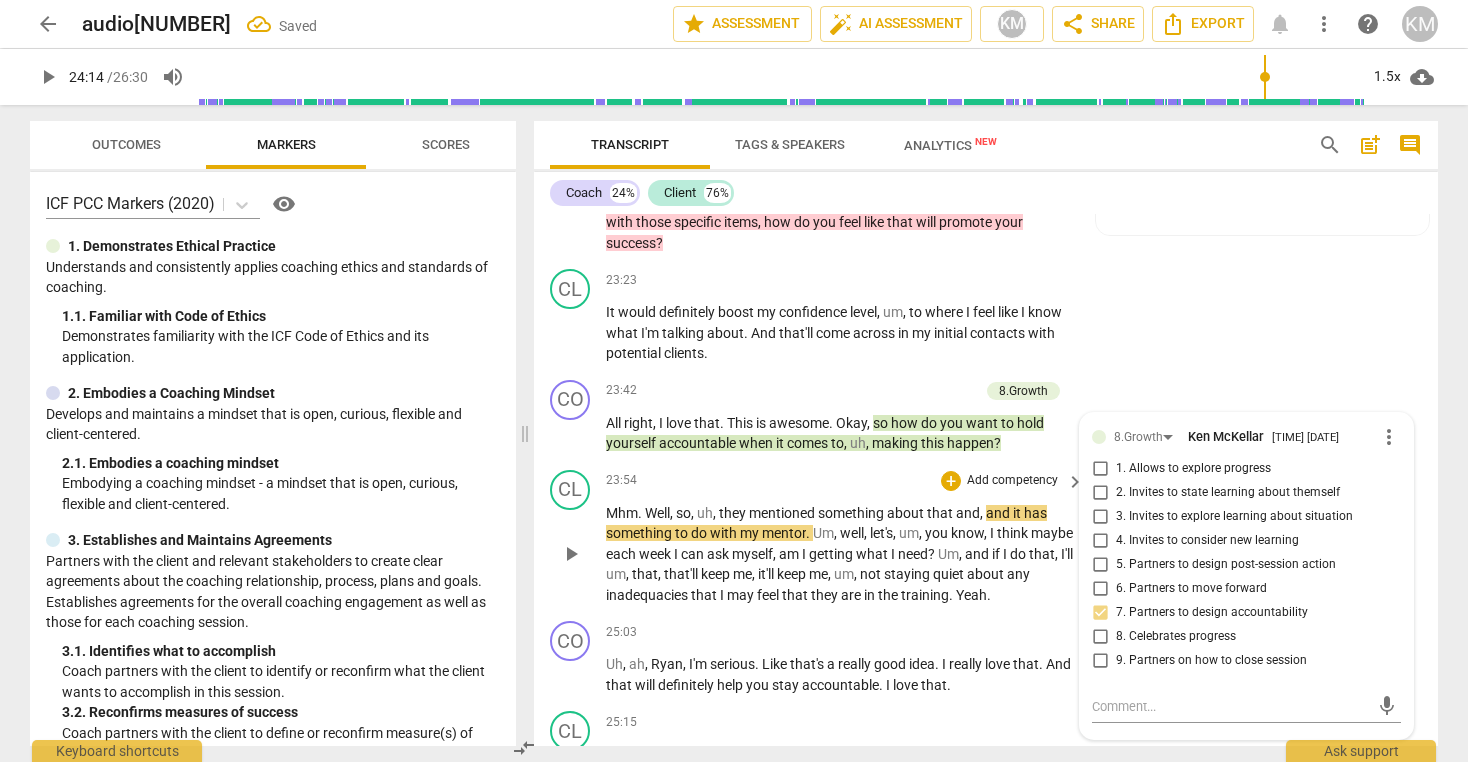 click on "Mhm .   Well ,   so ,   uh ,   they   mentioned   something   about   that   and ,   and   it   has   something   to   do   with   my   mentor .   Um ,   well ,   let's ,   um ,   you   know ,   I   think   maybe   each   week   I   can   ask   myself ,   am   I   getting   what   I   need ?   Um ,   and   if   I   do   that ,   I'll   um ,   that ,   that'll   keep   me ,   it'll   keep   me ,   um ,   not   staying   quiet   about   any   inadequacies   that   I   may   feel   that   they   are   in   the   training .   Yeah ." at bounding box center (840, 554) 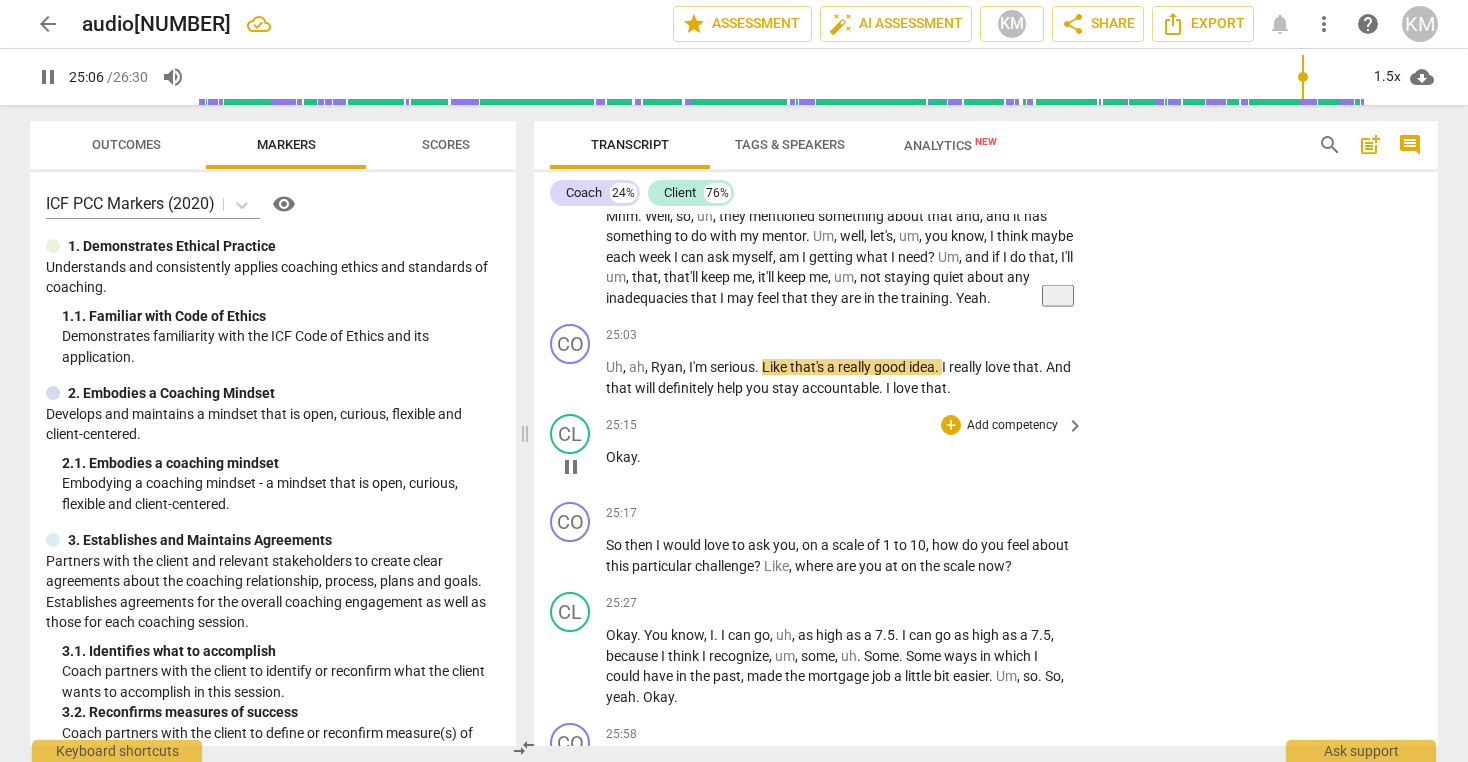 scroll, scrollTop: 6914, scrollLeft: 0, axis: vertical 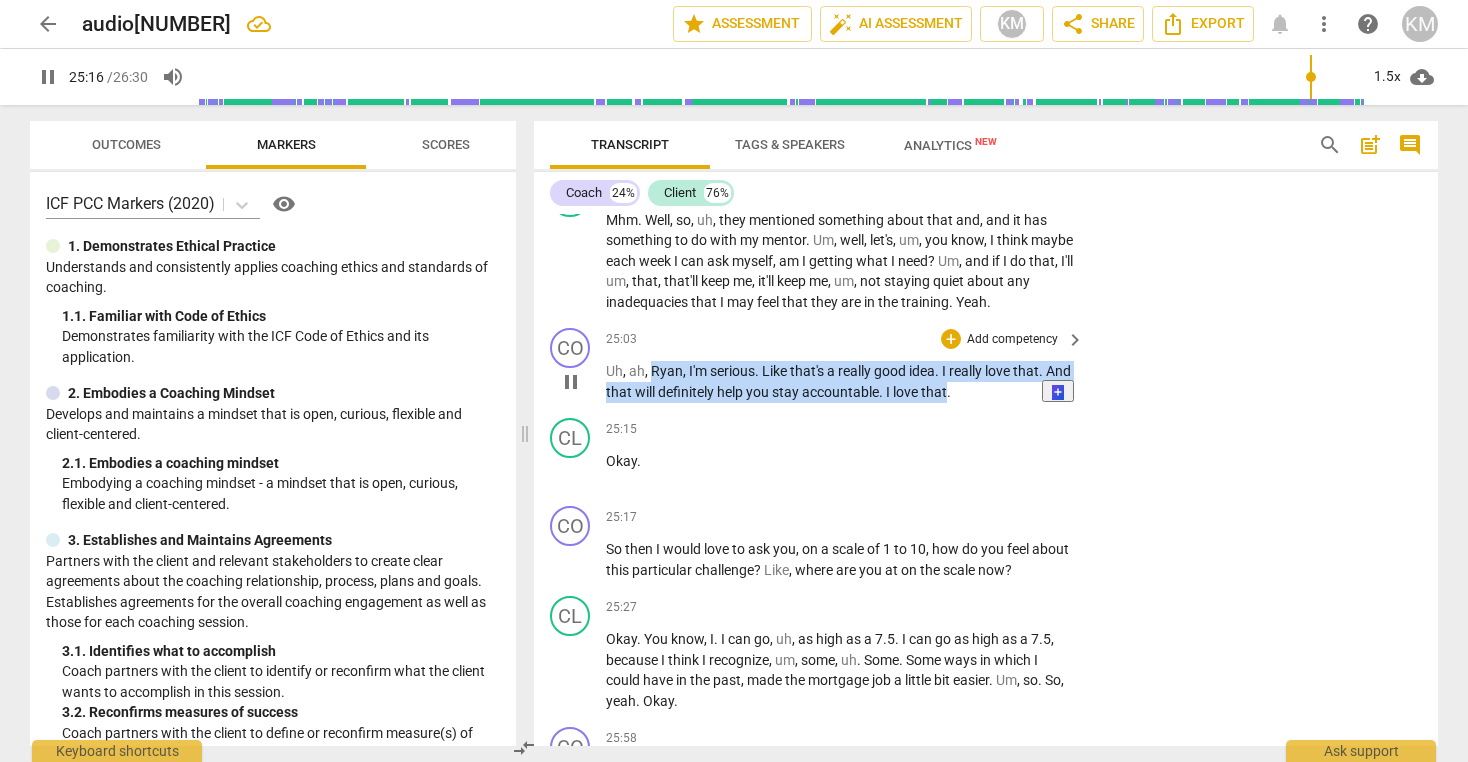 drag, startPoint x: 651, startPoint y: 386, endPoint x: 947, endPoint y: 414, distance: 297.32138 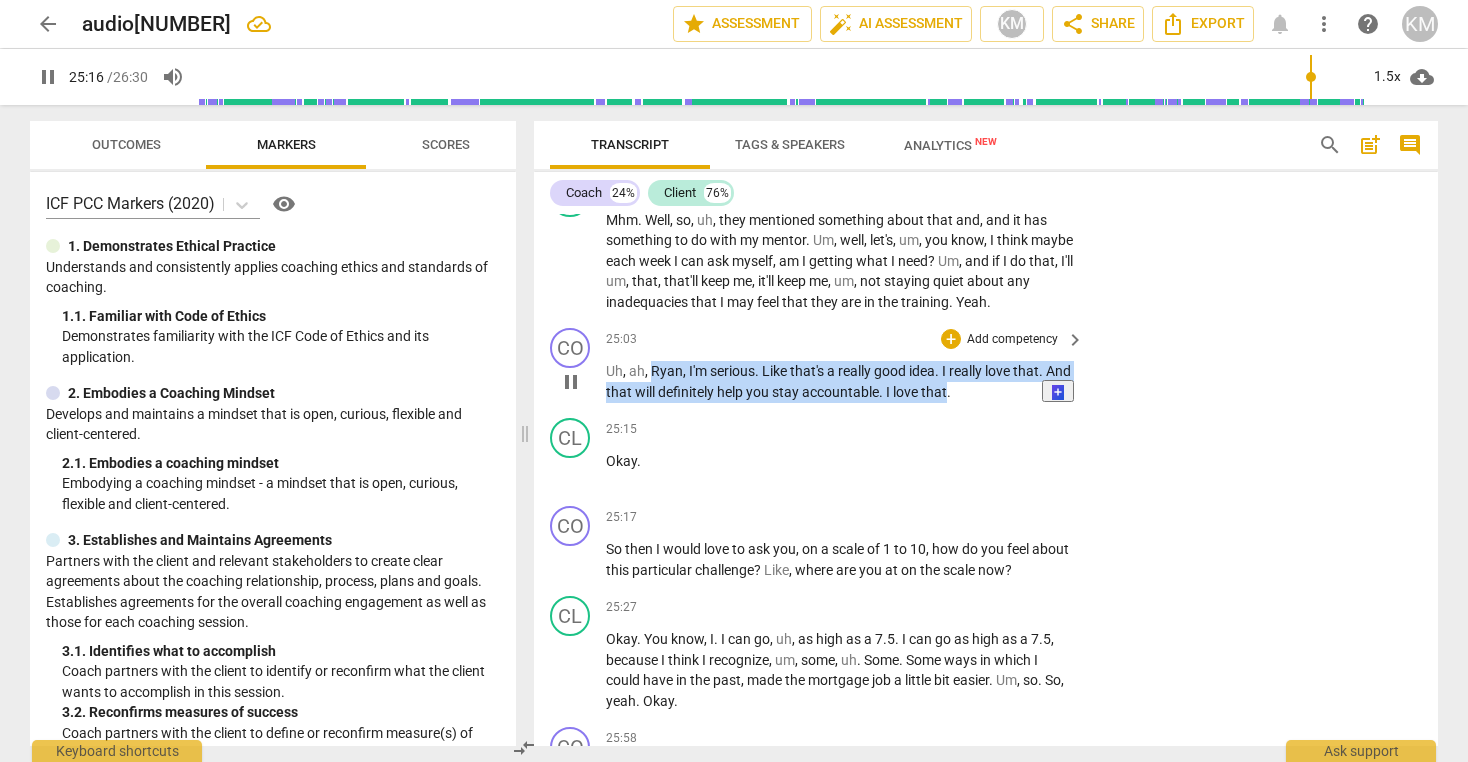 click on "Uh ,   ah ,   [NAME] ,   I'm   serious .   Like   that's   a   really   good   idea .   I   really   love   that .   And   that   will   definitely   help   you   stay   accountable .   I   love   that ." at bounding box center (840, 381) 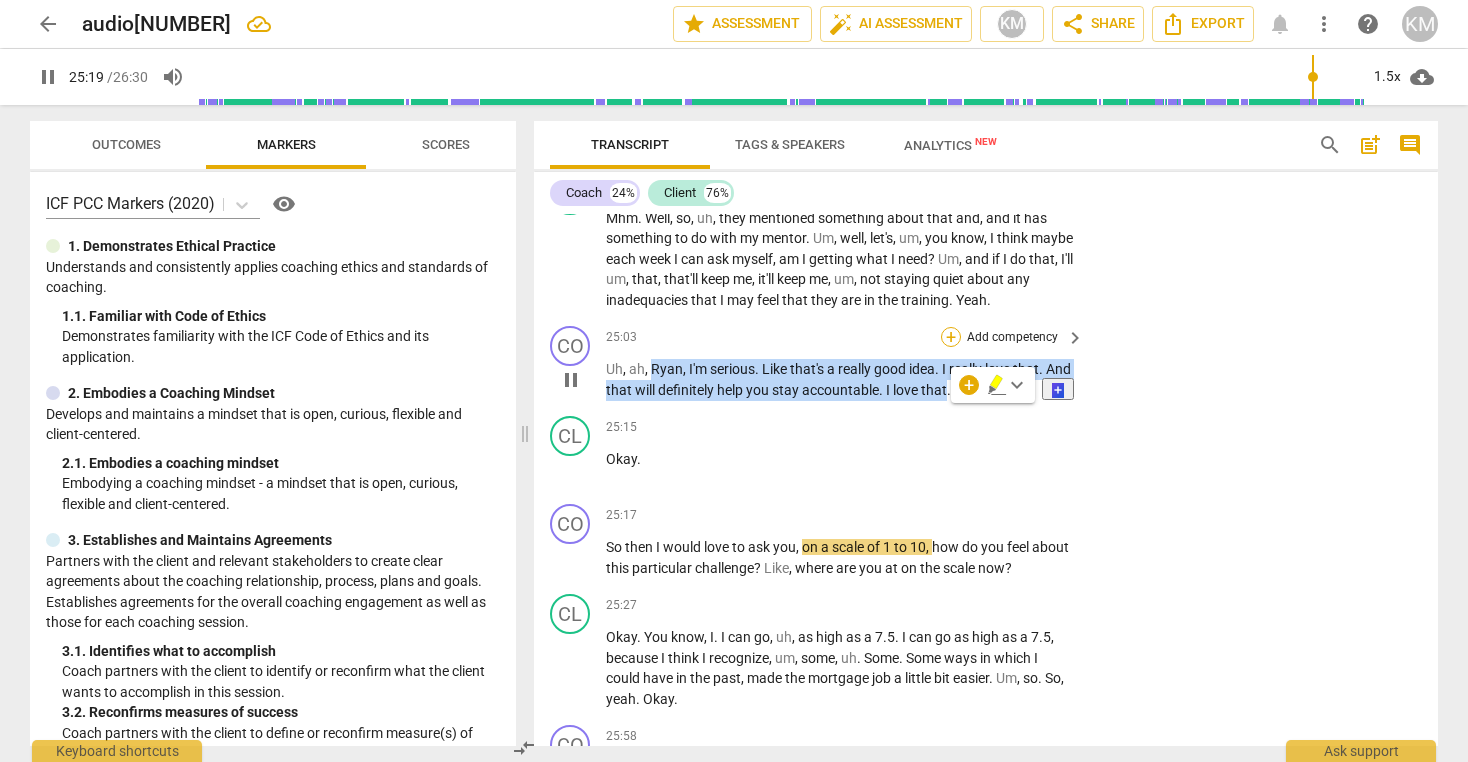 click on "+" at bounding box center [951, 337] 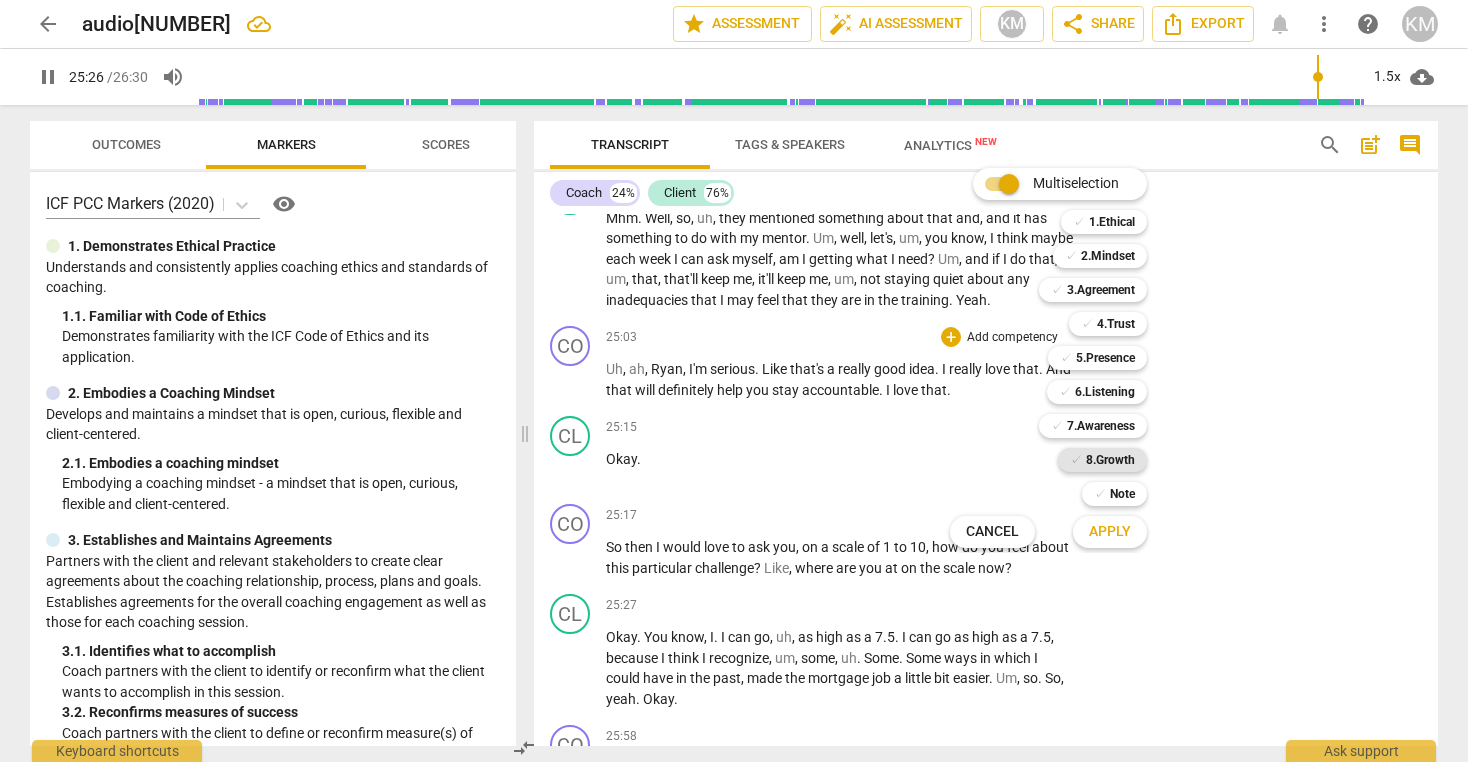 click on "8.Growth" at bounding box center (1110, 460) 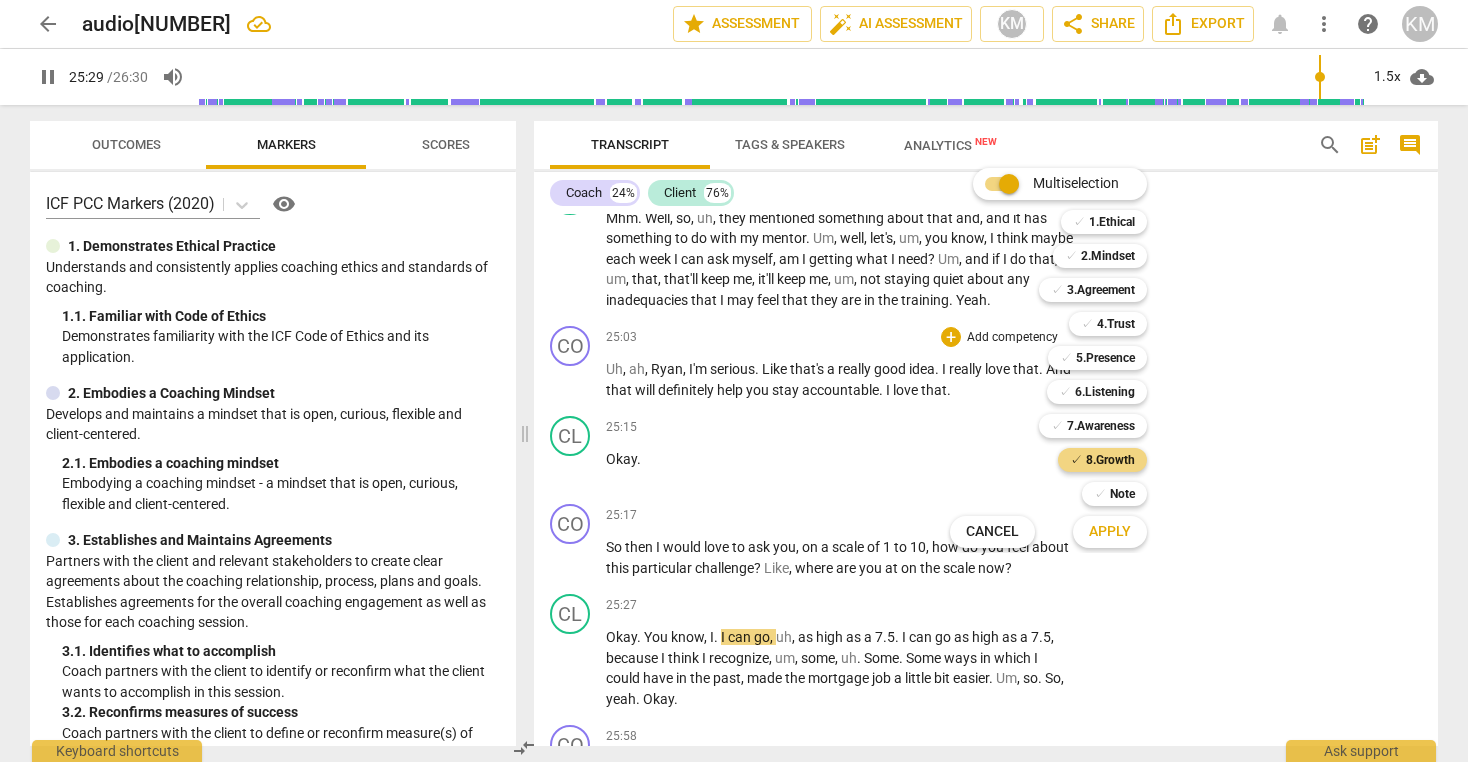 click on "Apply" at bounding box center (1110, 532) 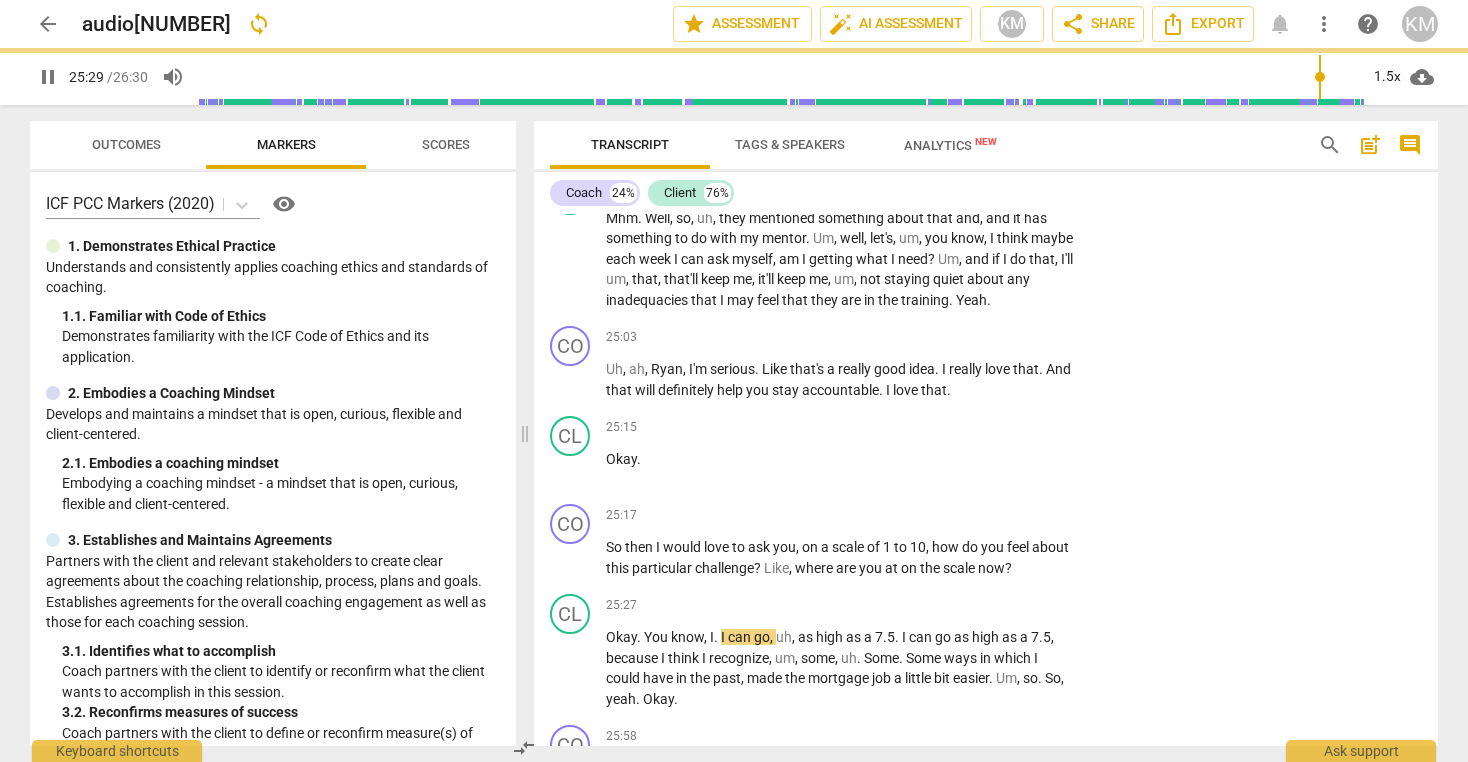 type on "1530" 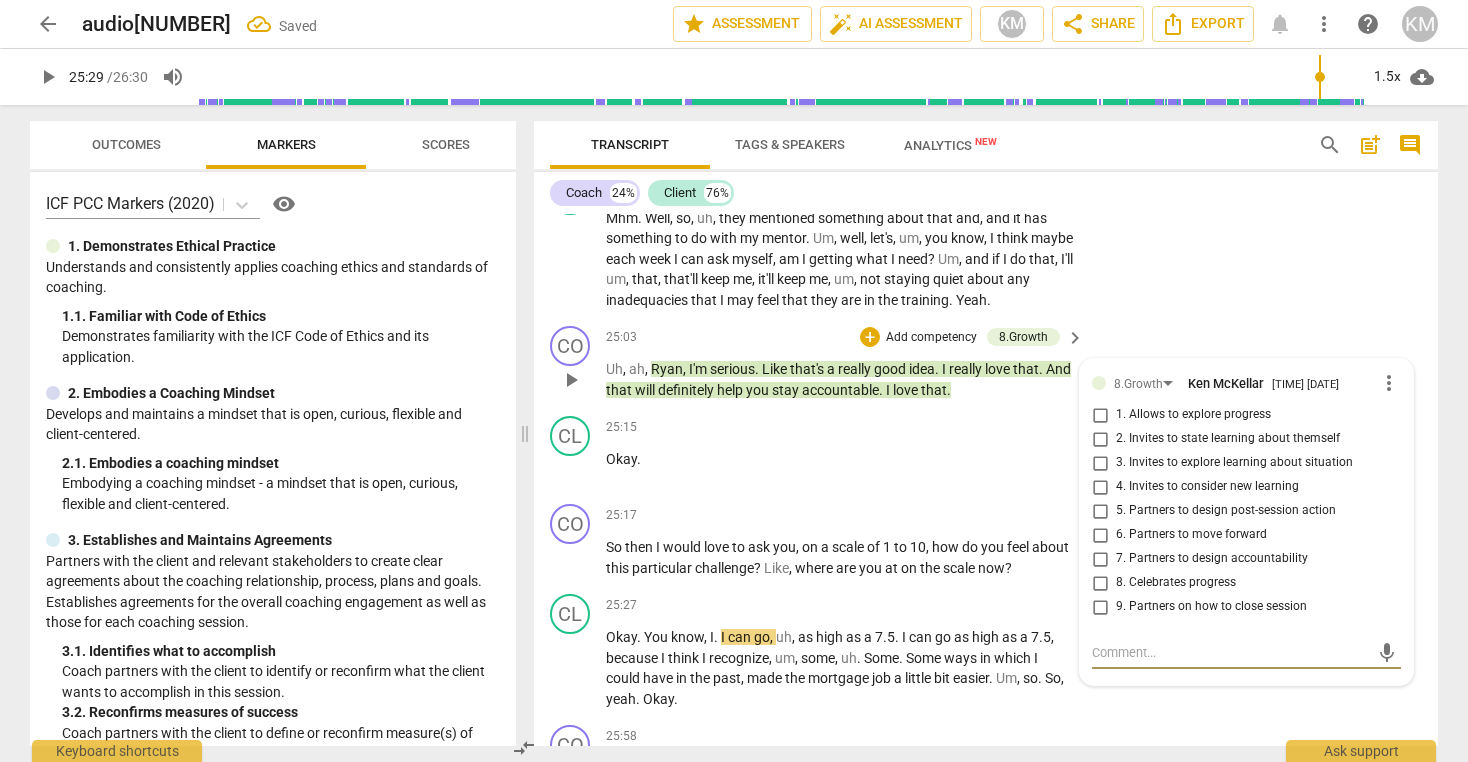 scroll, scrollTop: 6911, scrollLeft: 0, axis: vertical 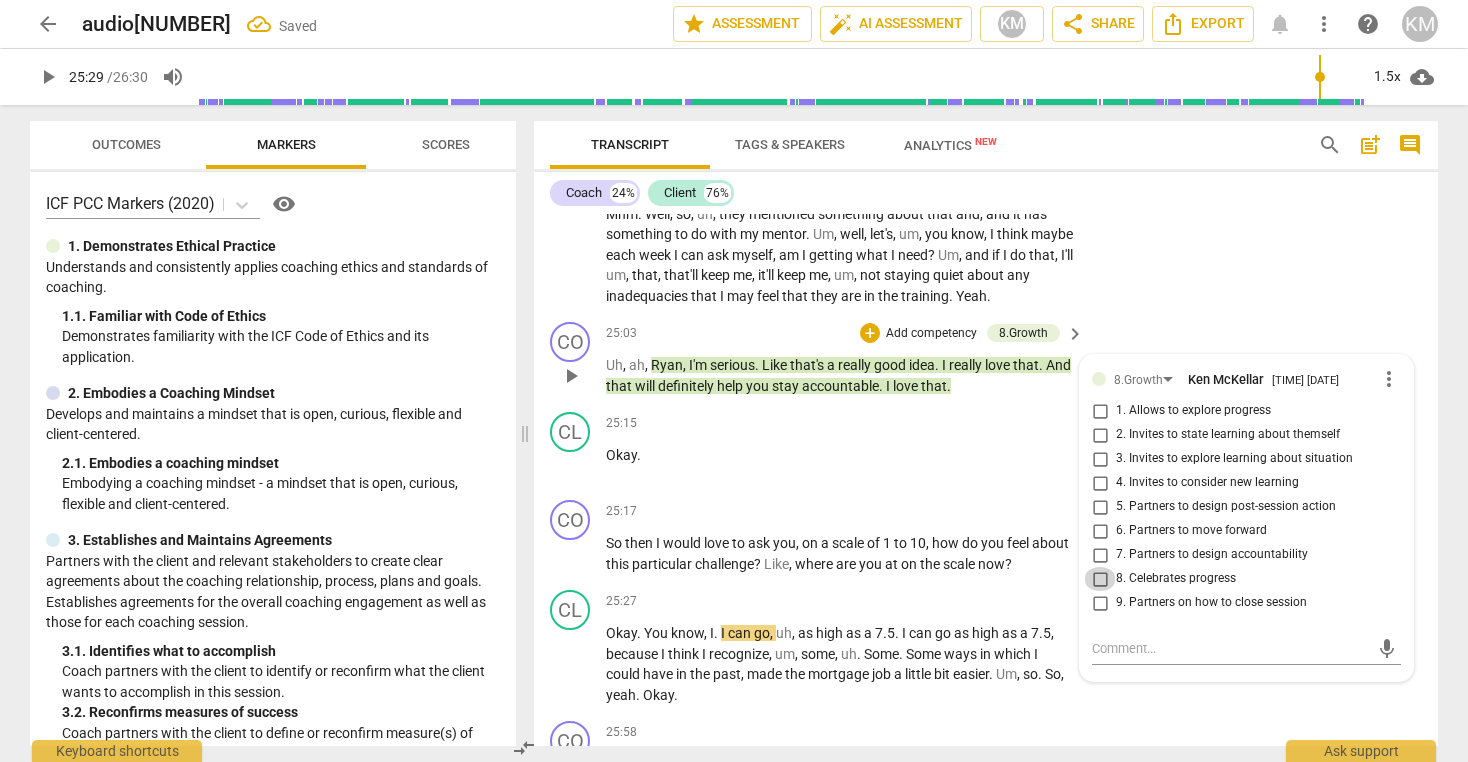 click on "8. Celebrates progress" at bounding box center (1100, 579) 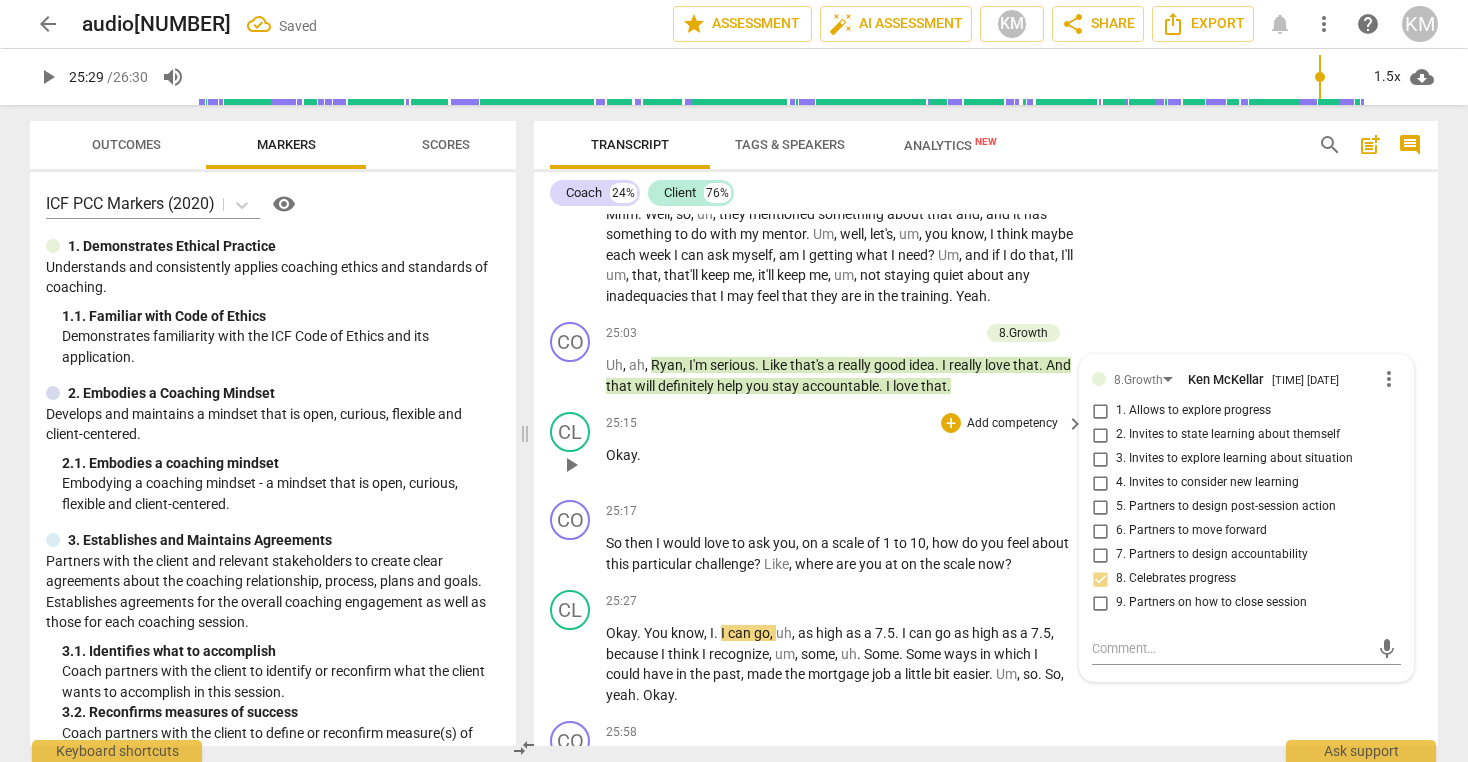 click on "25:15 + Add competency keyboard_arrow_right Okay ." at bounding box center [846, 448] 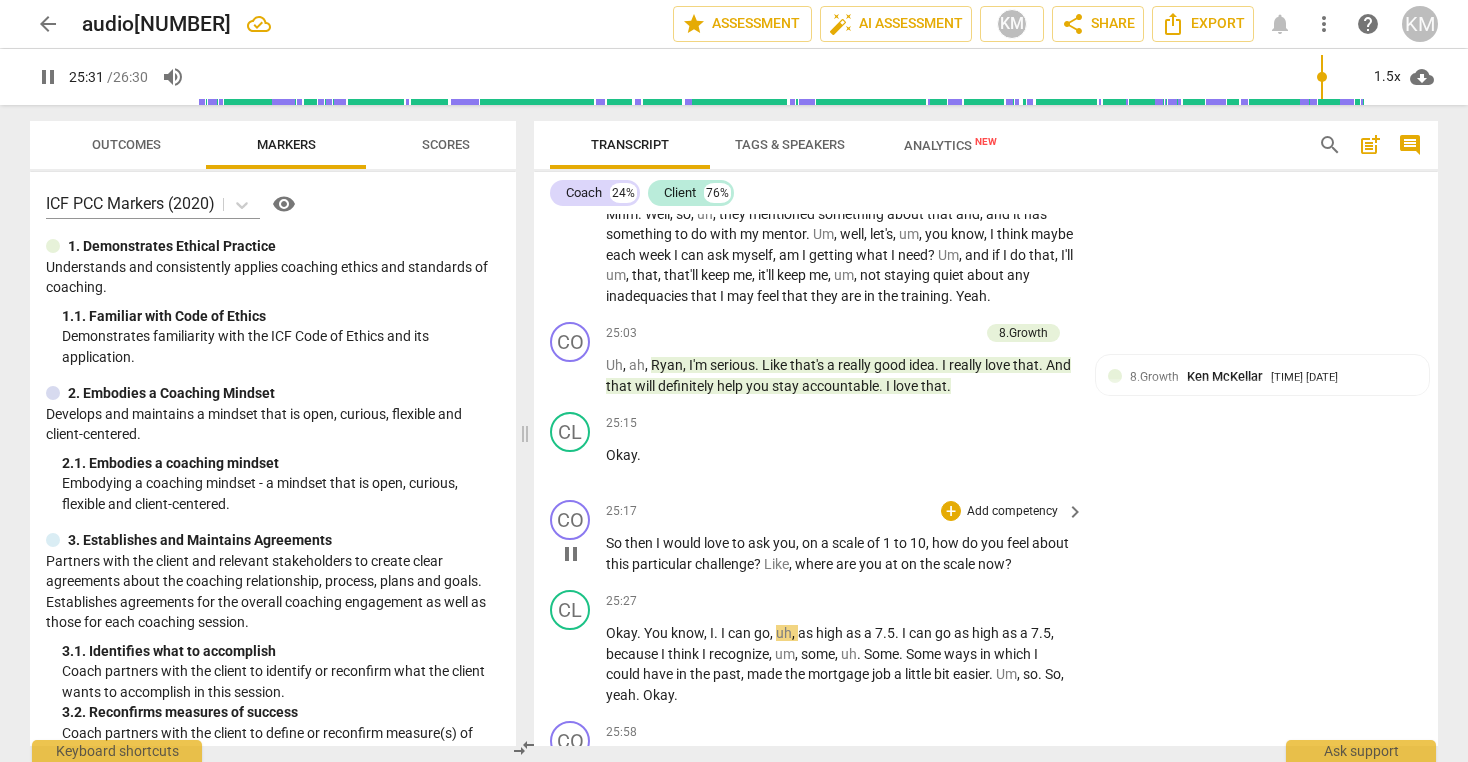 scroll, scrollTop: 6908, scrollLeft: 0, axis: vertical 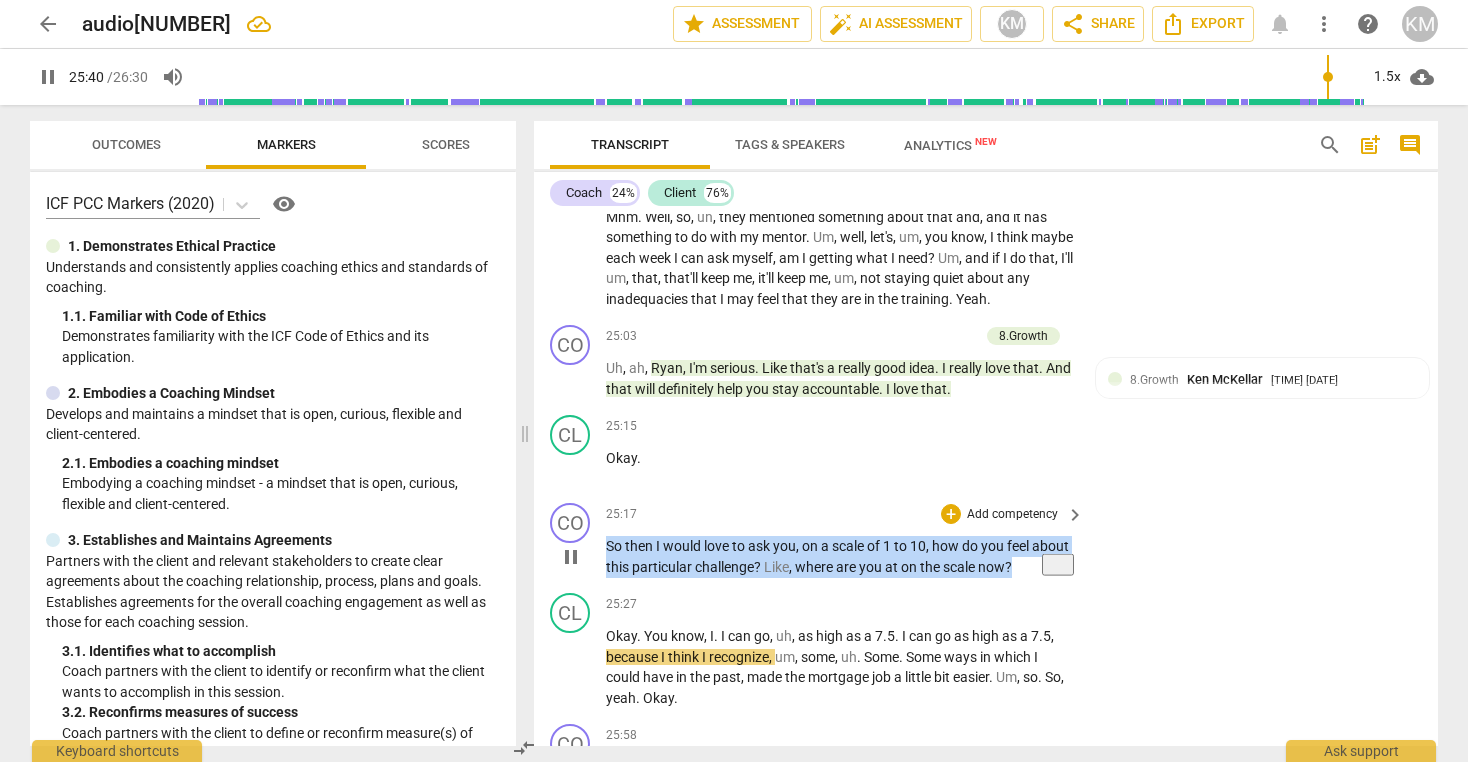 drag, startPoint x: 607, startPoint y: 569, endPoint x: 1014, endPoint y: 586, distance: 407.3549 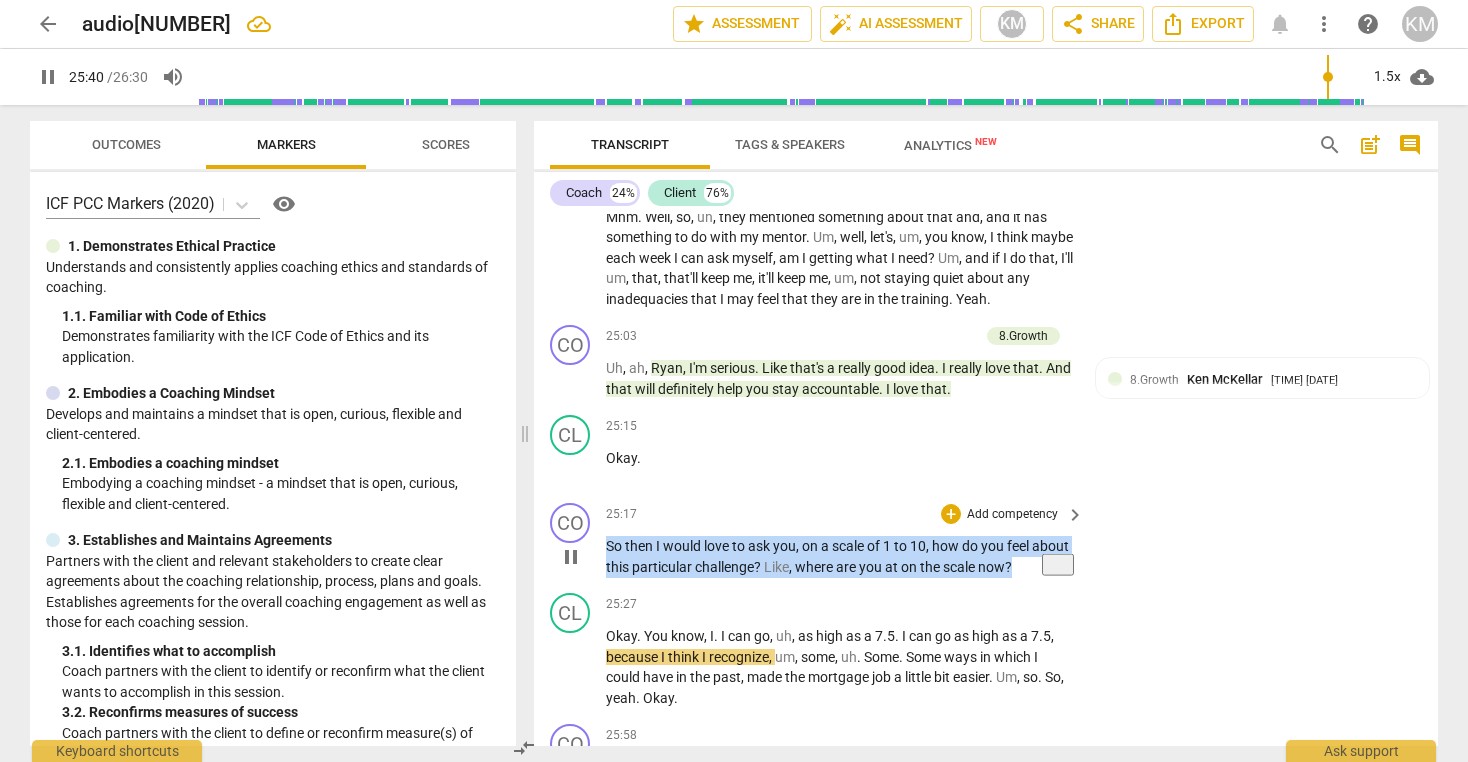 click on "So   then   I   would   love   to   ask   you ,   on   a   scale   of   1   to   10 ,   how   do   you   feel   about   this   particular   challenge ?   Like ,   where   are   you   at   on   the   scale   now ?" at bounding box center [840, 556] 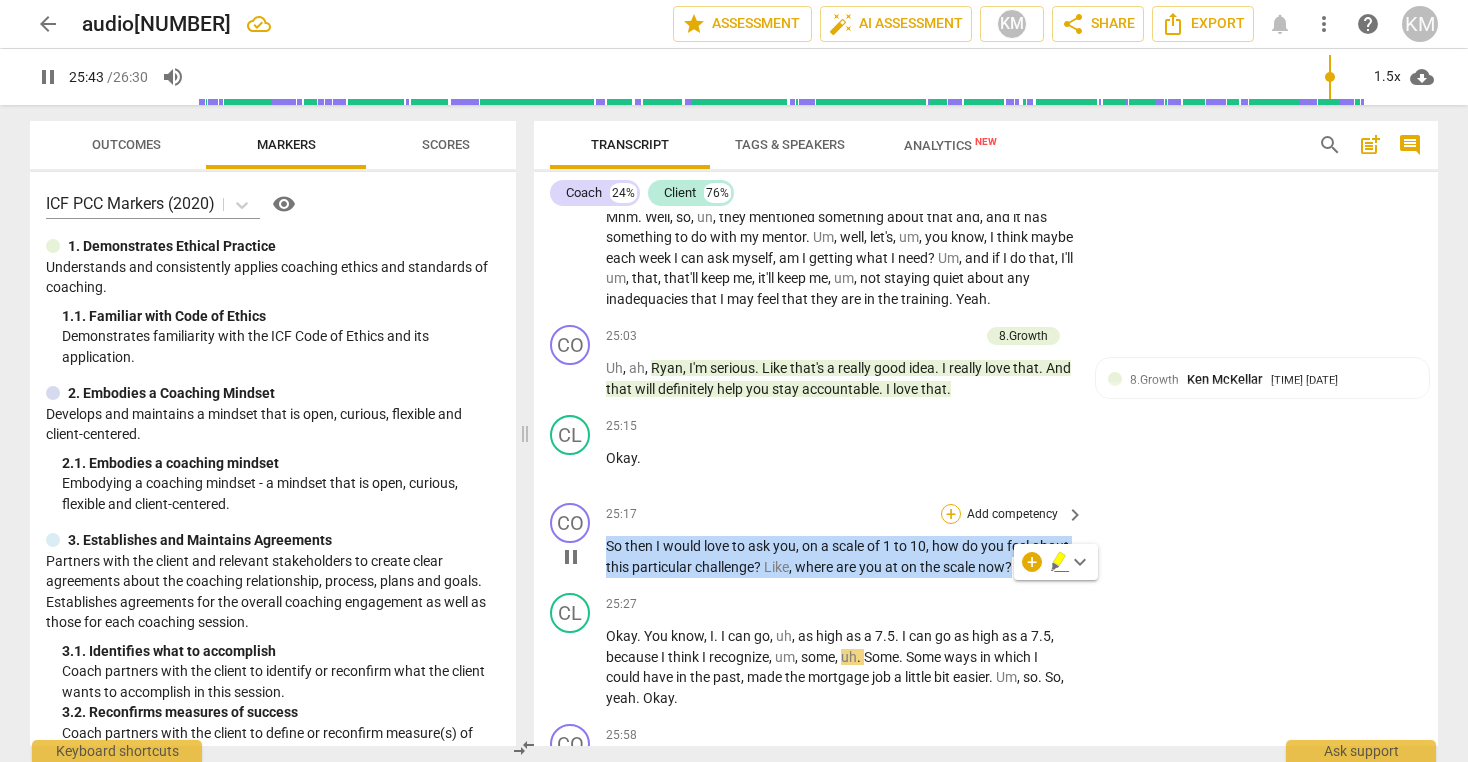click on "+" at bounding box center [951, 514] 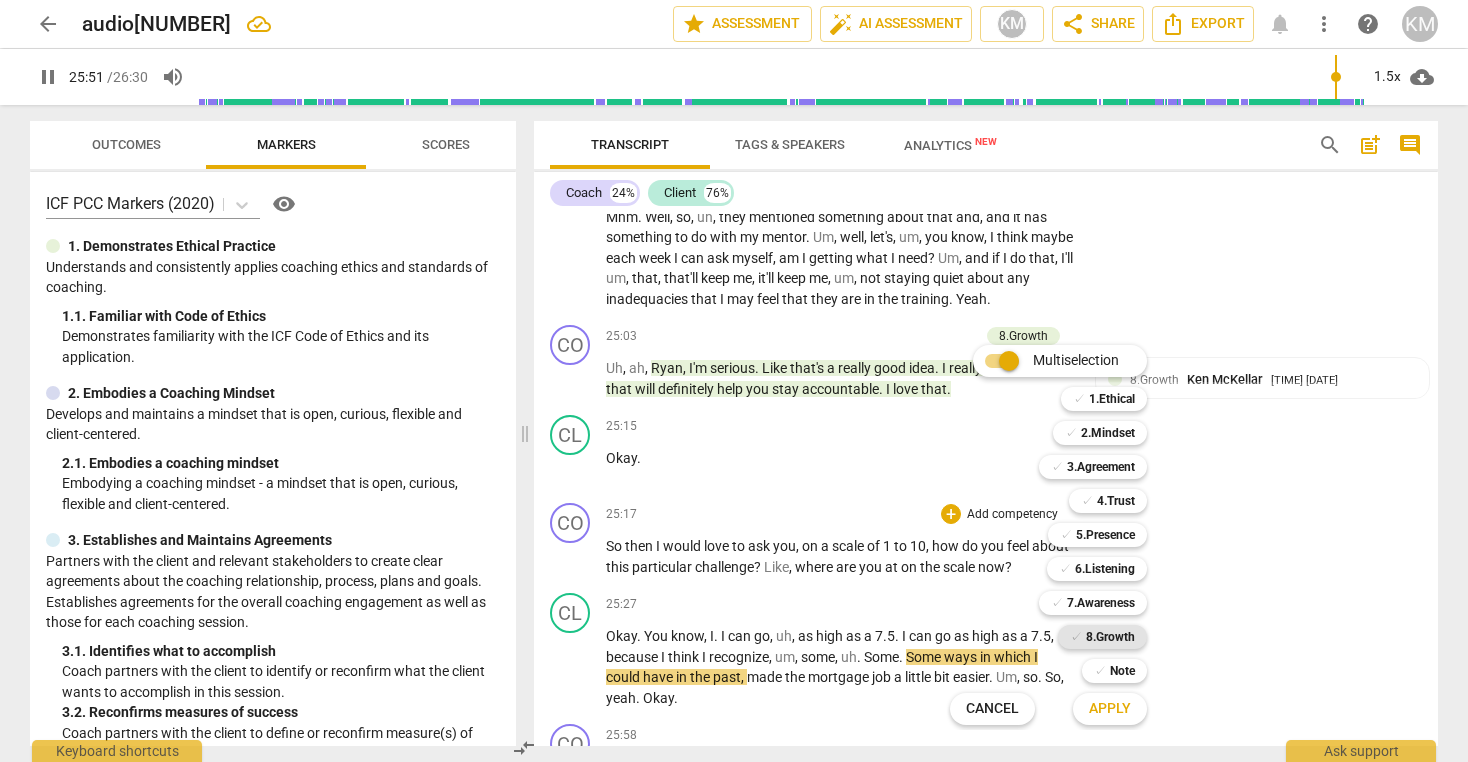 click on "8.Growth" at bounding box center [1110, 637] 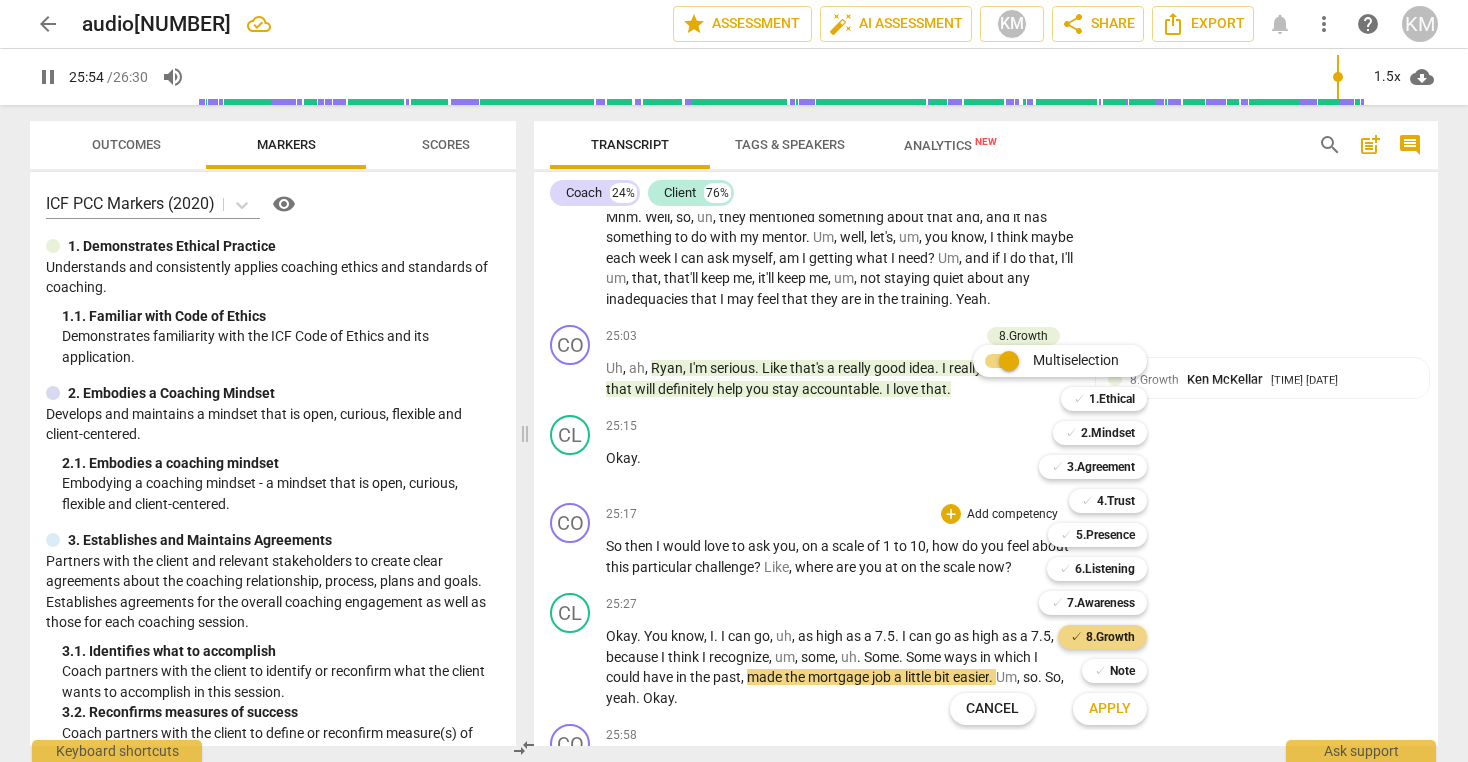 click on "Apply" at bounding box center (1110, 709) 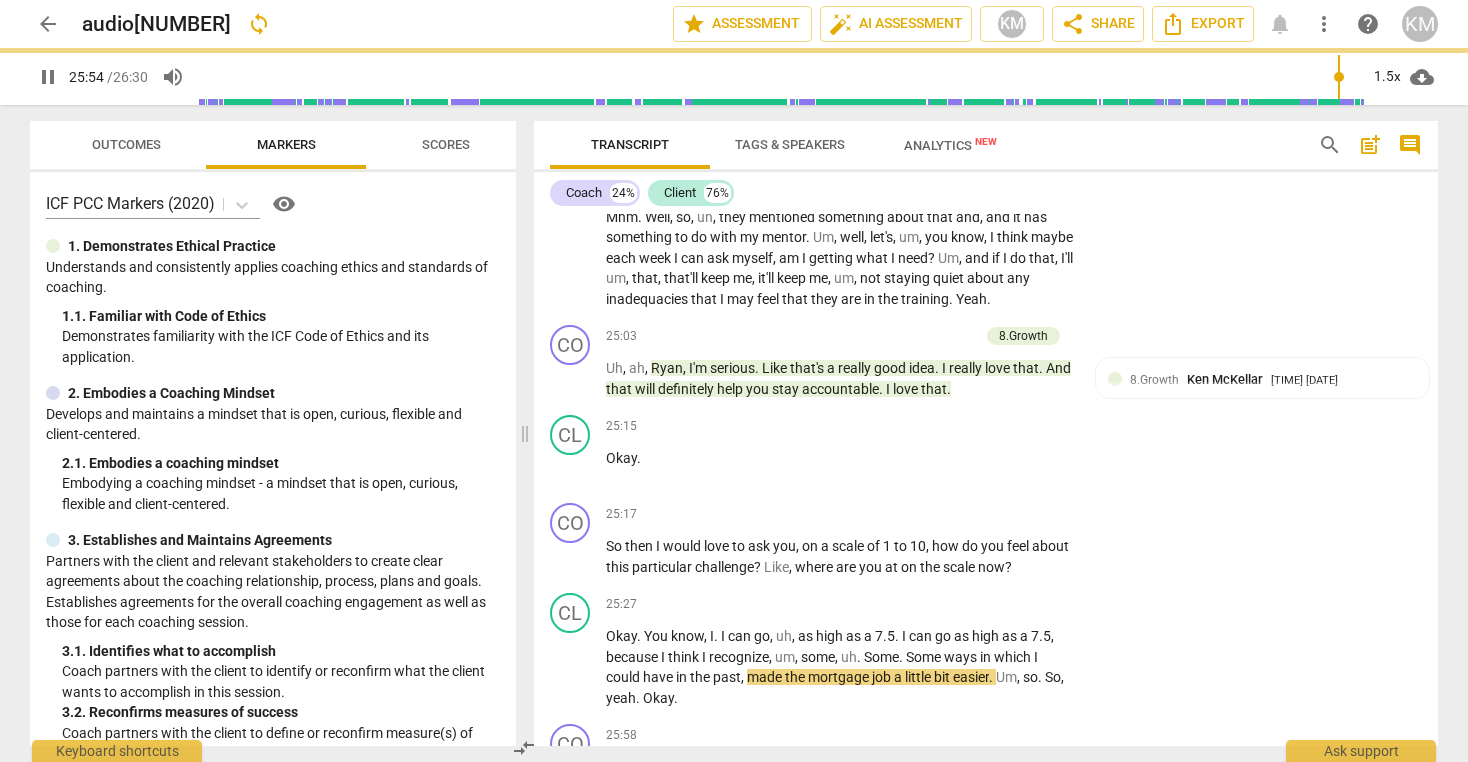 type on "1555" 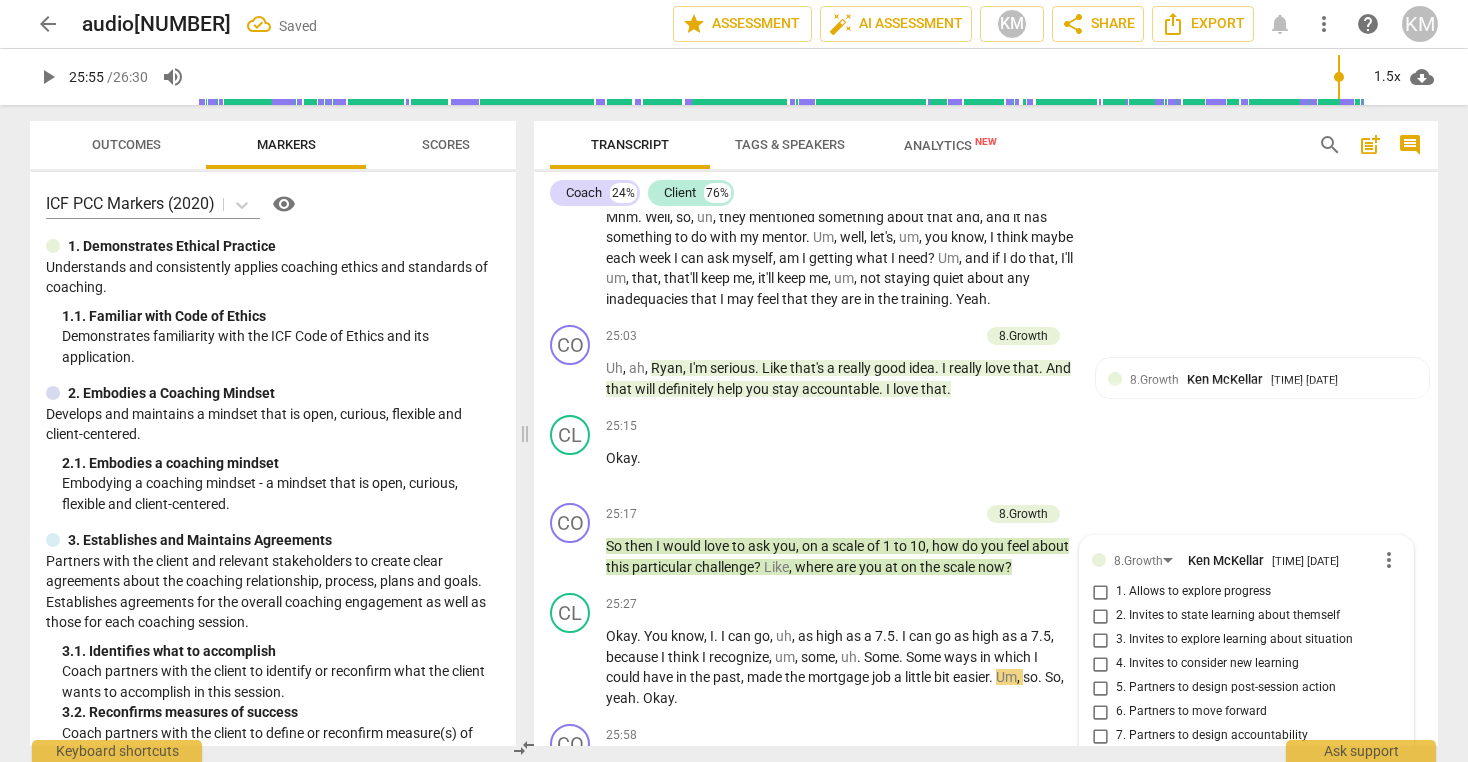 scroll, scrollTop: 7278, scrollLeft: 0, axis: vertical 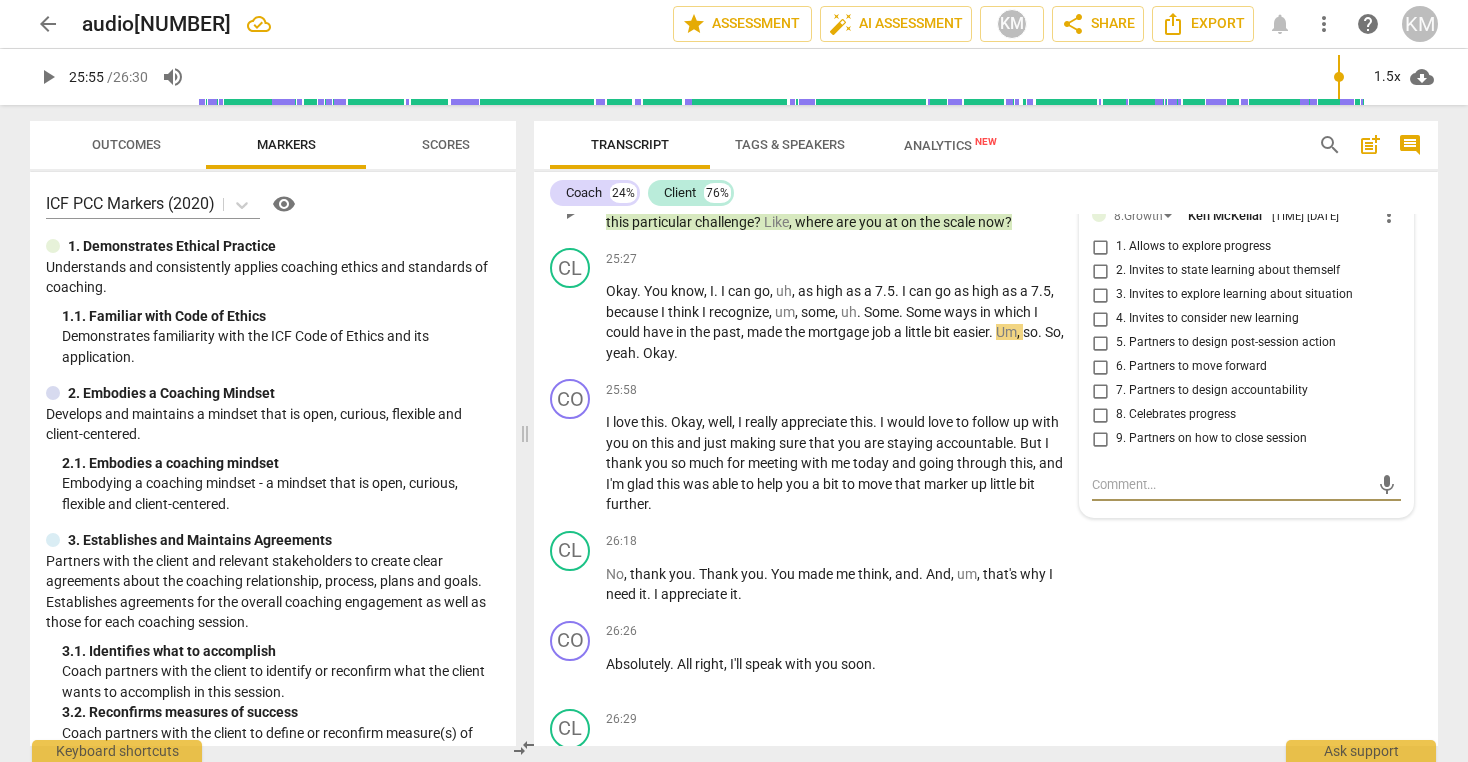 click on "1. Allows to explore progress" at bounding box center (1100, 247) 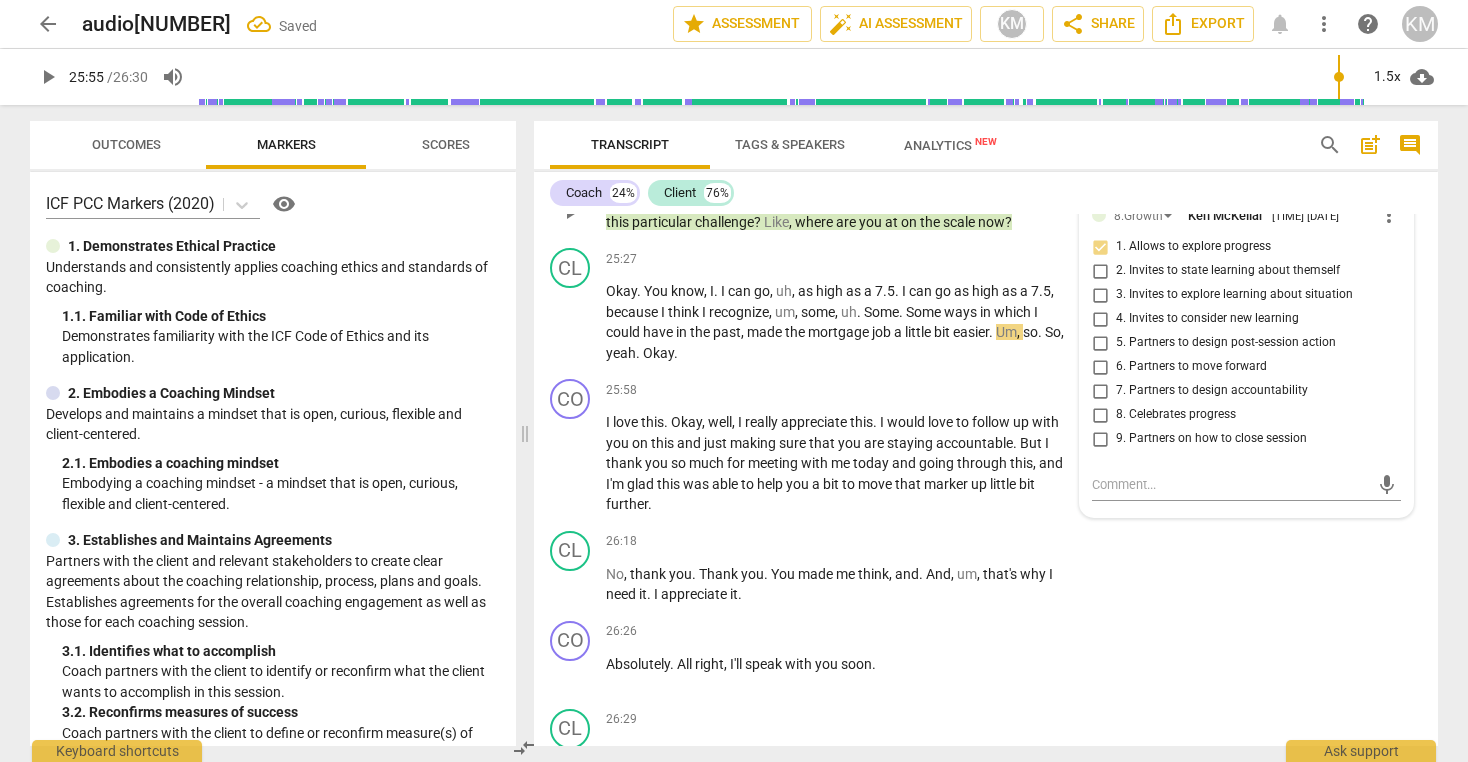 click on "2. Invites to state learning about themself" at bounding box center [1100, 271] 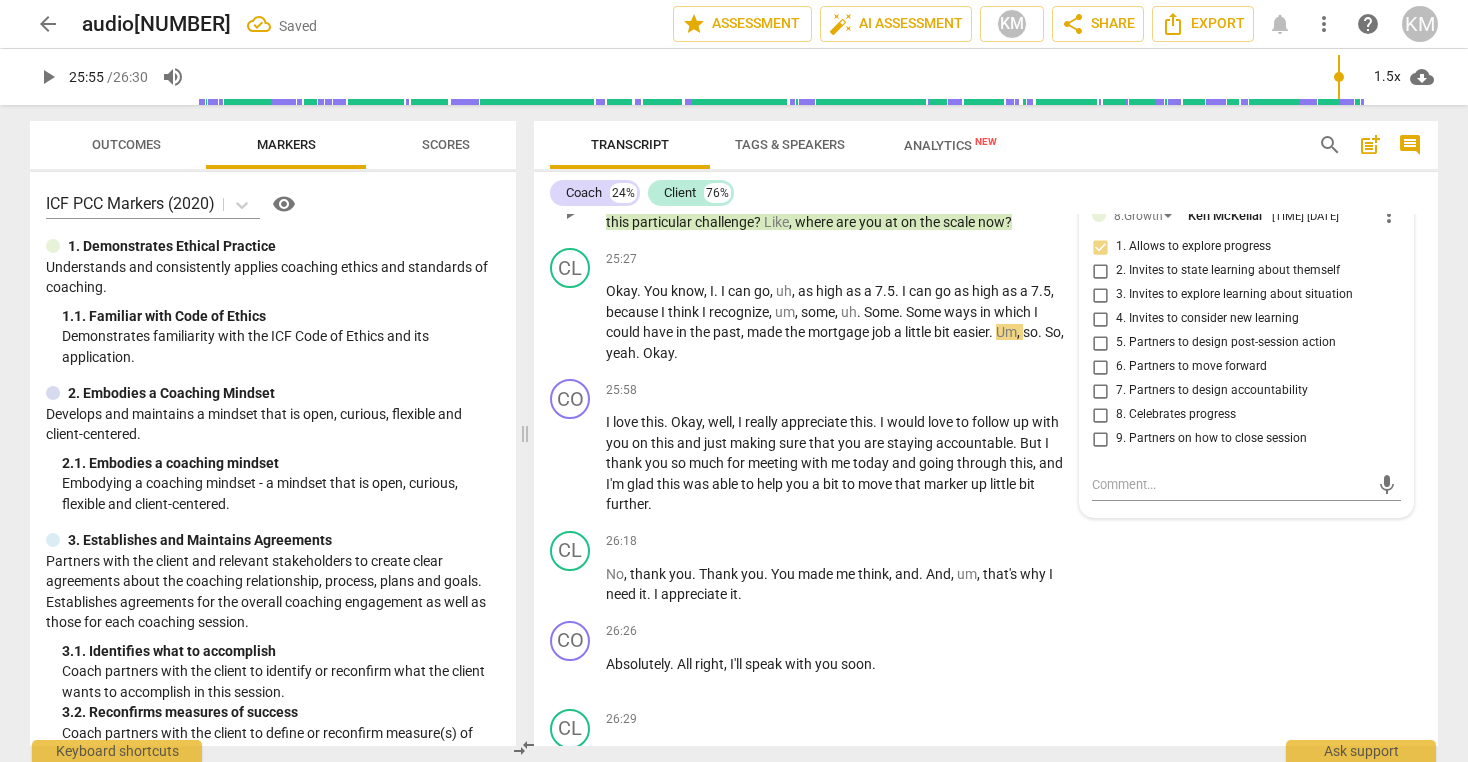 checkbox on "true" 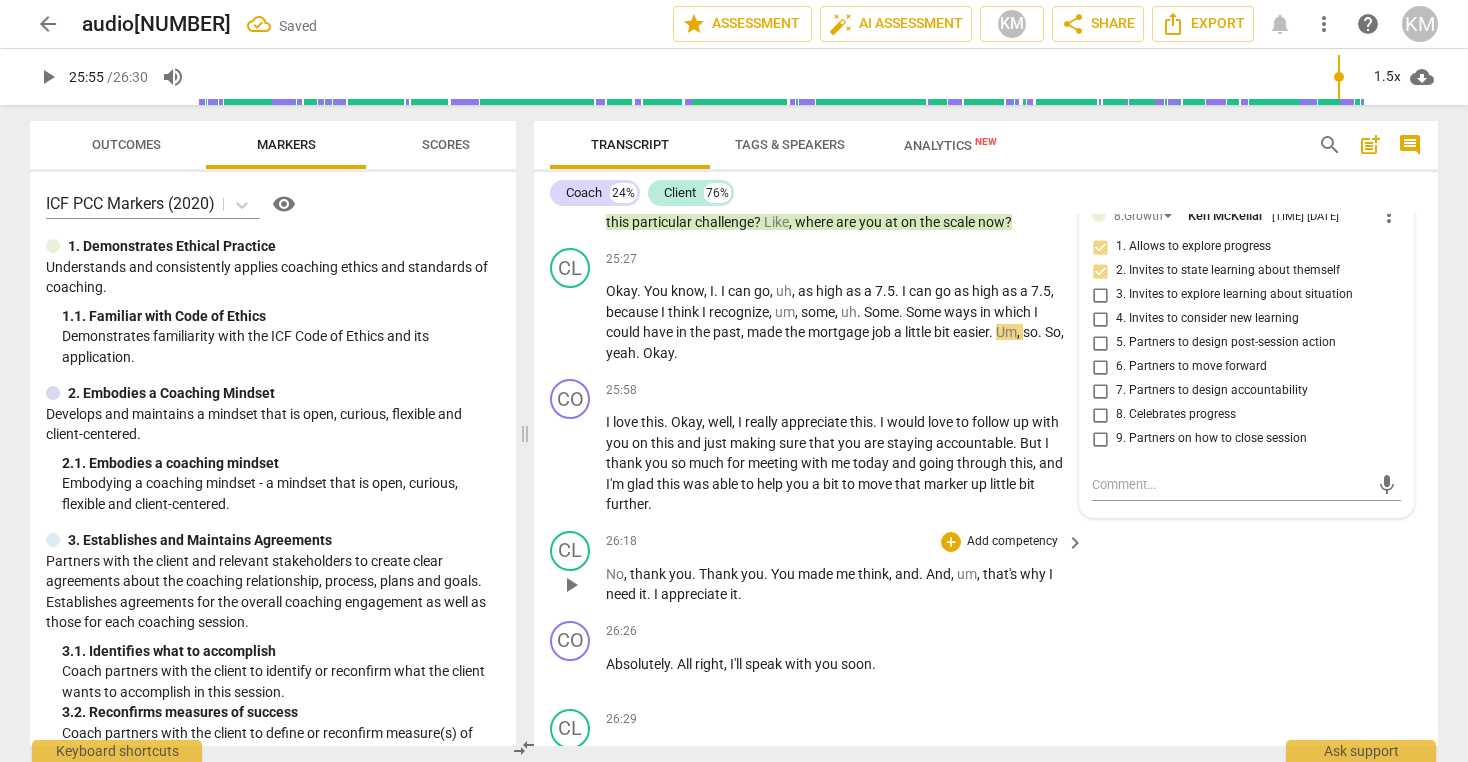 click on "CL play_arrow pause 26:18 + Add competency keyboard_arrow_right No ,   thank   you .   Thank   you .   You   made   me   think ,   and .   And ,   um ,   that's   why   I   need   it .   I   appreciate   it ." at bounding box center [986, 568] 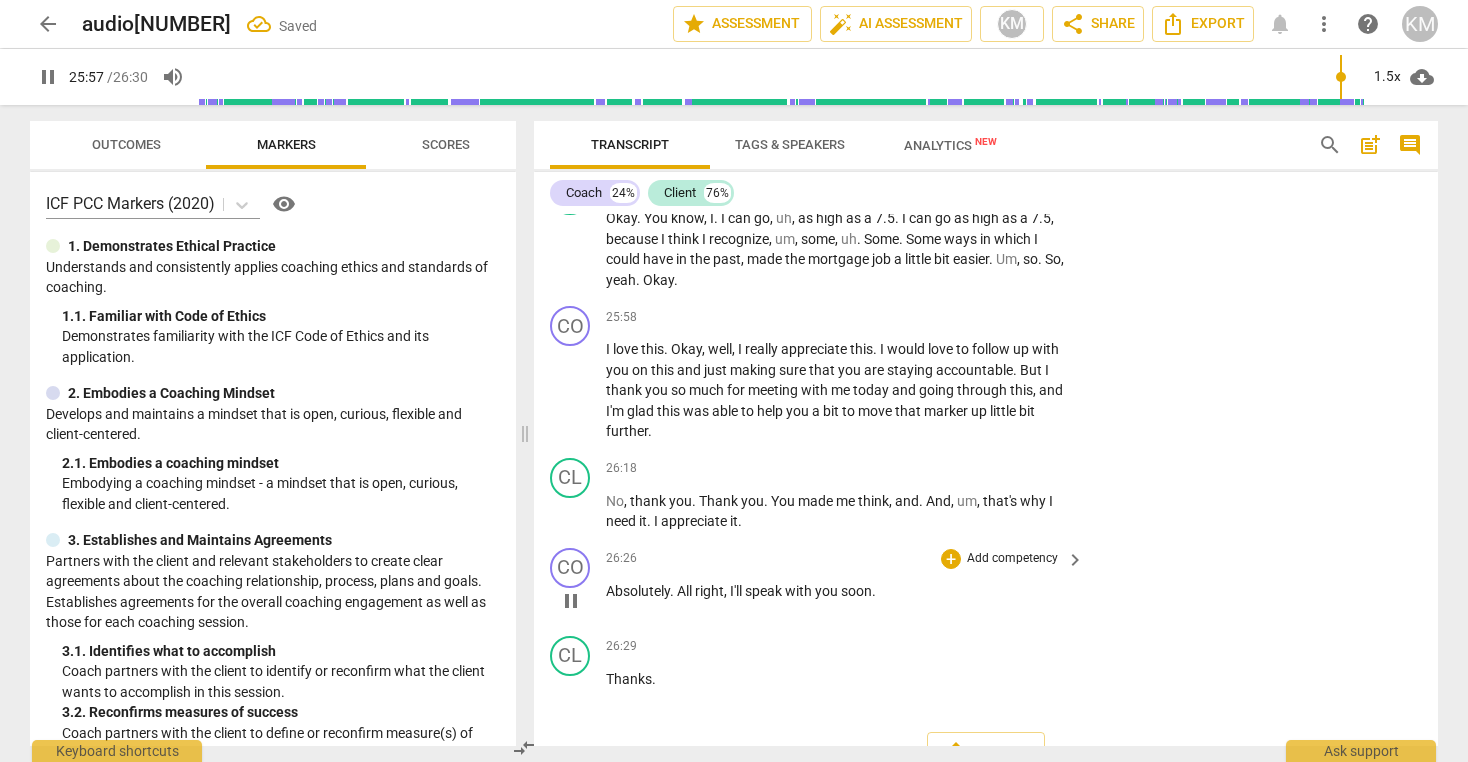 scroll, scrollTop: 7323, scrollLeft: 0, axis: vertical 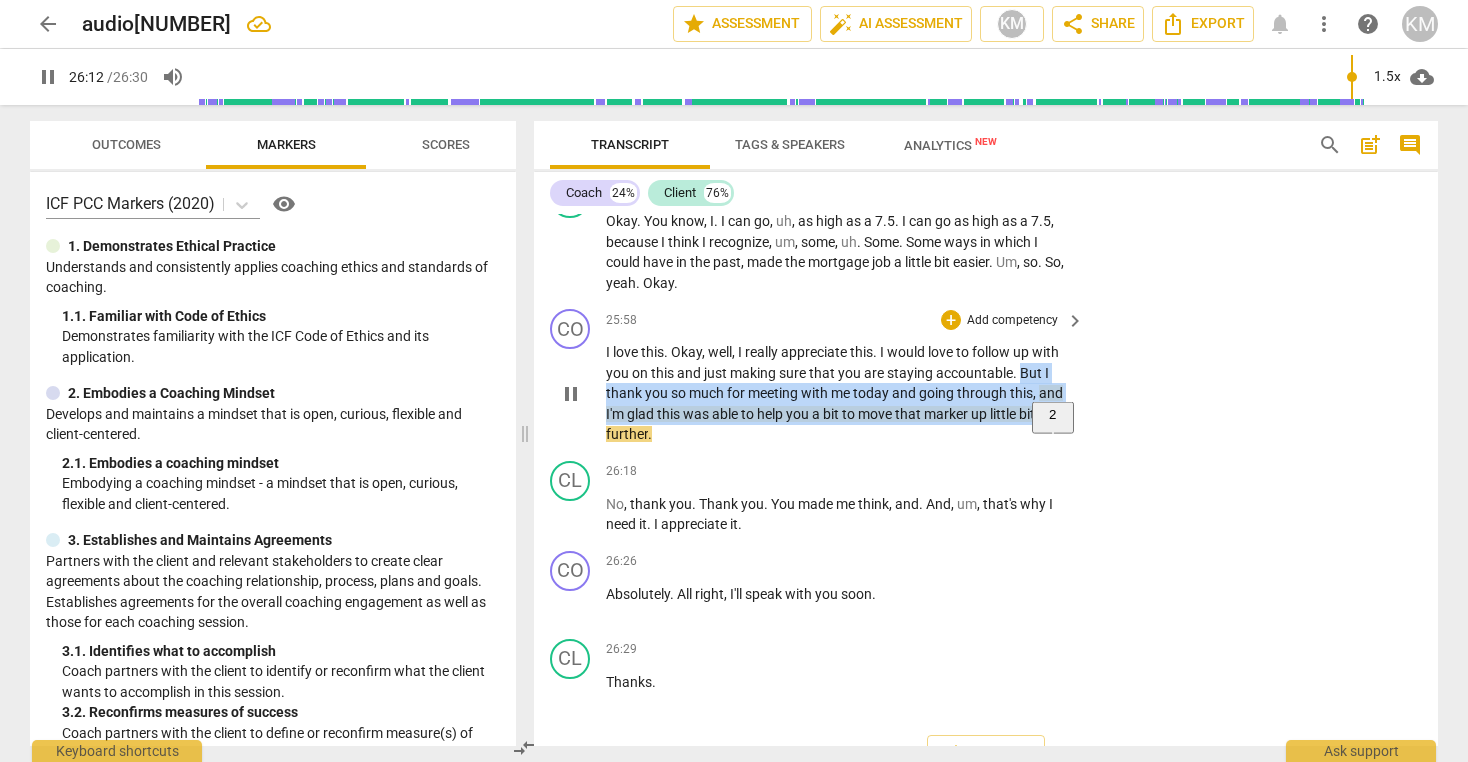drag, startPoint x: 1018, startPoint y: 396, endPoint x: 1037, endPoint y: 432, distance: 40.706264 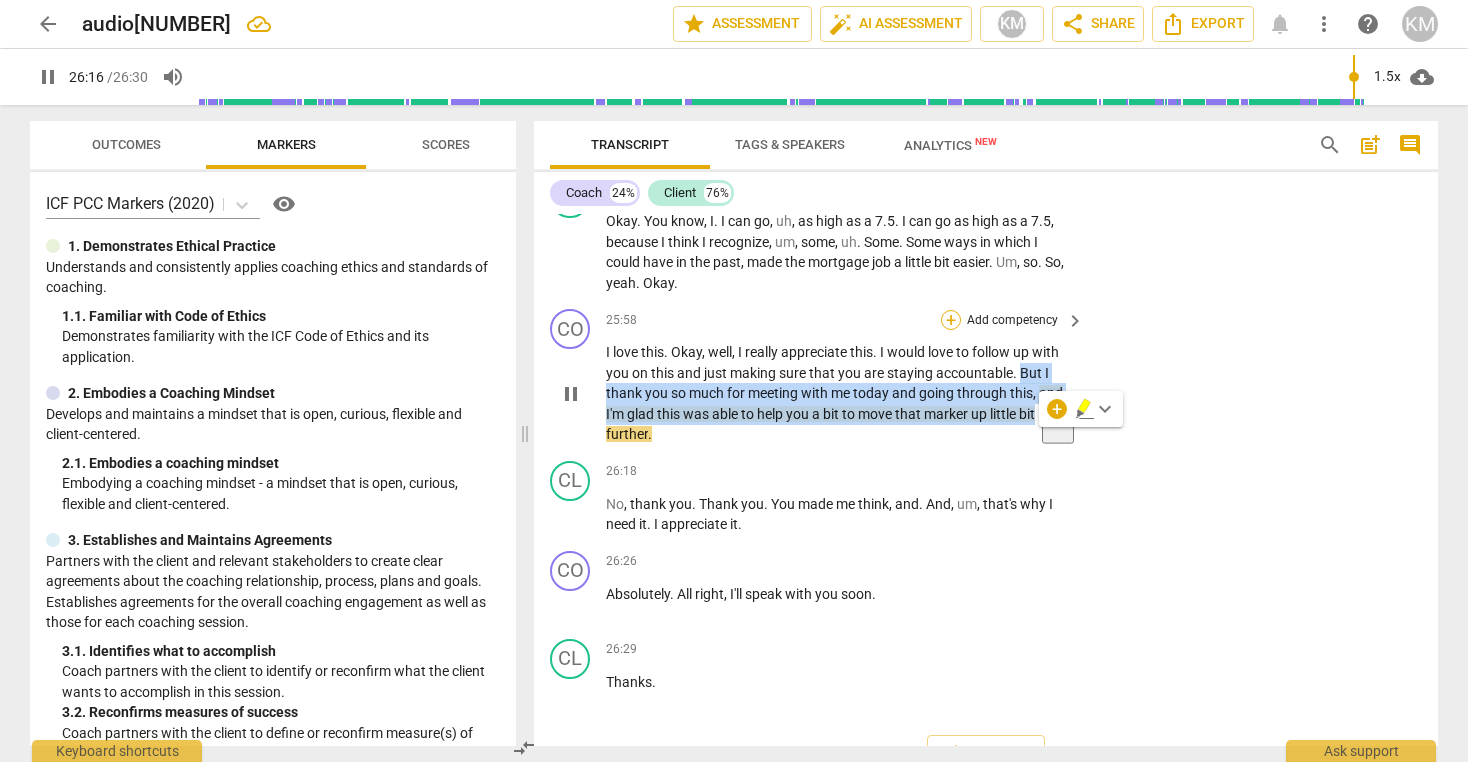 click on "+" at bounding box center [951, 320] 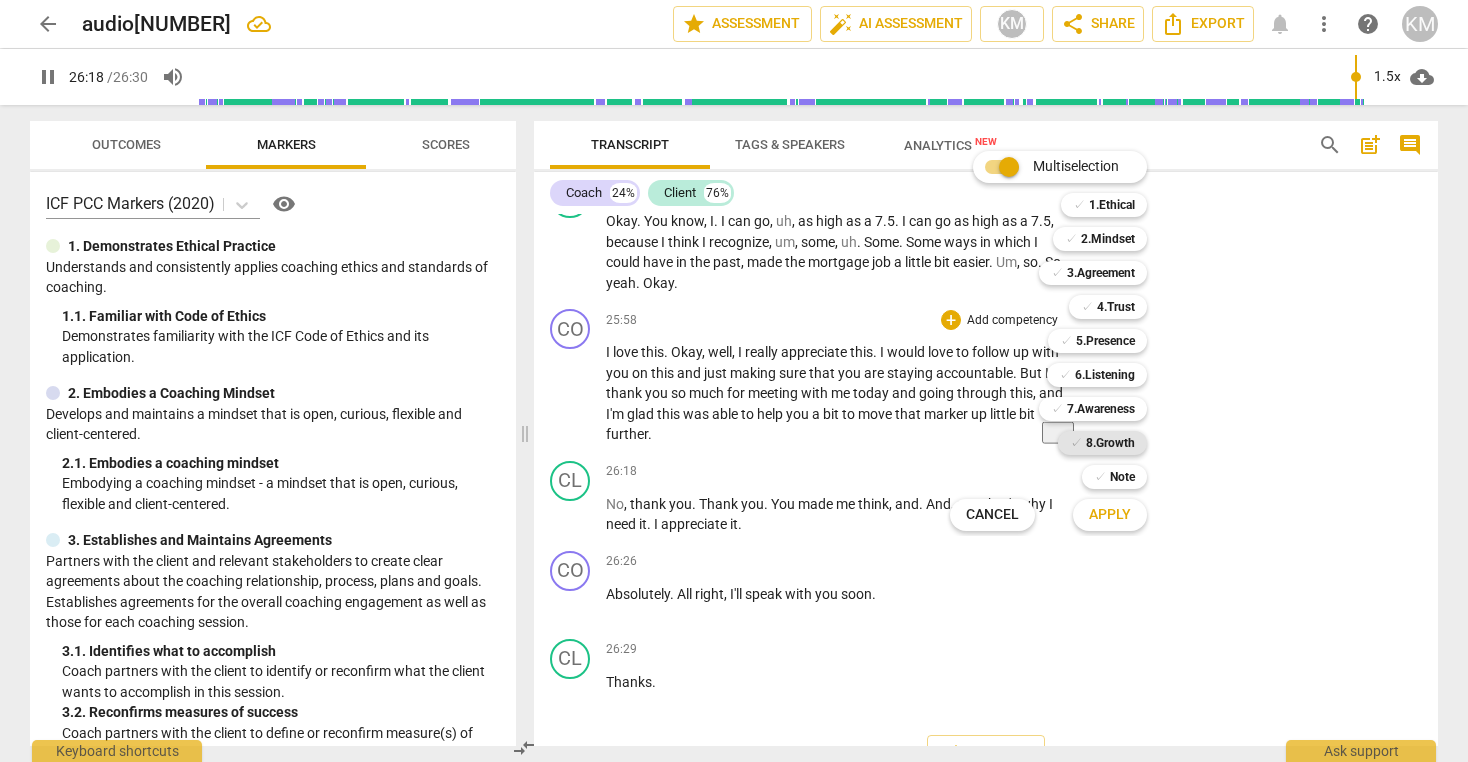 click on "8.Growth" at bounding box center (1110, 443) 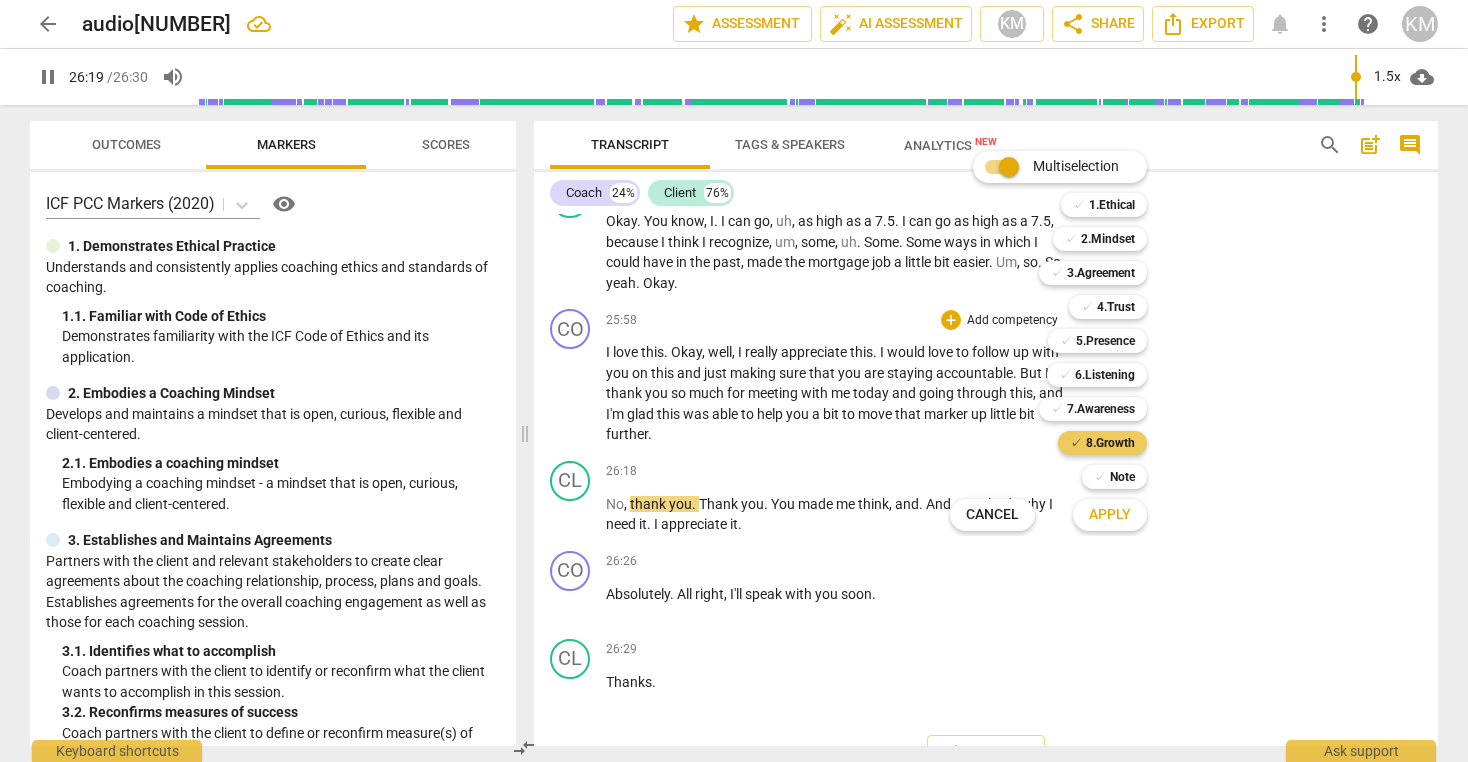scroll, scrollTop: 7323, scrollLeft: 0, axis: vertical 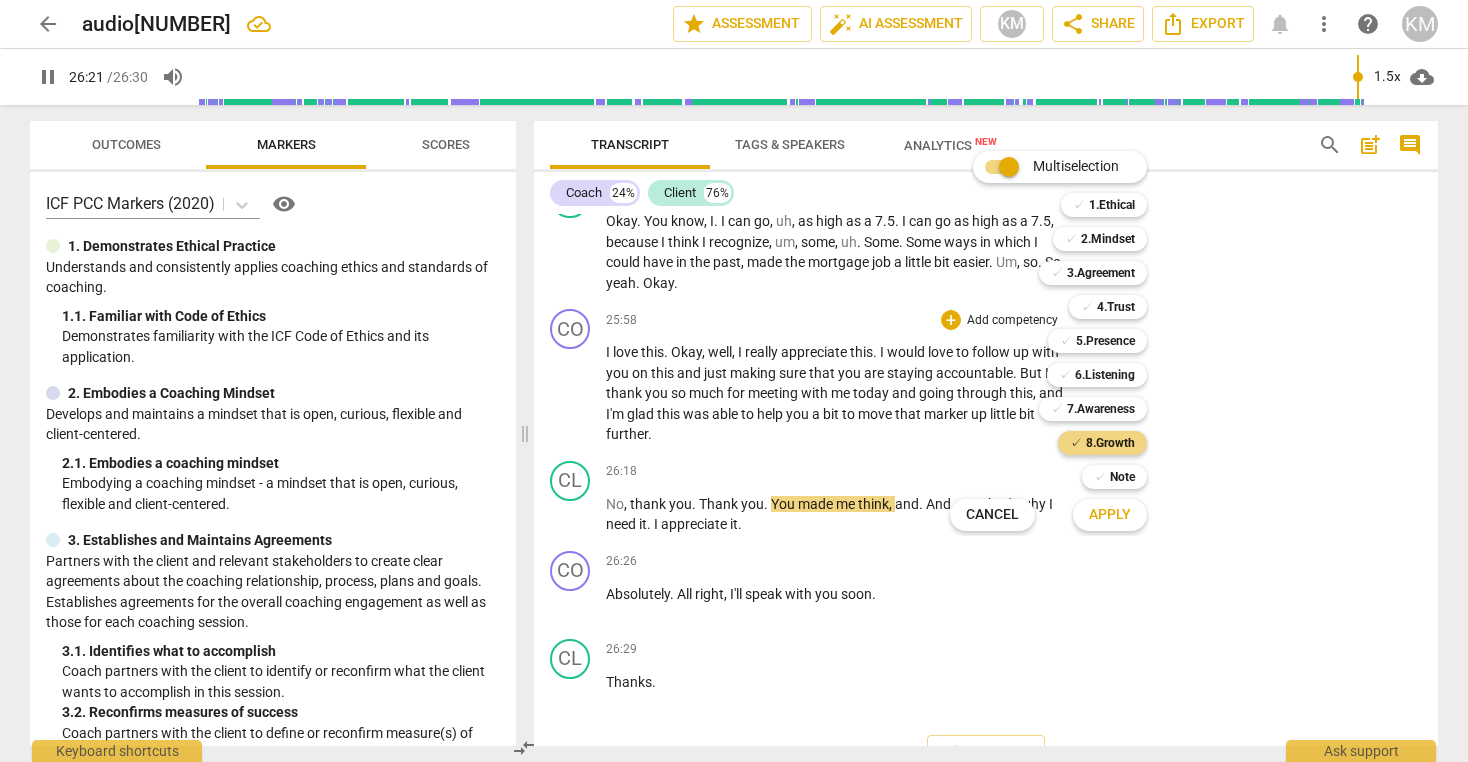 click on "Apply" at bounding box center [1110, 515] 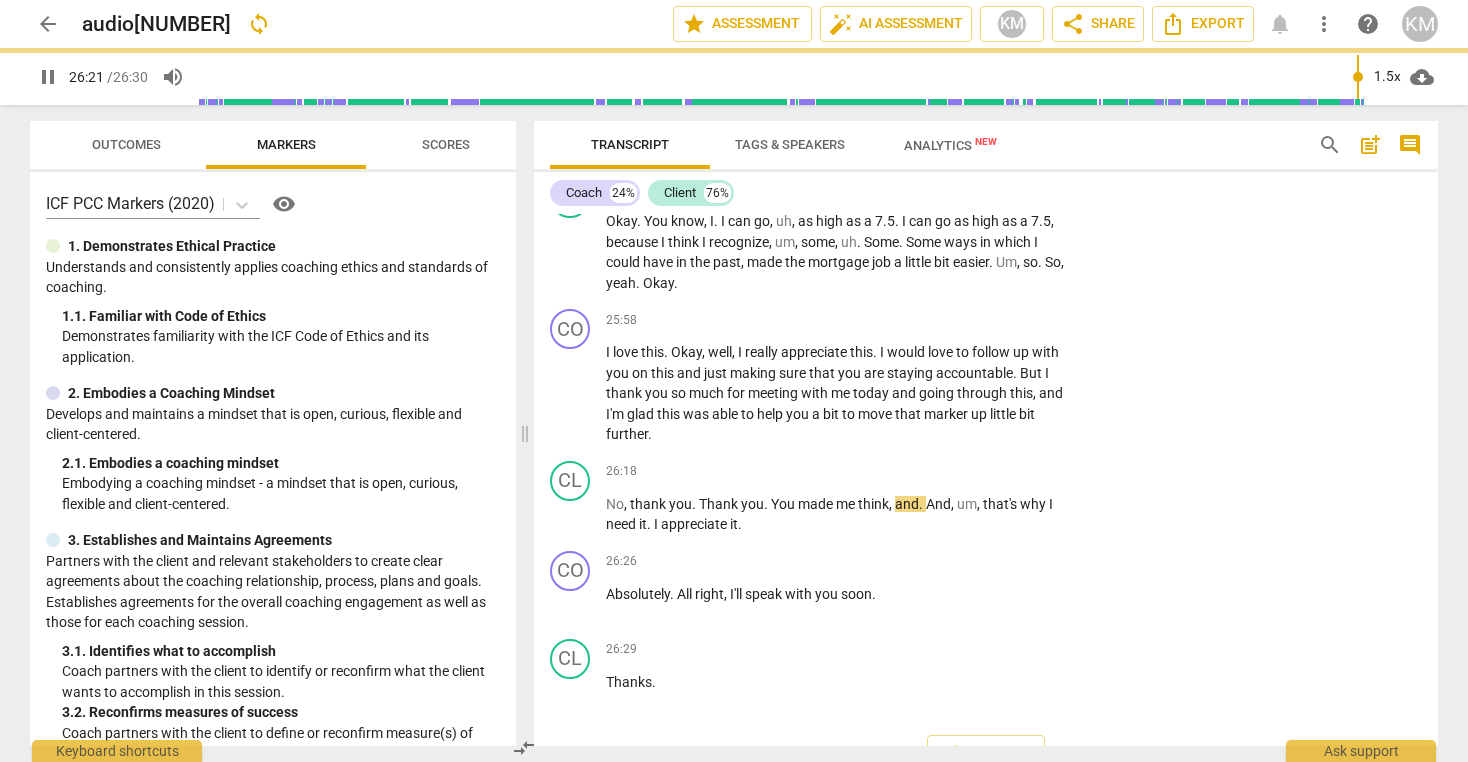 type on "1582" 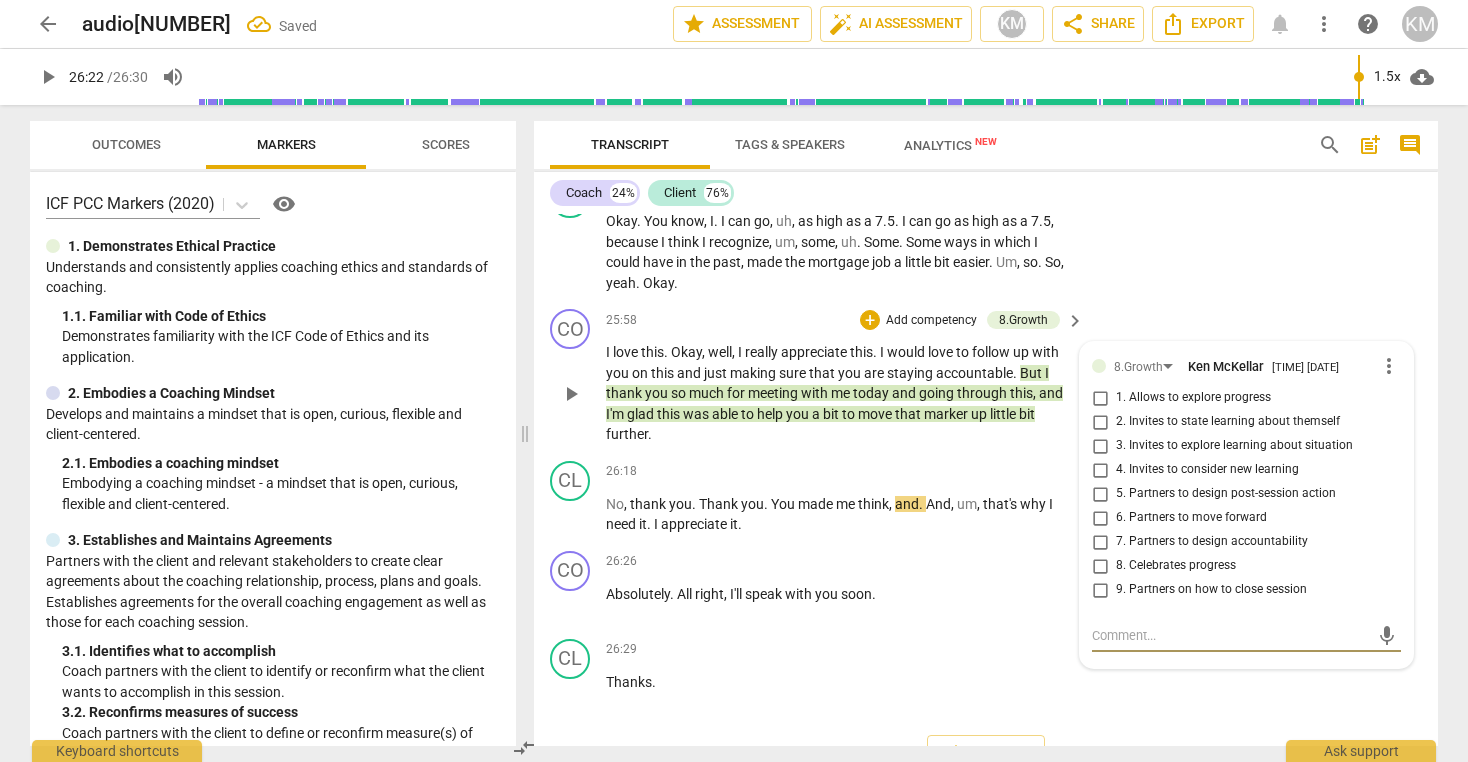 click on "8. Celebrates progress" at bounding box center [1100, 566] 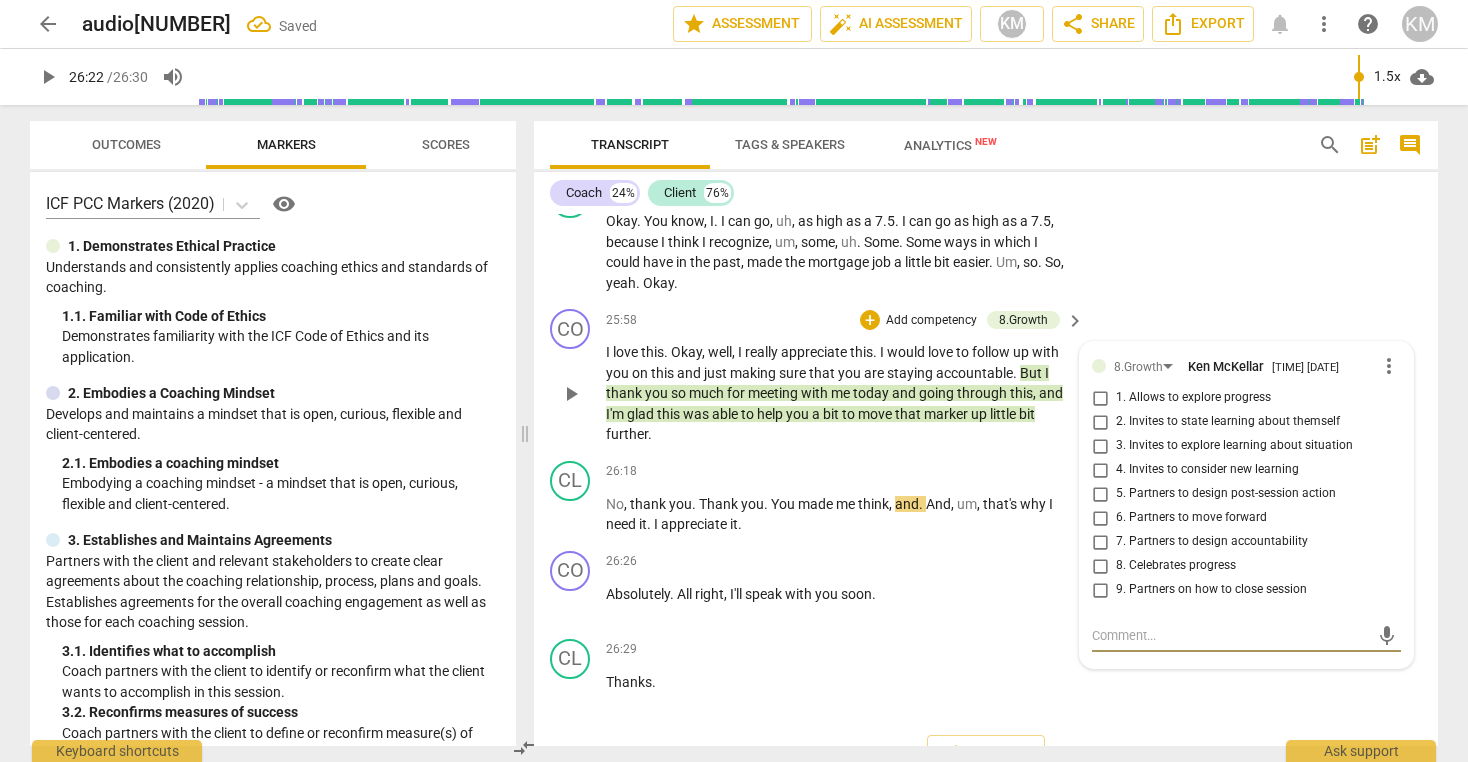 checkbox on "true" 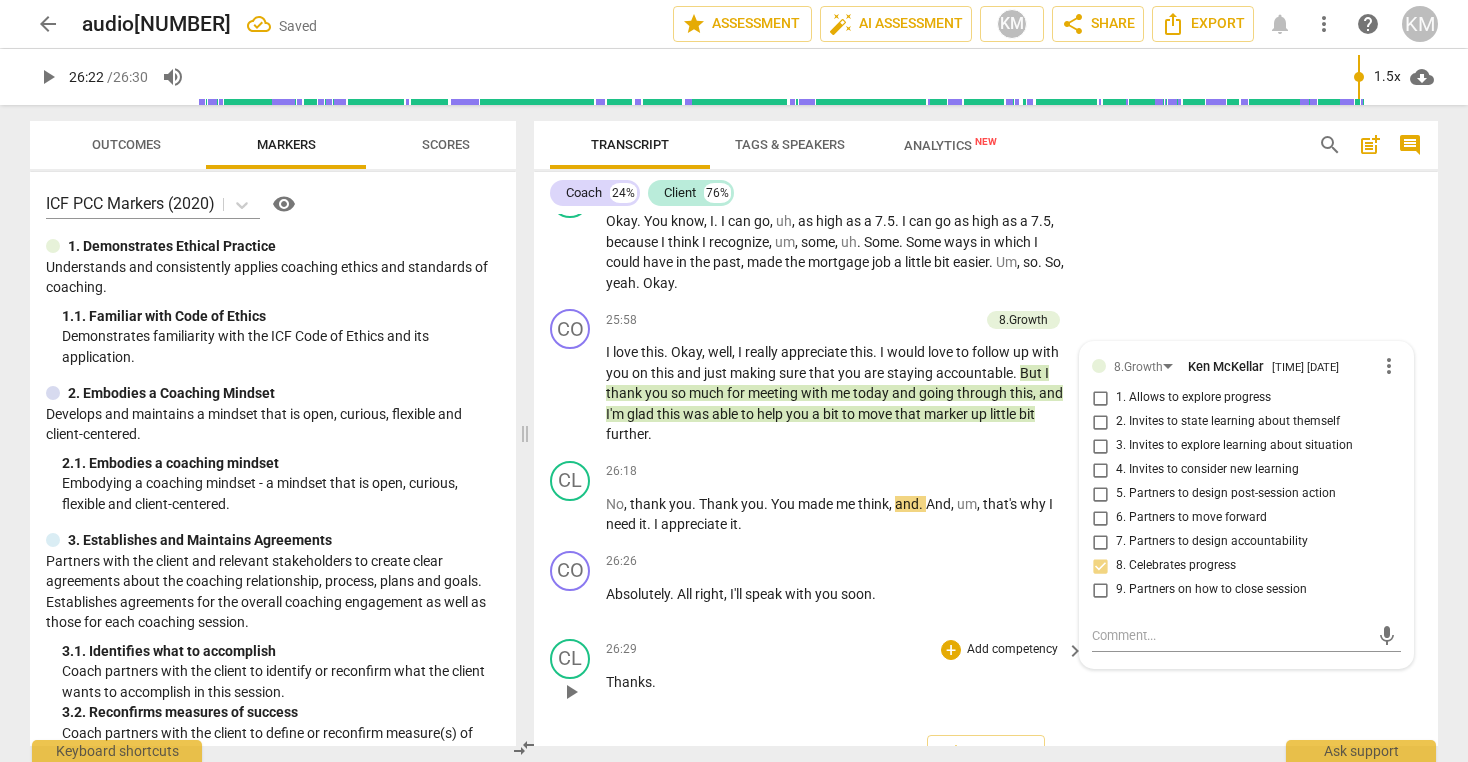 click on "Add competency" at bounding box center (1012, 650) 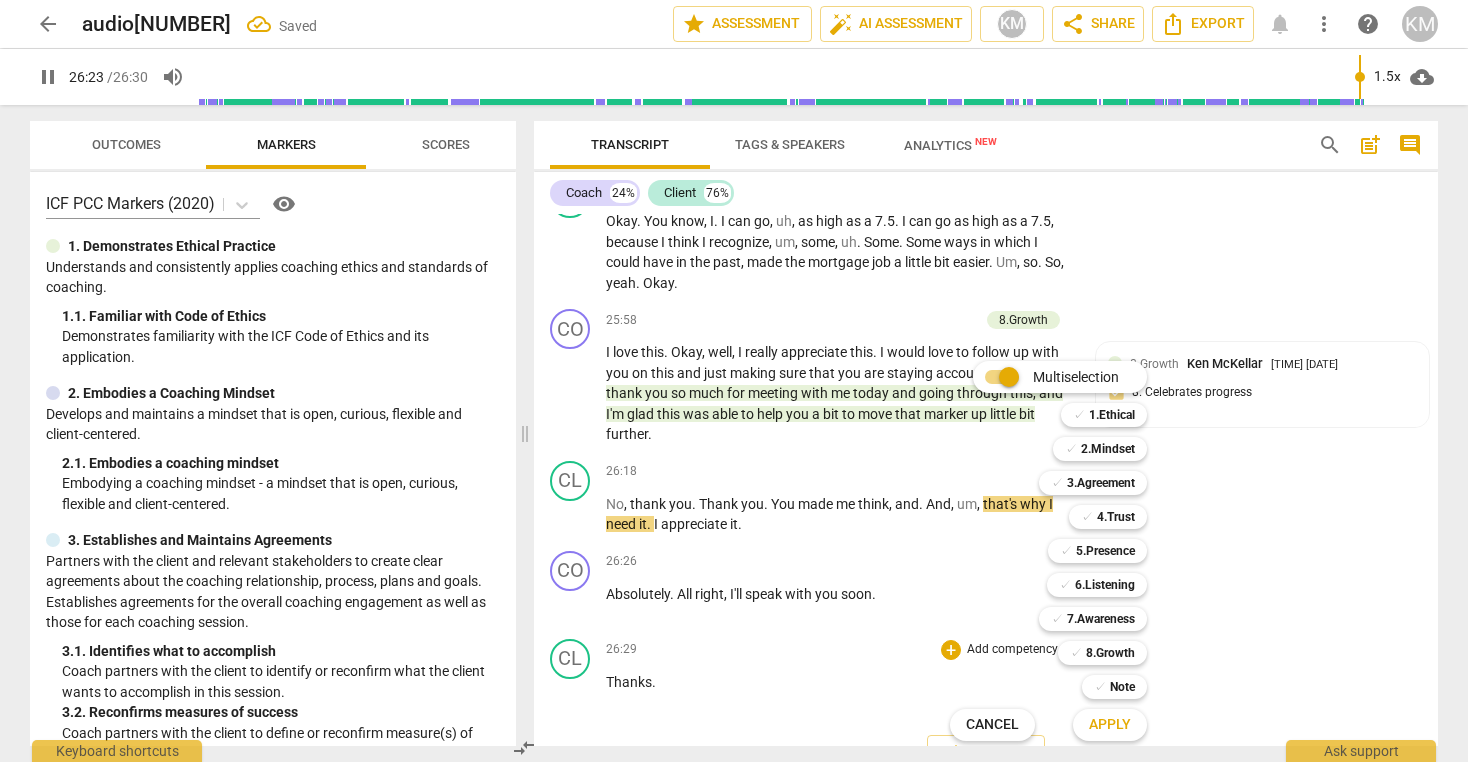 click at bounding box center (734, 381) 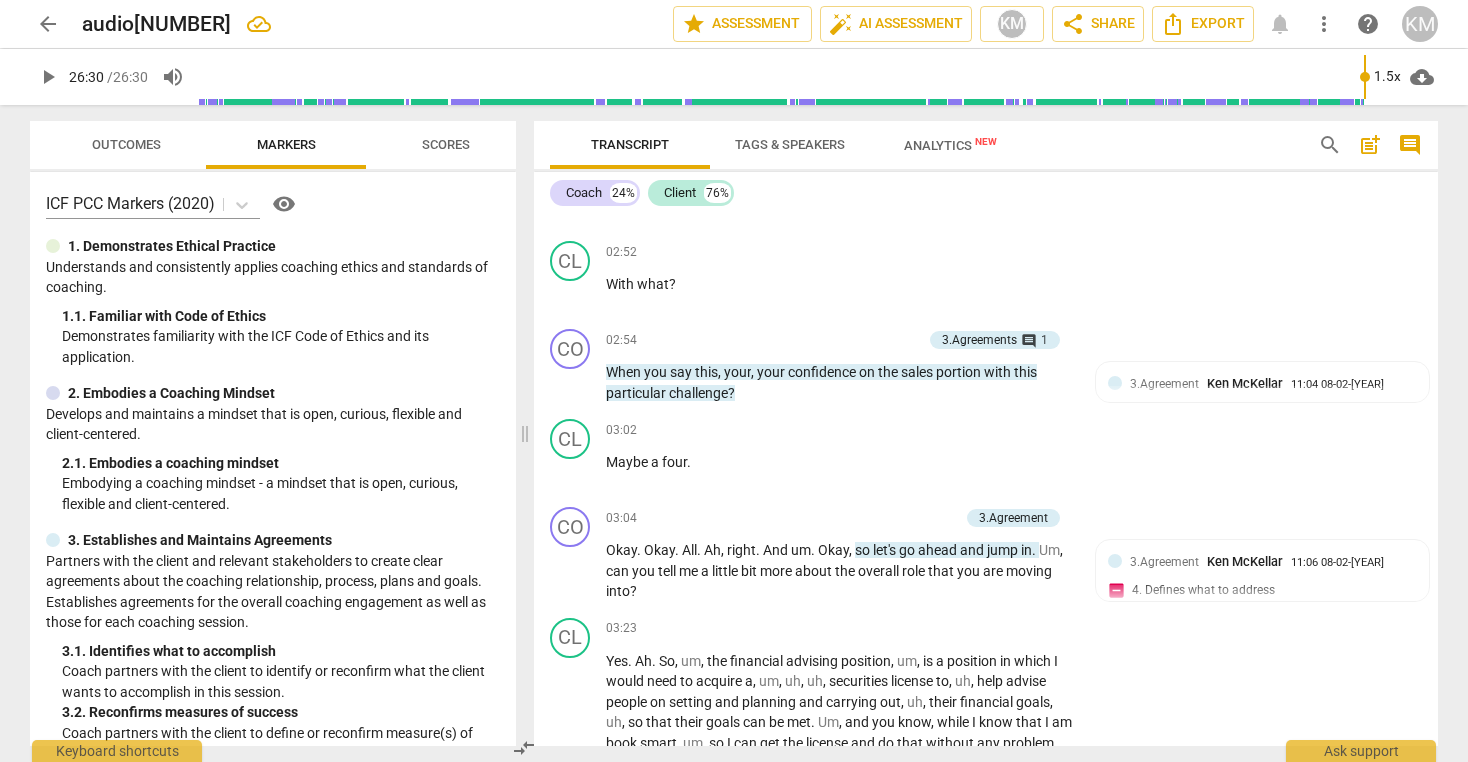 scroll, scrollTop: 0, scrollLeft: 0, axis: both 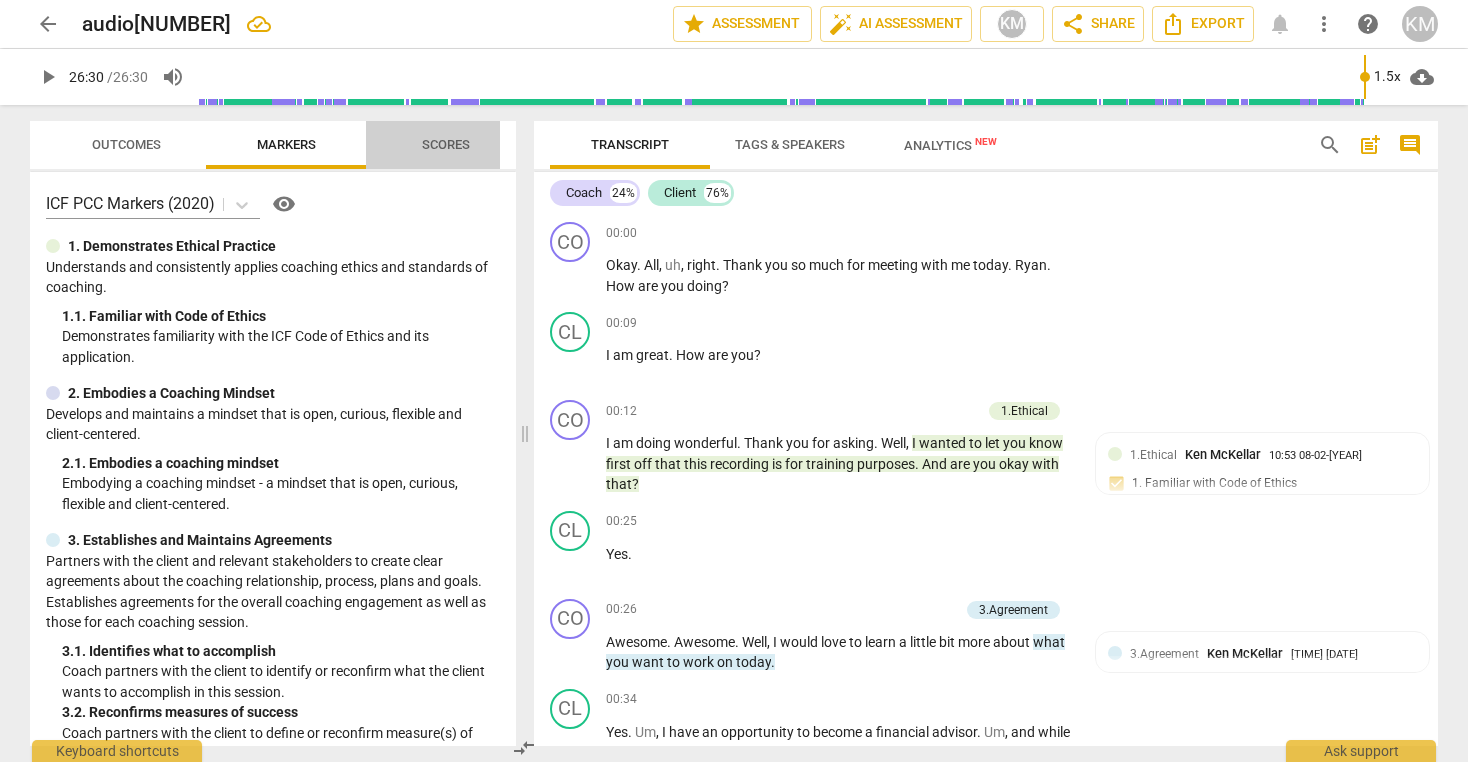 click on "Scores" at bounding box center (446, 144) 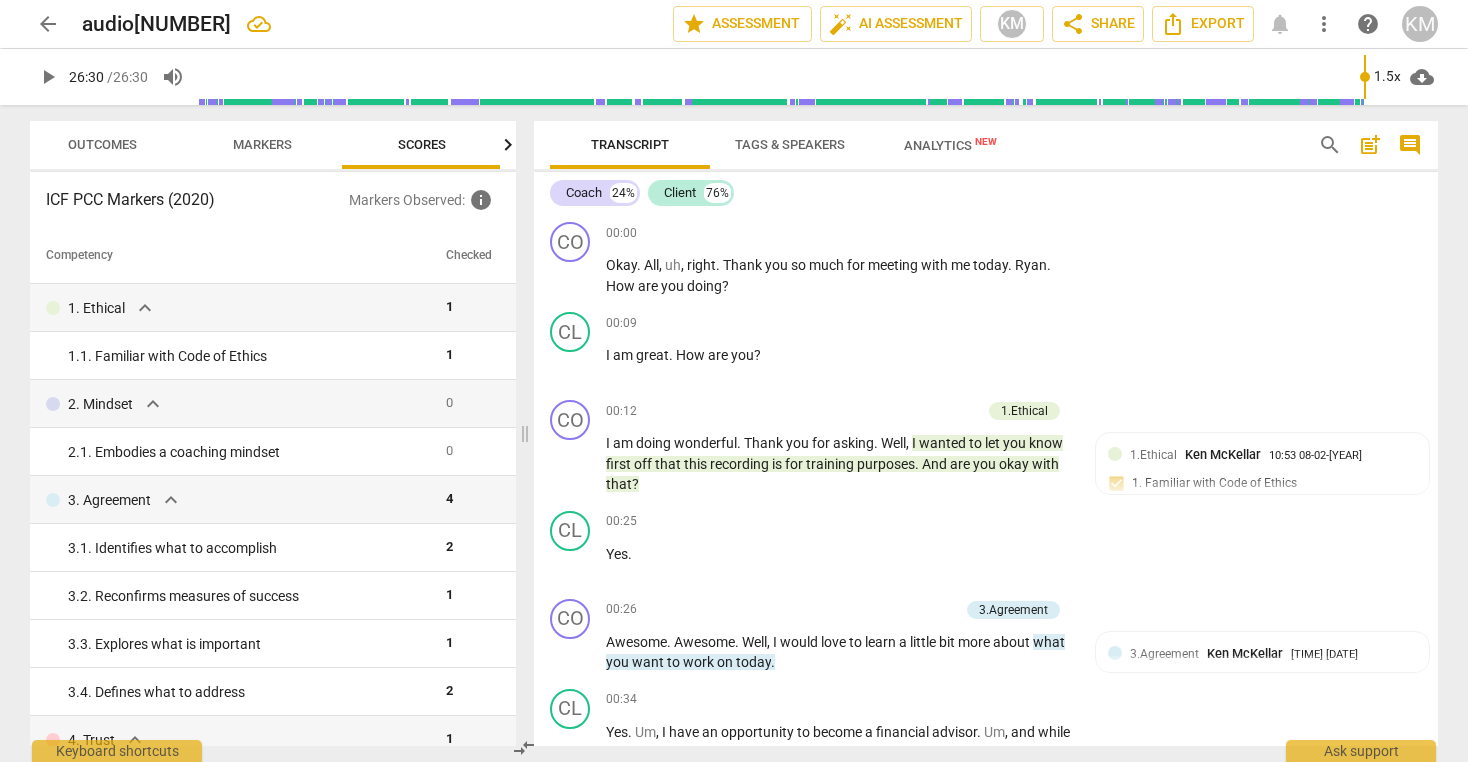 scroll, scrollTop: 0, scrollLeft: 26, axis: horizontal 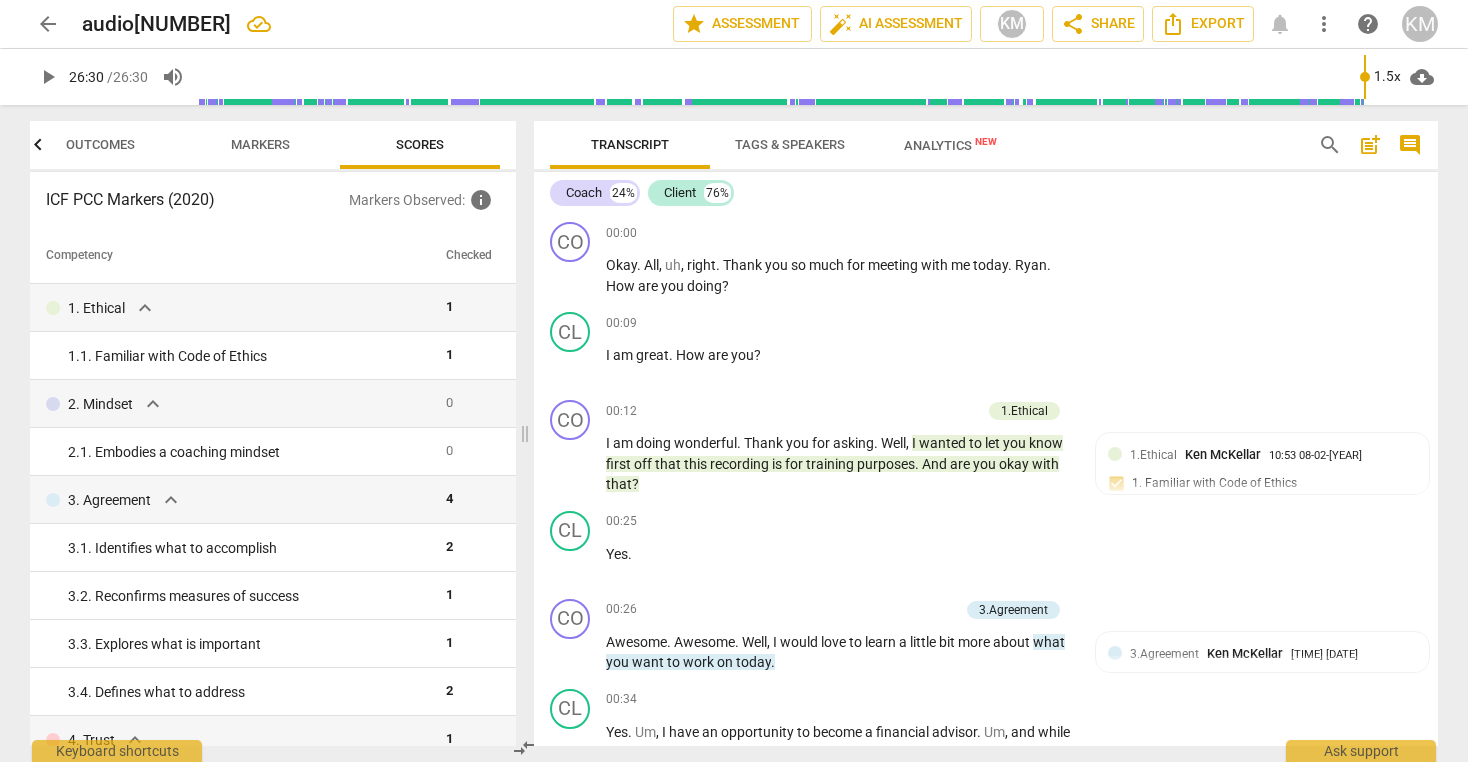 click on "Outcomes" at bounding box center (100, 144) 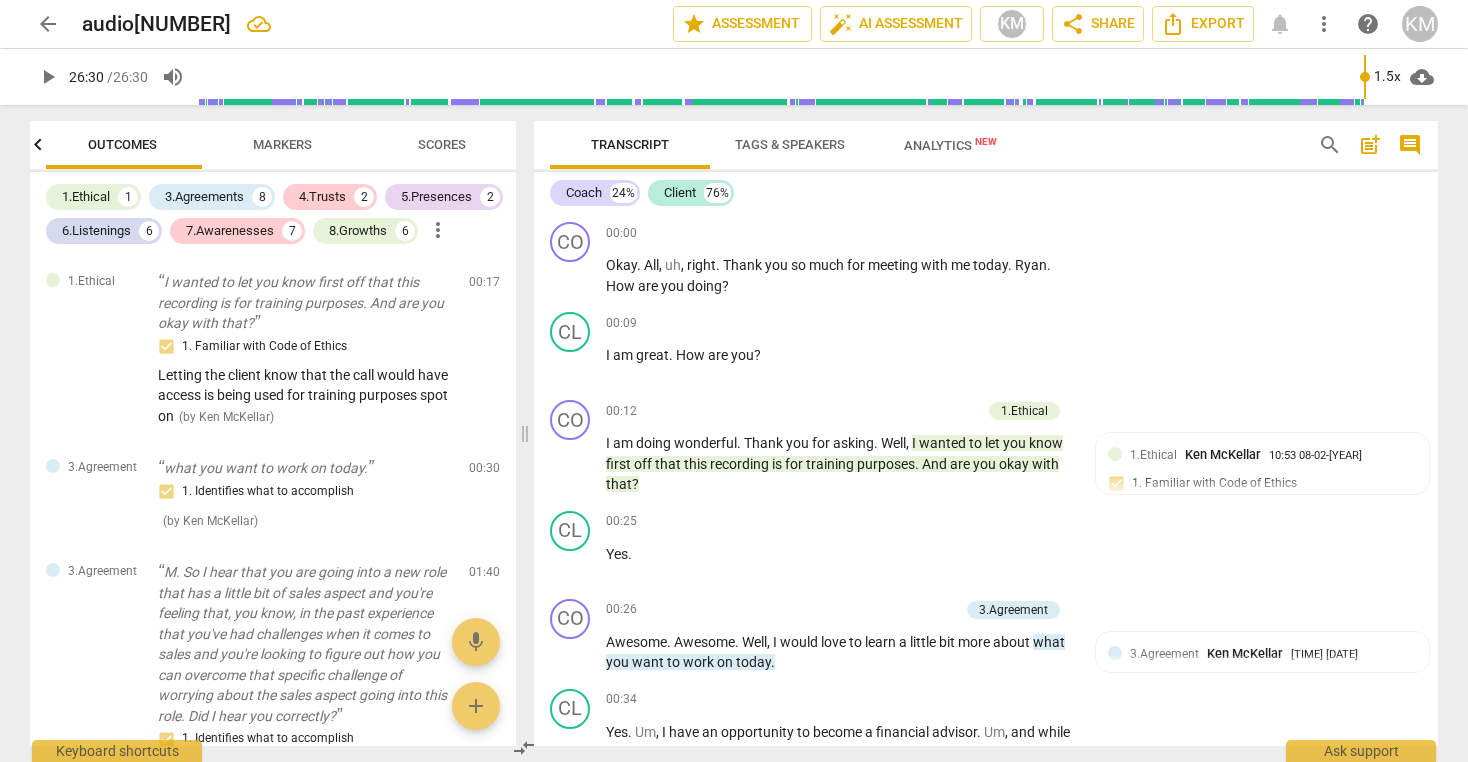scroll, scrollTop: 0, scrollLeft: 0, axis: both 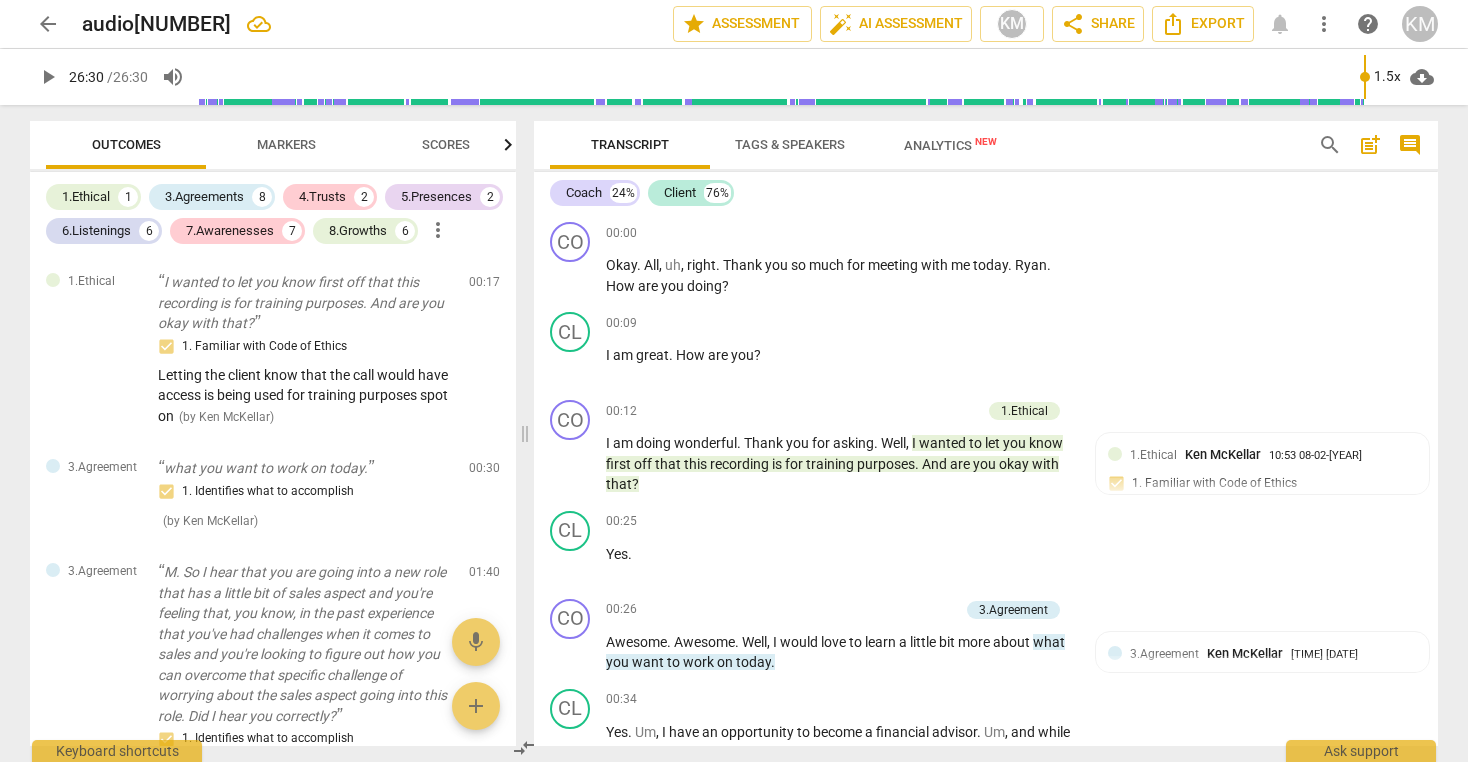 click on "Markers" at bounding box center (286, 144) 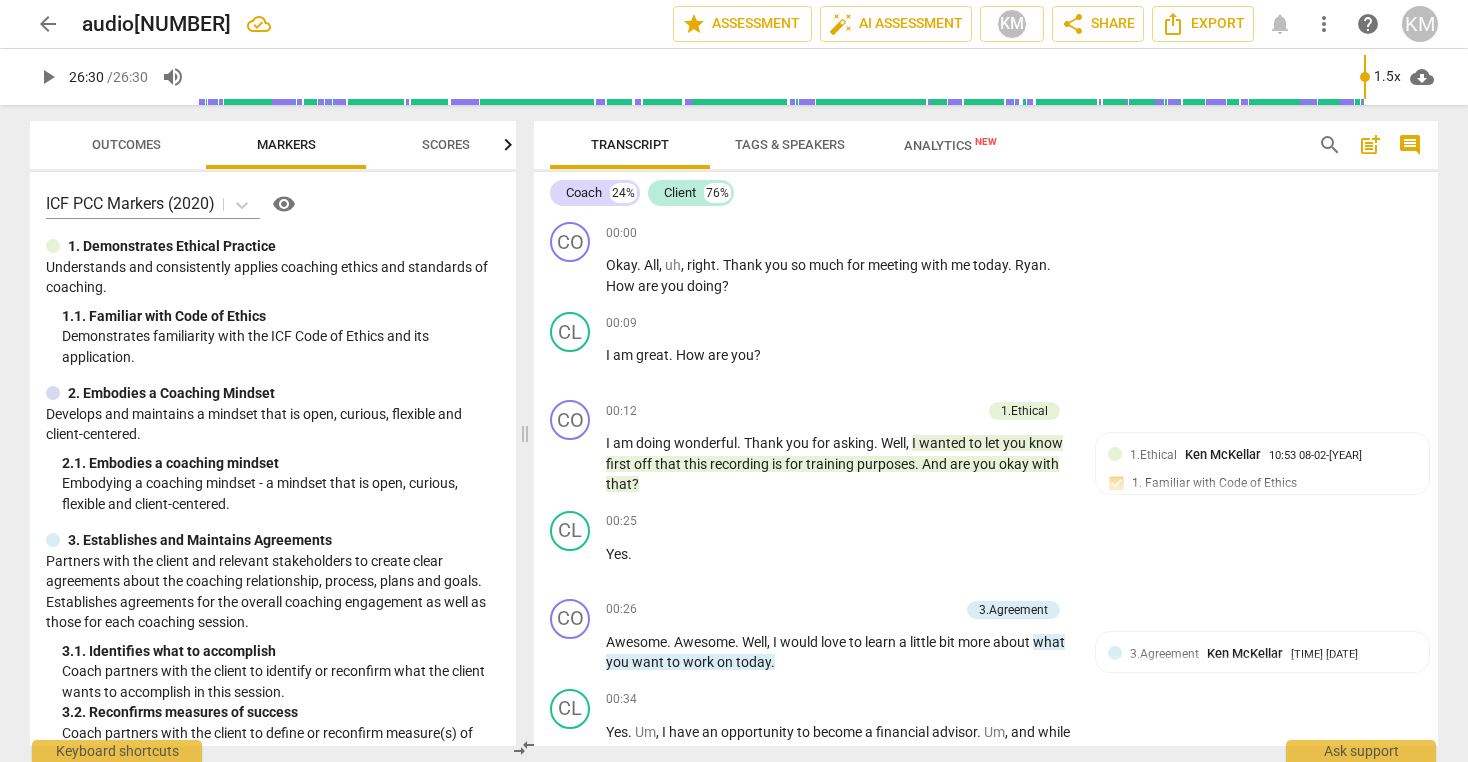 click on "Analytics   New" at bounding box center [950, 145] 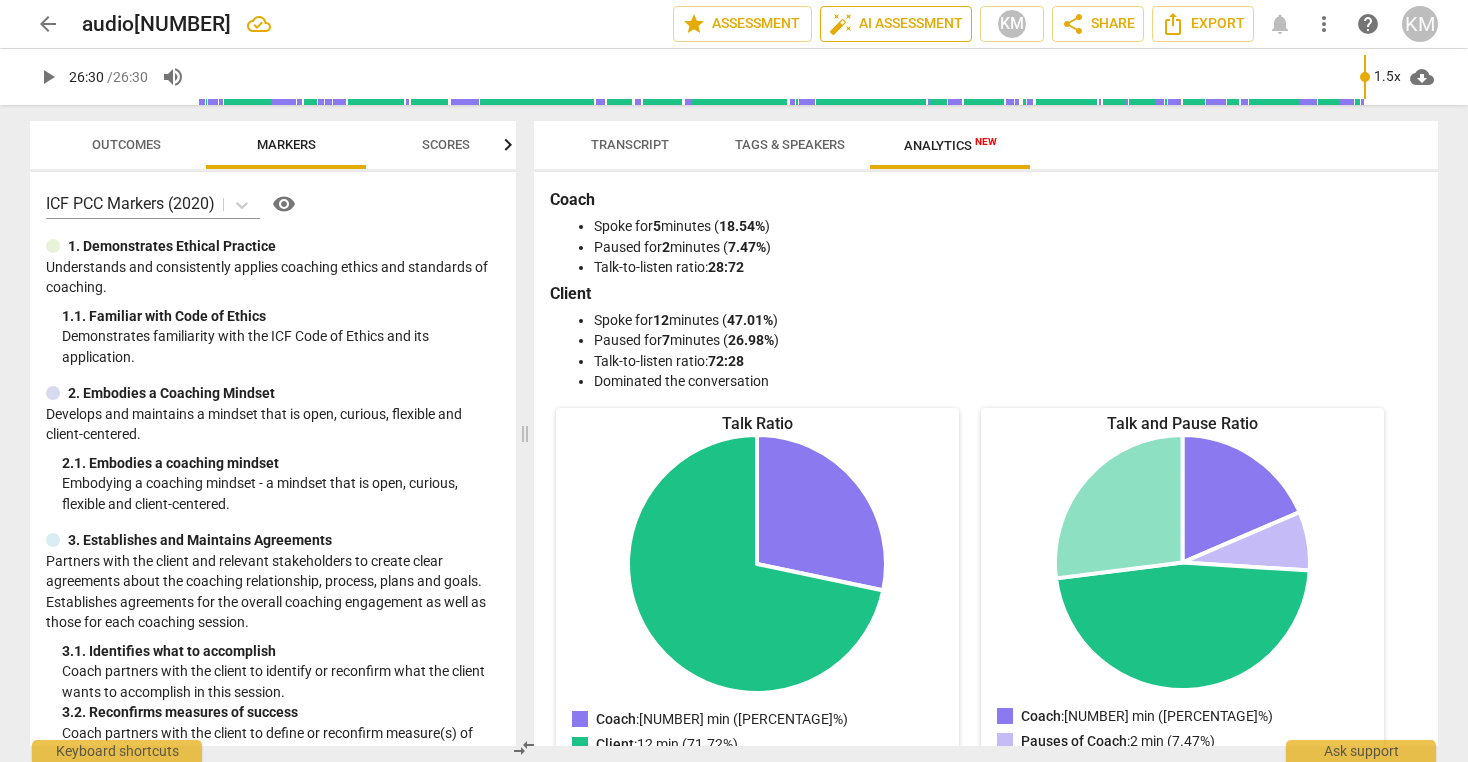 click on "auto_fix_high    AI Assessment" at bounding box center [896, 24] 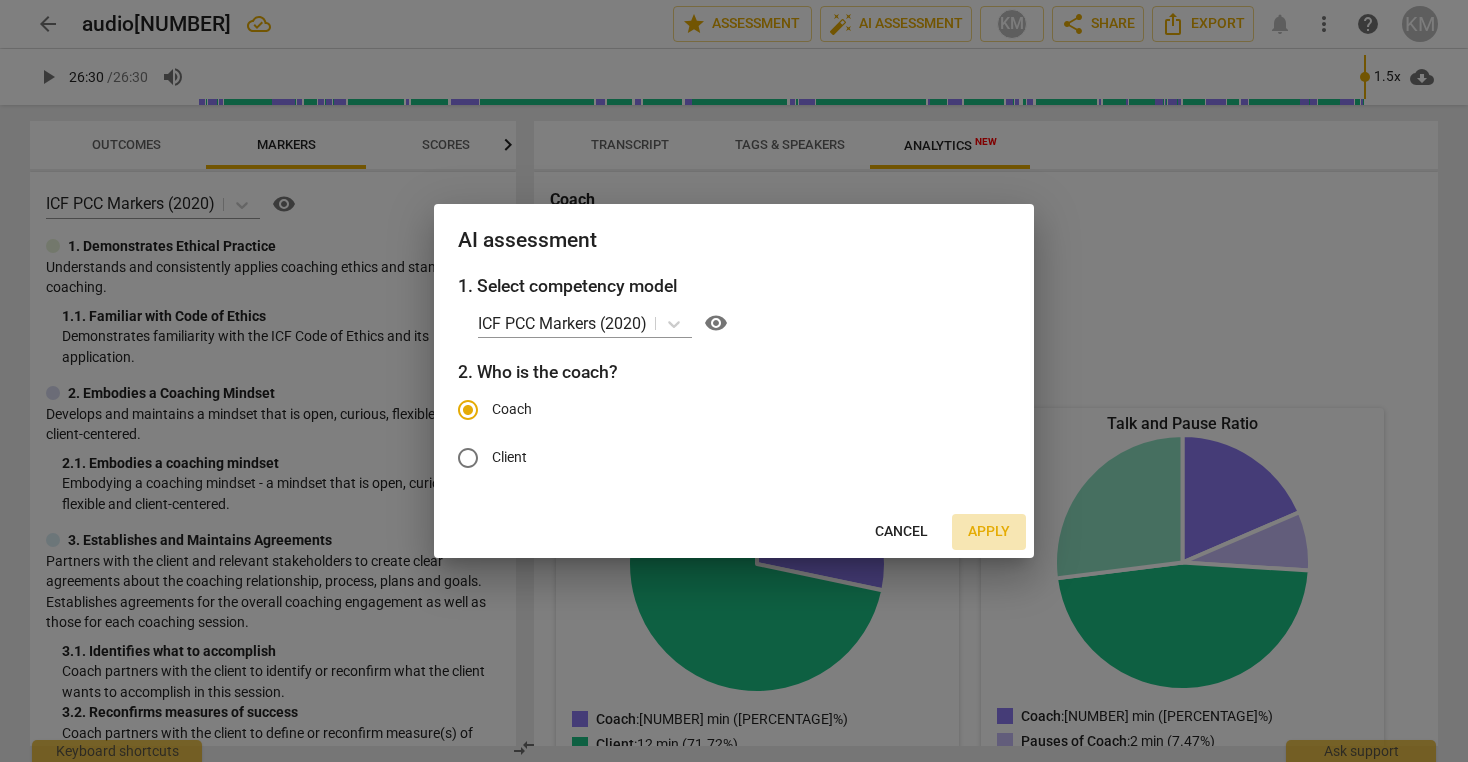 click on "Apply" at bounding box center (989, 532) 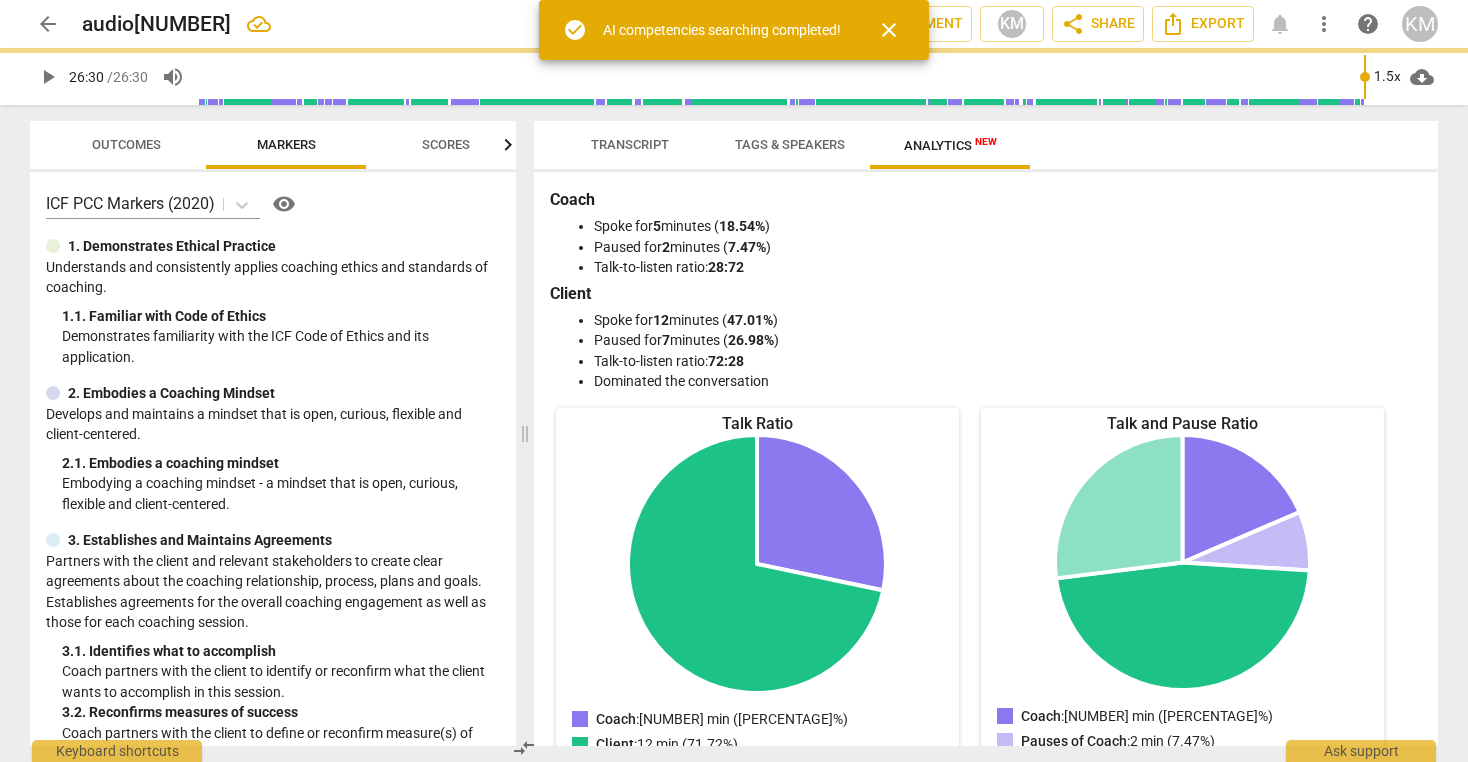 type on "1590" 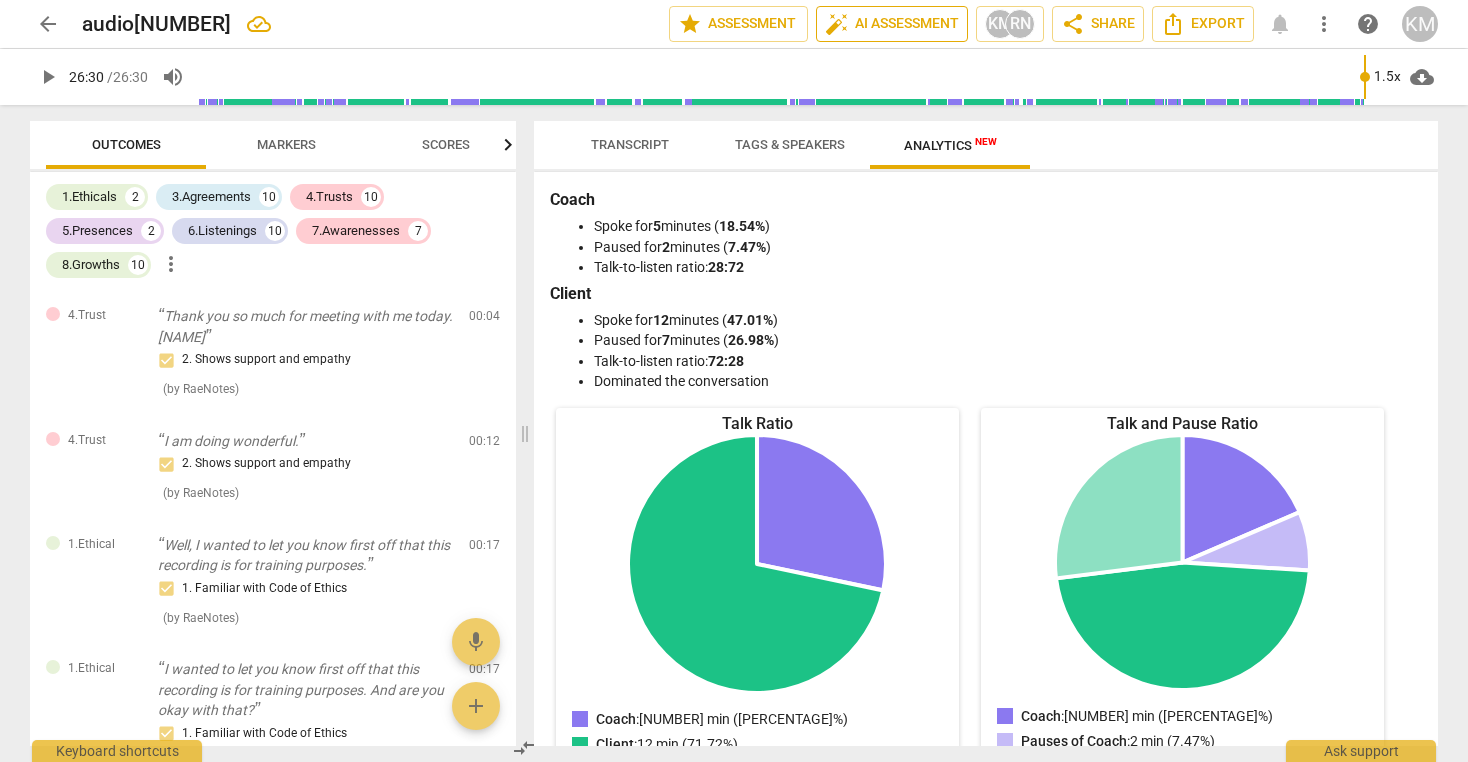click on "auto_fix_high    AI Assessment" at bounding box center (892, 24) 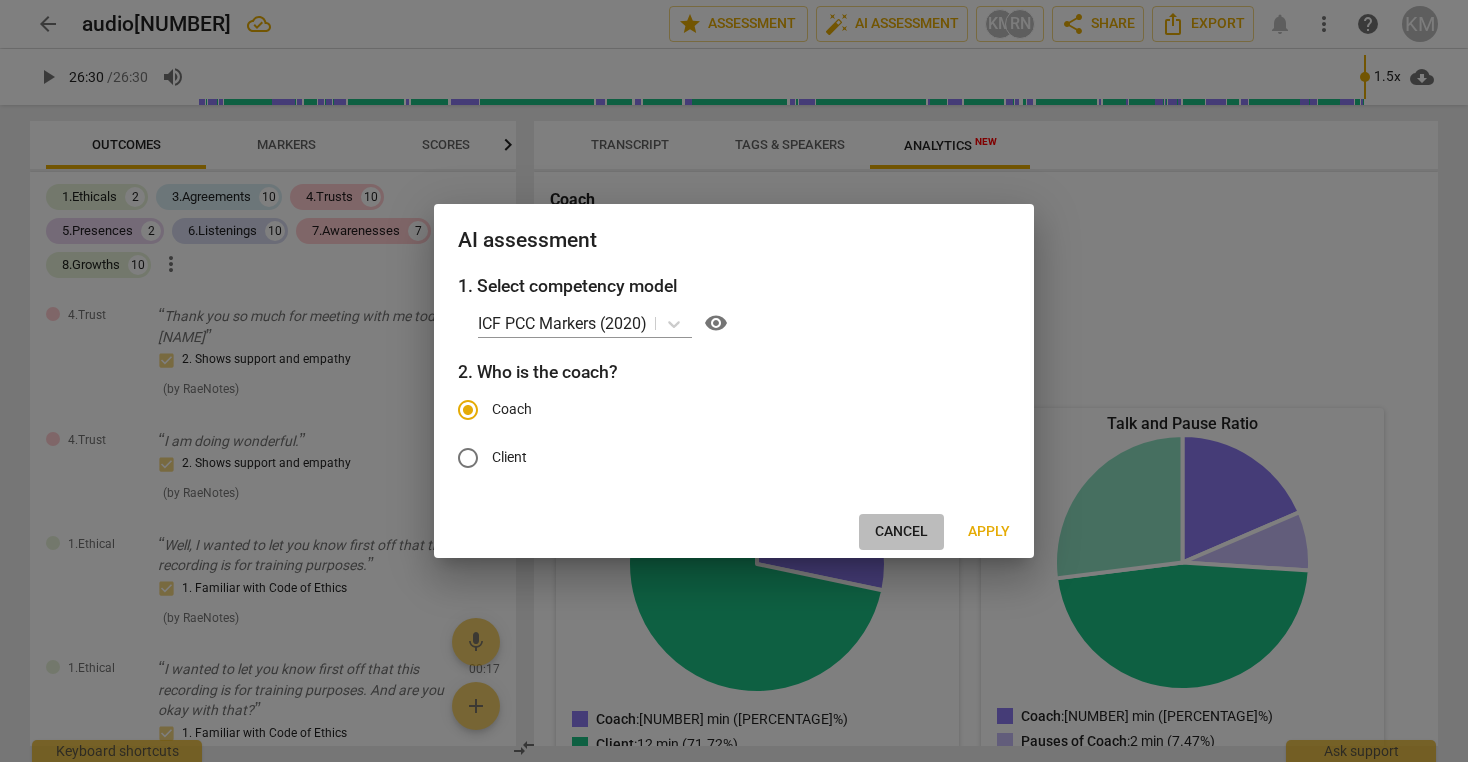 click on "Cancel" at bounding box center (901, 532) 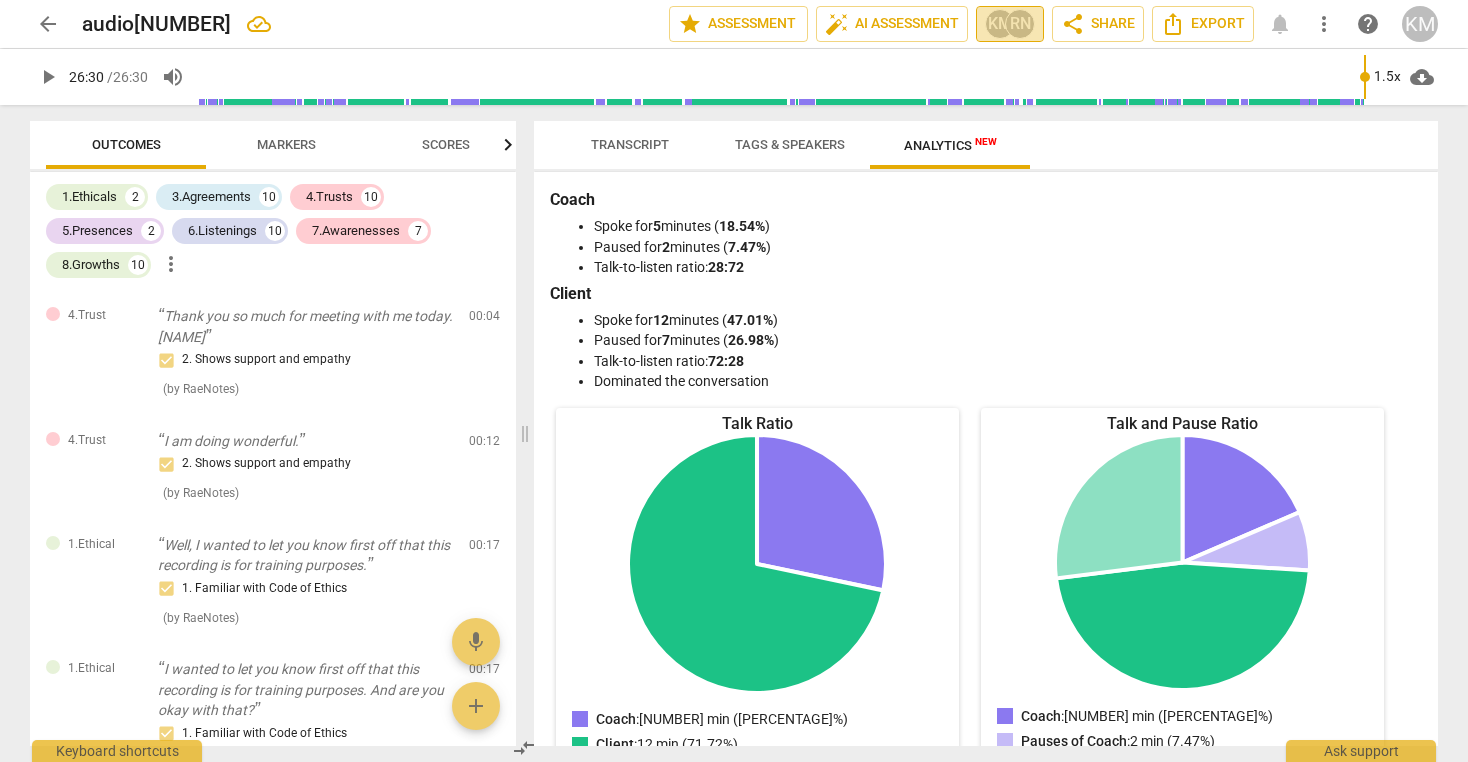 click on "RN" at bounding box center [1020, 24] 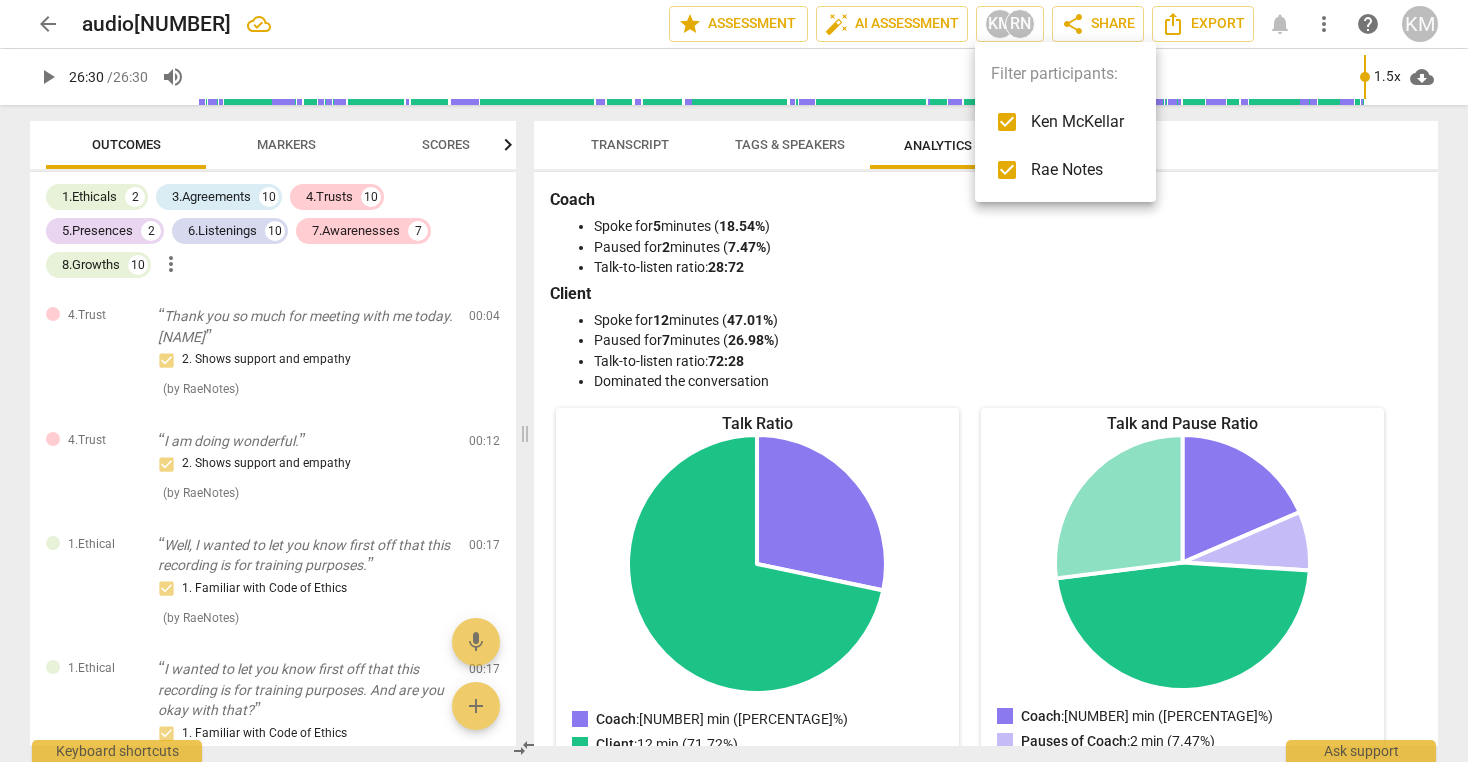 click at bounding box center (734, 381) 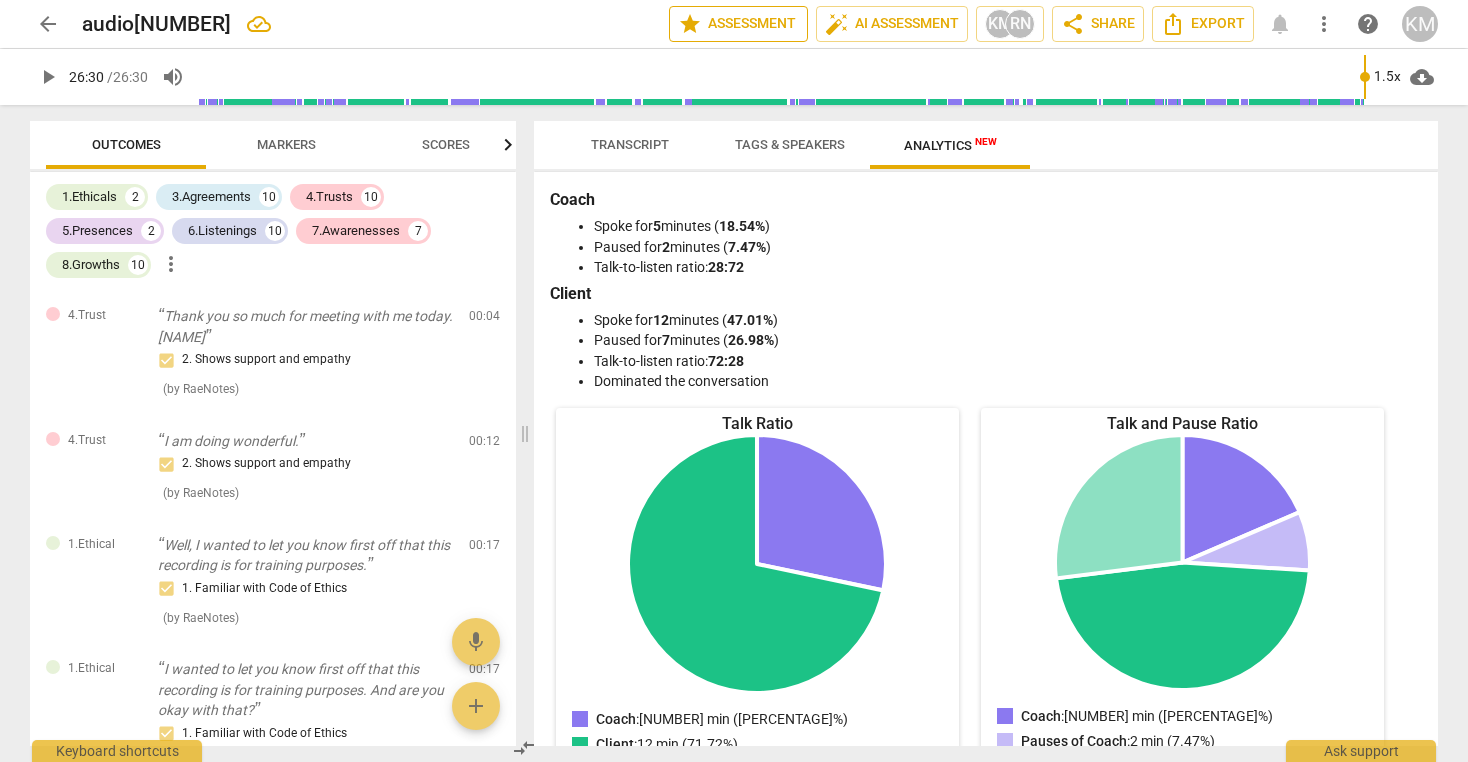 click on "star    Assessment" at bounding box center (738, 24) 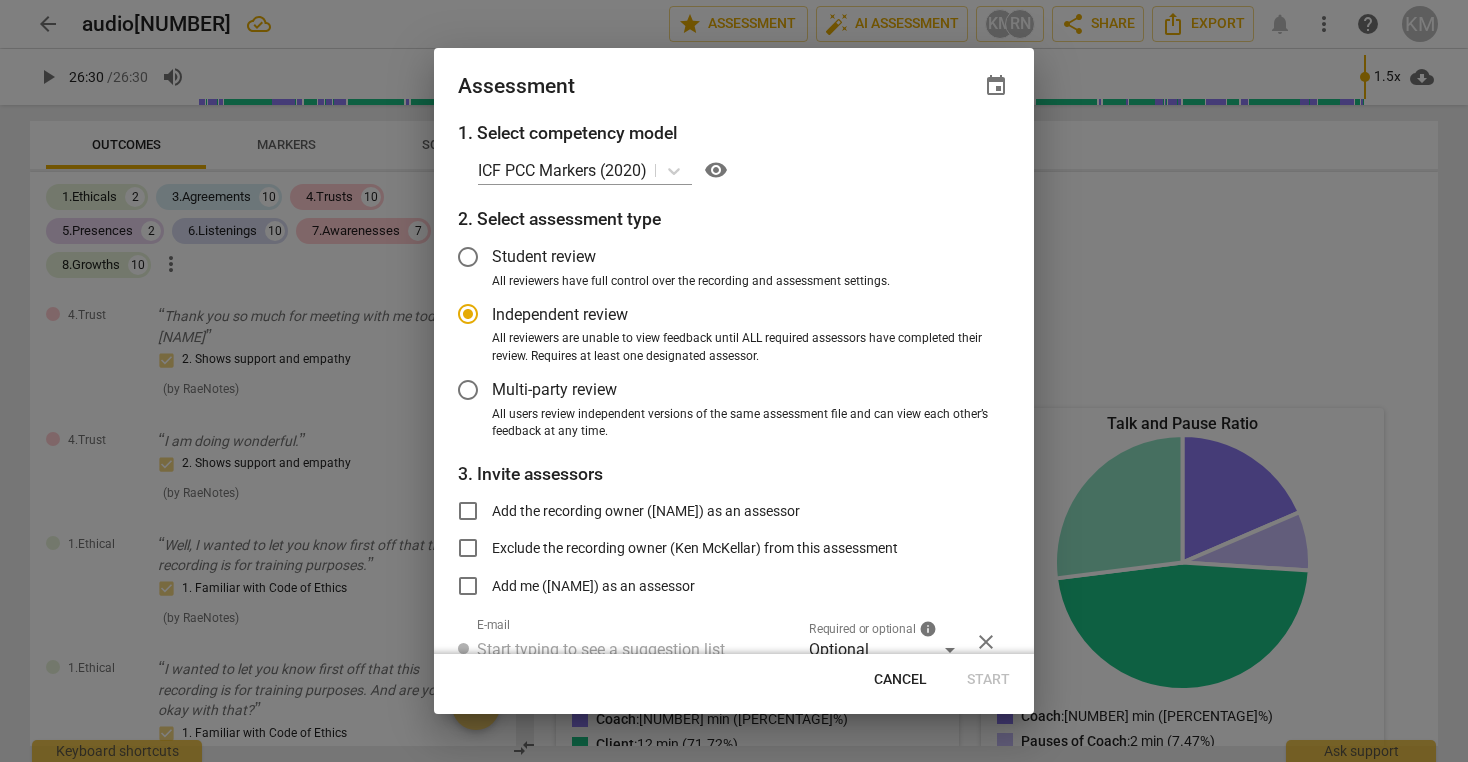 click at bounding box center (734, 381) 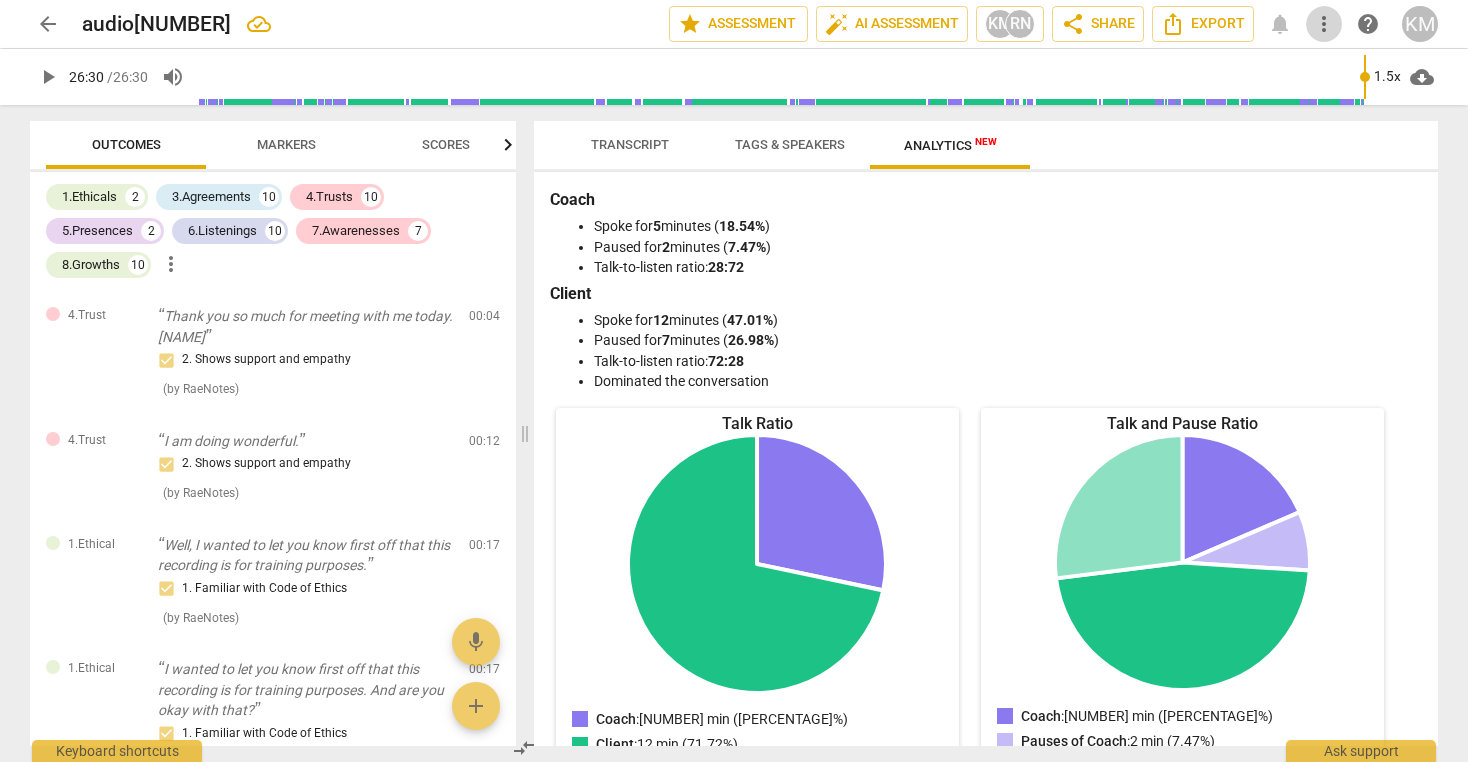 click on "more_vert" at bounding box center (1324, 24) 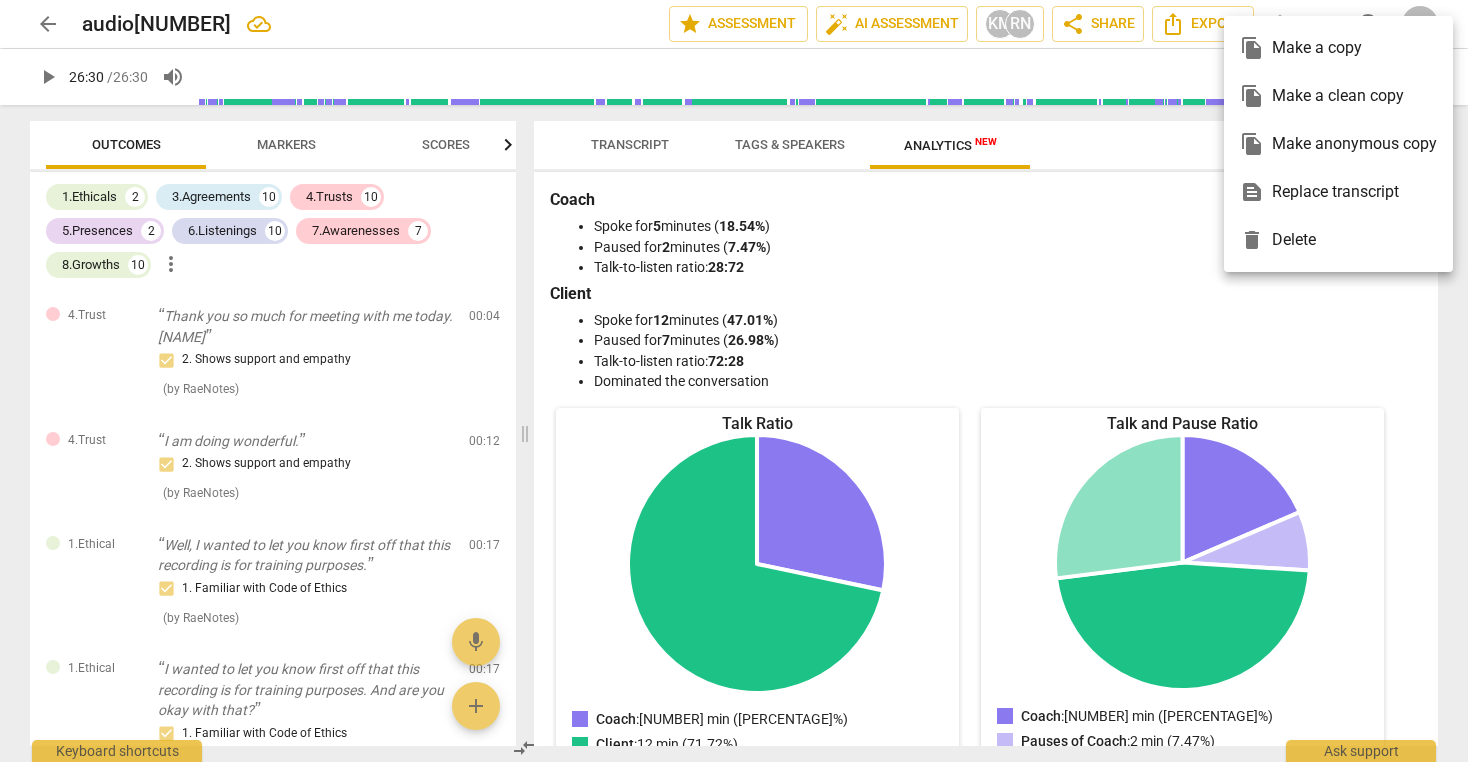 click at bounding box center (734, 381) 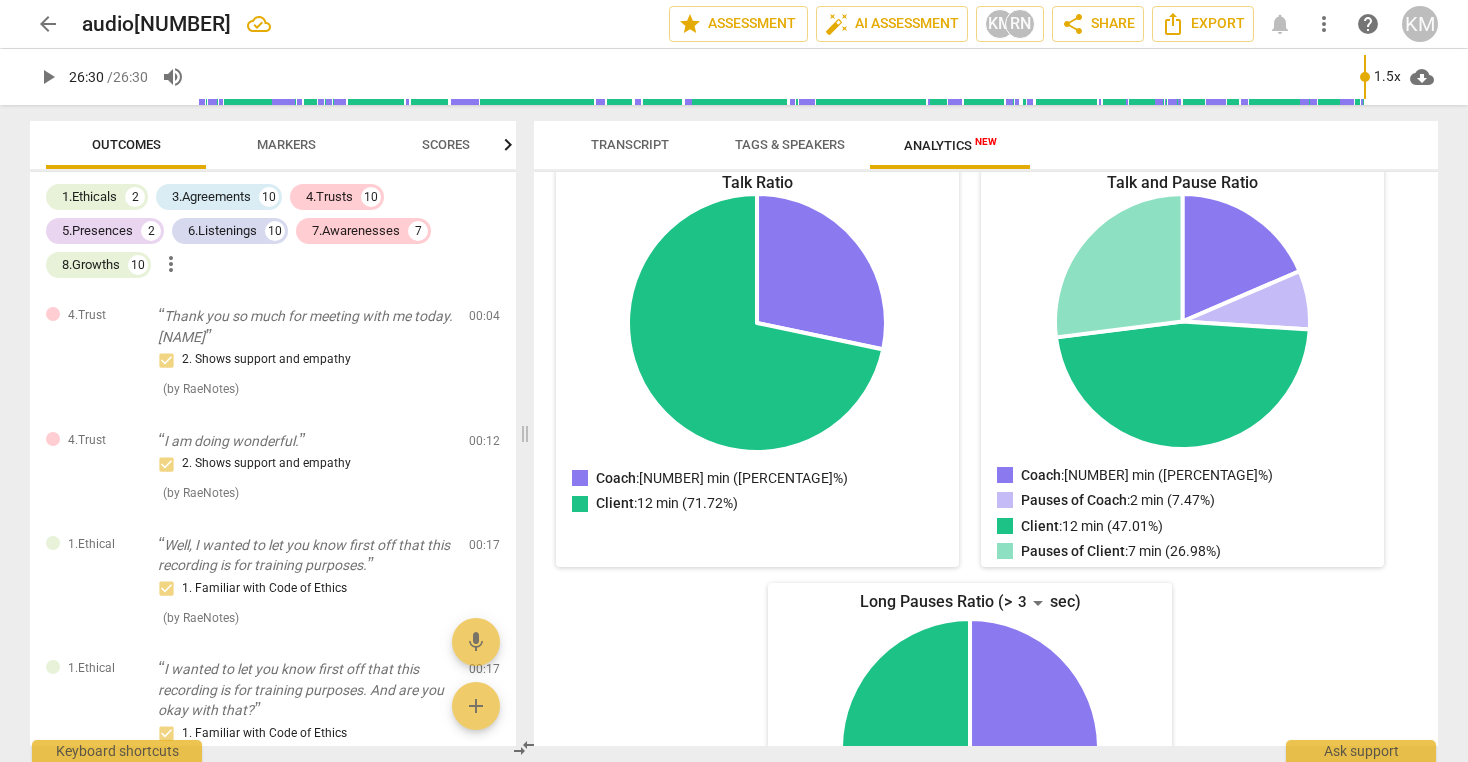 scroll, scrollTop: 0, scrollLeft: 0, axis: both 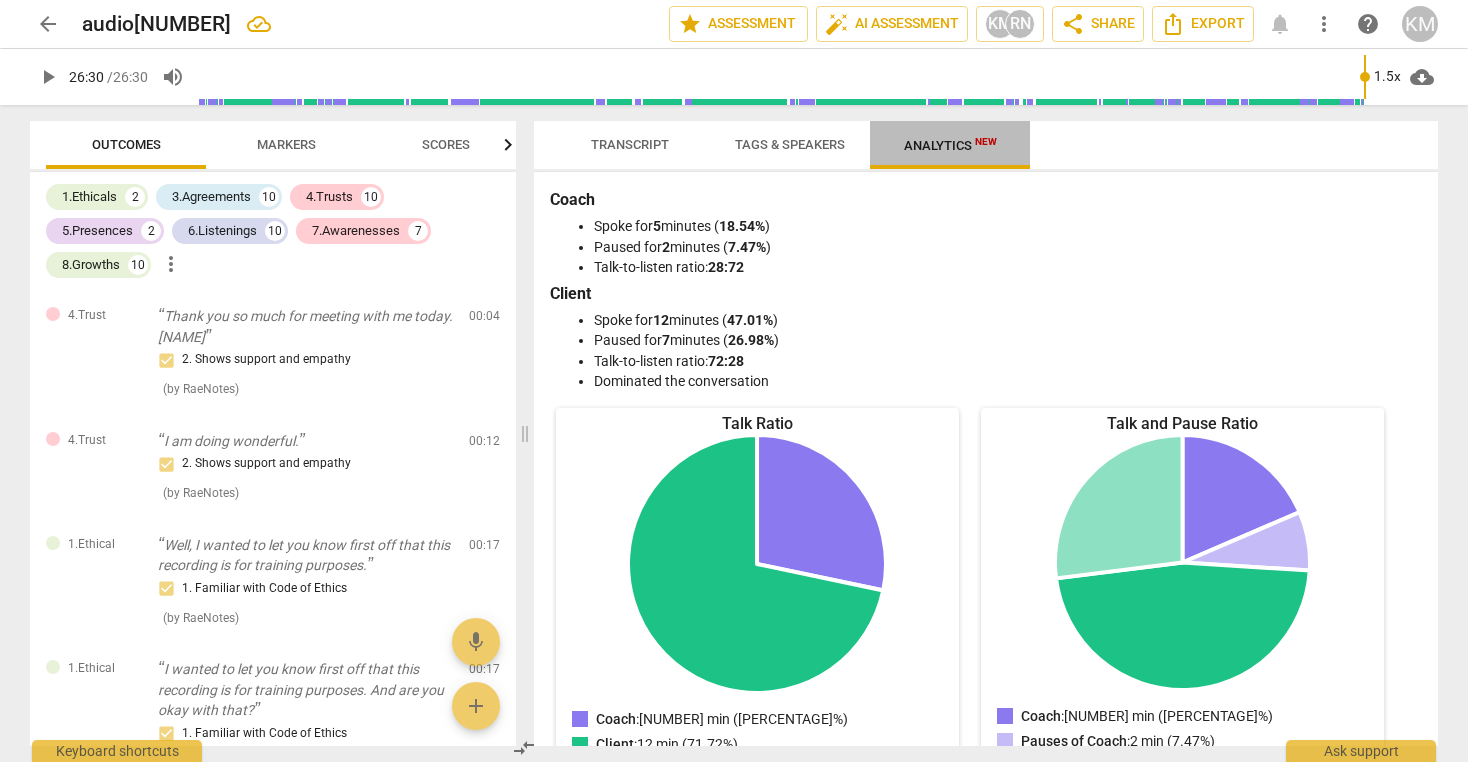 click on "Analytics   New" at bounding box center (950, 145) 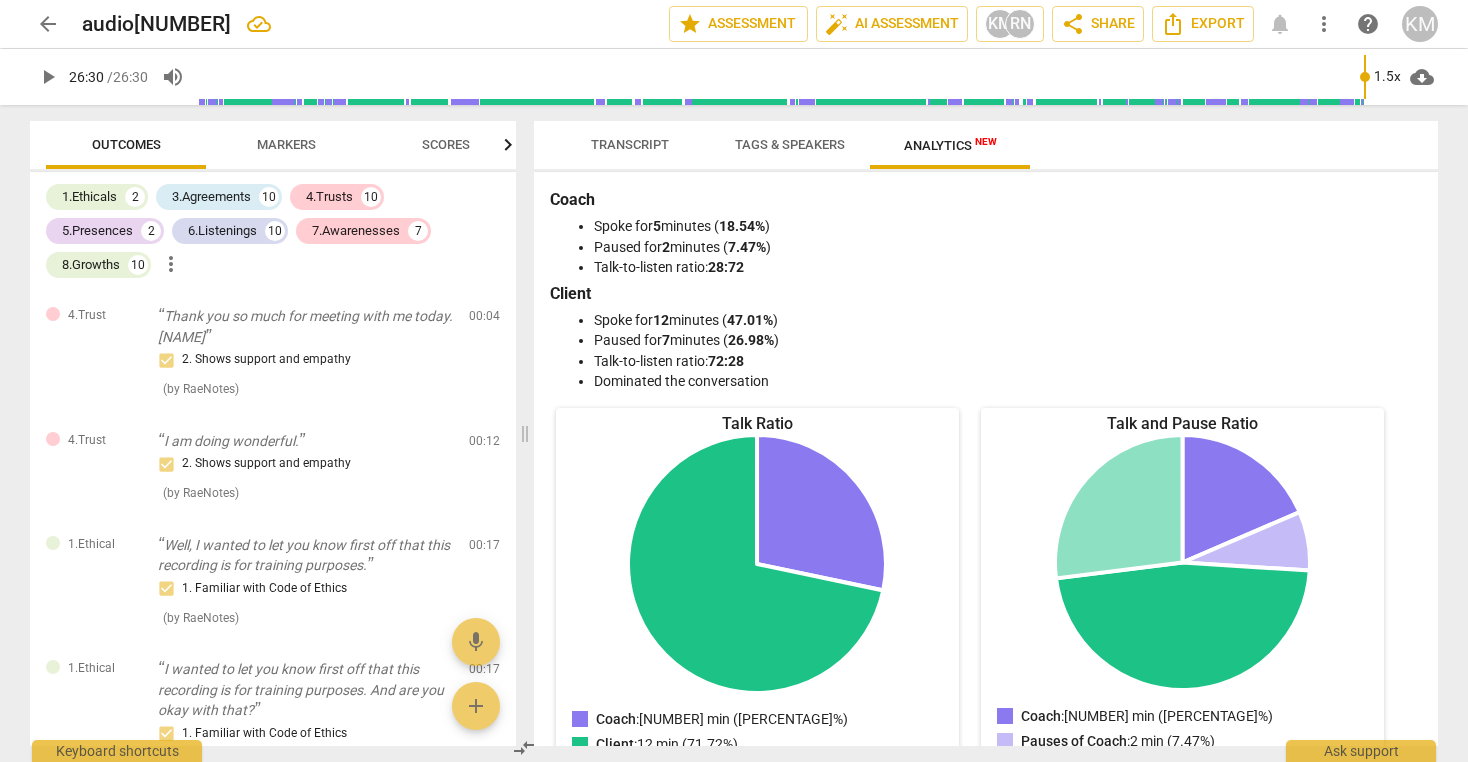 click on "Tags & Speakers" at bounding box center (790, 144) 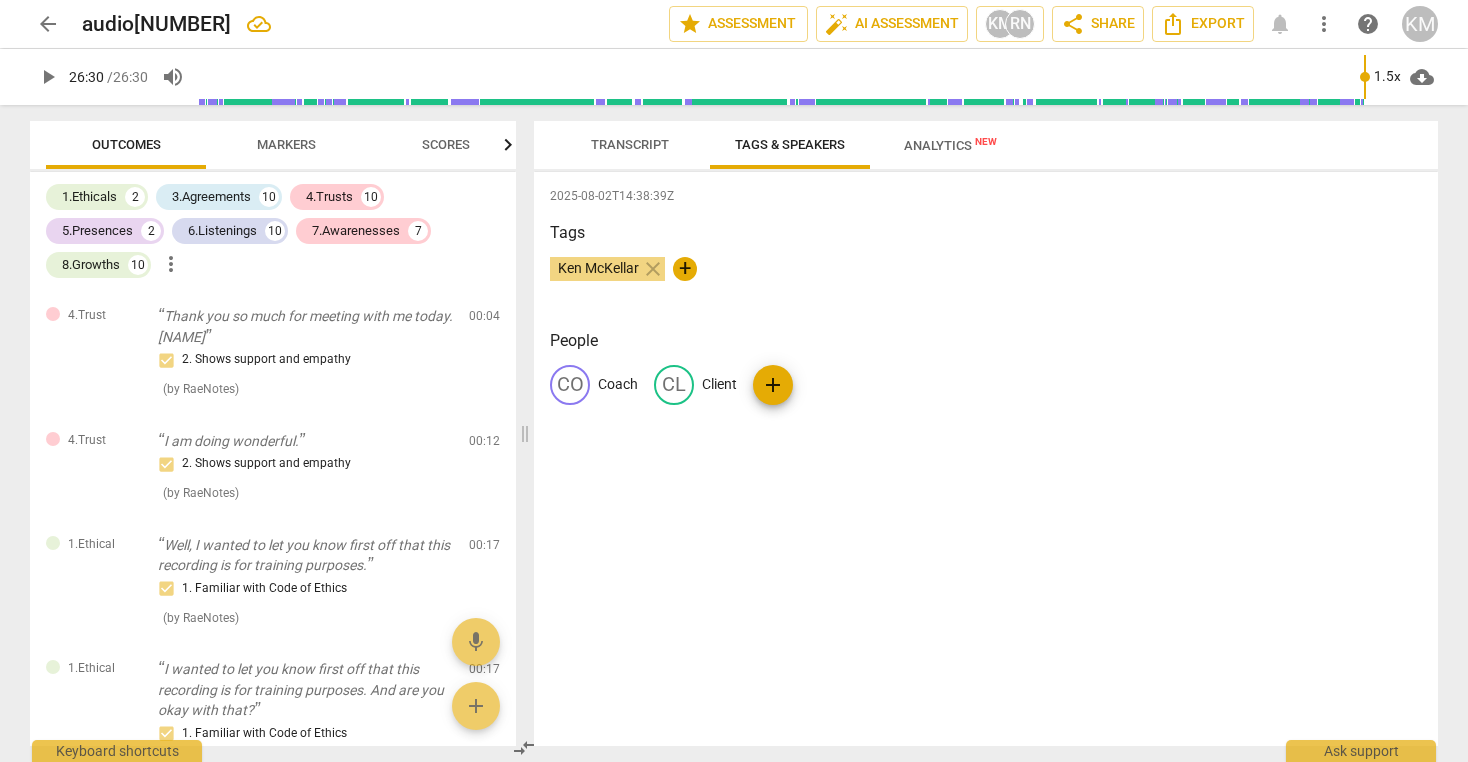 click on "Transcript" at bounding box center [630, 144] 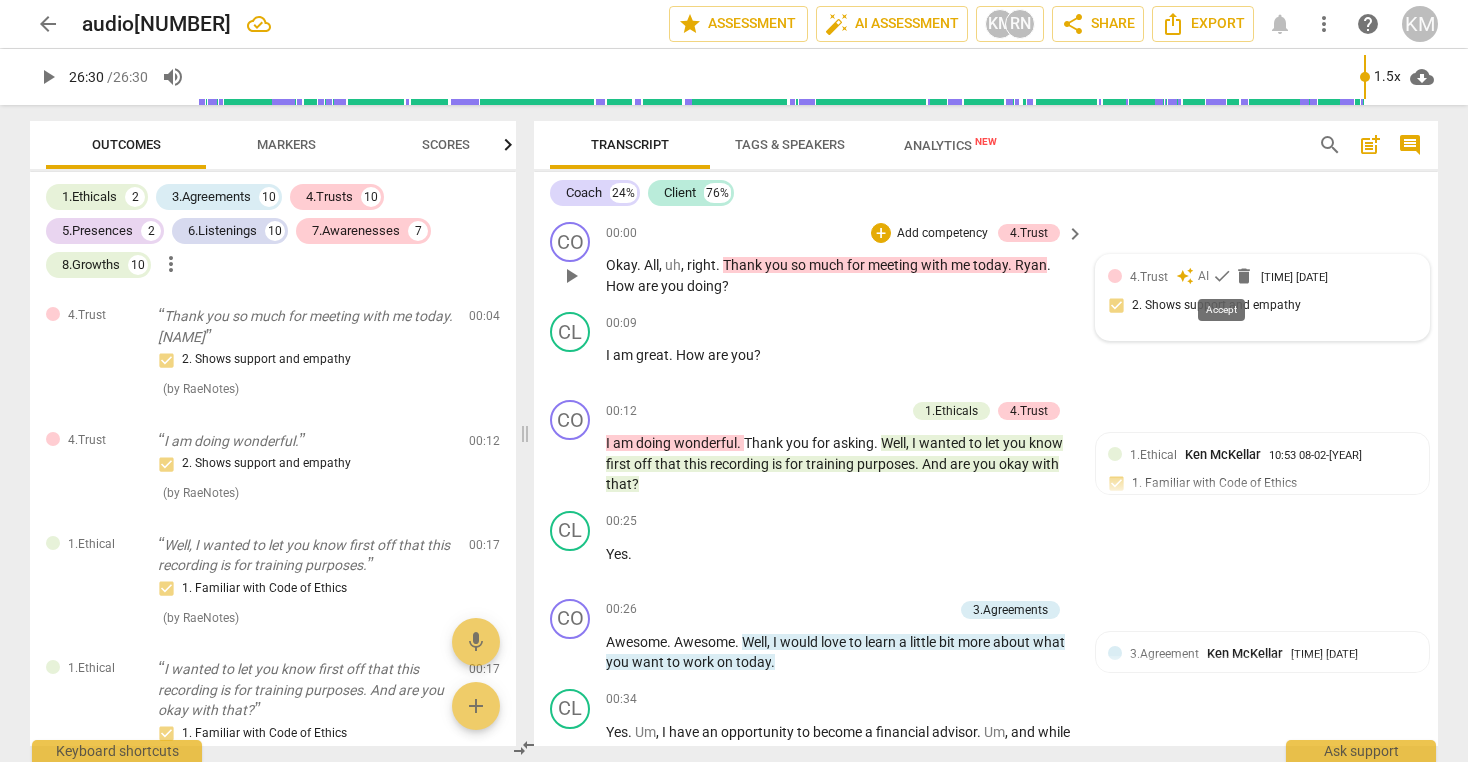 click on "check" at bounding box center (1222, 276) 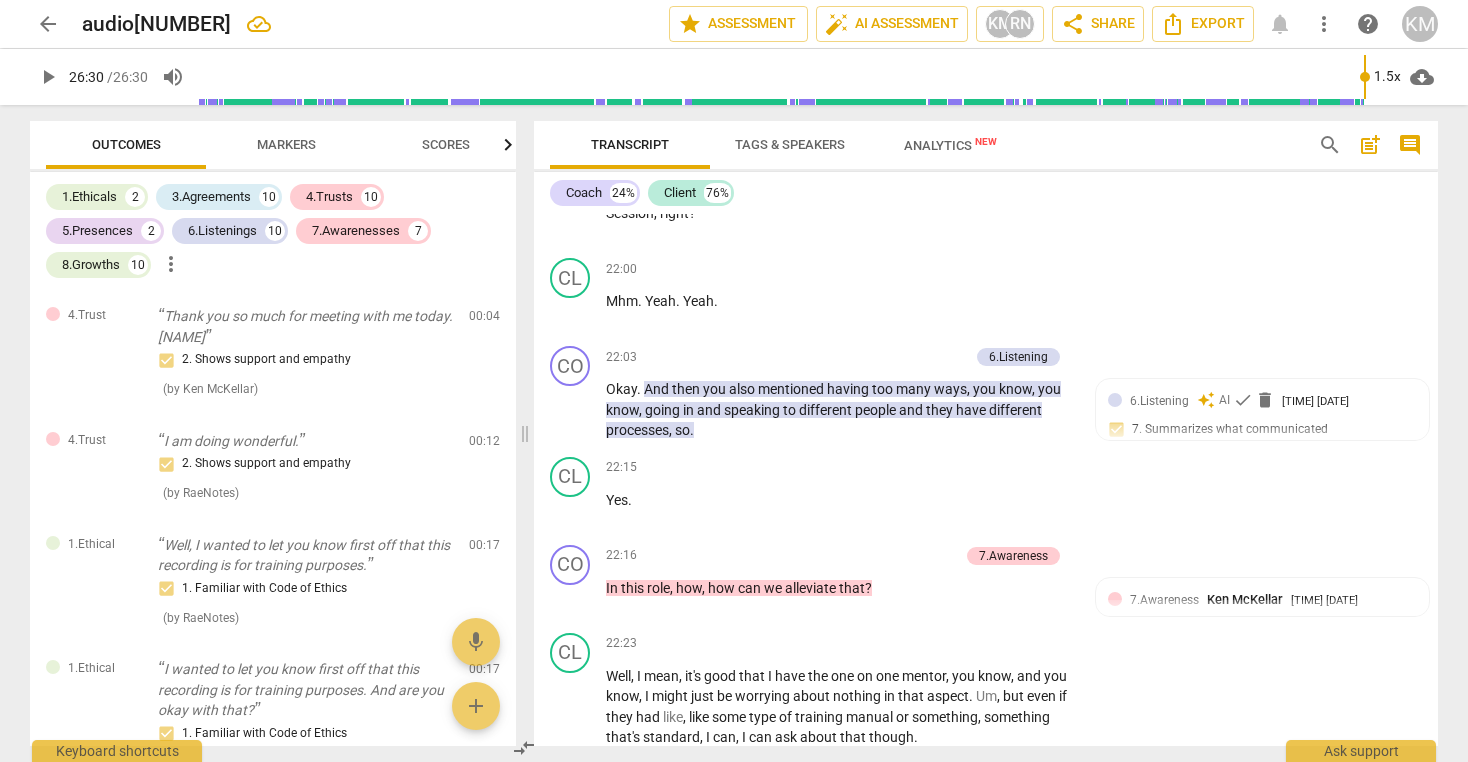 scroll, scrollTop: 5967, scrollLeft: 0, axis: vertical 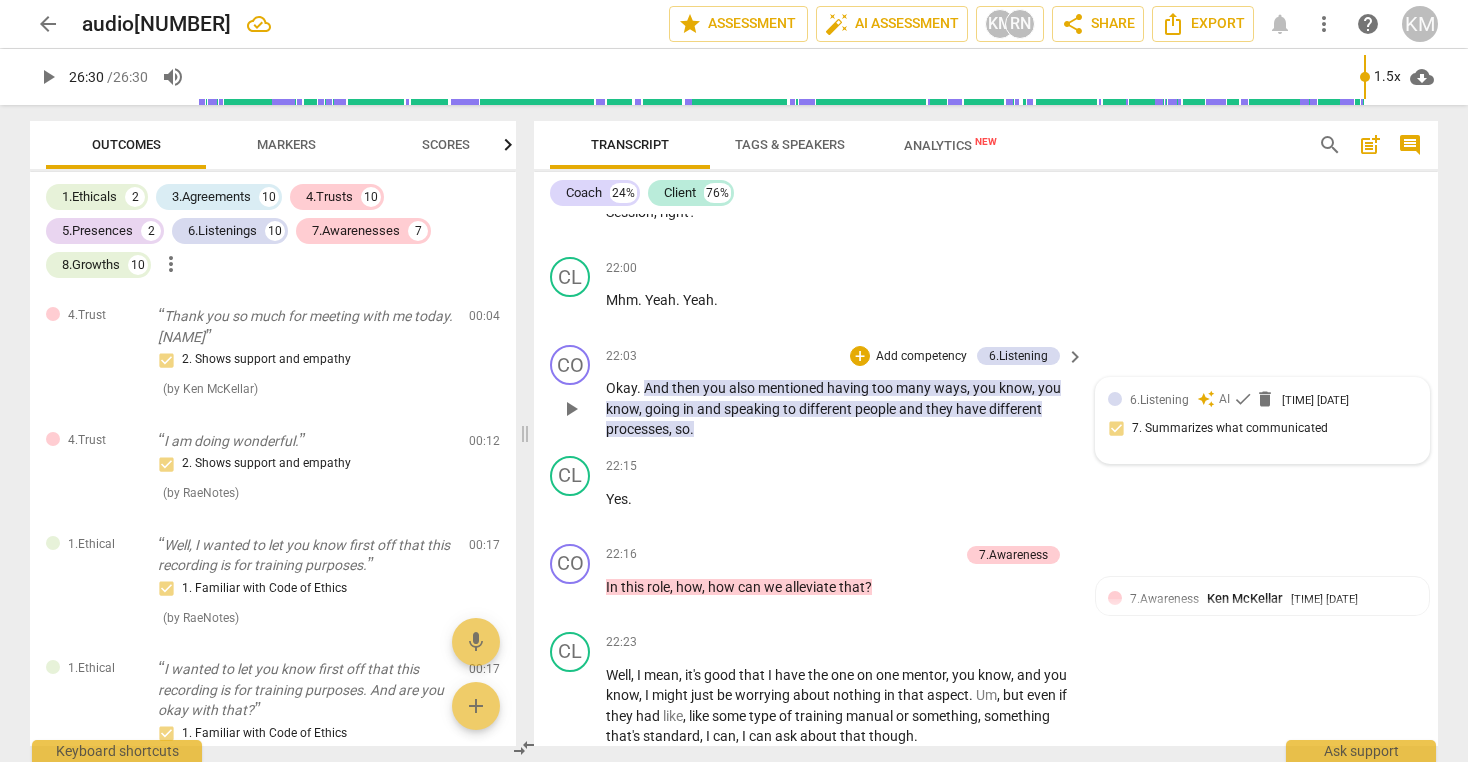 click on "6.Listening auto_awesome AI check delete 23:47 08-02-2025 7. Summarizes what communicated" at bounding box center (1262, 420) 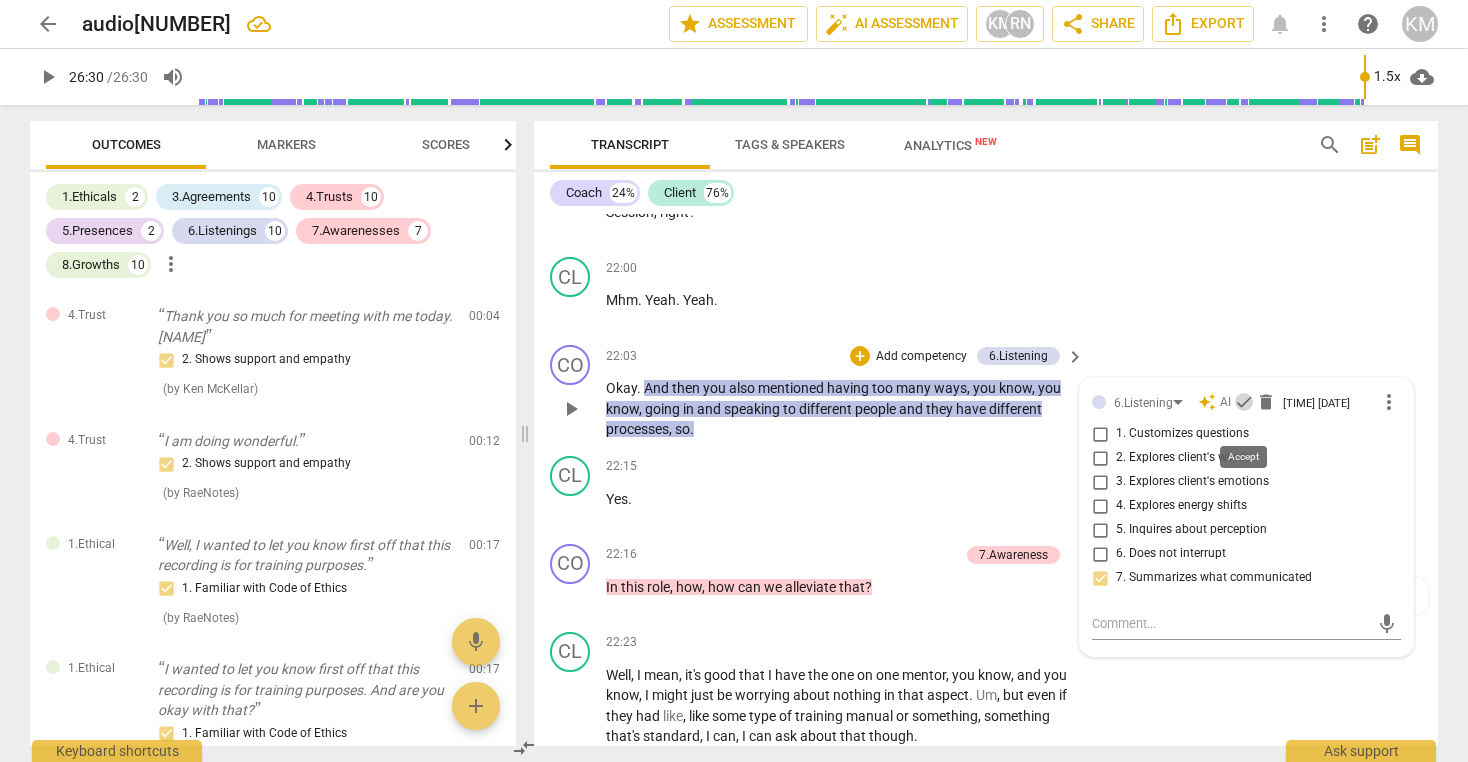 click on "check" at bounding box center (1244, 402) 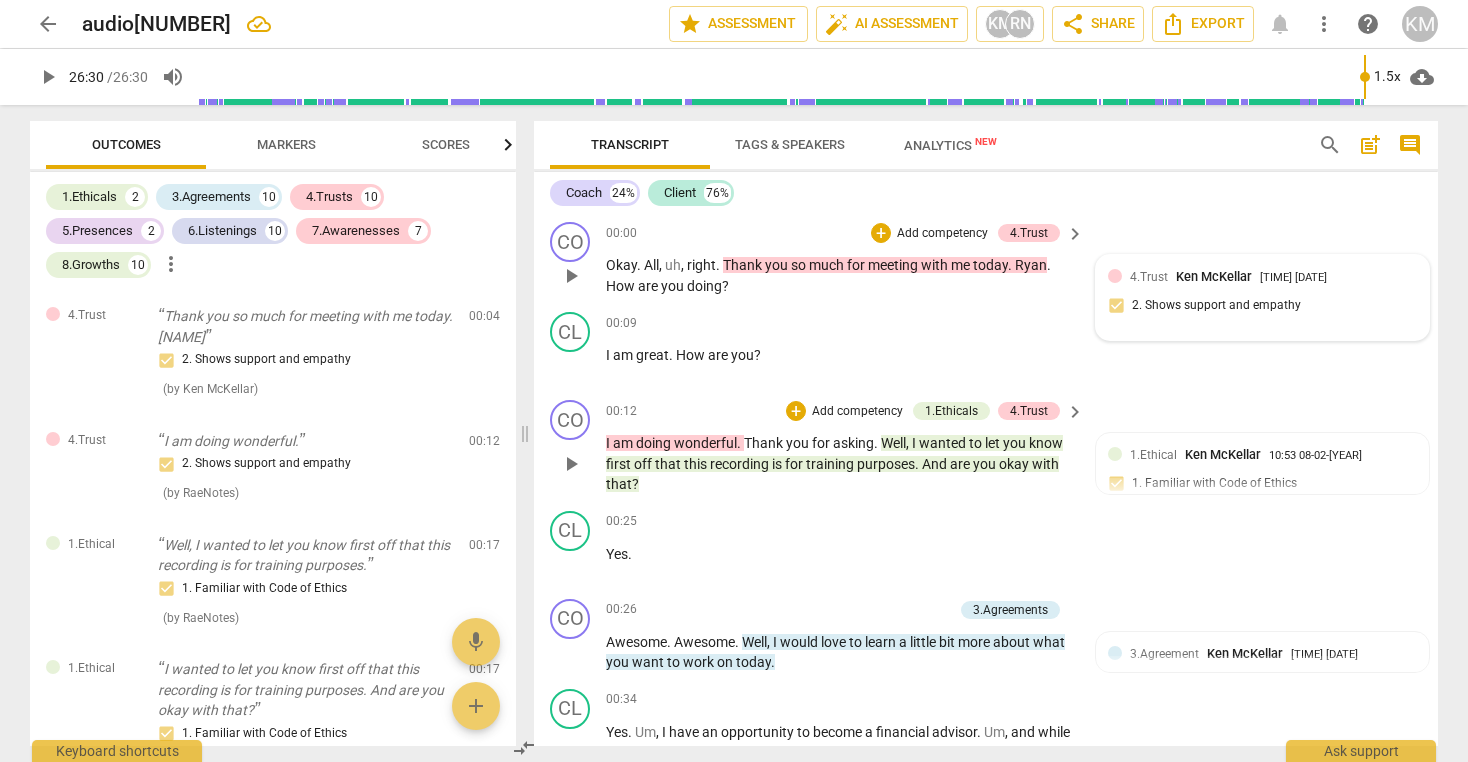 scroll, scrollTop: 5, scrollLeft: 0, axis: vertical 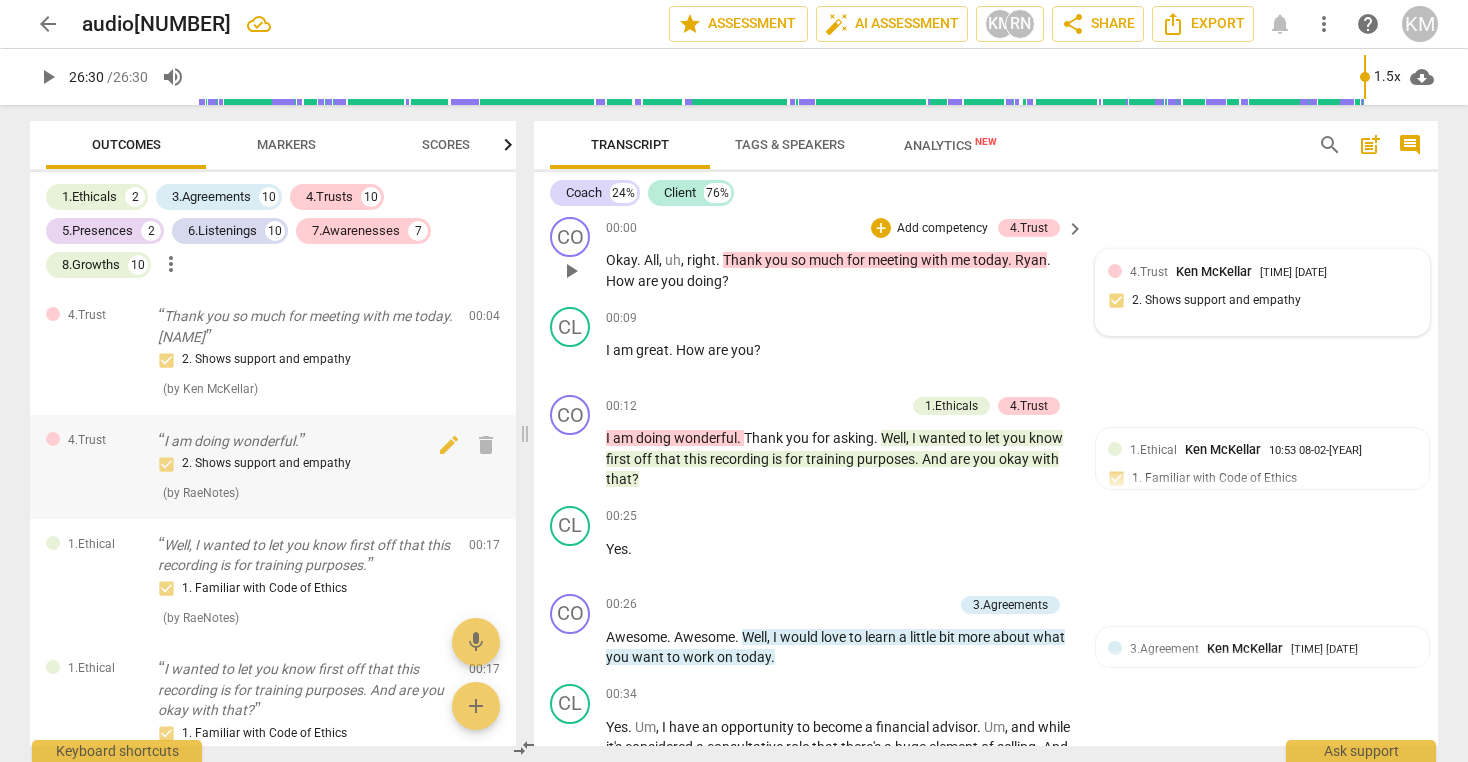 click on "4.Trust I am doing wonderful. 2. Shows support and empathy ( by [NAME]Notes ) [TIME] edit delete" at bounding box center (273, 467) 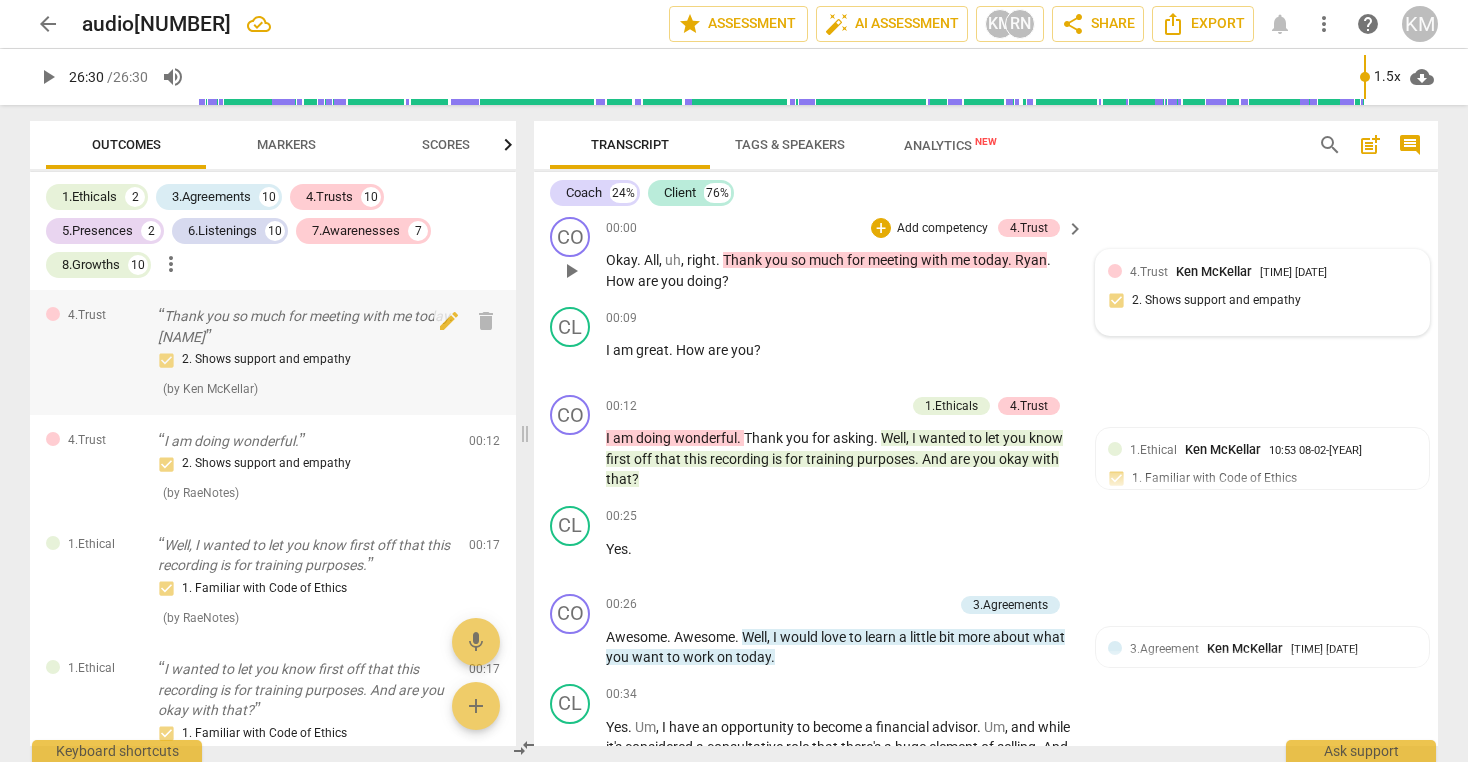 click on "4.Trust Thank you so much for meeting with me today. [NAME] 2. Shows support and empathy ( by [BRAND] ) 00:04 edit delete" at bounding box center (273, 352) 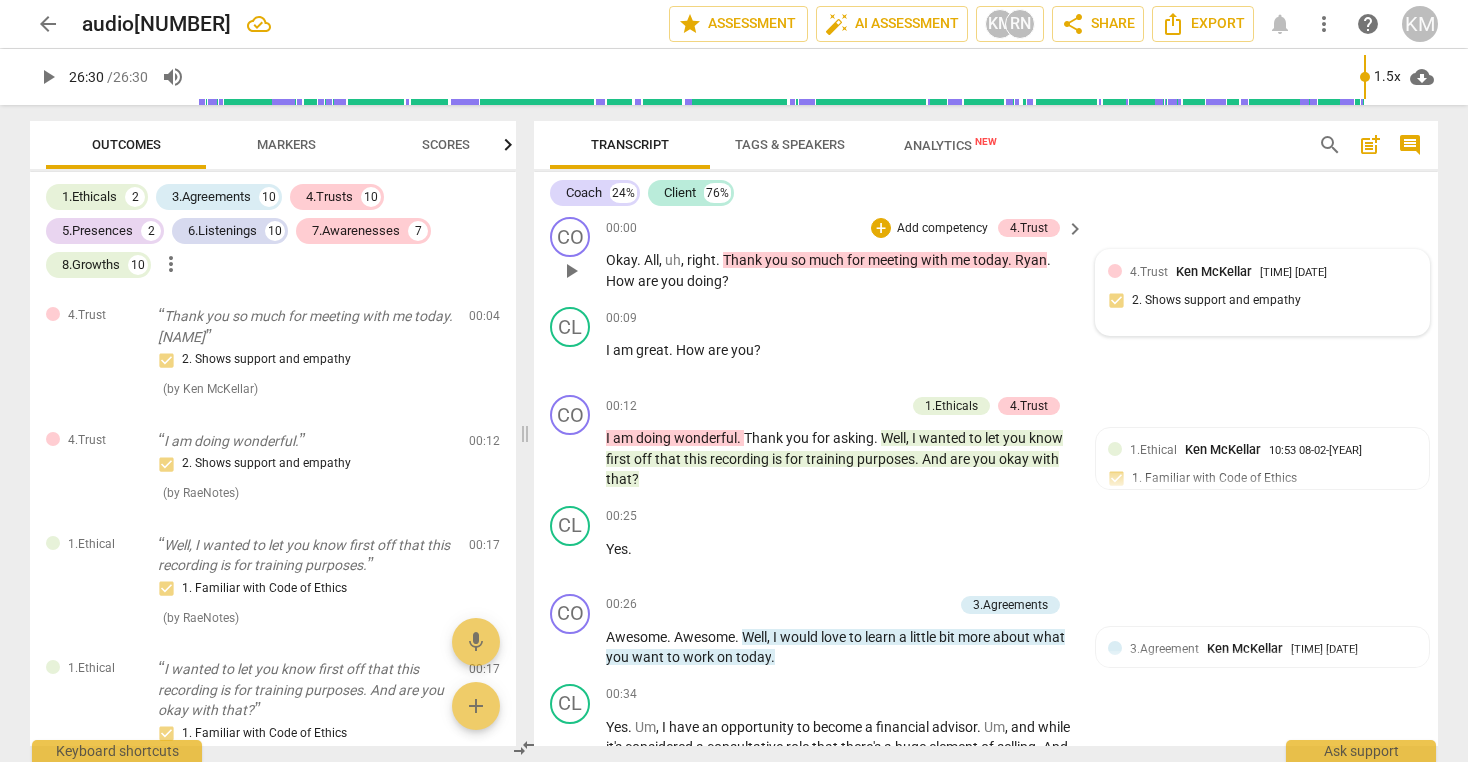 click on "Ken McKellar" at bounding box center [1214, 271] 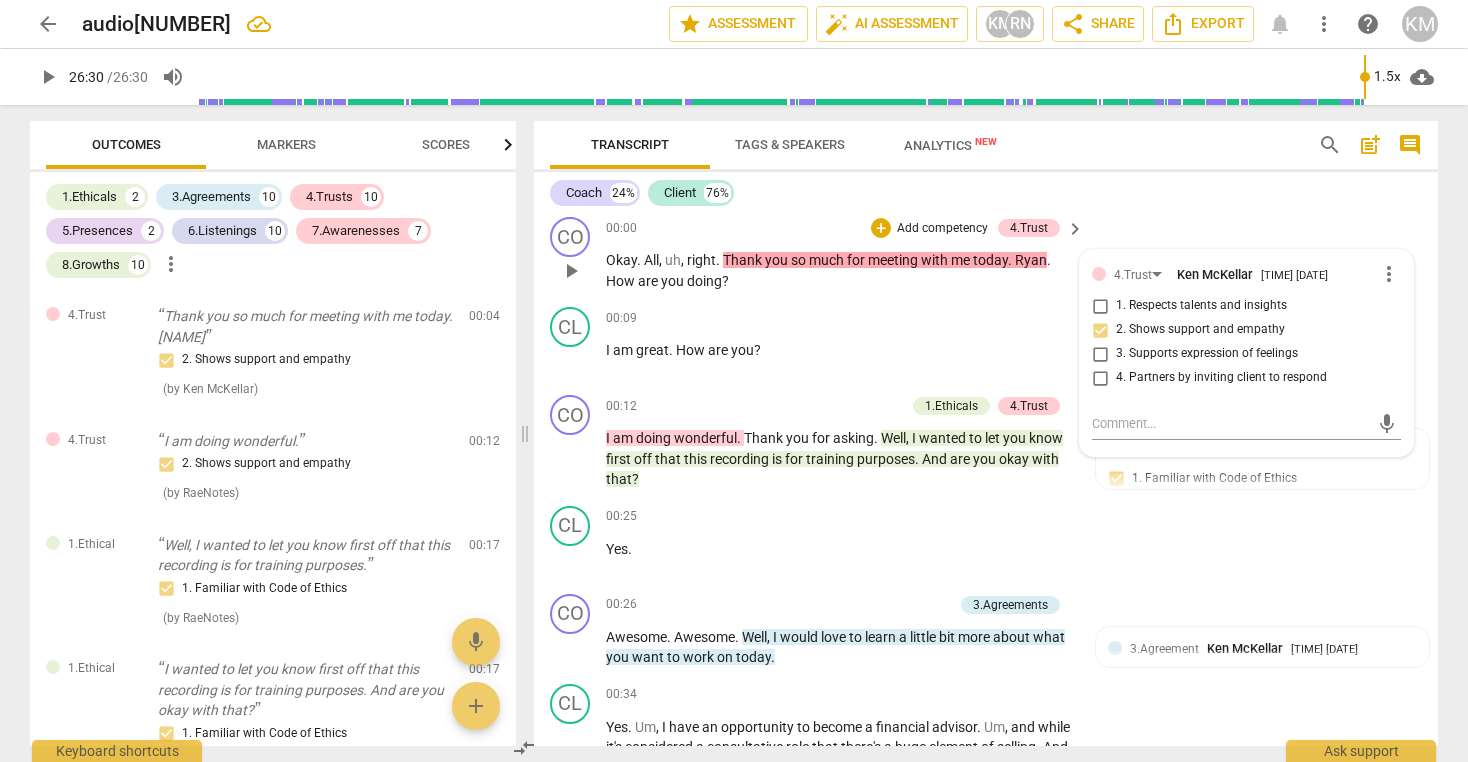 click on "Ken McKellar" at bounding box center [1215, 274] 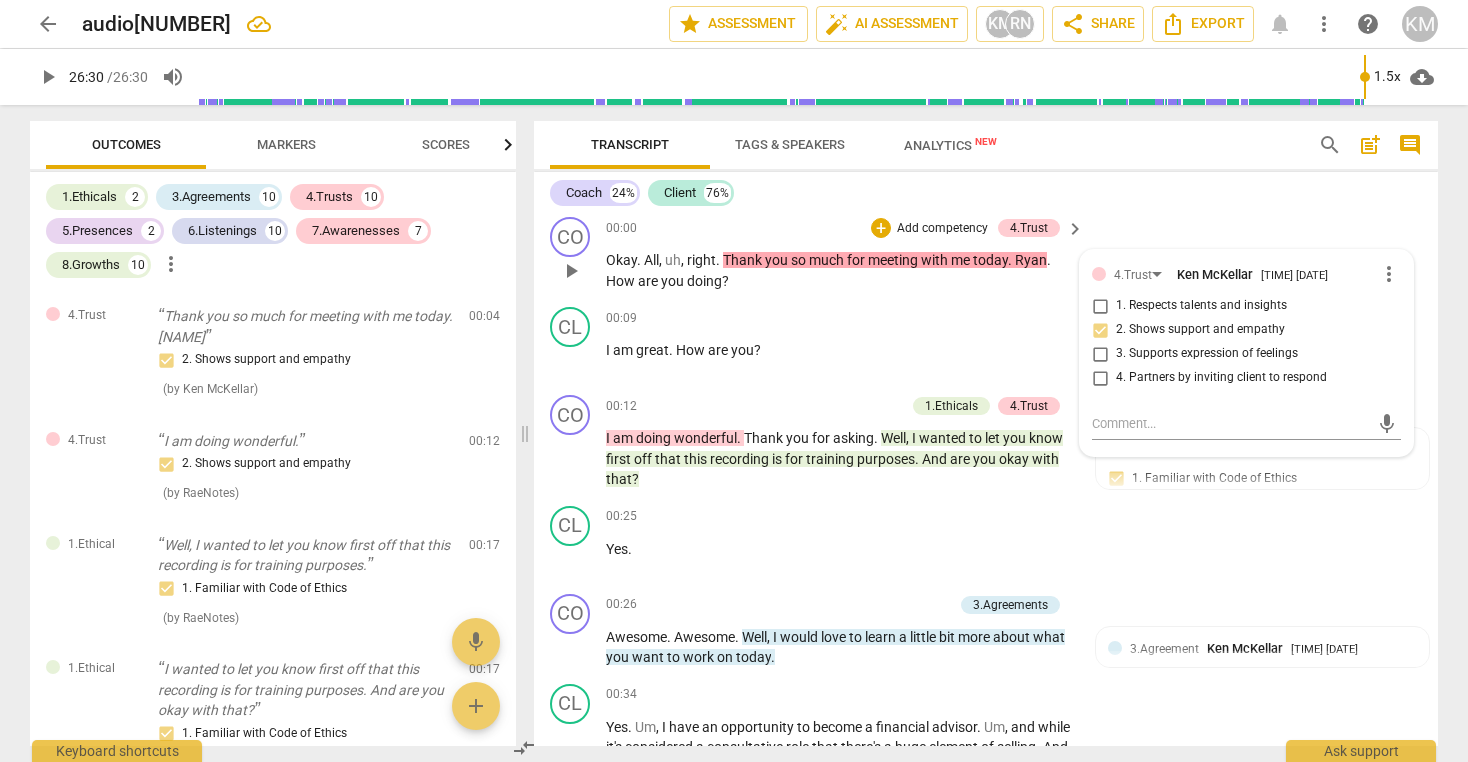 click on "1. Respects talents and insights" at bounding box center [1100, 306] 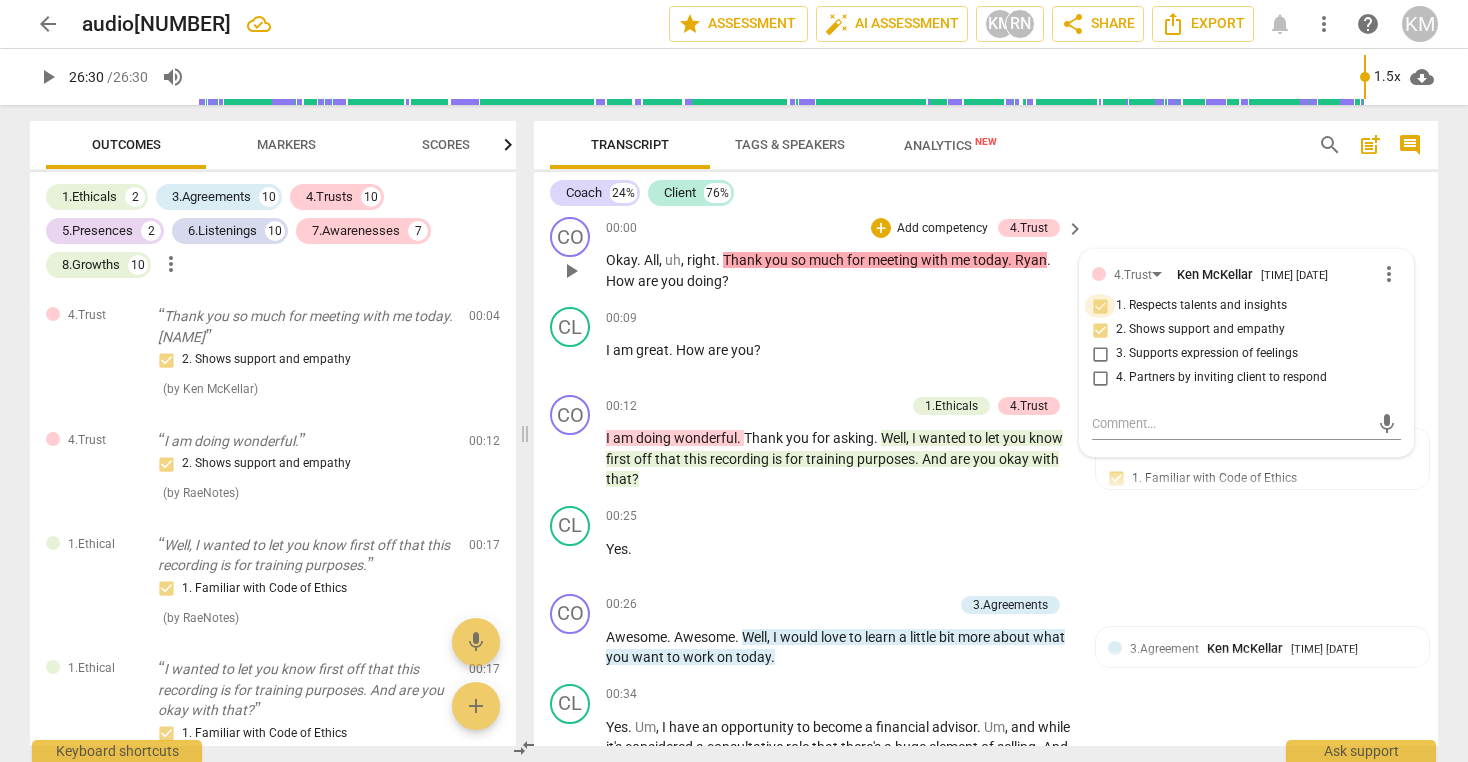 click on "1. Respects talents and insights" at bounding box center [1100, 306] 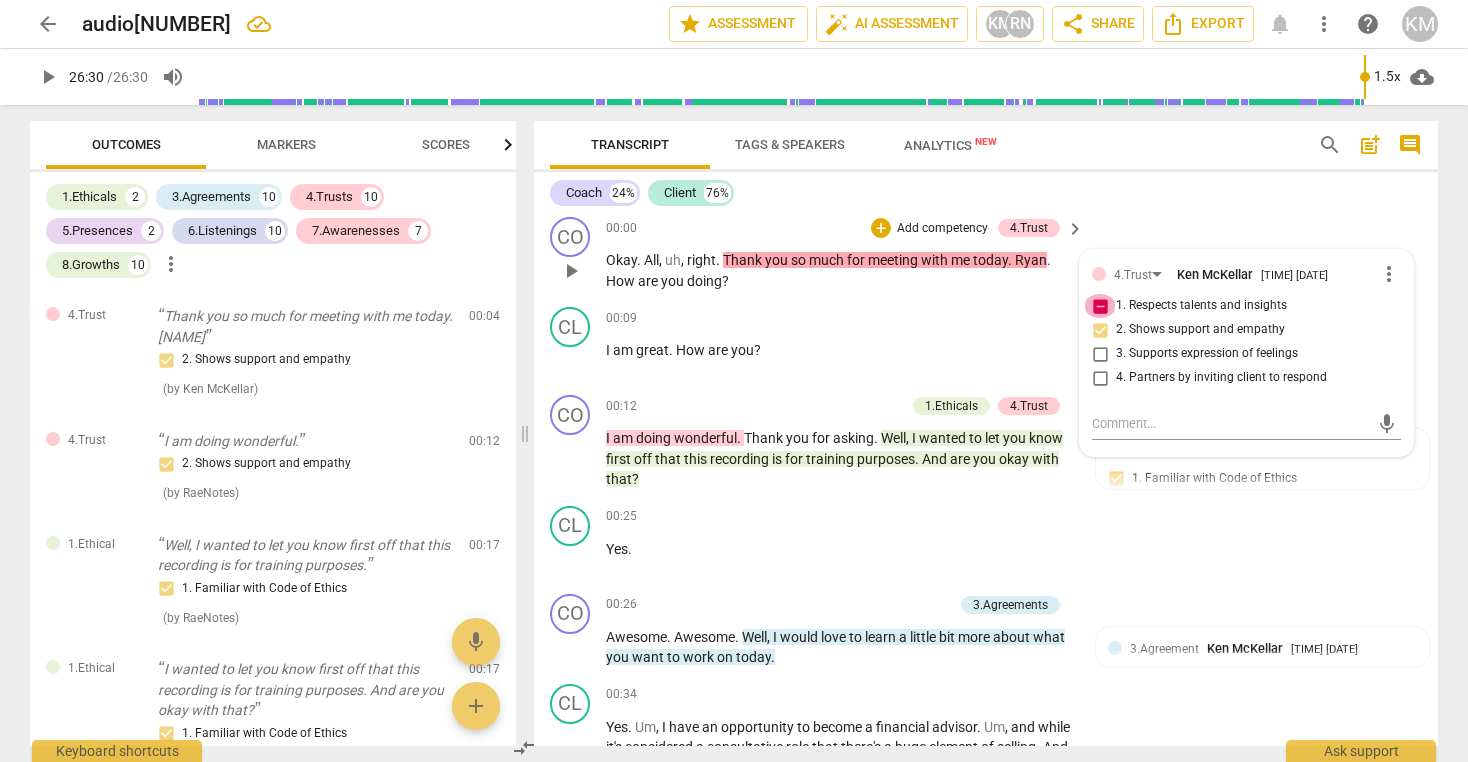 click on "1. Respects talents and insights" at bounding box center [1100, 306] 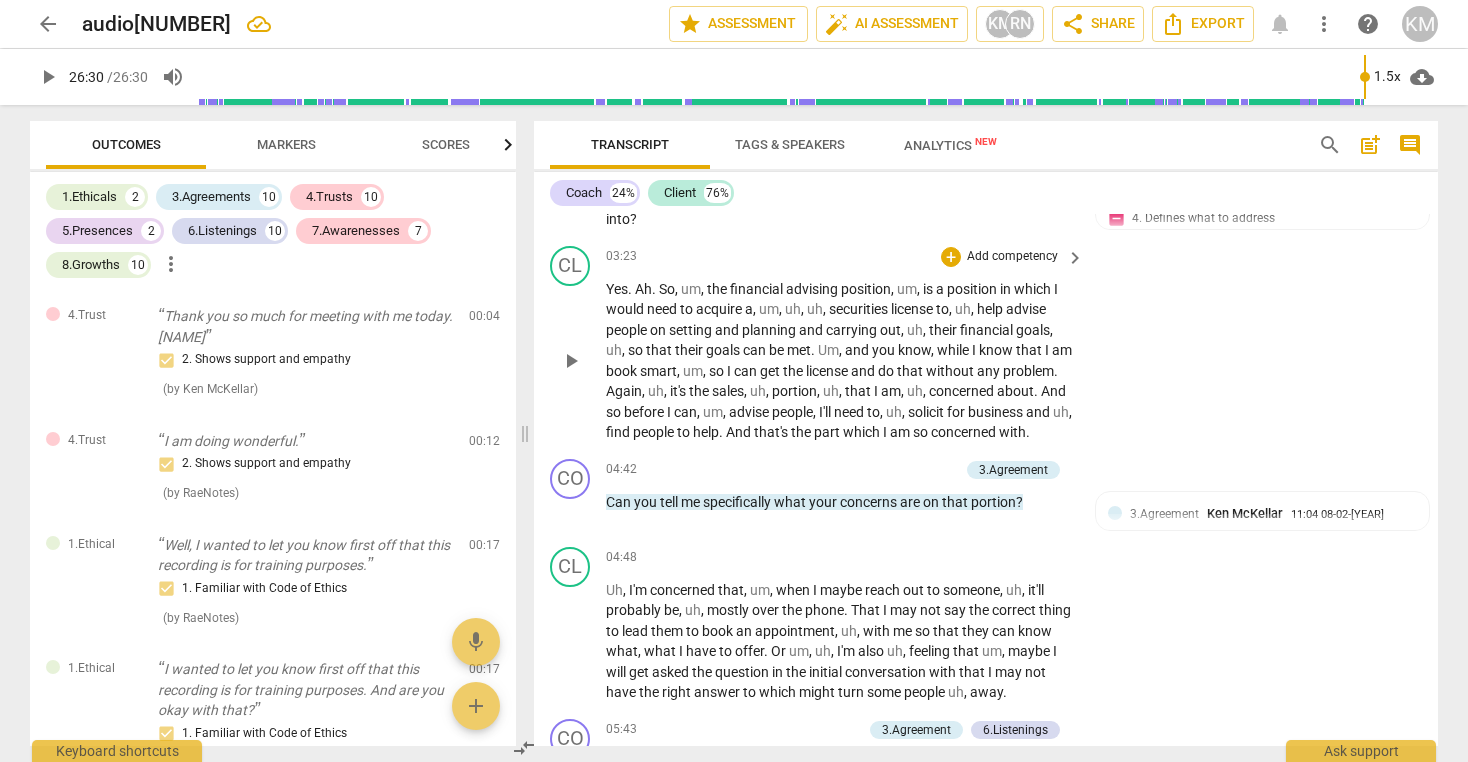 scroll, scrollTop: 1500, scrollLeft: 0, axis: vertical 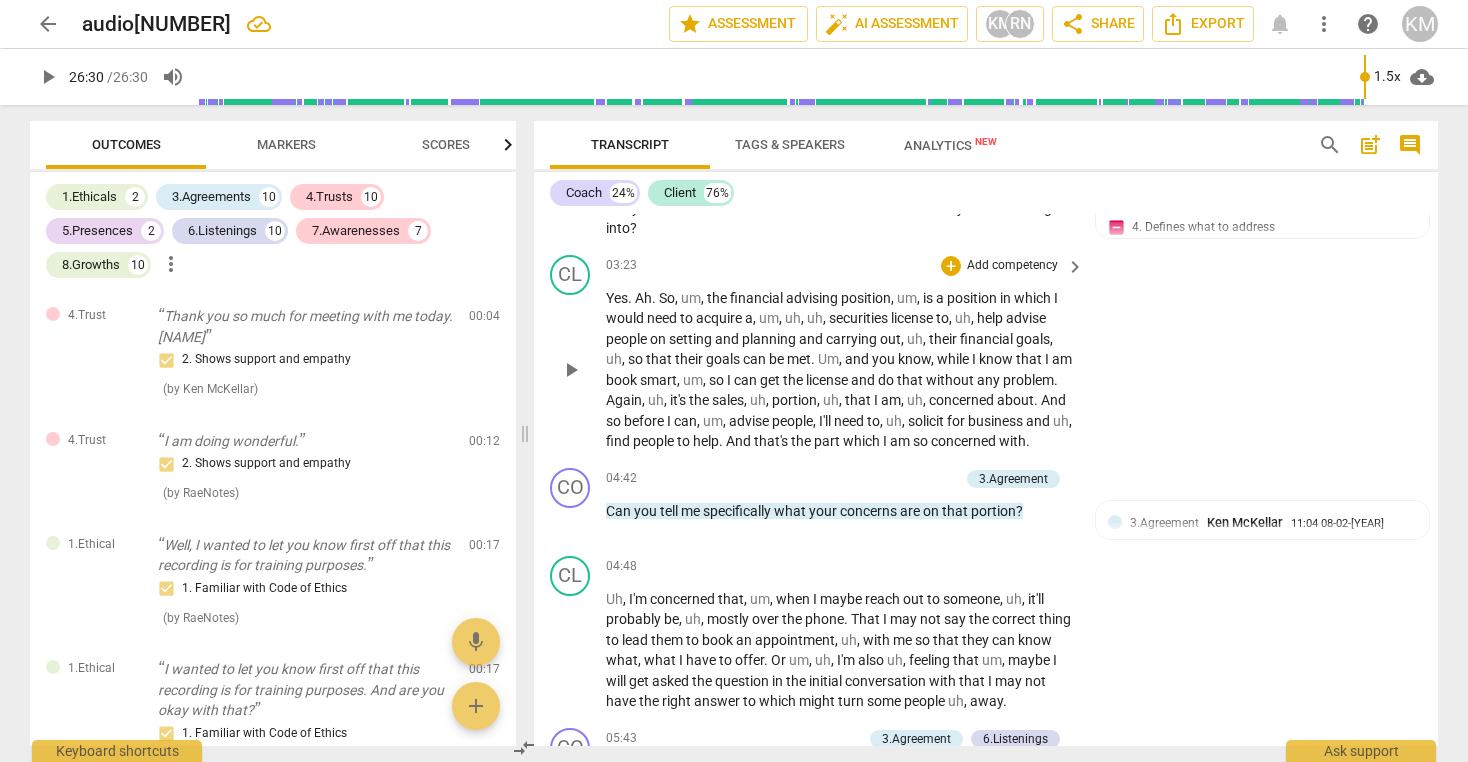 click on "CL play_arrow pause 03:23 + Add competency keyboard_arrow_right Yes .   Ah .   So ,   um ,   the   financial   advising   position ,   um ,   is   a   position   in   which   I   would   need   to   acquire   a ,   um ,   uh ,   uh ,   securities   license   to ,   uh ,   help   advise   people   on   setting   and   planning   and   carrying   out ,   uh ,   their   financial   goals ,   uh ,   so   that   their   goals   can   be   met .   Um ,   and   you   know ,   while   I   know   that   I   am   book   smart ,   um ,   so   I   can   get   the   license   and   do   that   without   any   problem .   Again ,   uh ,   it's   the   sales ,   uh ,   portion ,   uh ,   that   I   am ,   uh ,   concerned   about .   And   so   before   I   can ,   um ,   advise   people ,   I'll   need   to ,   uh ,   solicit   for   business   and   uh ,   find   people   to   help .   And   that's   the   part   which   I   am   so   concerned   with ." at bounding box center (986, 353) 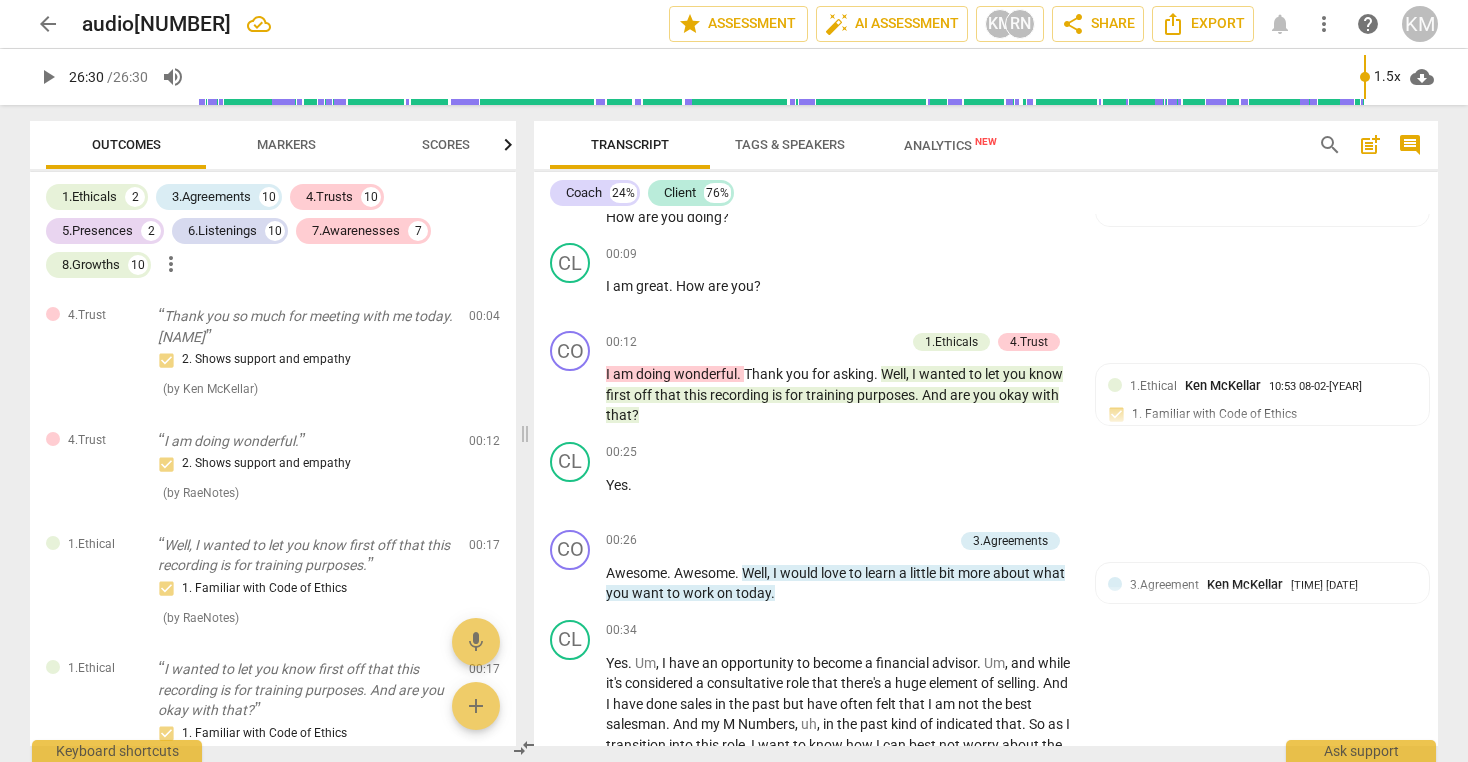 scroll, scrollTop: 0, scrollLeft: 0, axis: both 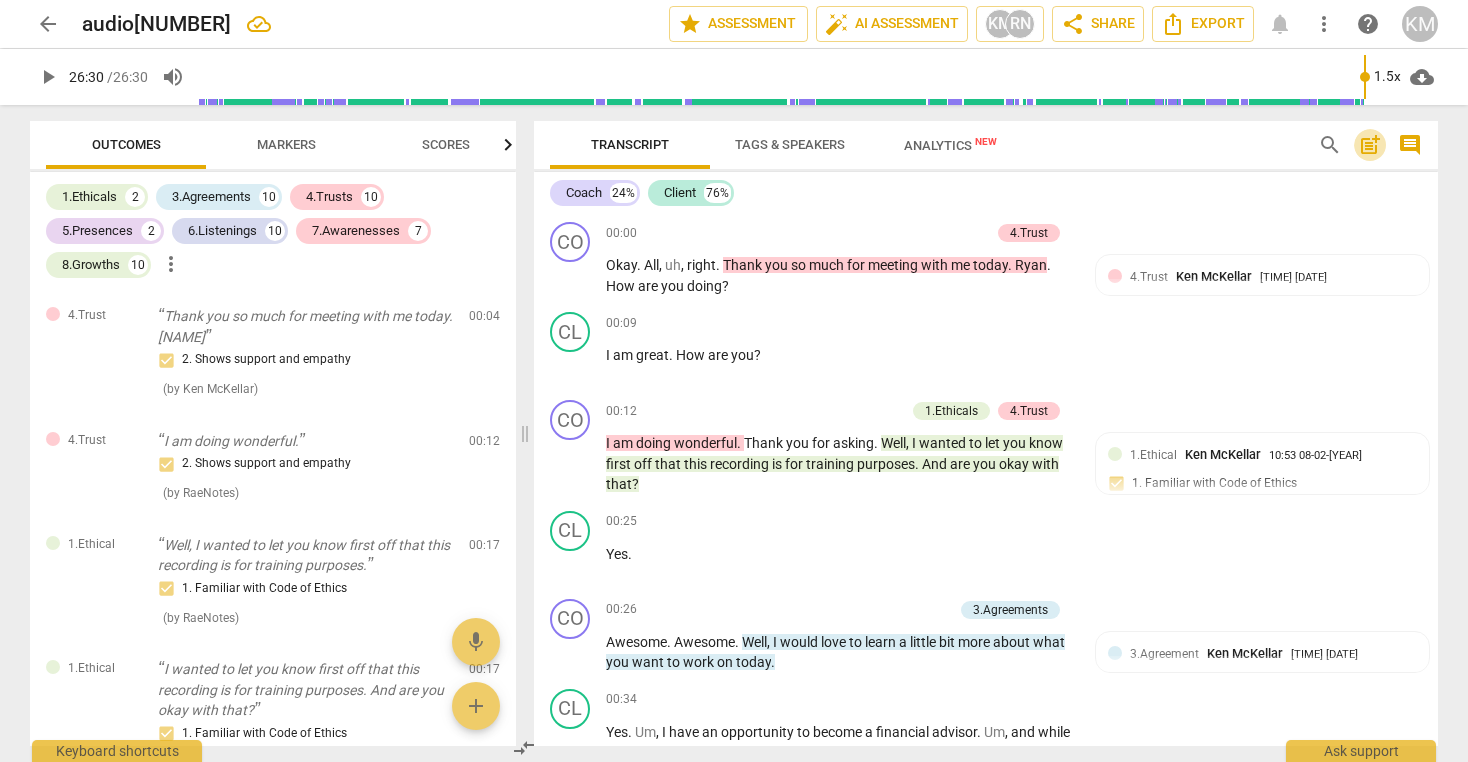 click on "post_add" at bounding box center [1370, 145] 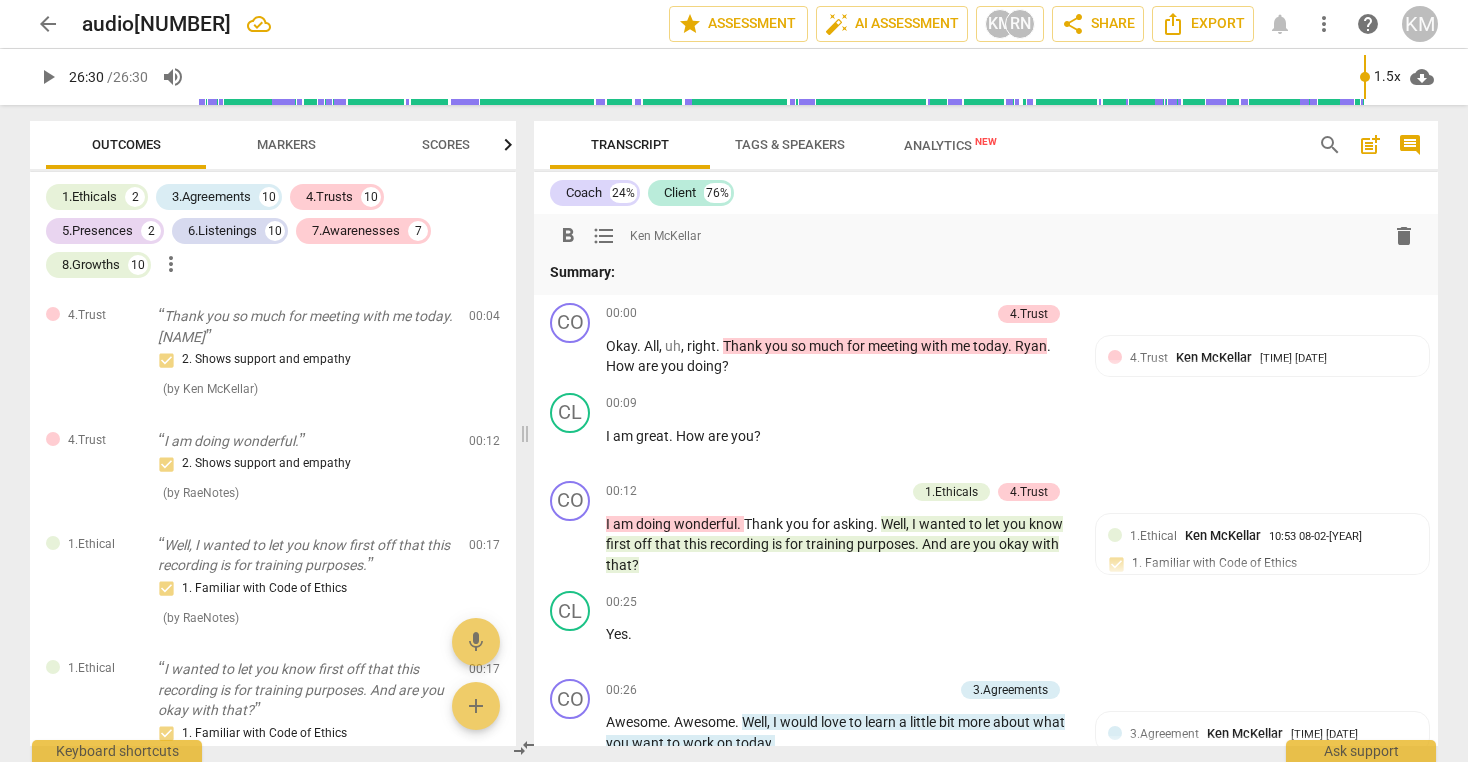 click on "post_add" at bounding box center [1370, 145] 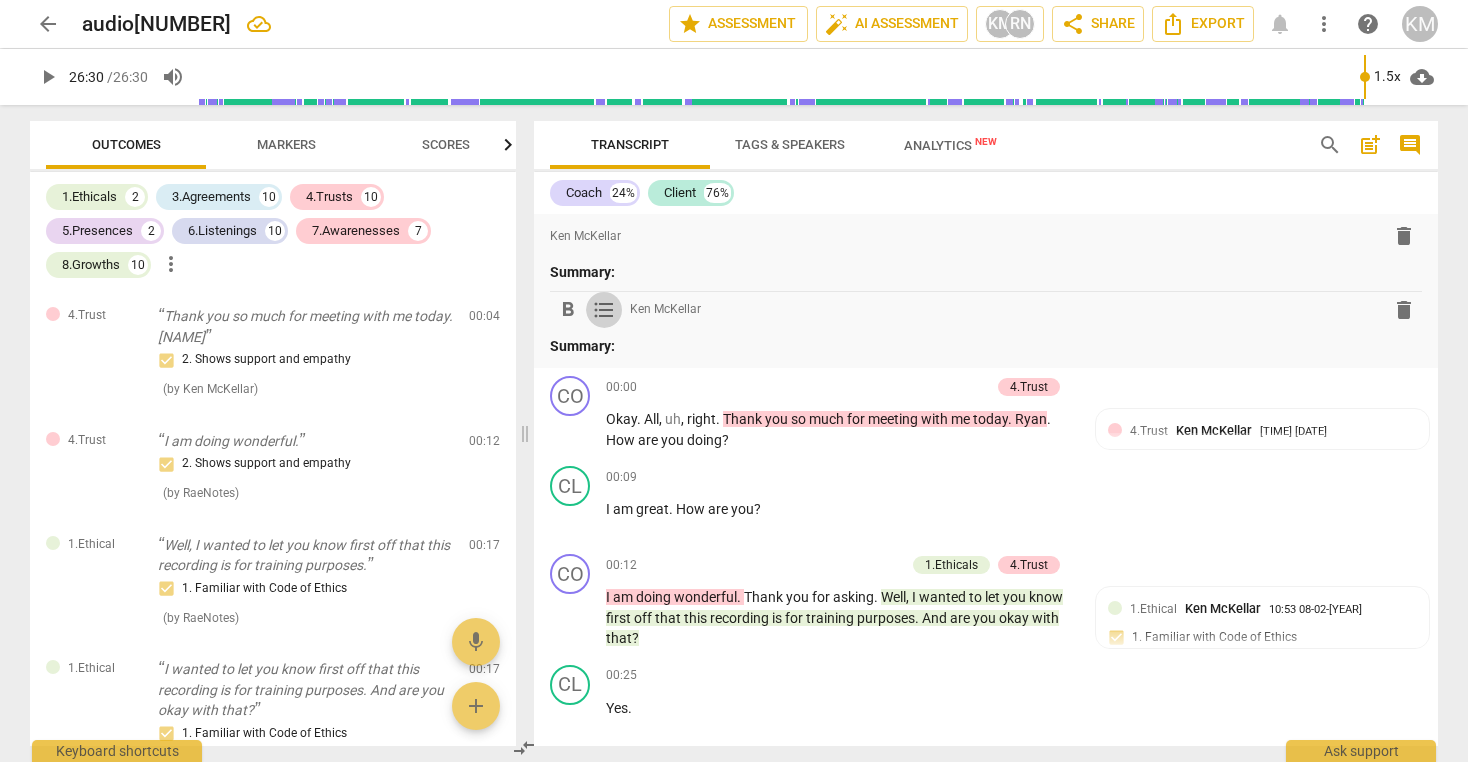 click on "format_list_bulleted" at bounding box center [604, 310] 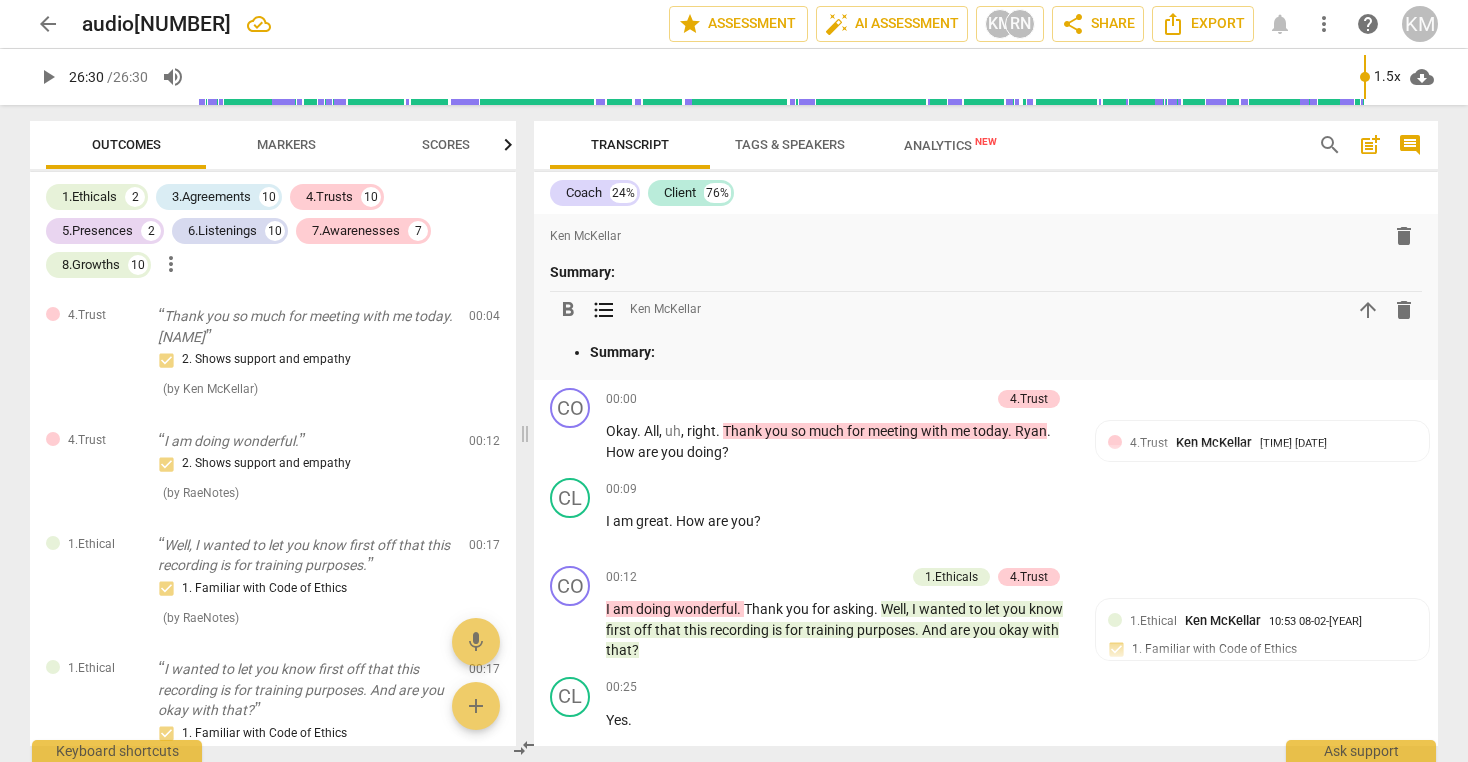 click on "delete" at bounding box center (1404, 310) 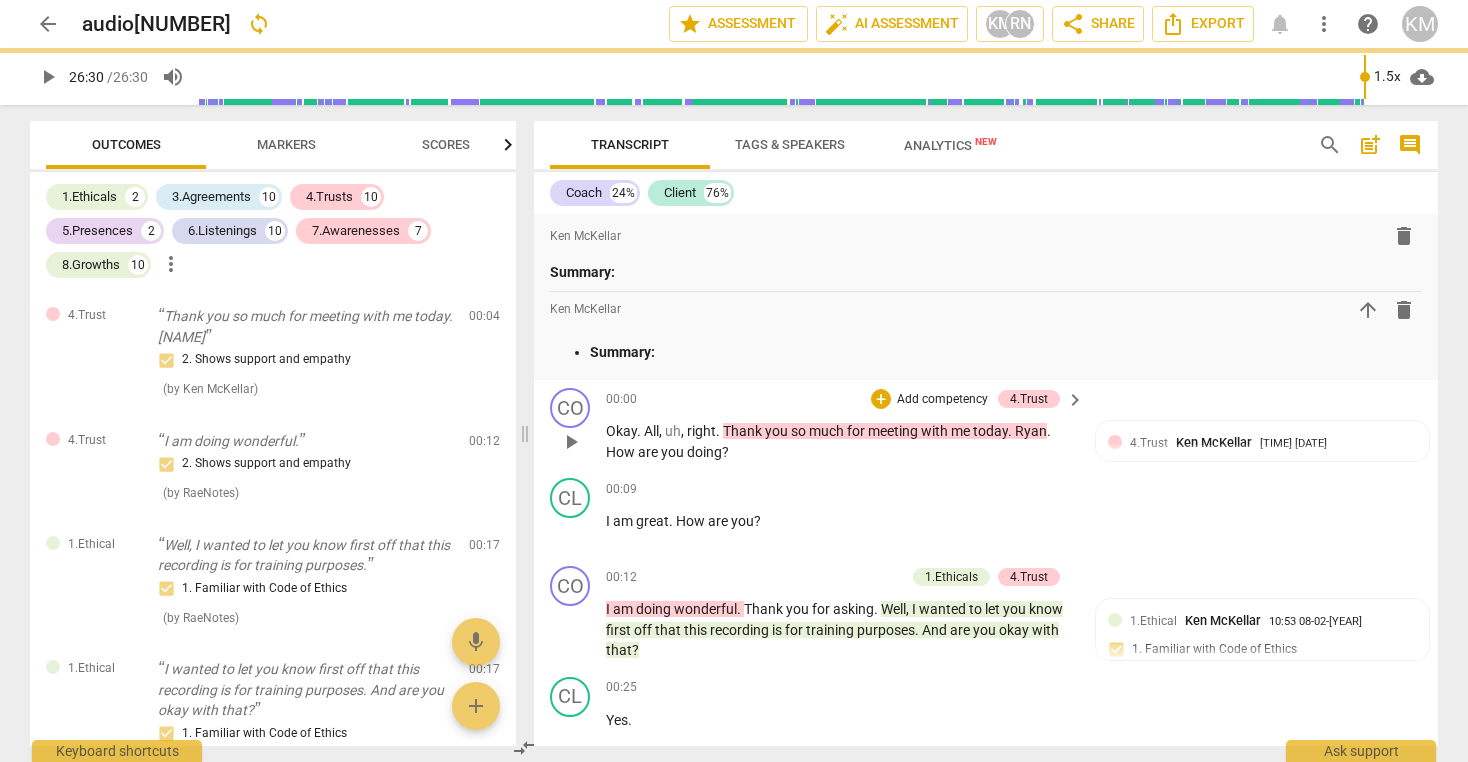 scroll, scrollTop: 3, scrollLeft: 0, axis: vertical 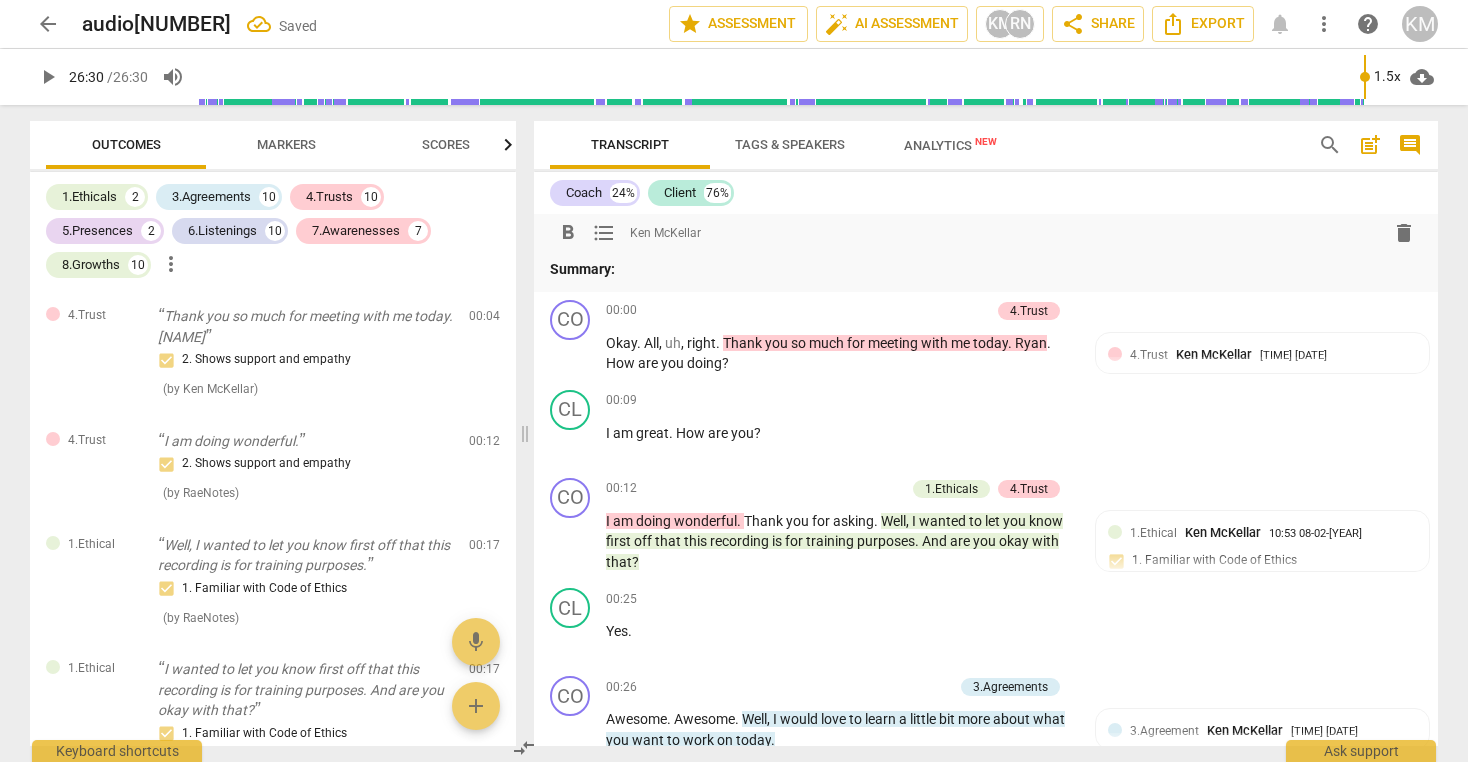 click on "Summary:" at bounding box center [986, 269] 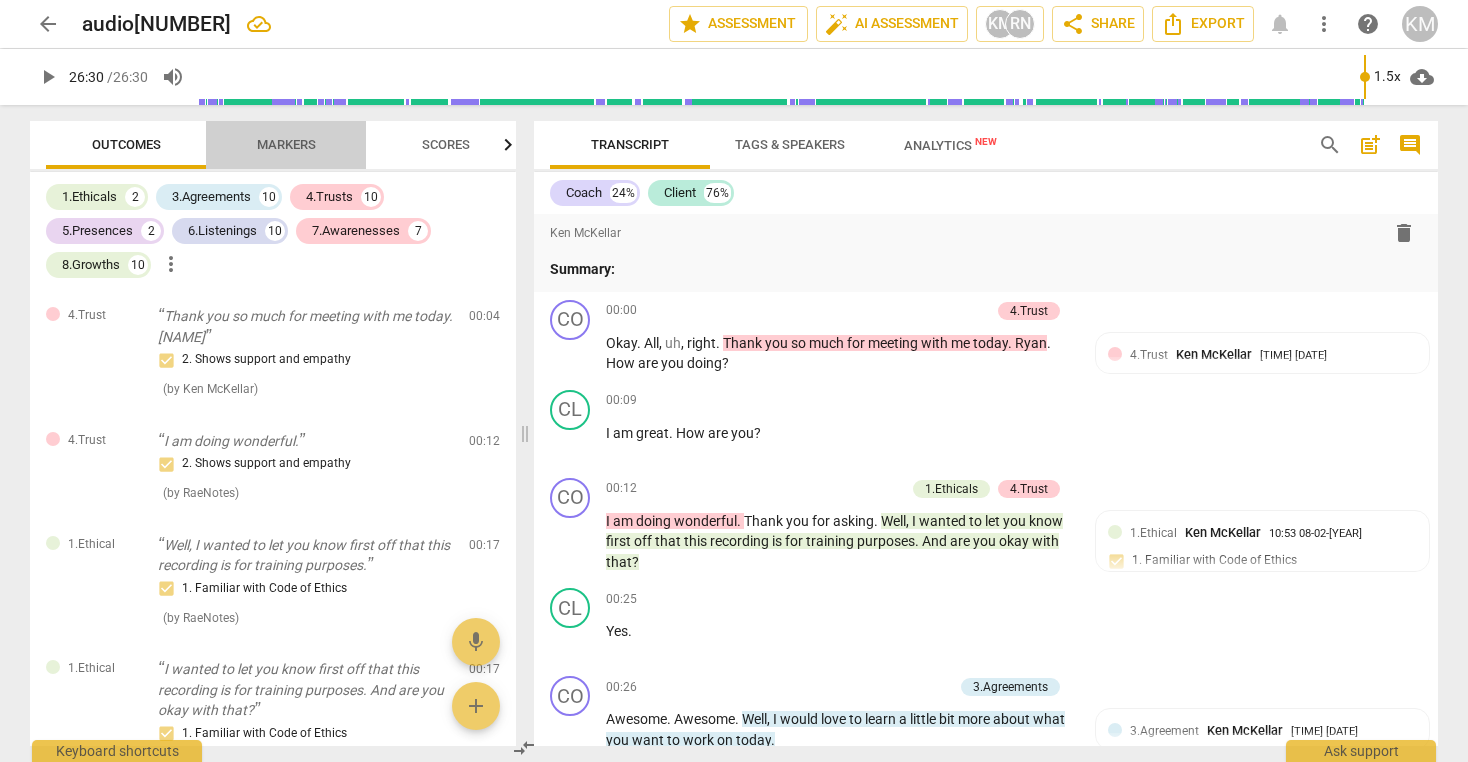 click on "Markers" at bounding box center [286, 144] 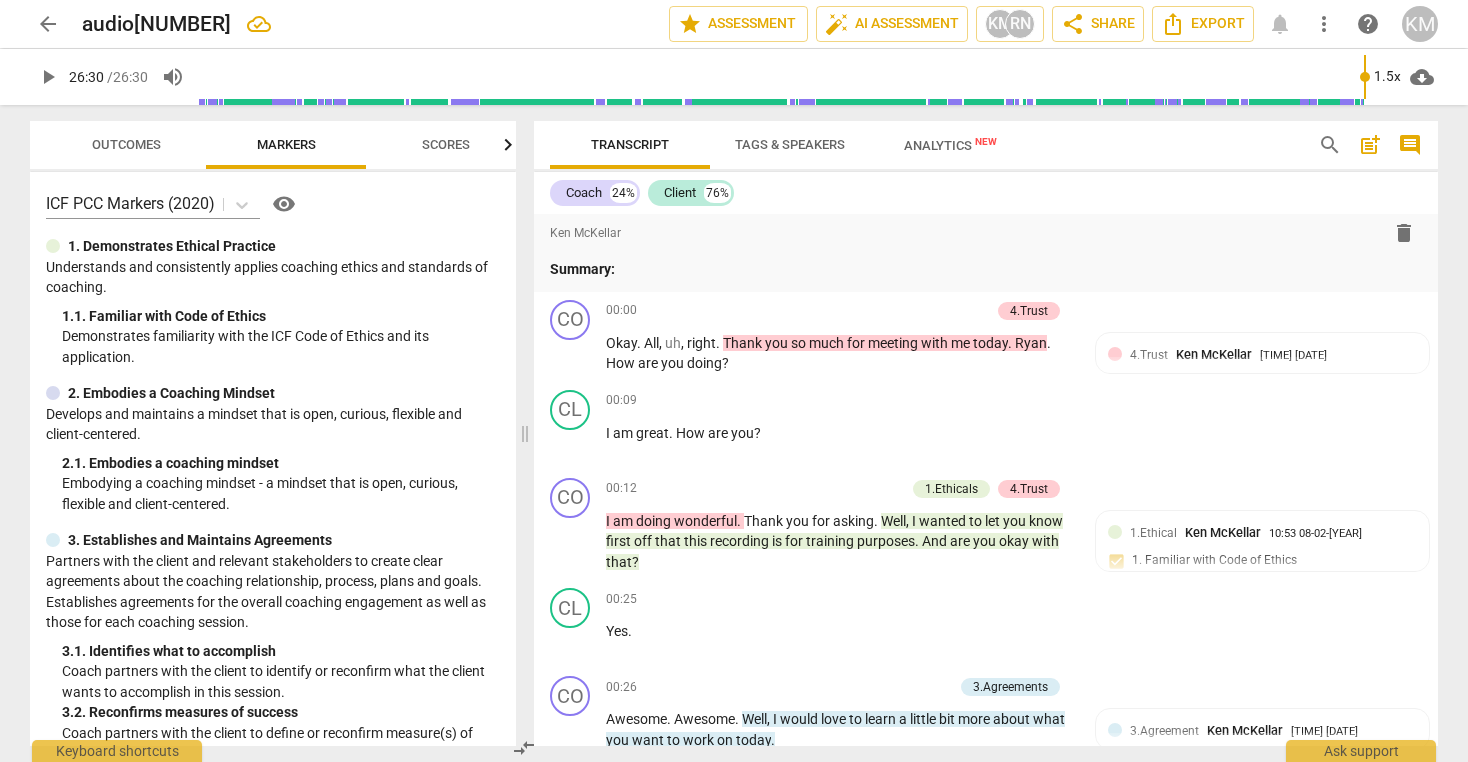 click on "Analytics   New" at bounding box center [950, 145] 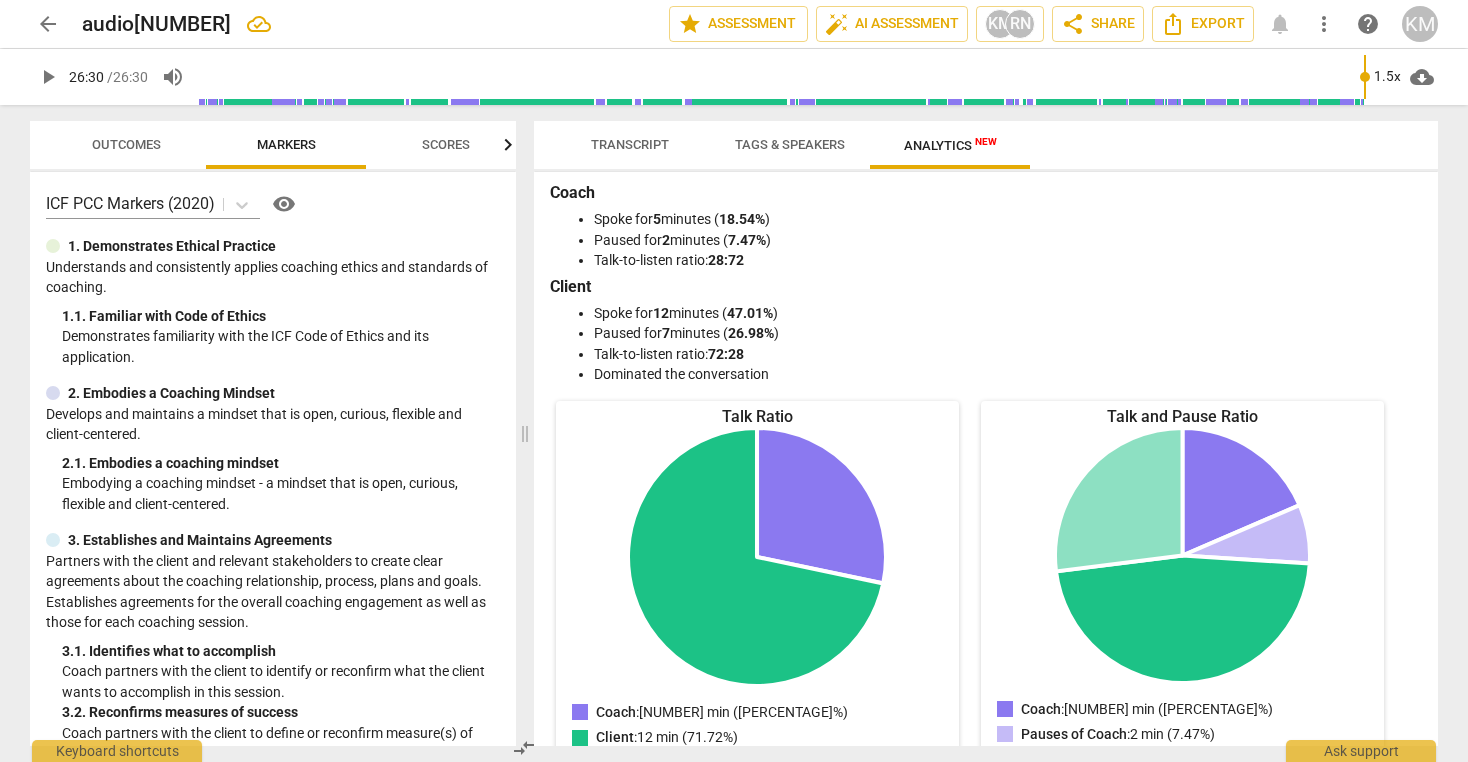 scroll, scrollTop: 0, scrollLeft: 0, axis: both 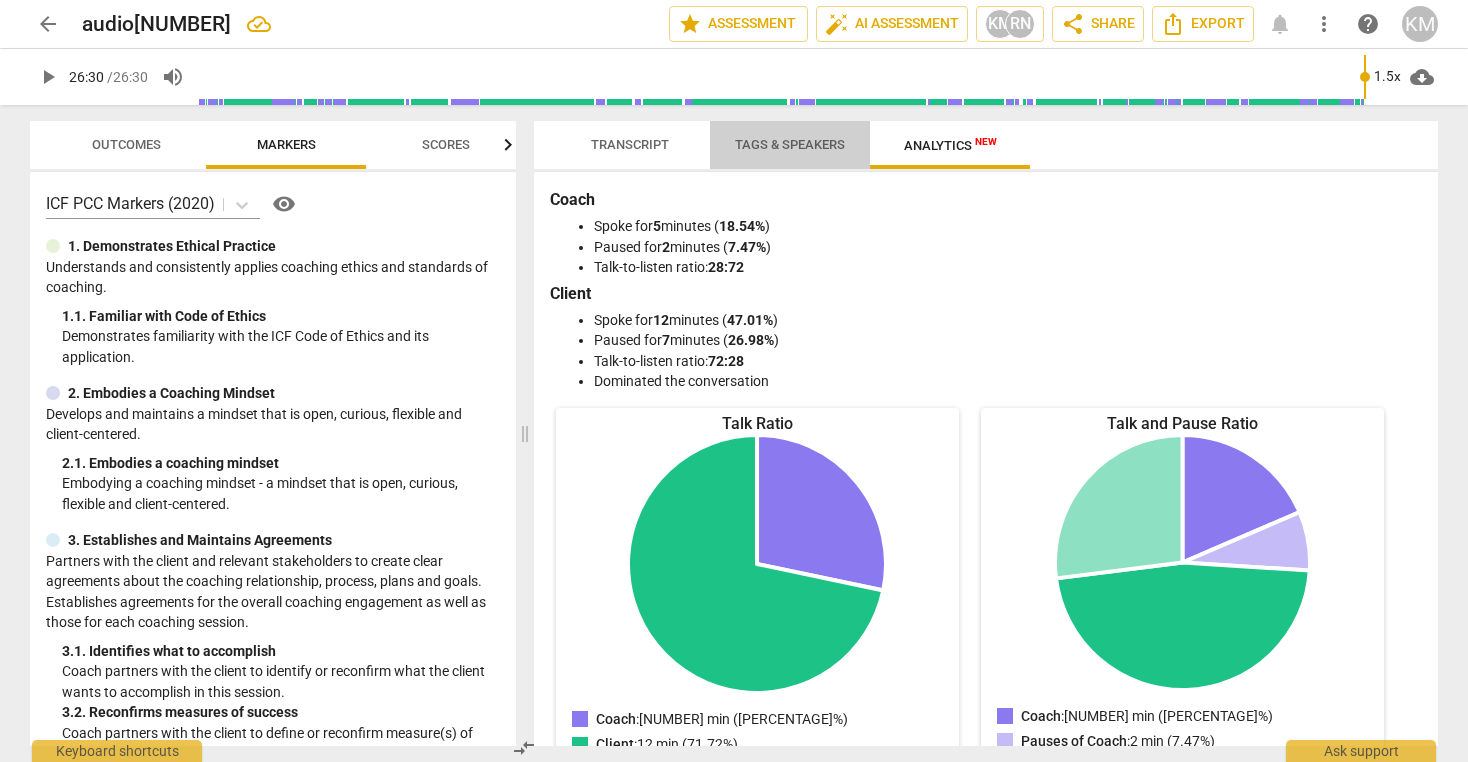 click on "Tags & Speakers" at bounding box center (790, 144) 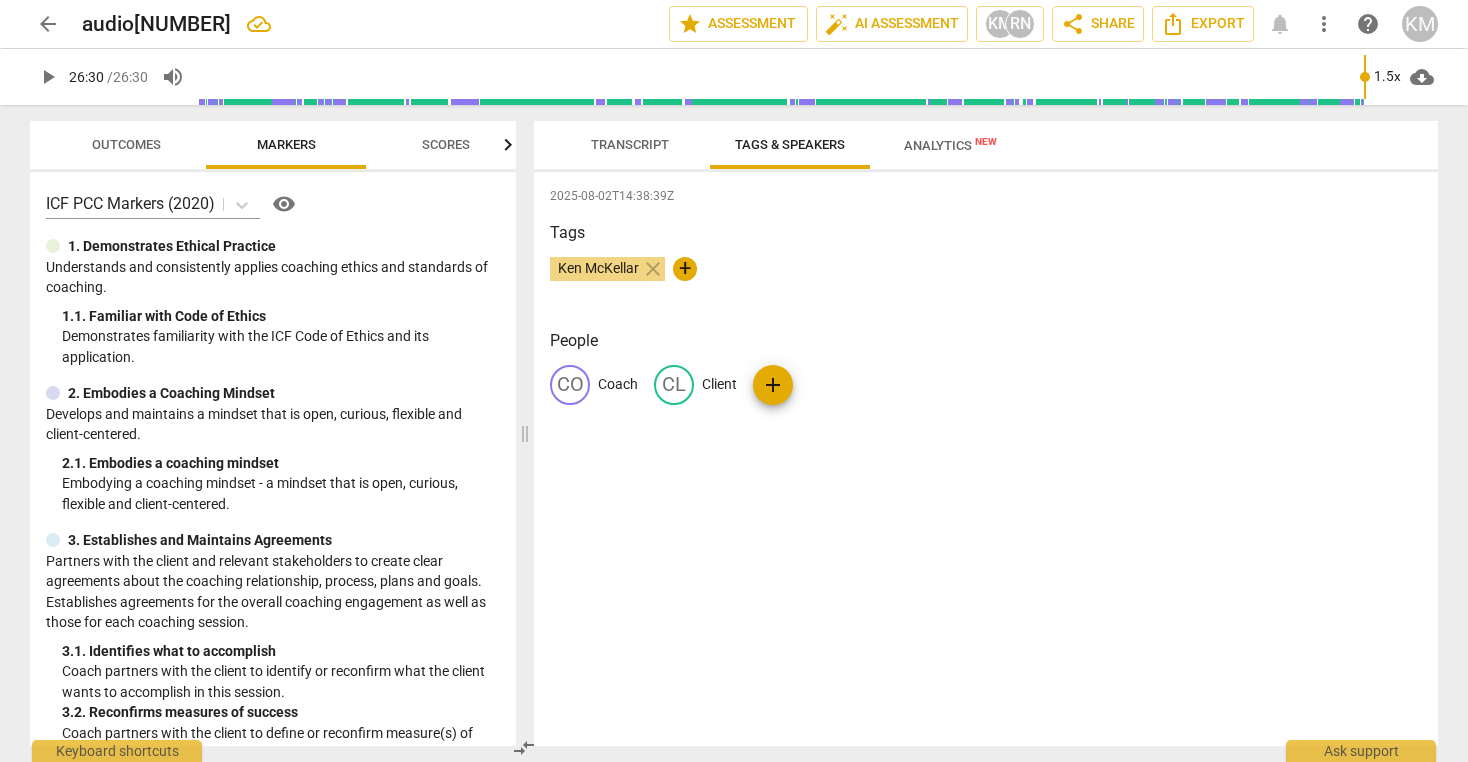 click on "Transcript" at bounding box center [630, 144] 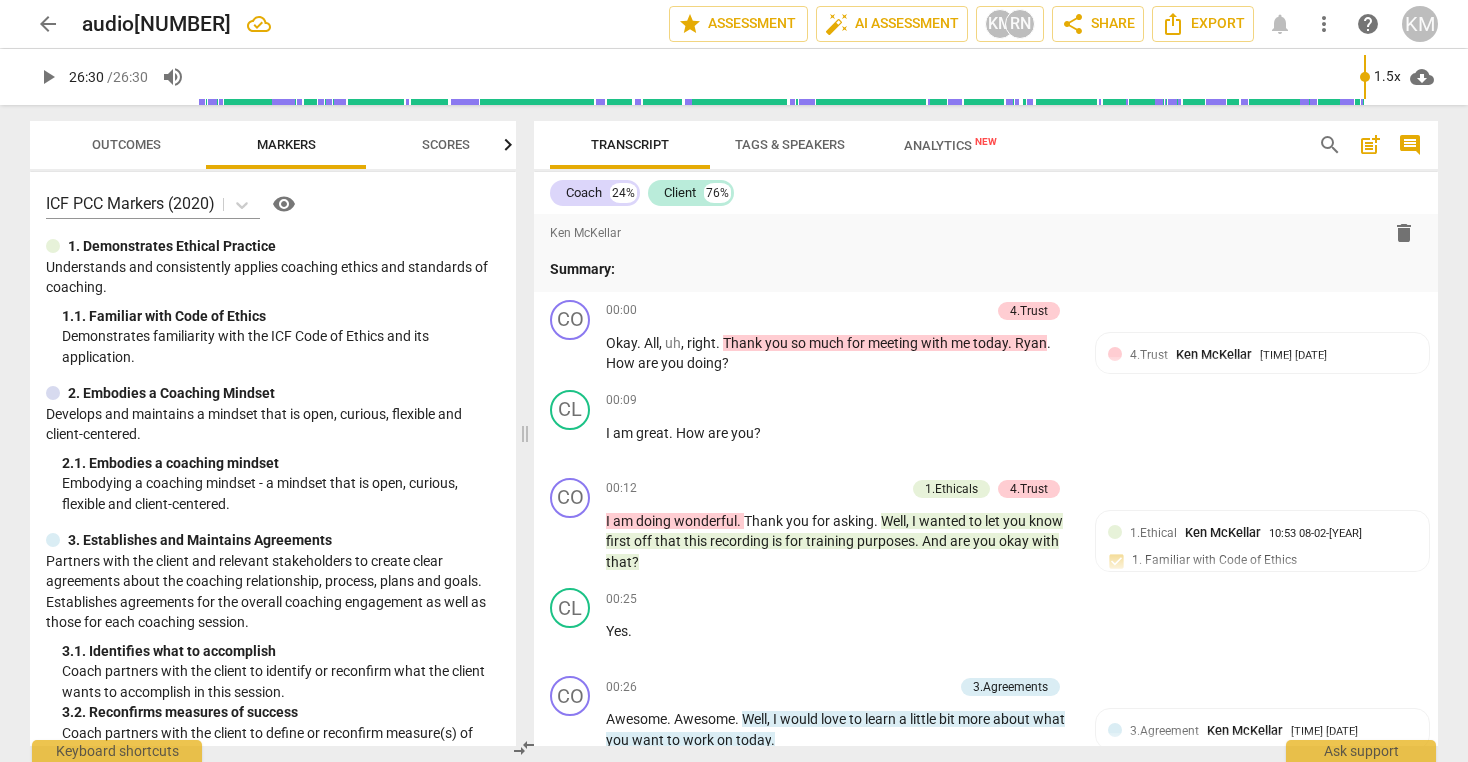 scroll, scrollTop: 3, scrollLeft: 0, axis: vertical 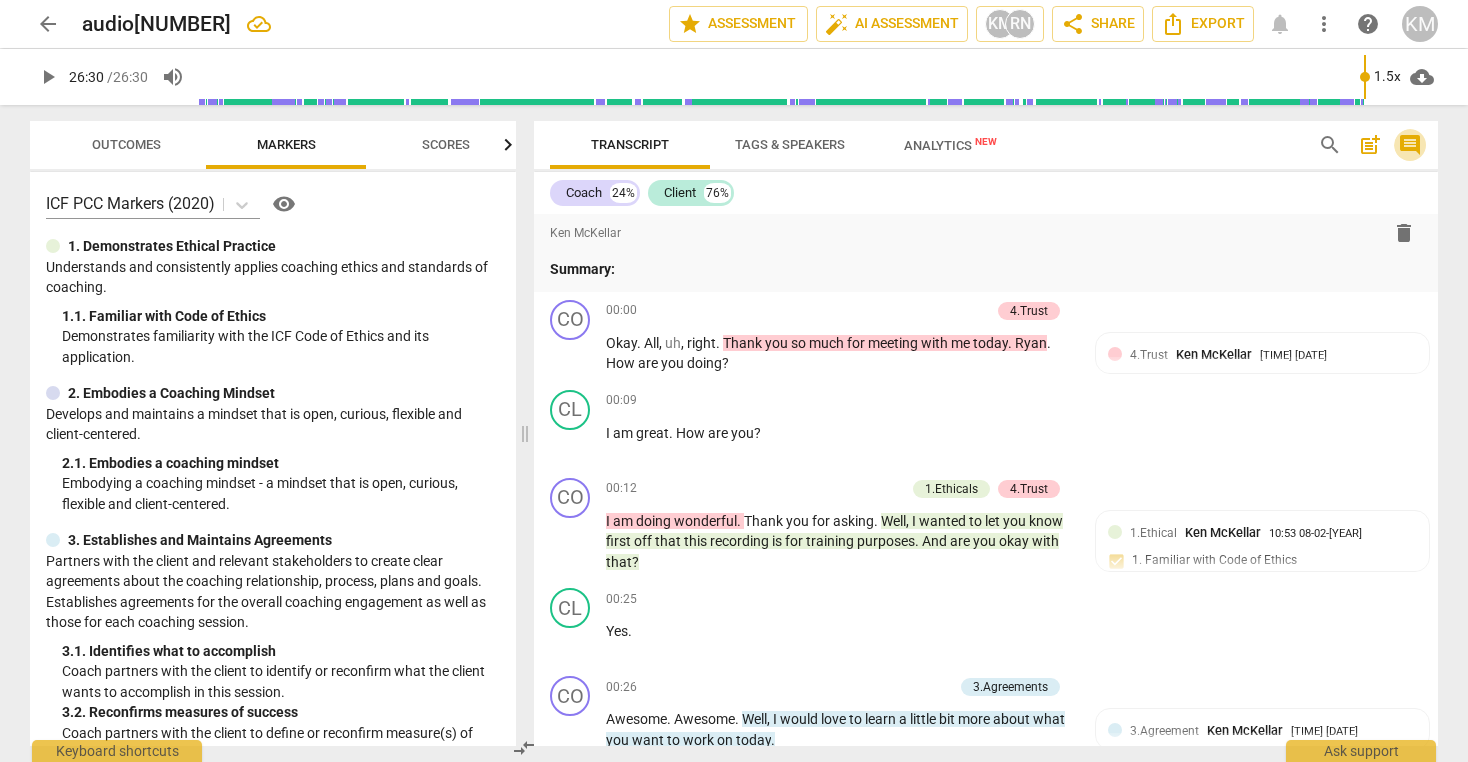 click on "comment" at bounding box center [1410, 145] 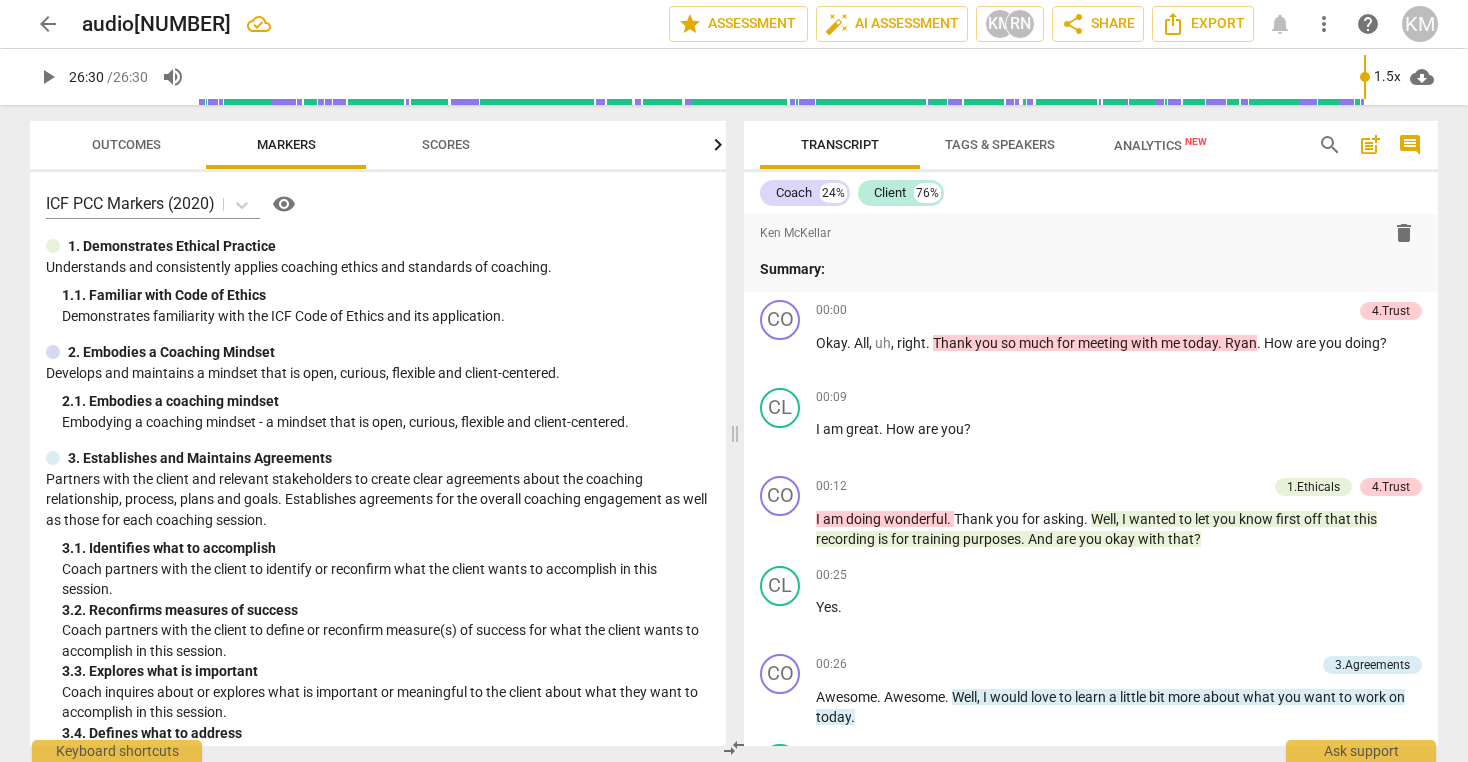 click on "post_add" at bounding box center (1370, 145) 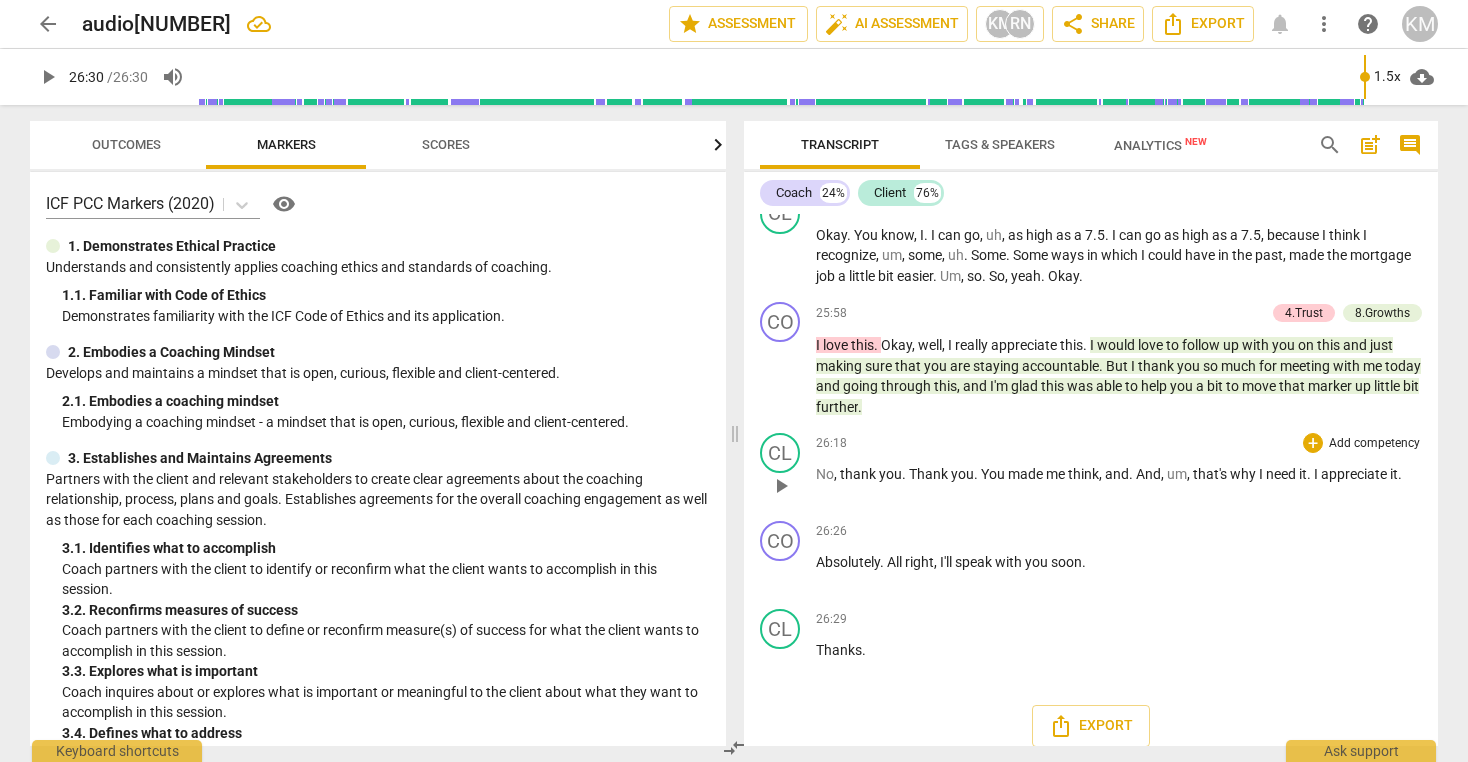 scroll, scrollTop: 6776, scrollLeft: 0, axis: vertical 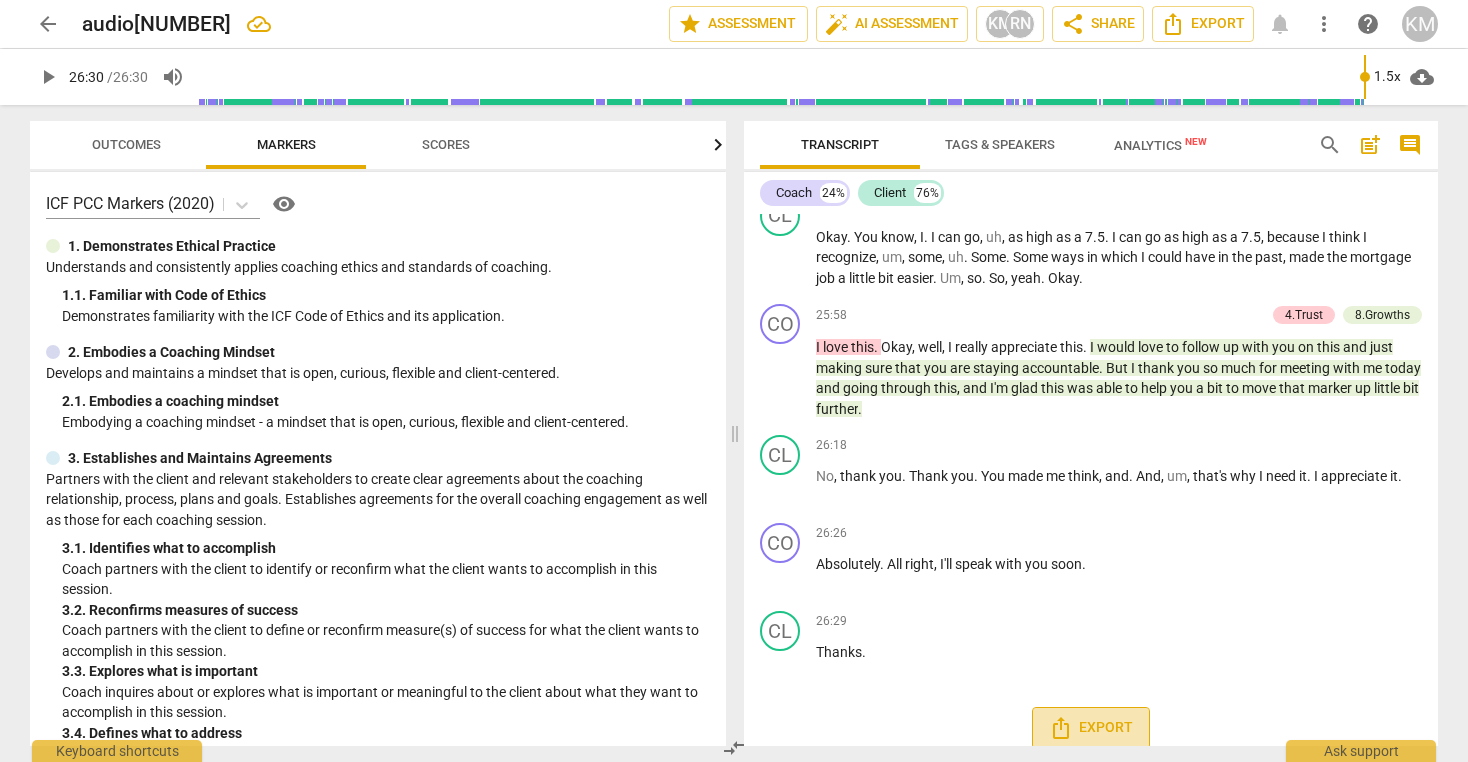 click on "Export" at bounding box center (1091, 728) 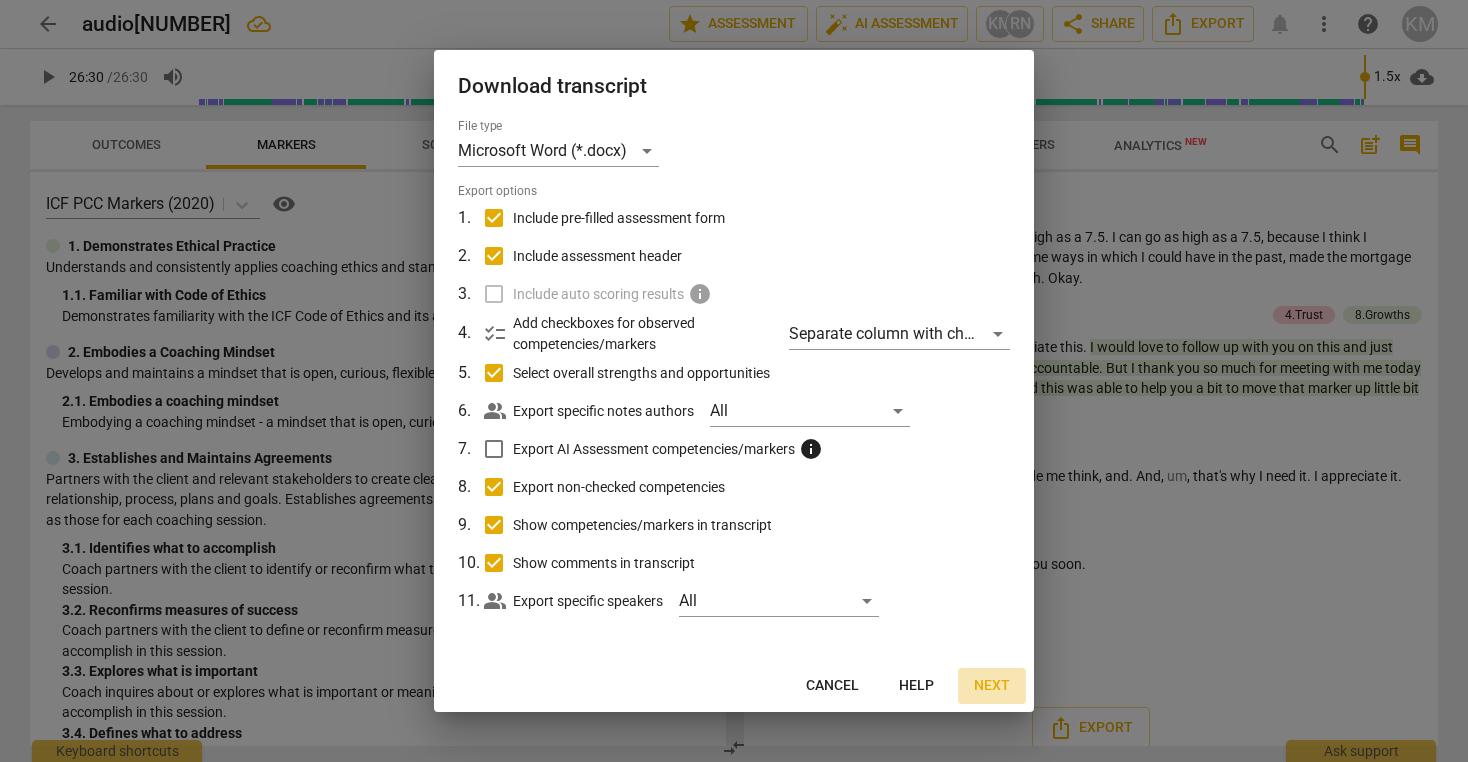click on "Next" at bounding box center [992, 686] 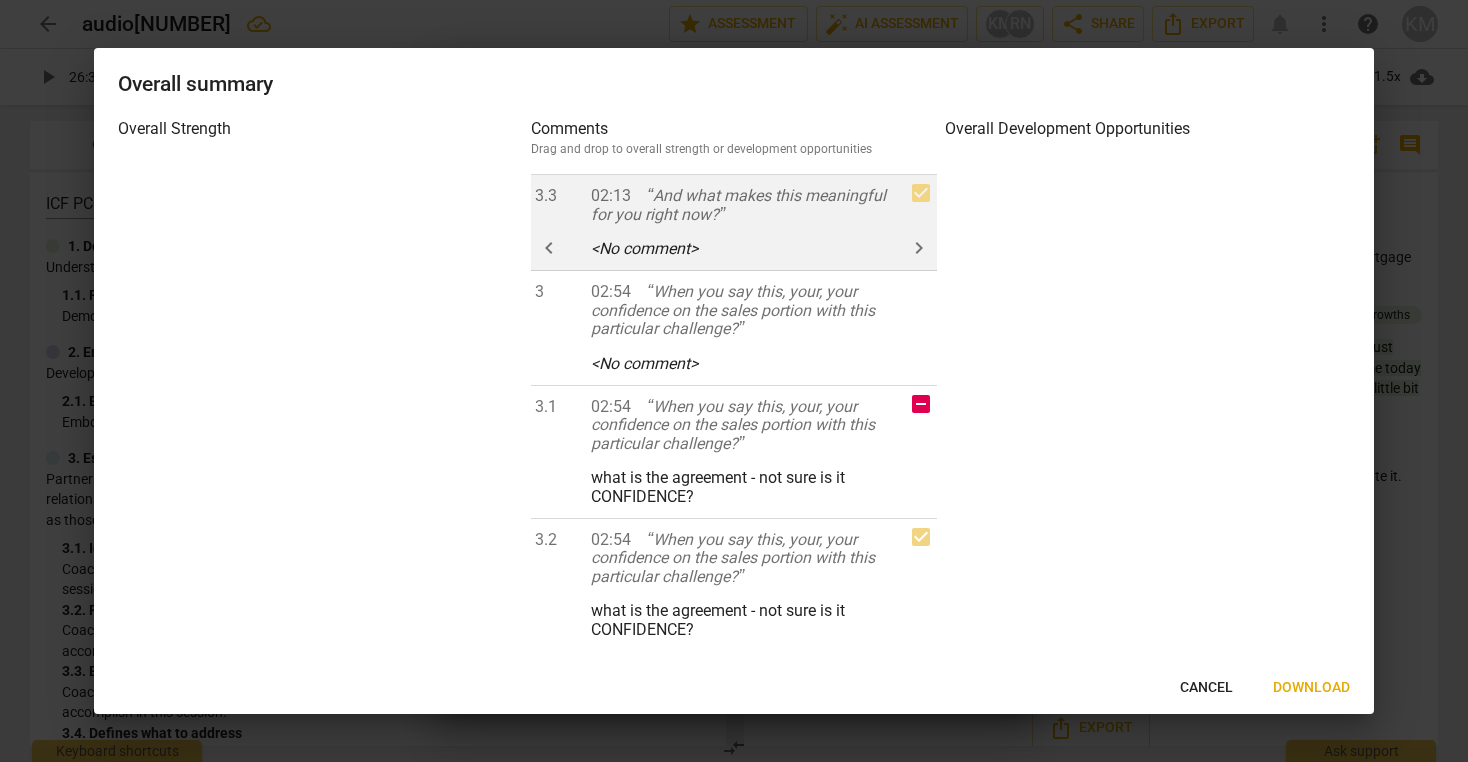 scroll, scrollTop: 826, scrollLeft: 0, axis: vertical 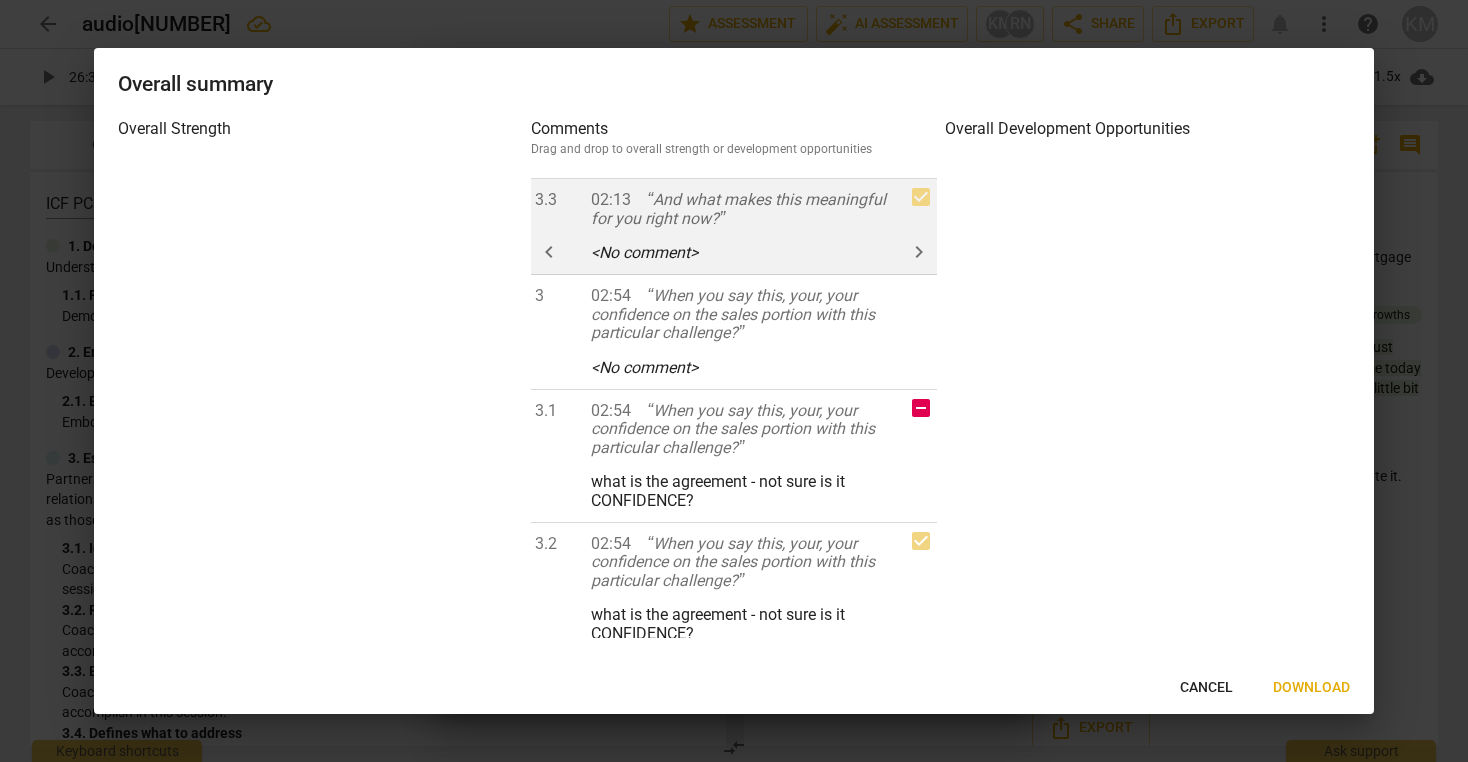 click on "When you say this, your, your confidence on the sales portion with this particular challenge?" at bounding box center [733, 562] 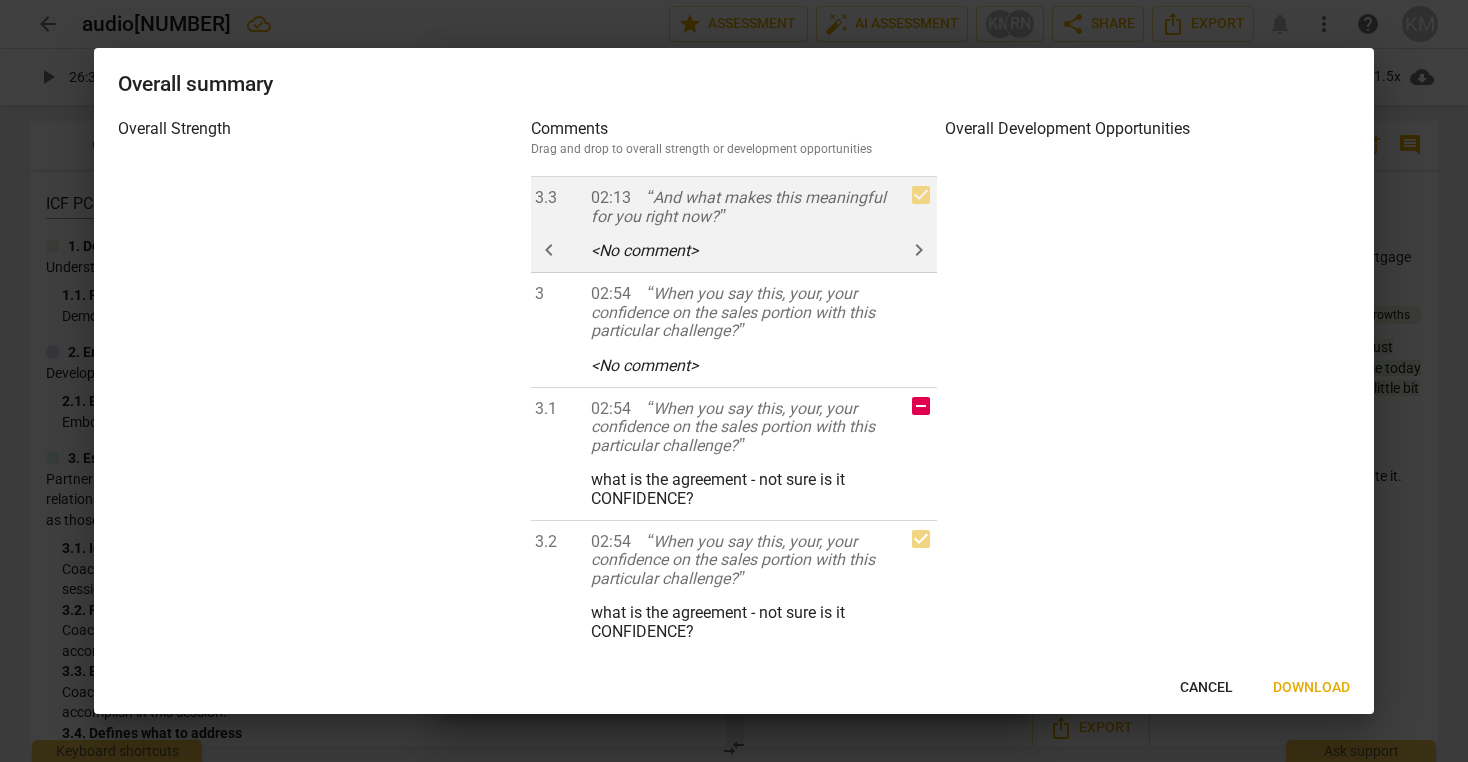 scroll, scrollTop: 824, scrollLeft: 0, axis: vertical 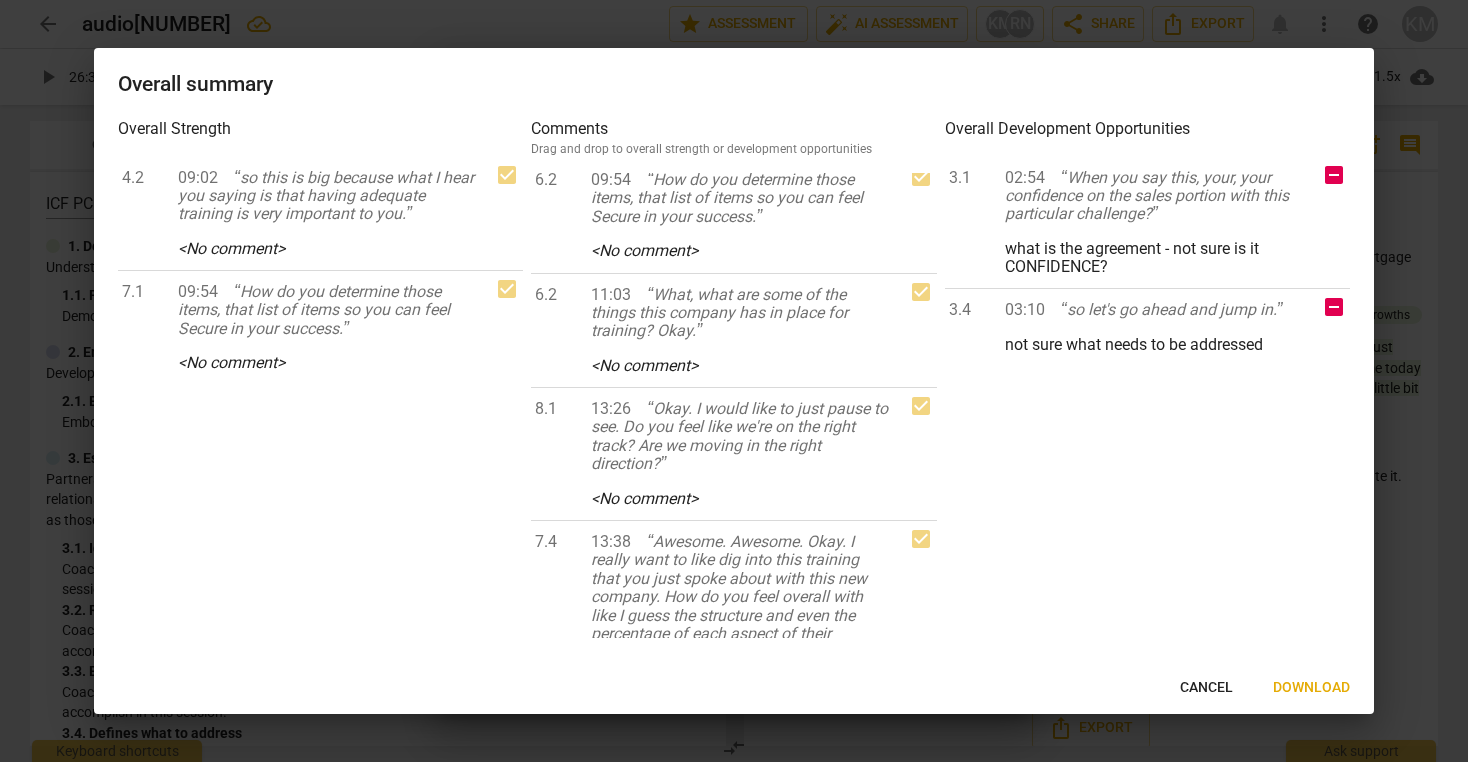 click on "Download" at bounding box center [1311, 688] 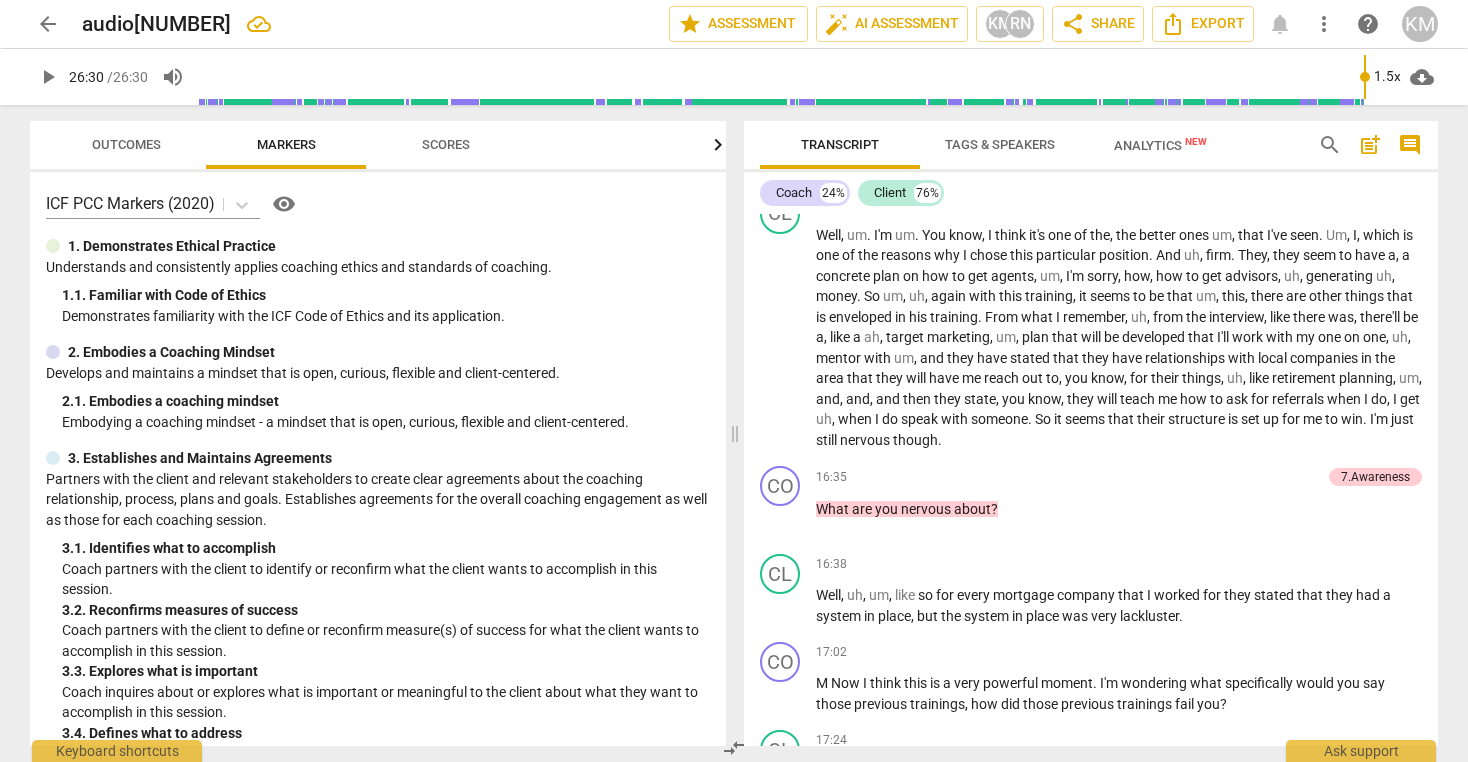 scroll, scrollTop: 3622, scrollLeft: 0, axis: vertical 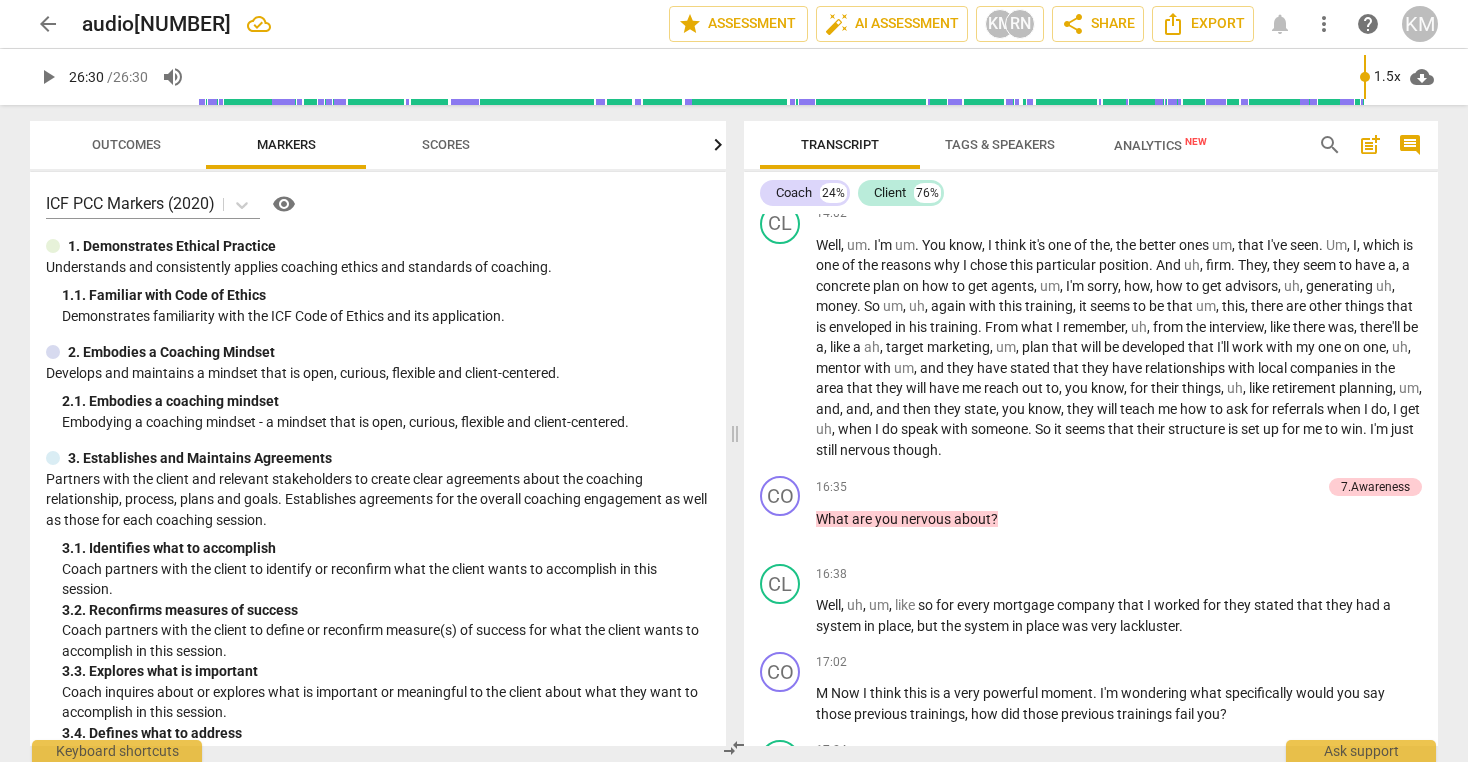 click on "post_add" at bounding box center [1370, 145] 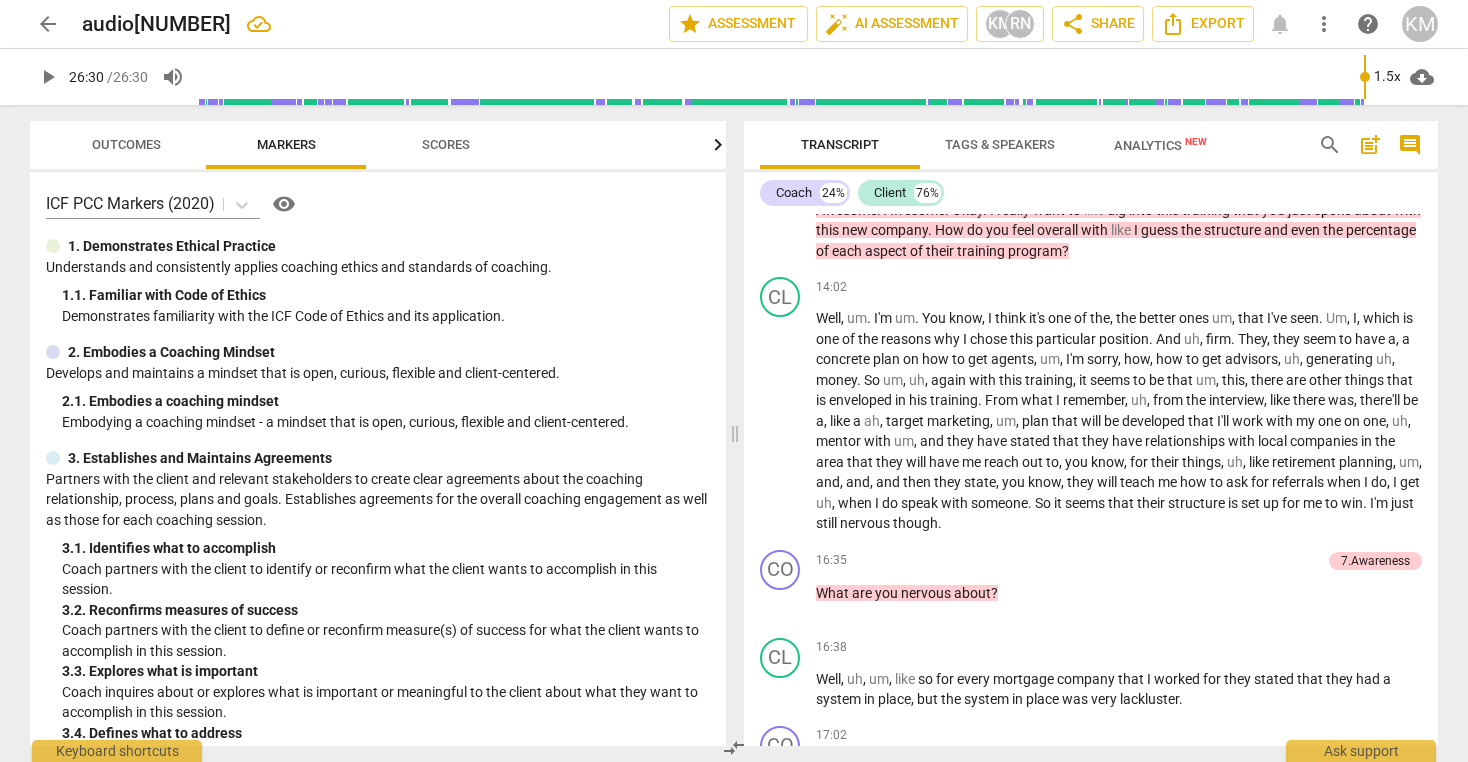 scroll, scrollTop: 191, scrollLeft: 0, axis: vertical 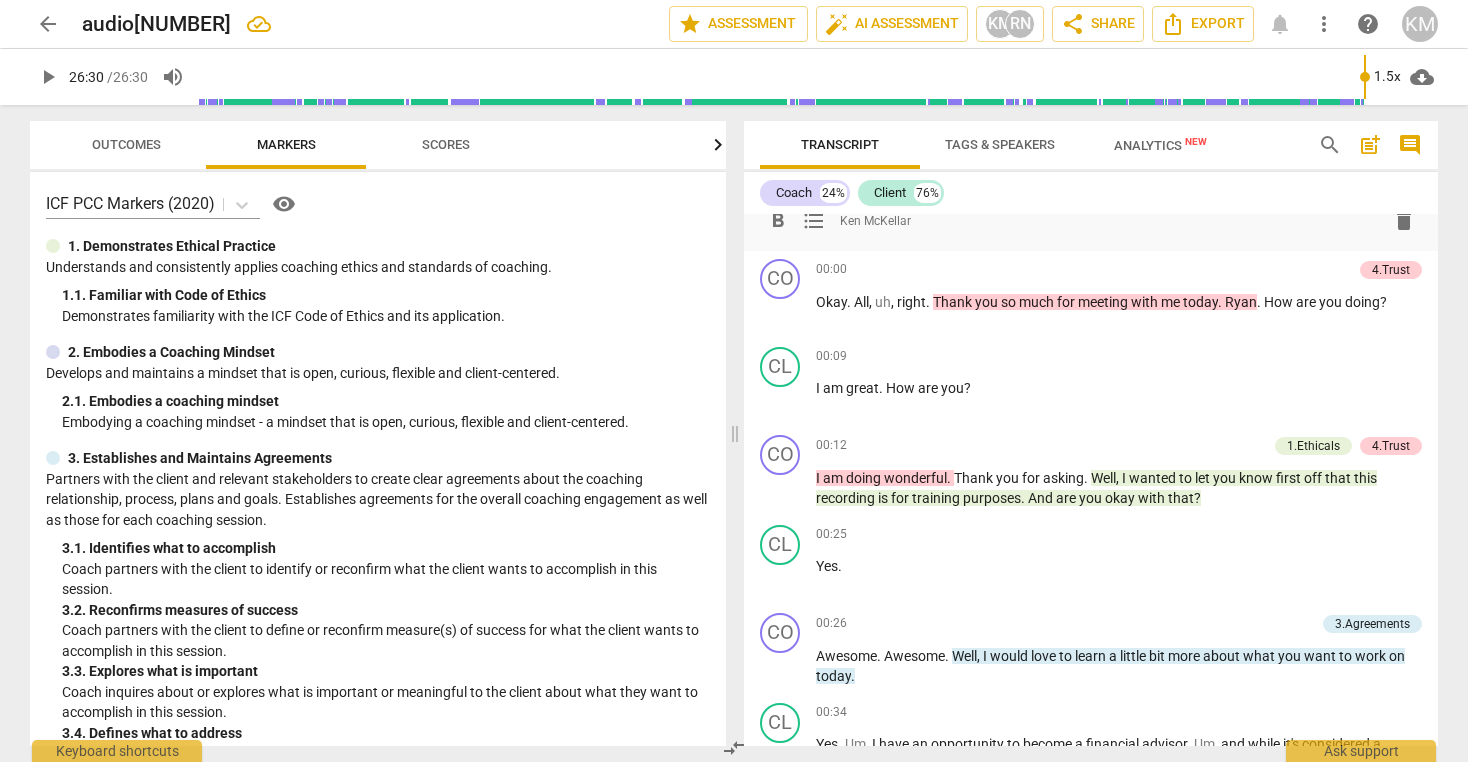 click on "post_add" at bounding box center (1370, 145) 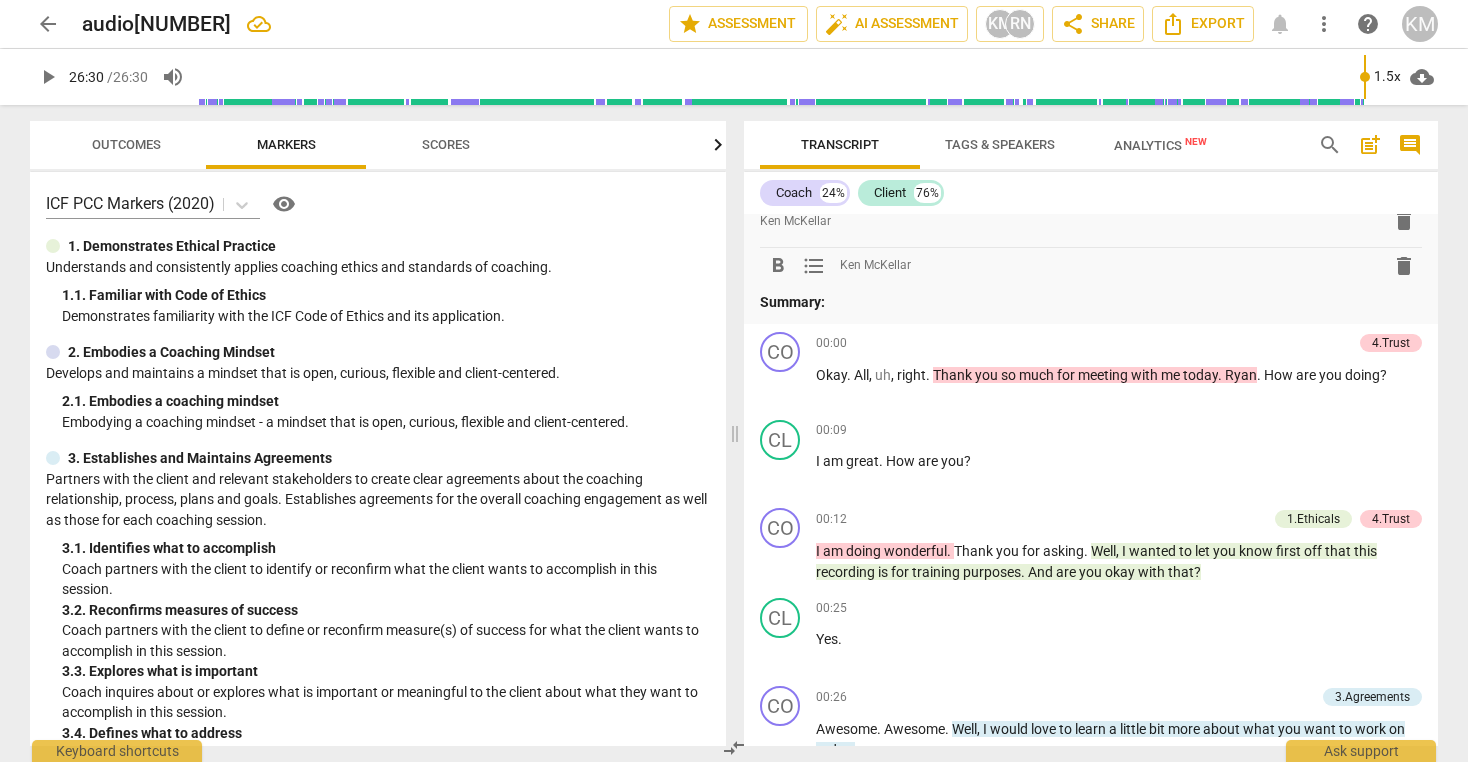 click on "post_add" at bounding box center (1370, 145) 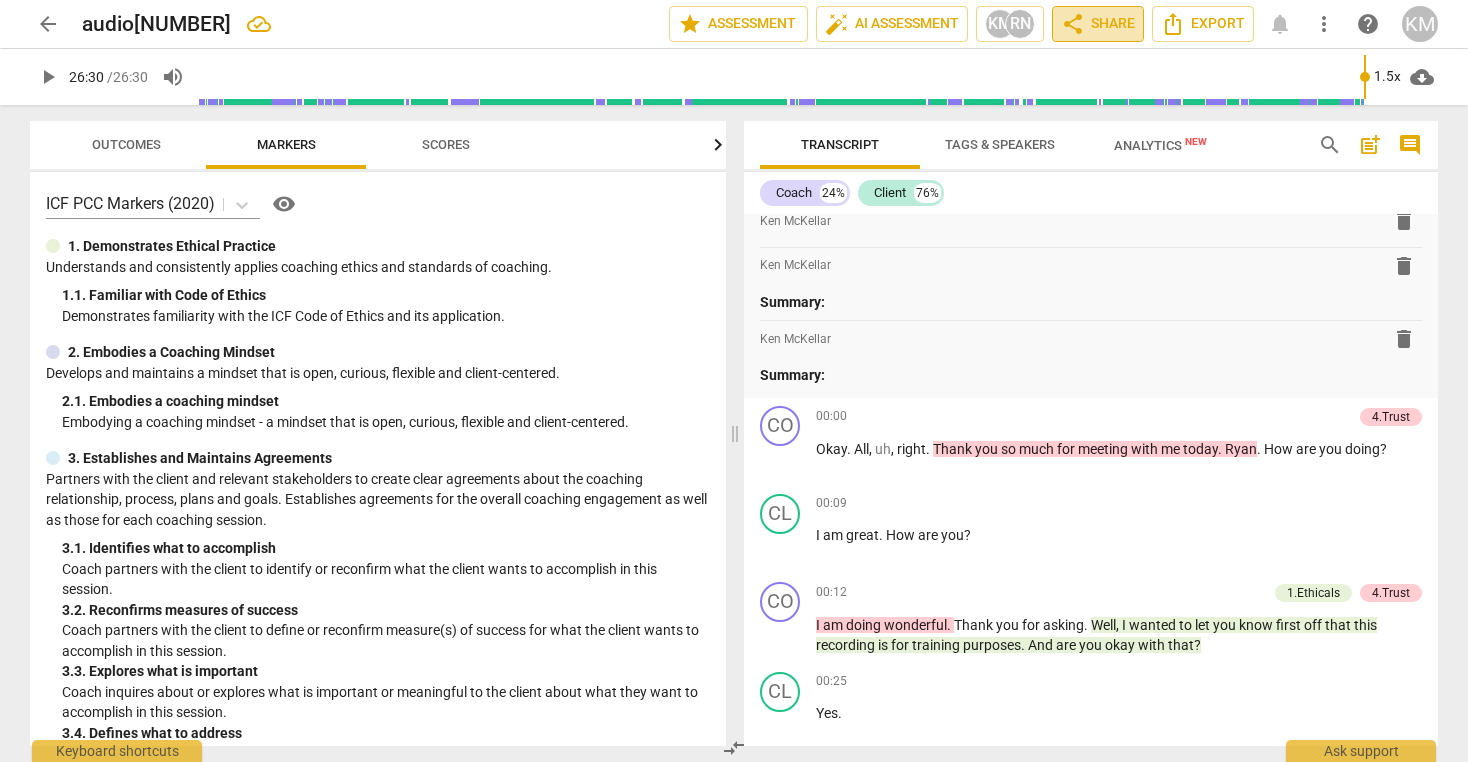 click on "share    Share" at bounding box center (1098, 24) 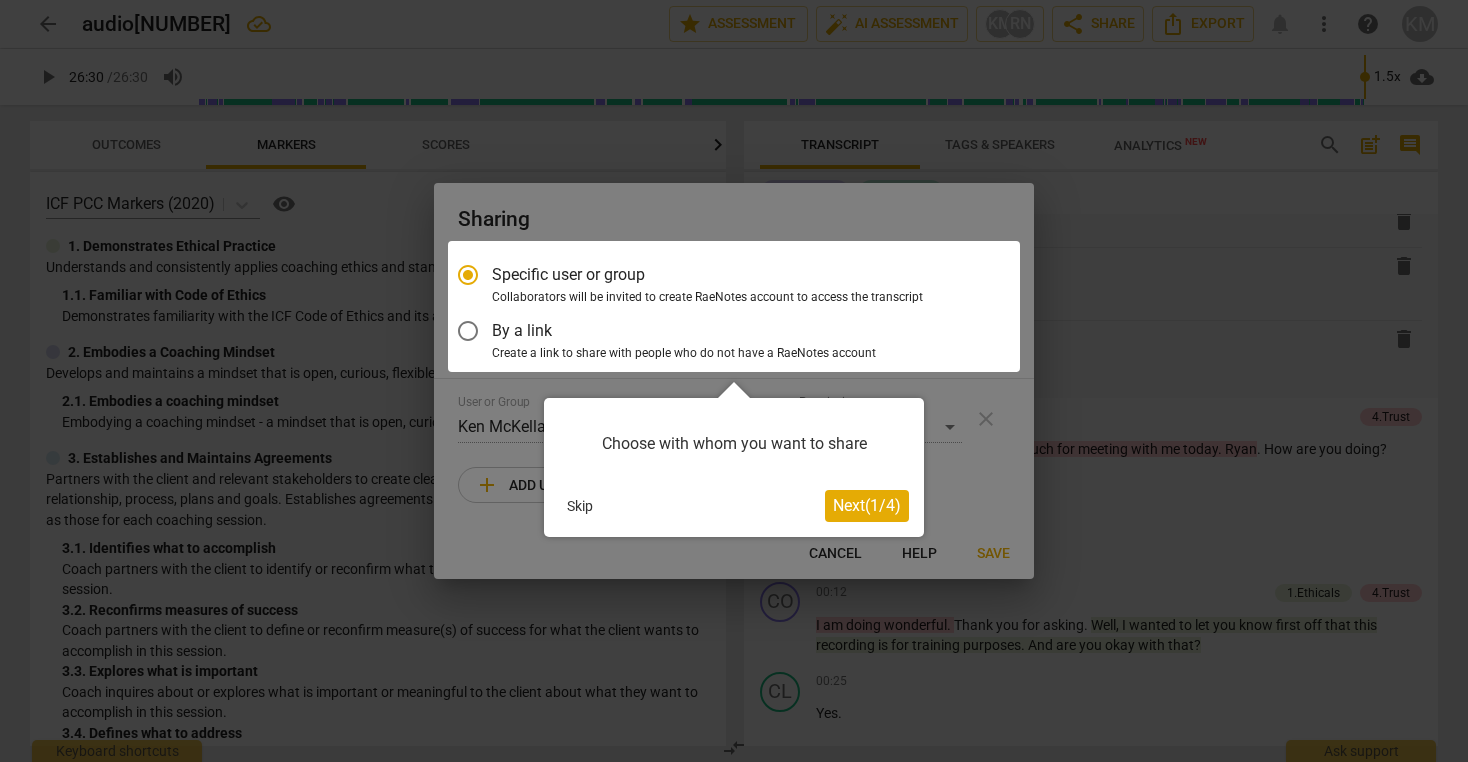 click on "Next  ( 1 / 4 )" at bounding box center [867, 505] 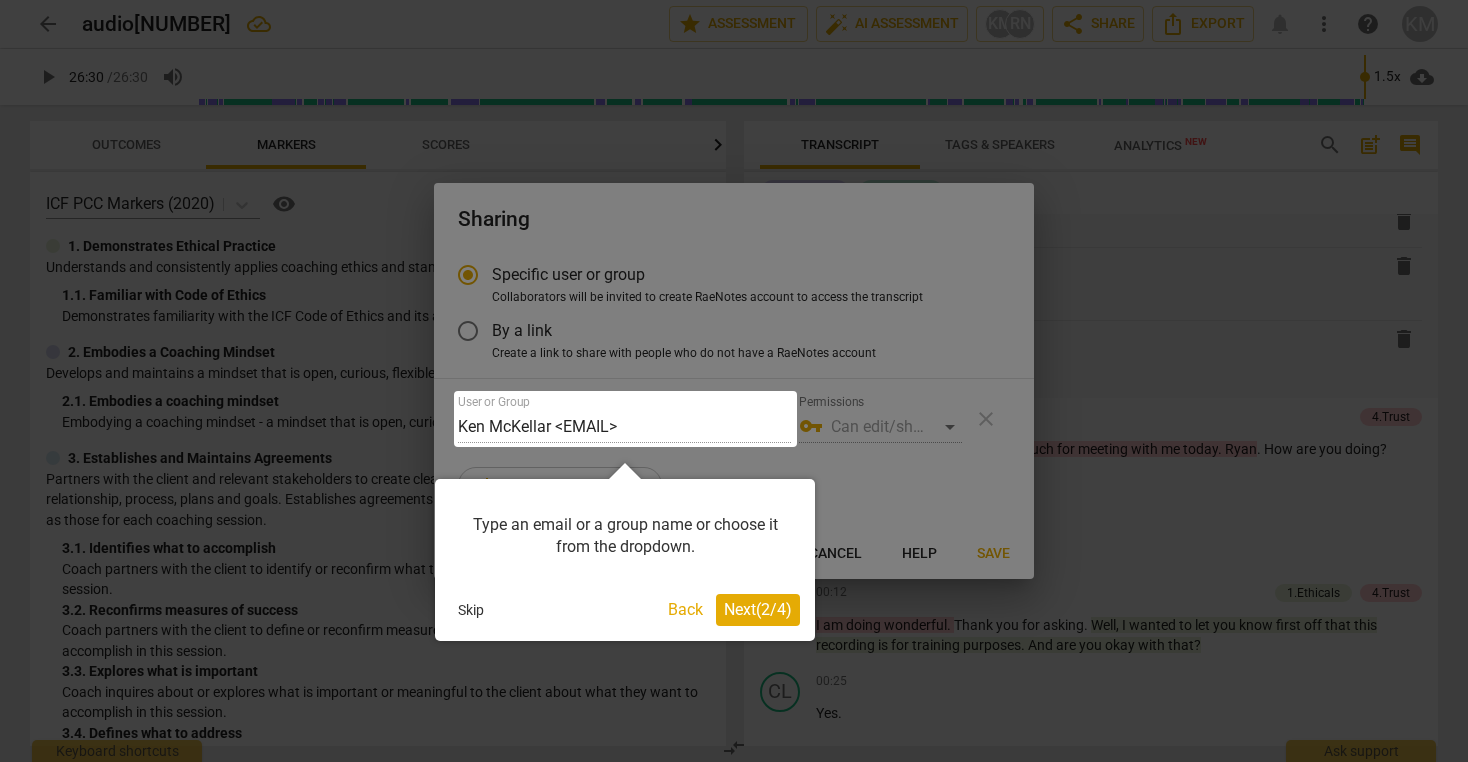 click on "Next  ( 2 / 4 )" at bounding box center (758, 609) 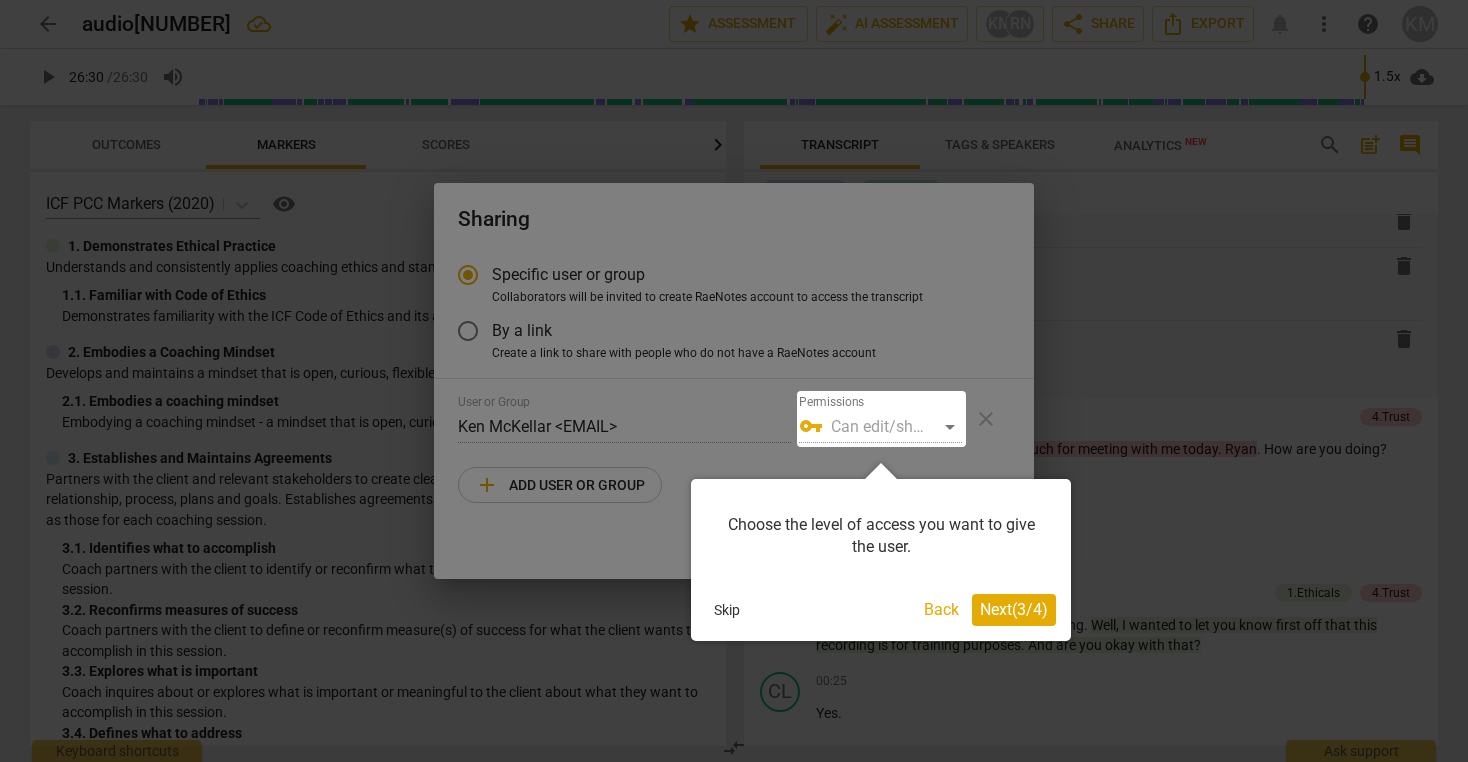 click at bounding box center (881, 419) 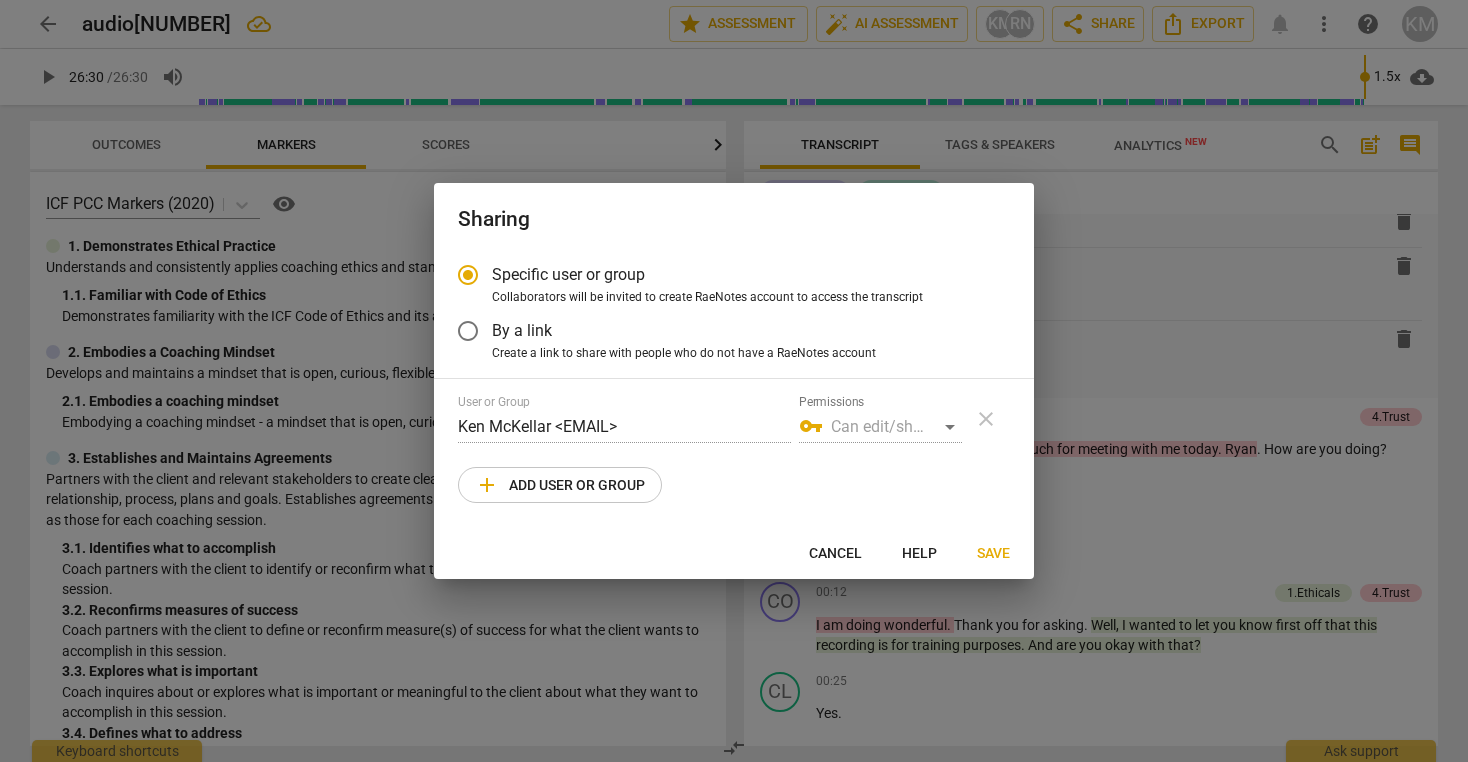 click on "vpn_key Can edit/share" at bounding box center [880, 427] 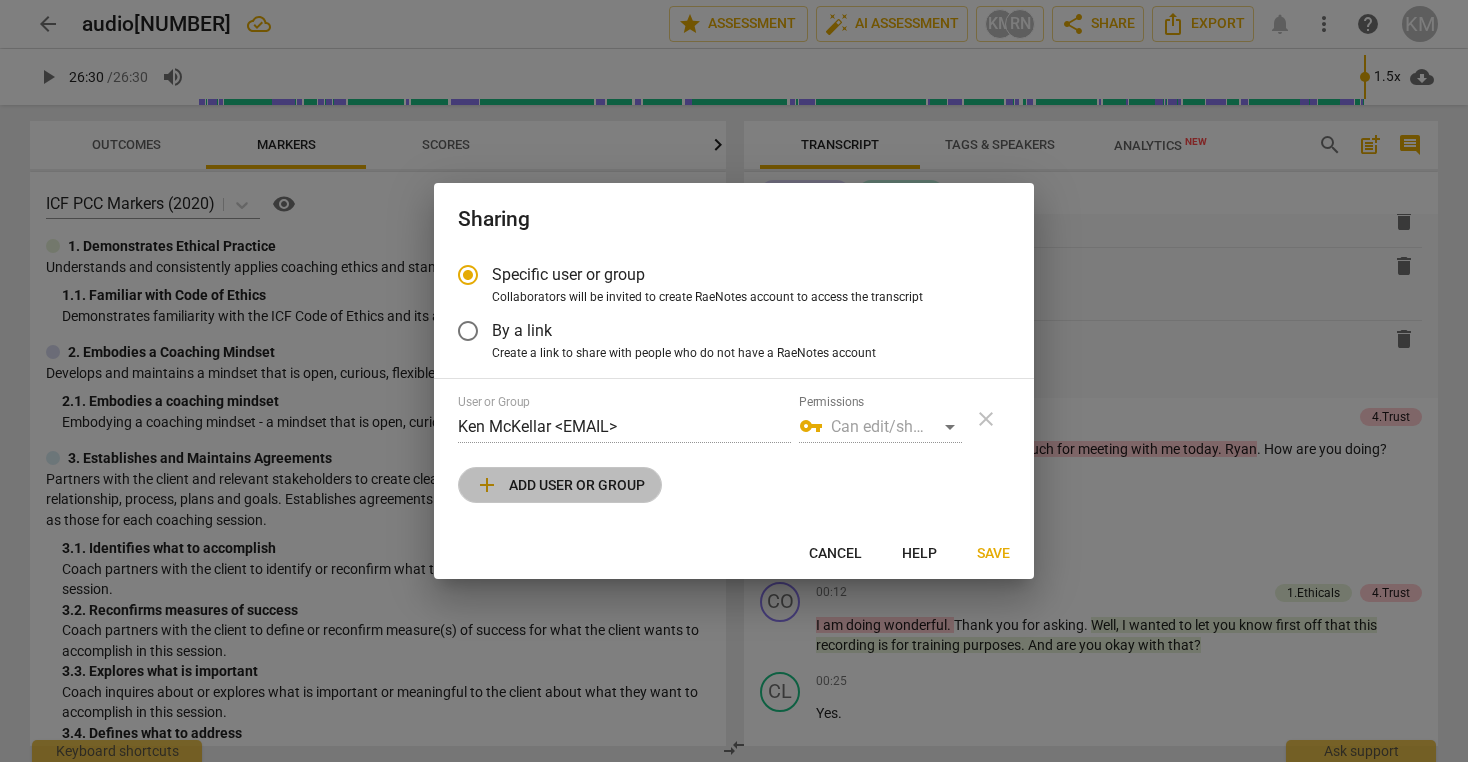 click on "add Add user or group" at bounding box center (560, 485) 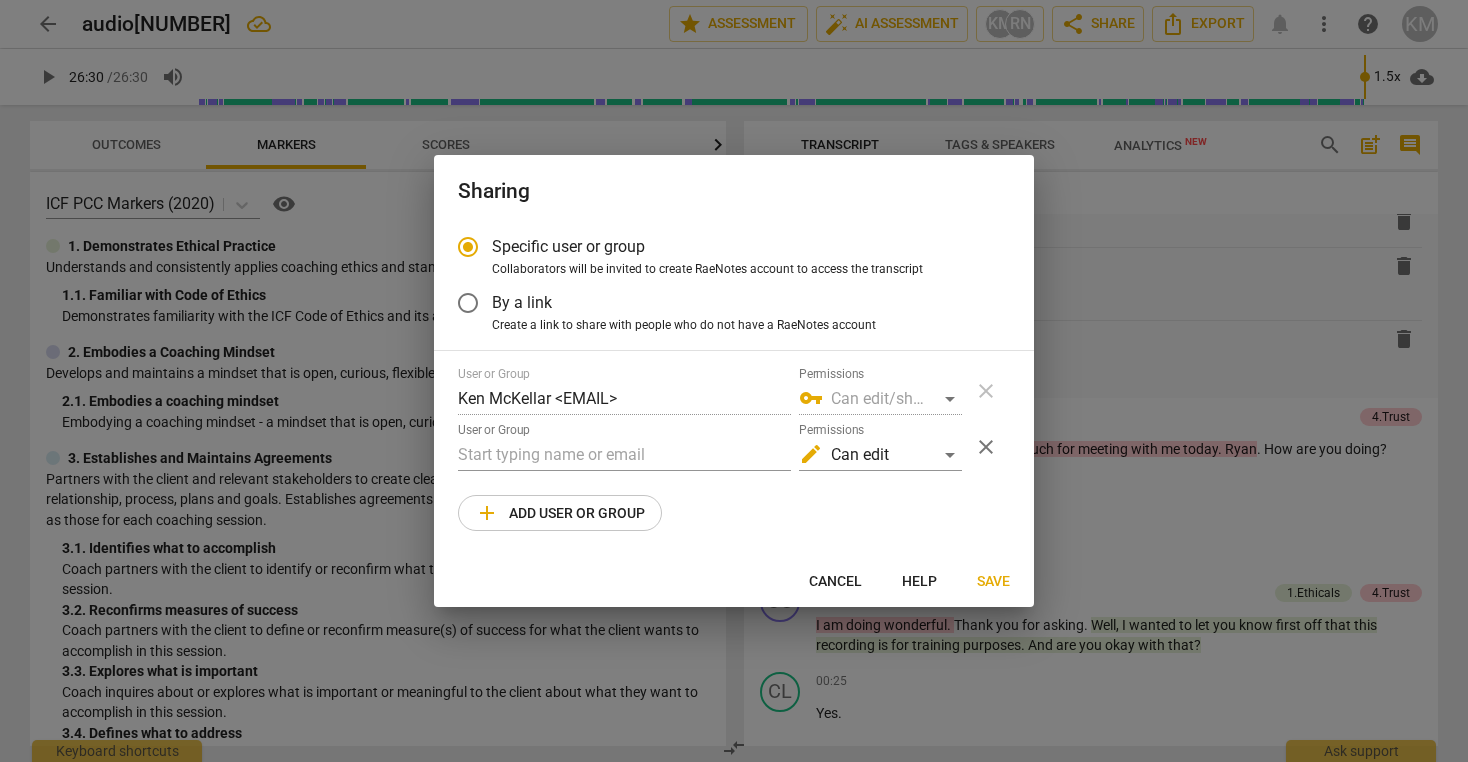 click on "add Add user or group" at bounding box center [560, 513] 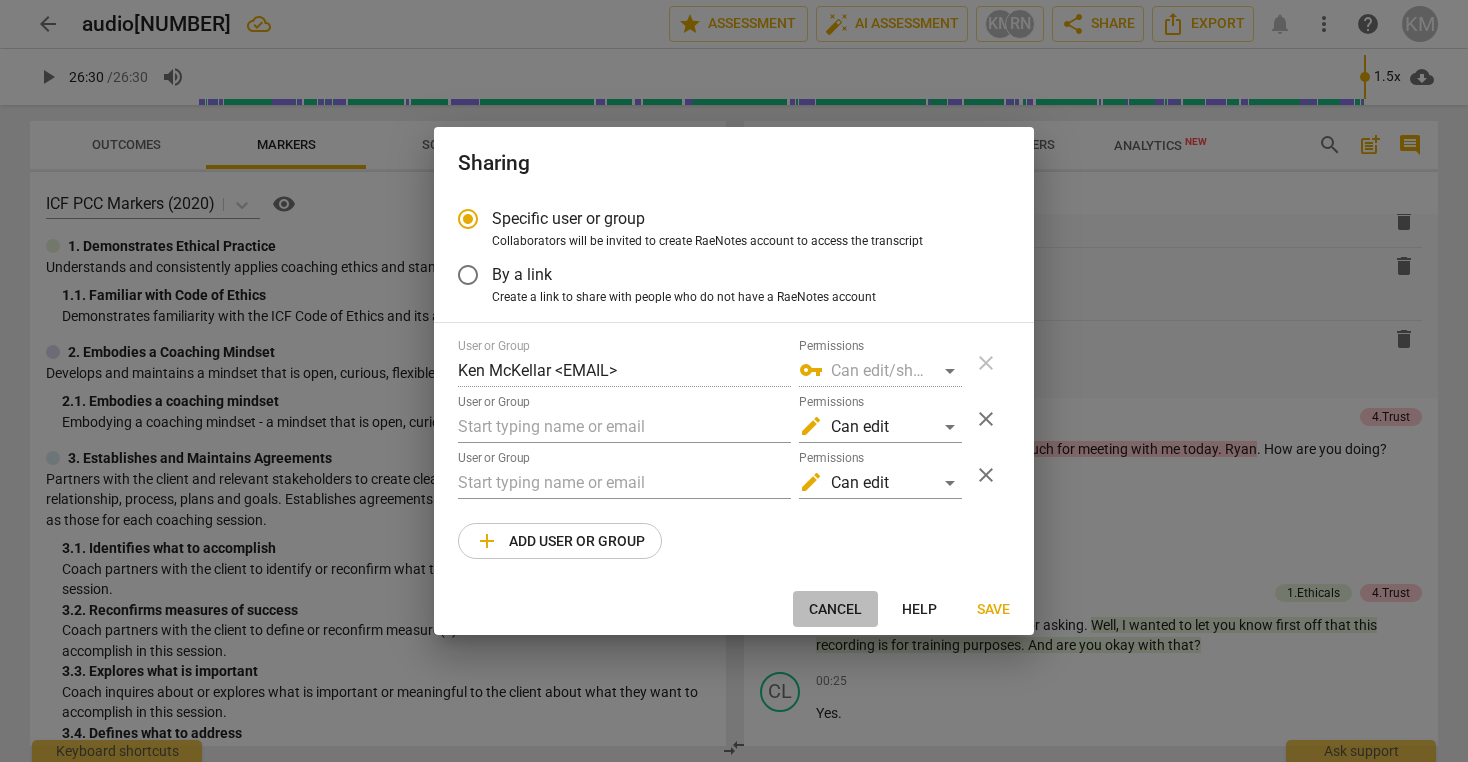 click on "Cancel" at bounding box center [835, 610] 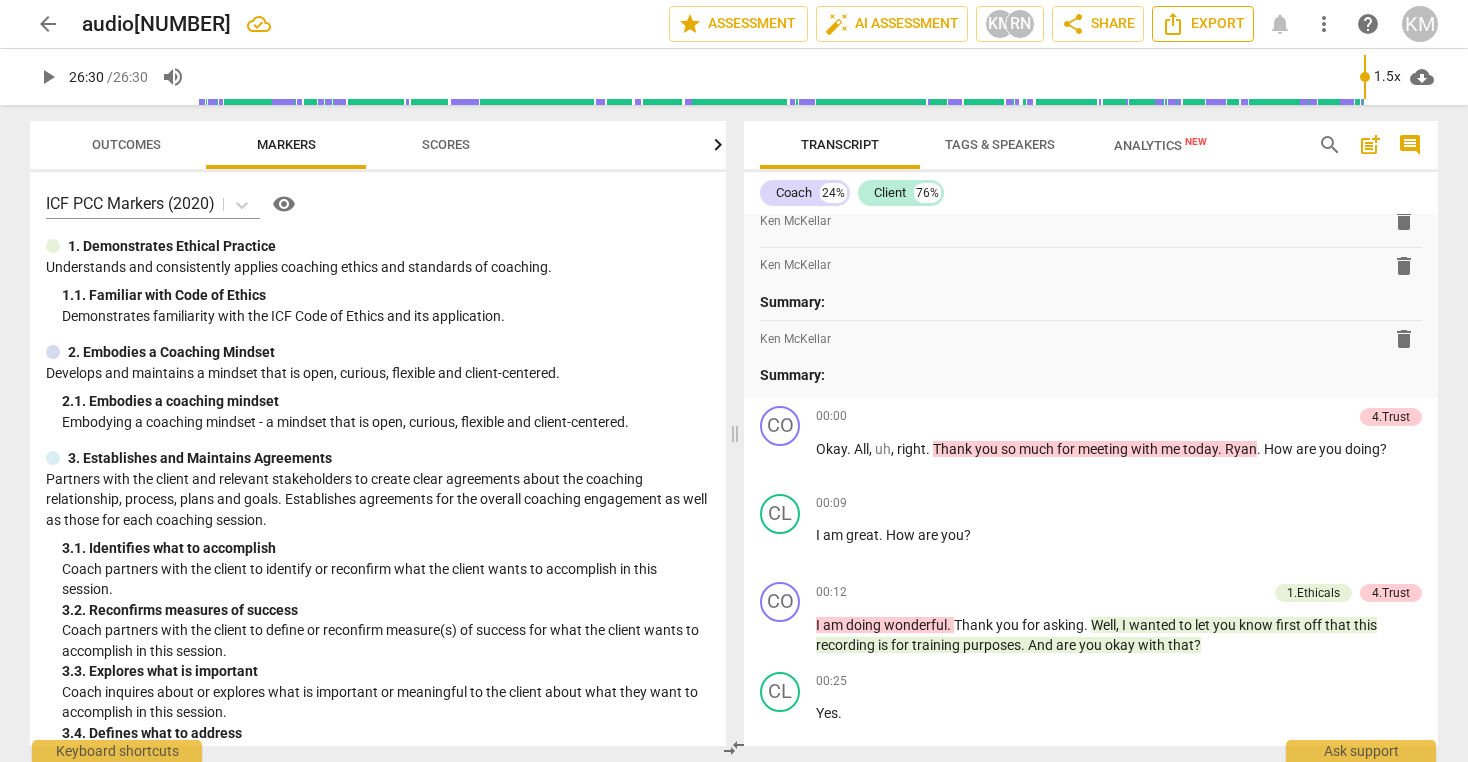 click on "Export" at bounding box center [1203, 24] 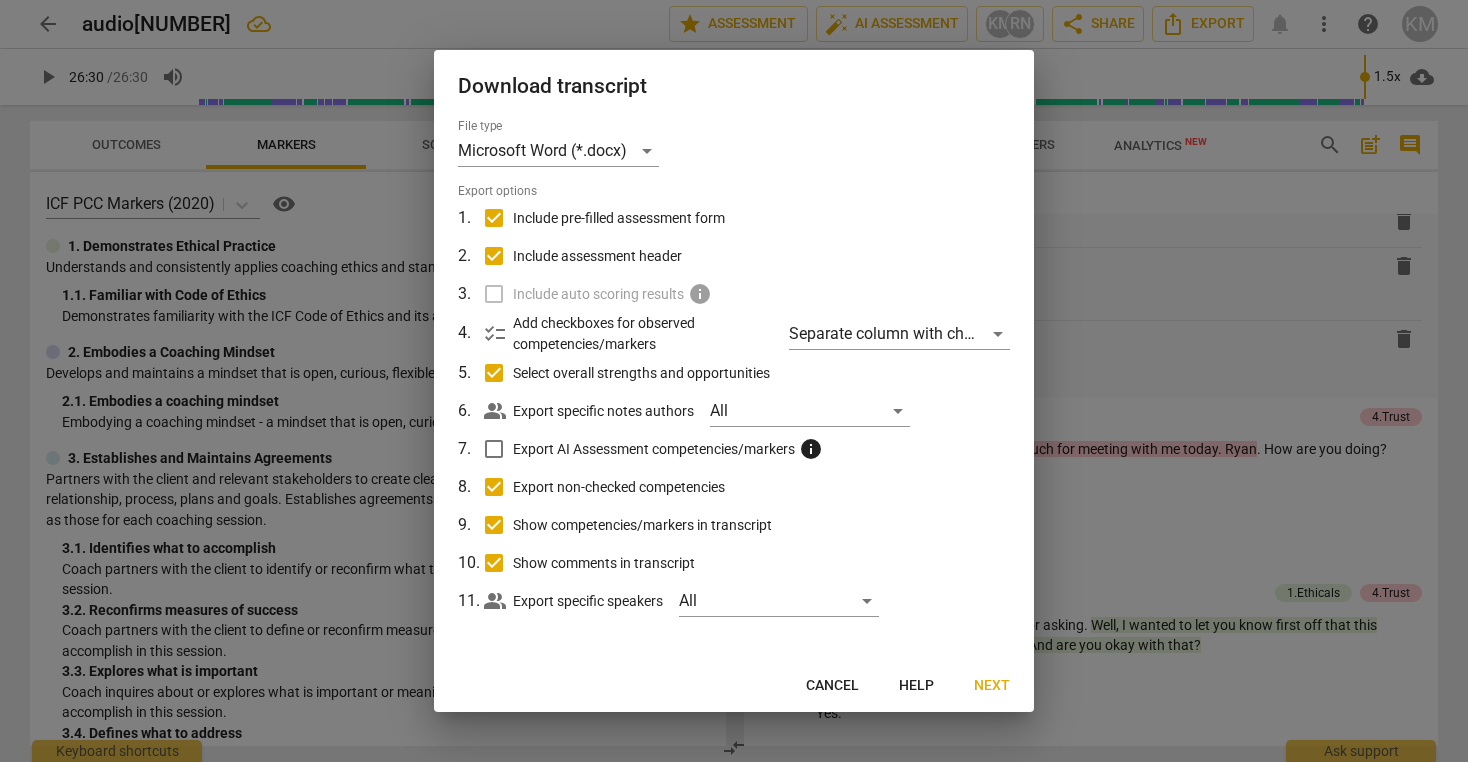 click at bounding box center (734, 381) 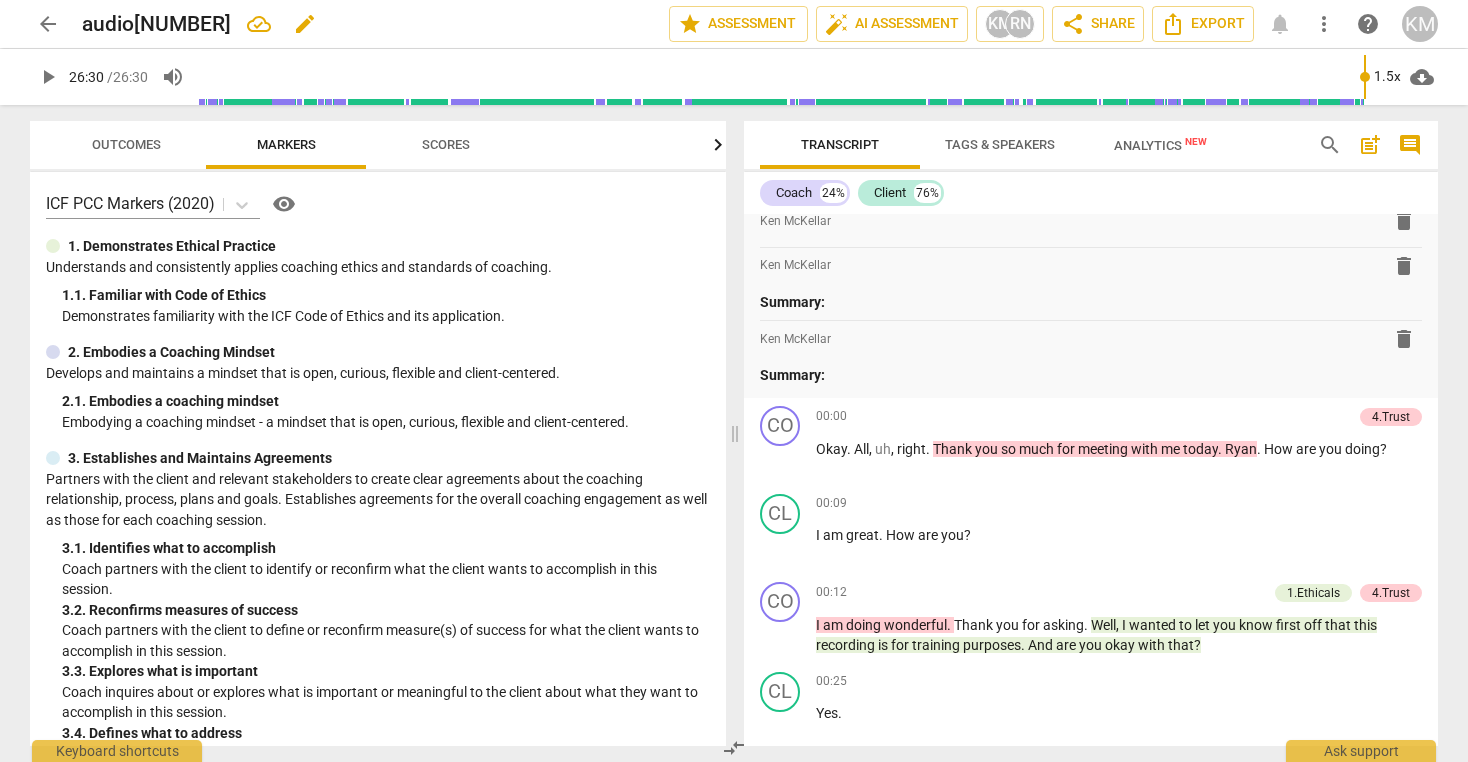 type on "1590" 